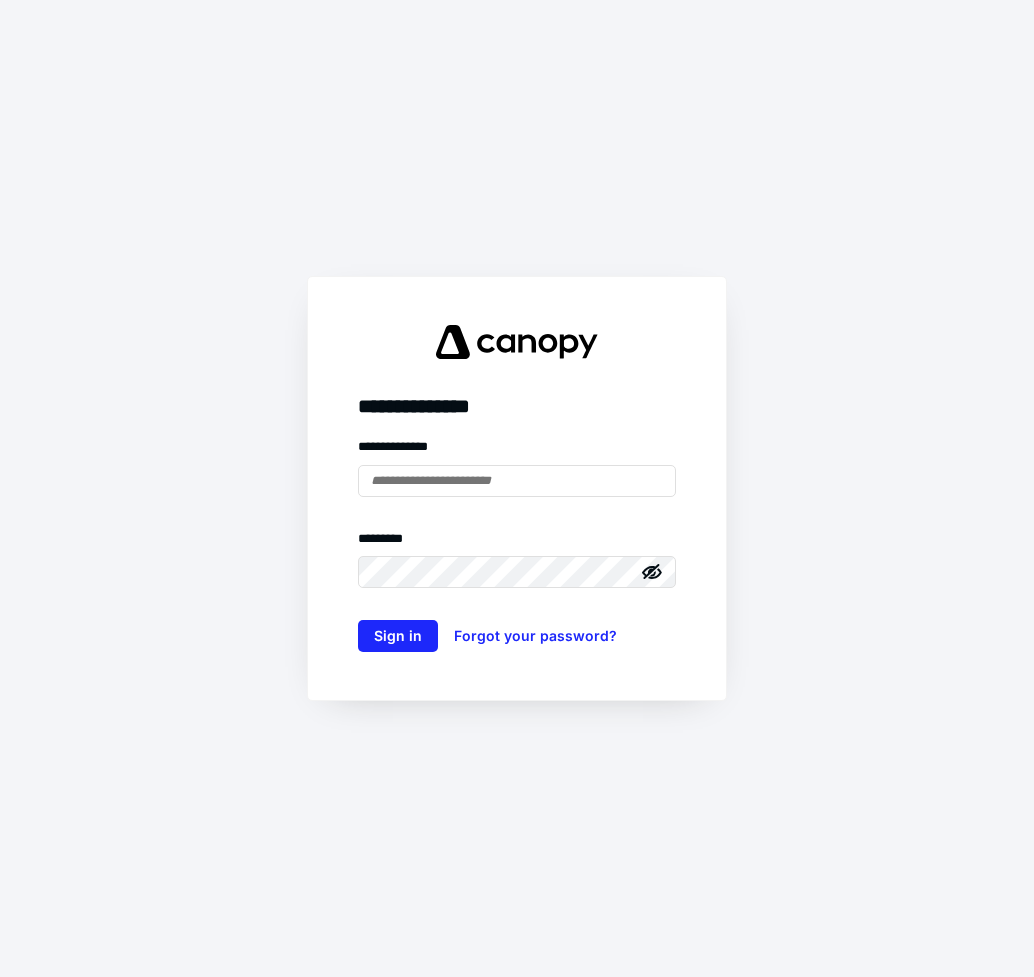 scroll, scrollTop: 0, scrollLeft: 0, axis: both 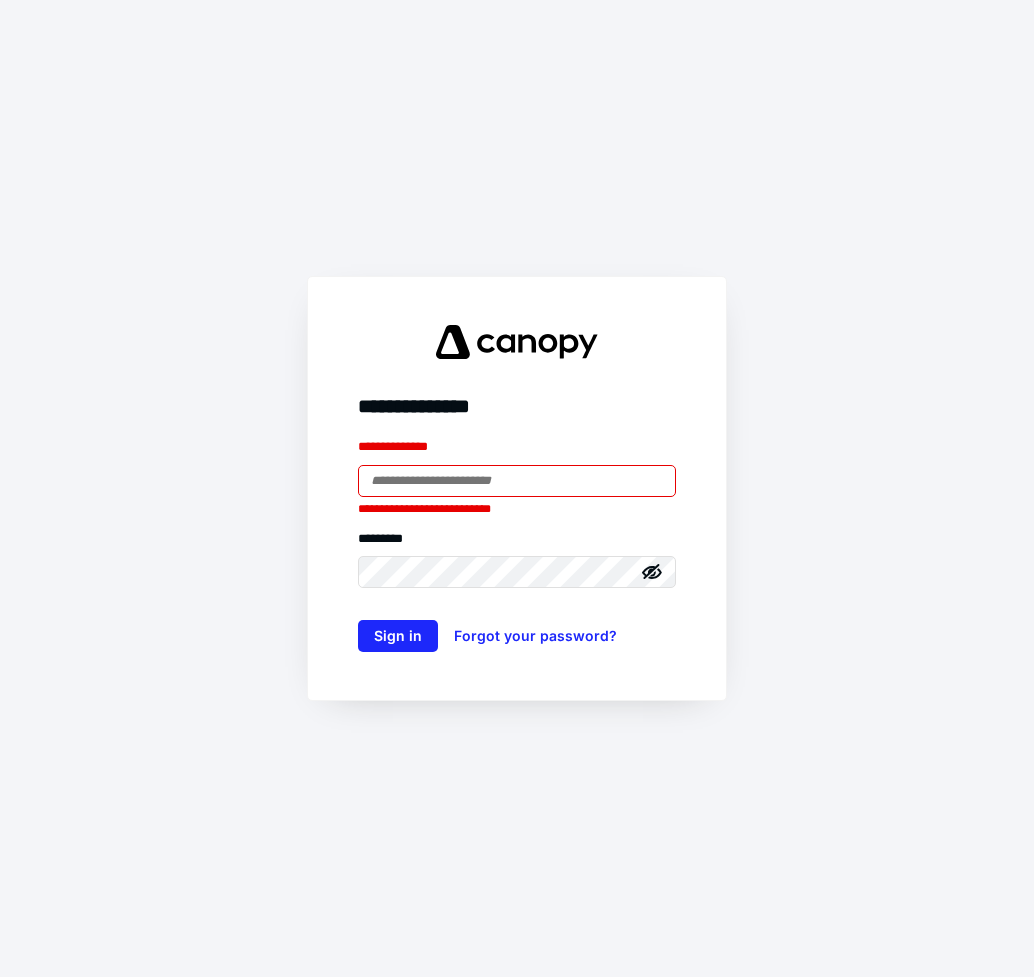 drag, startPoint x: 577, startPoint y: 383, endPoint x: 571, endPoint y: 410, distance: 27.658634 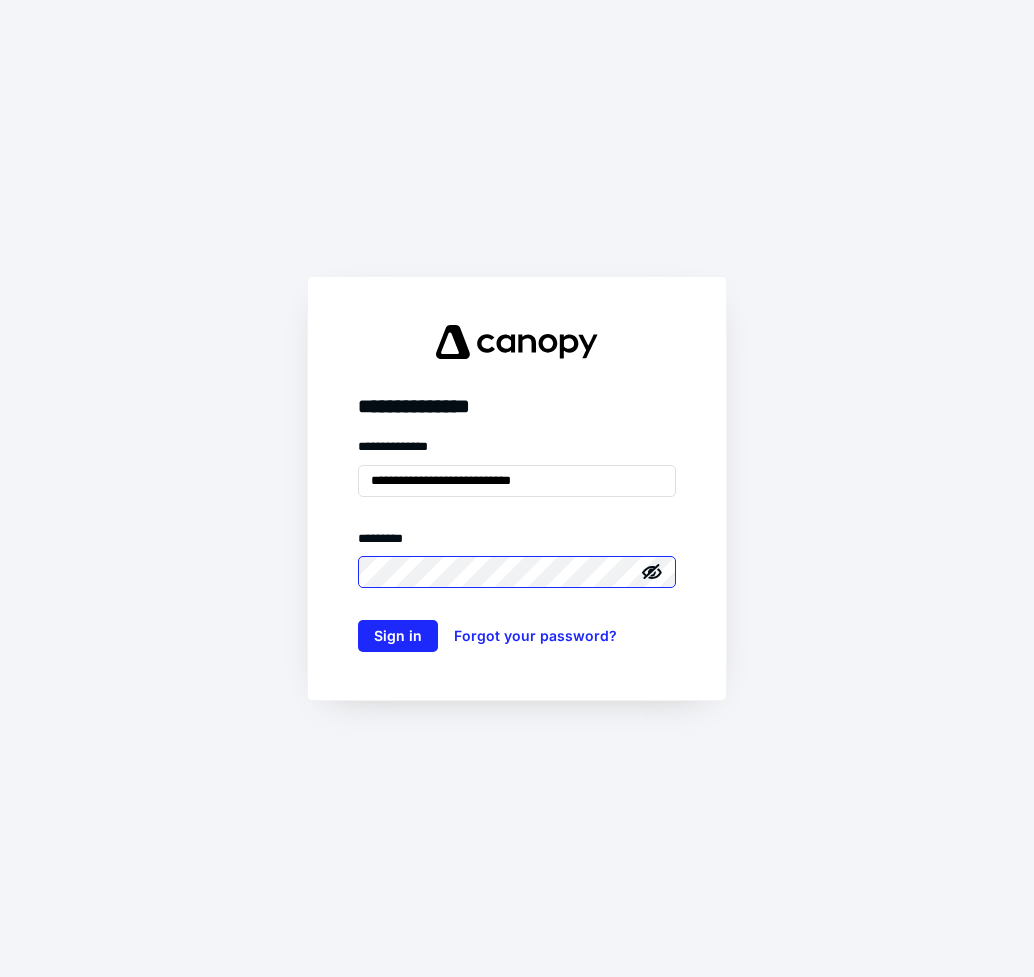 click on "Sign in" at bounding box center (398, 636) 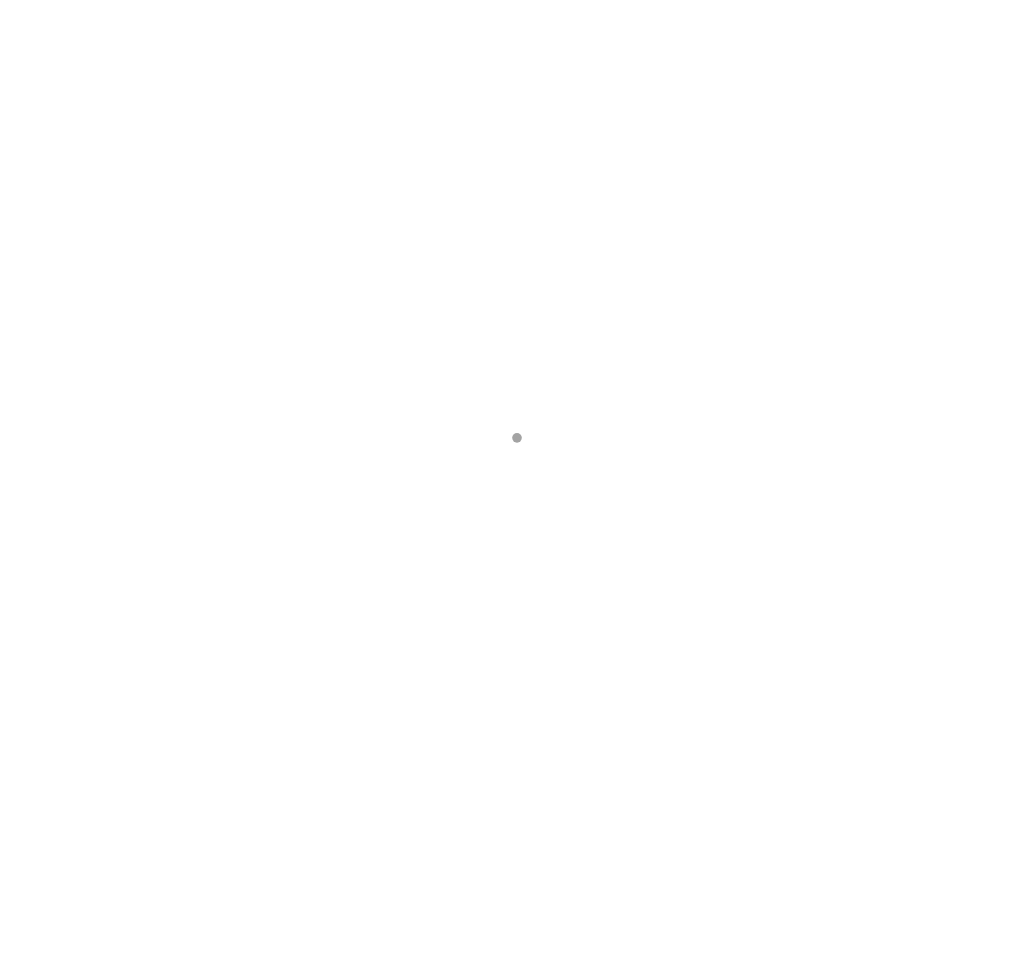 scroll, scrollTop: 0, scrollLeft: 0, axis: both 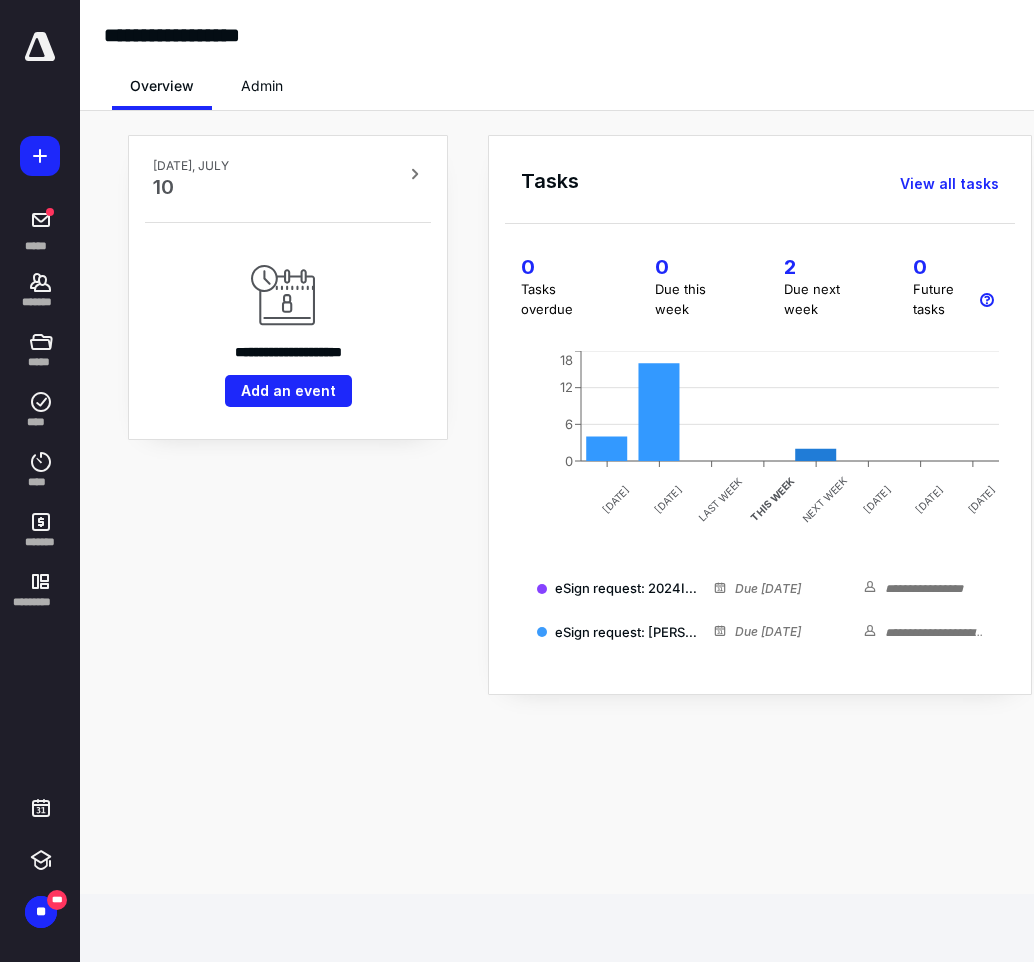 click on "**********" at bounding box center [288, 415] 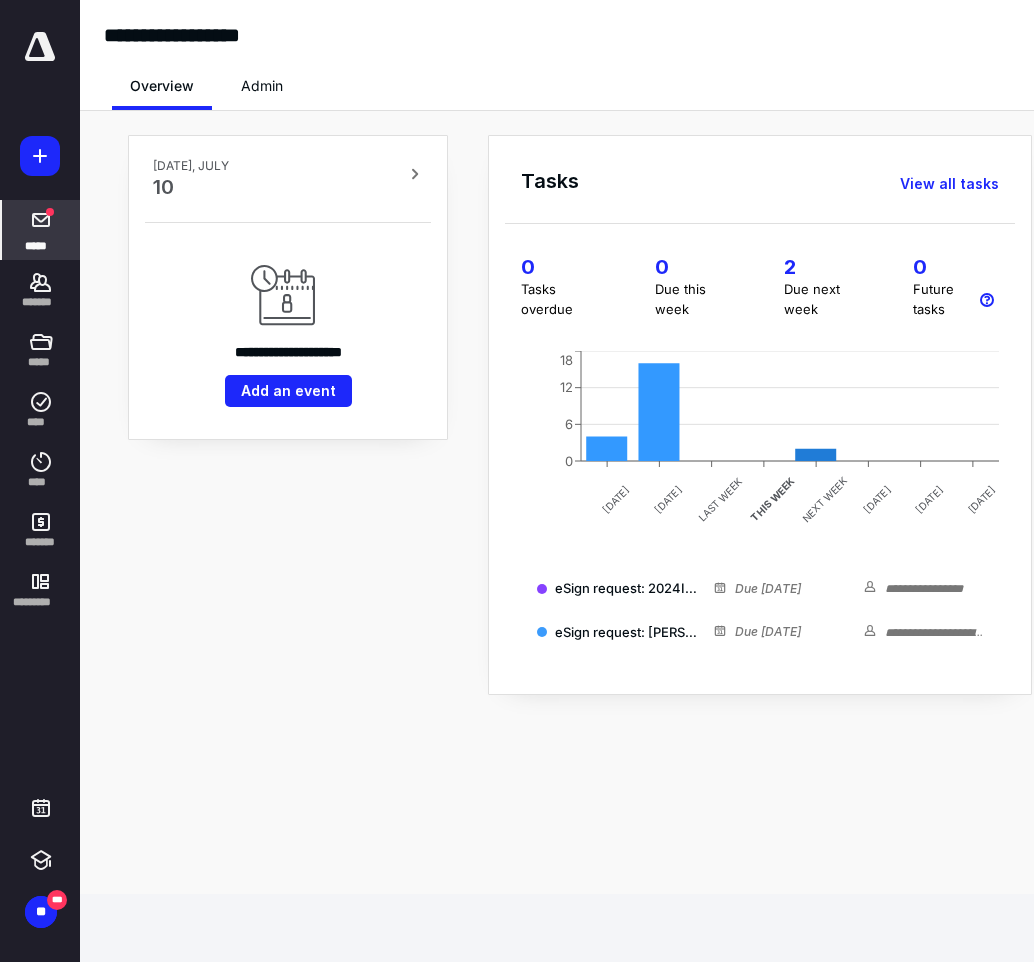 click 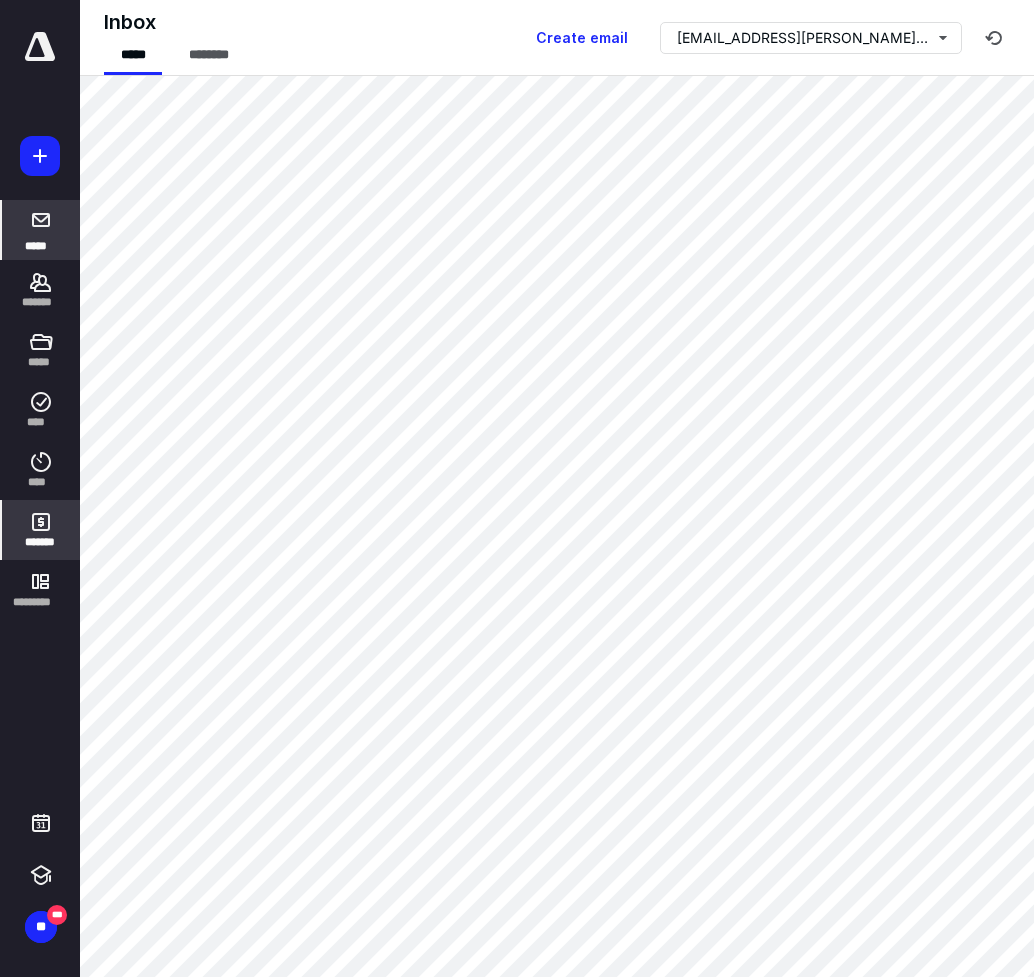 click on "*******" at bounding box center (41, 542) 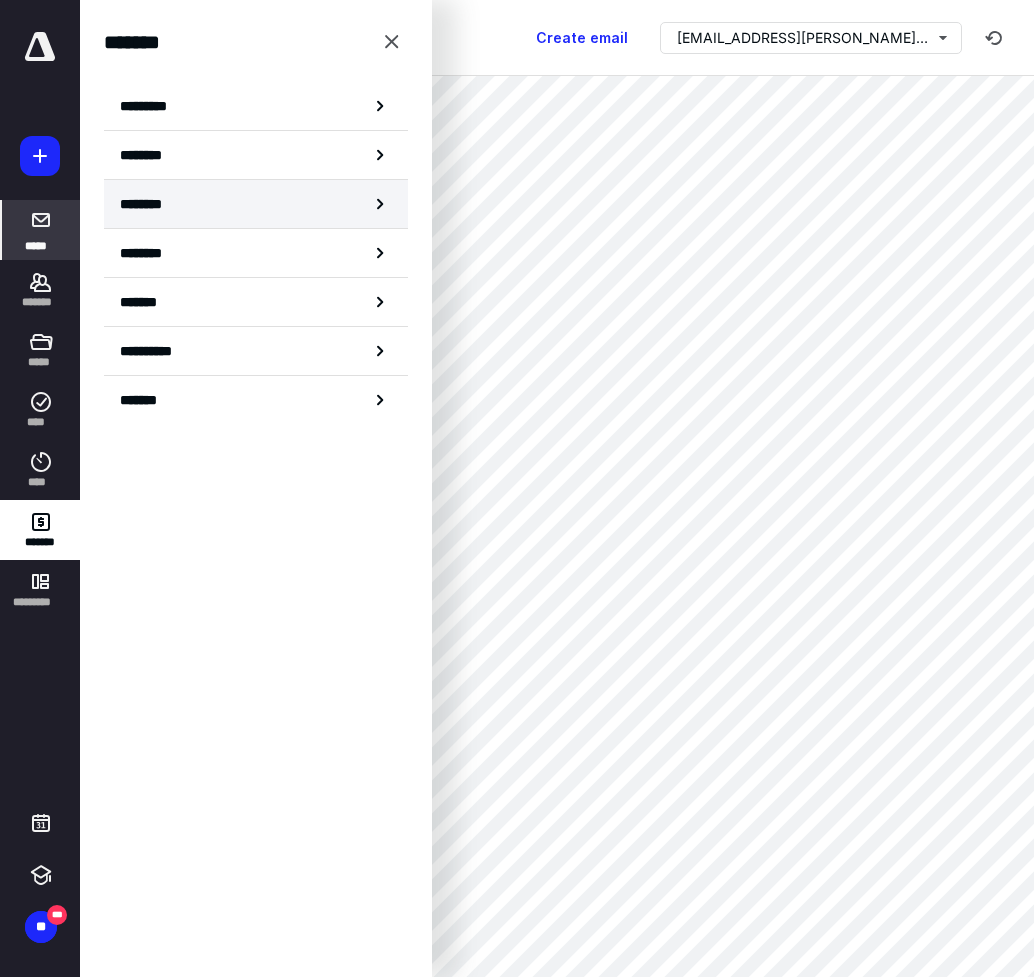 click on "********" at bounding box center (153, 204) 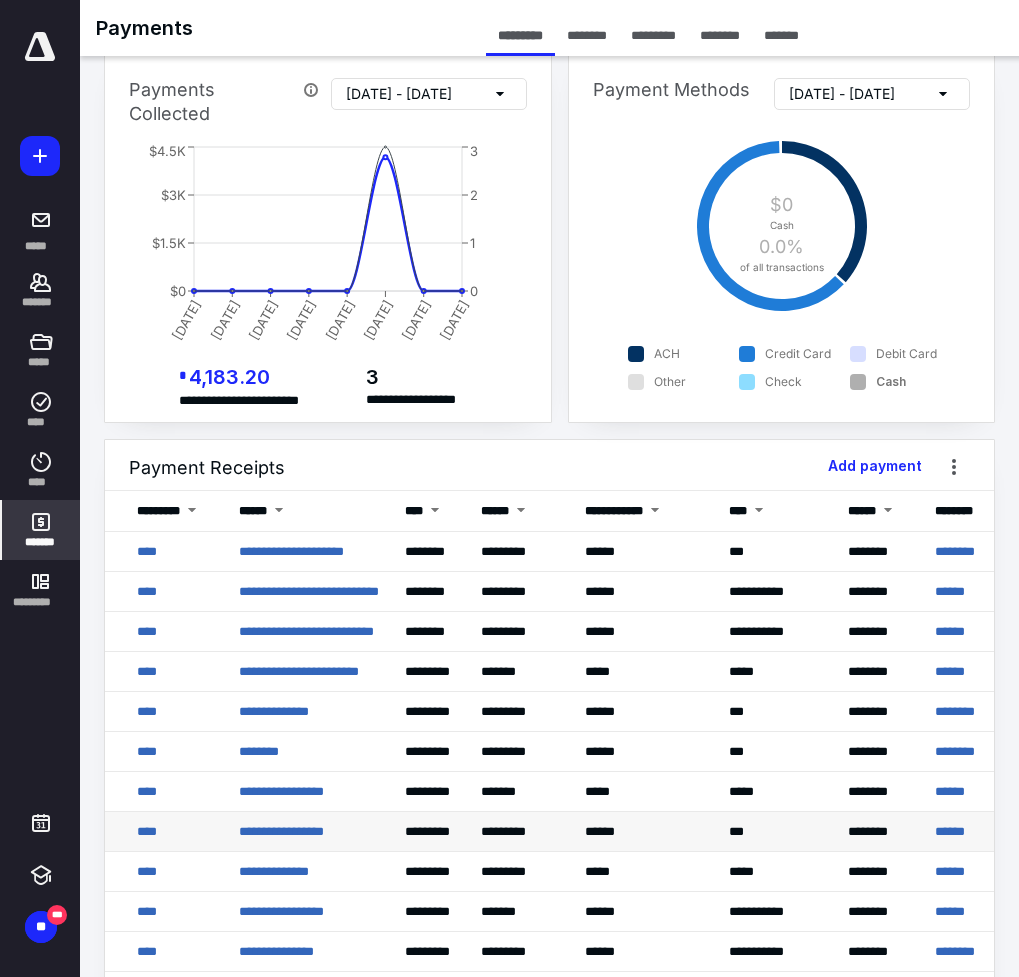 scroll, scrollTop: 0, scrollLeft: 0, axis: both 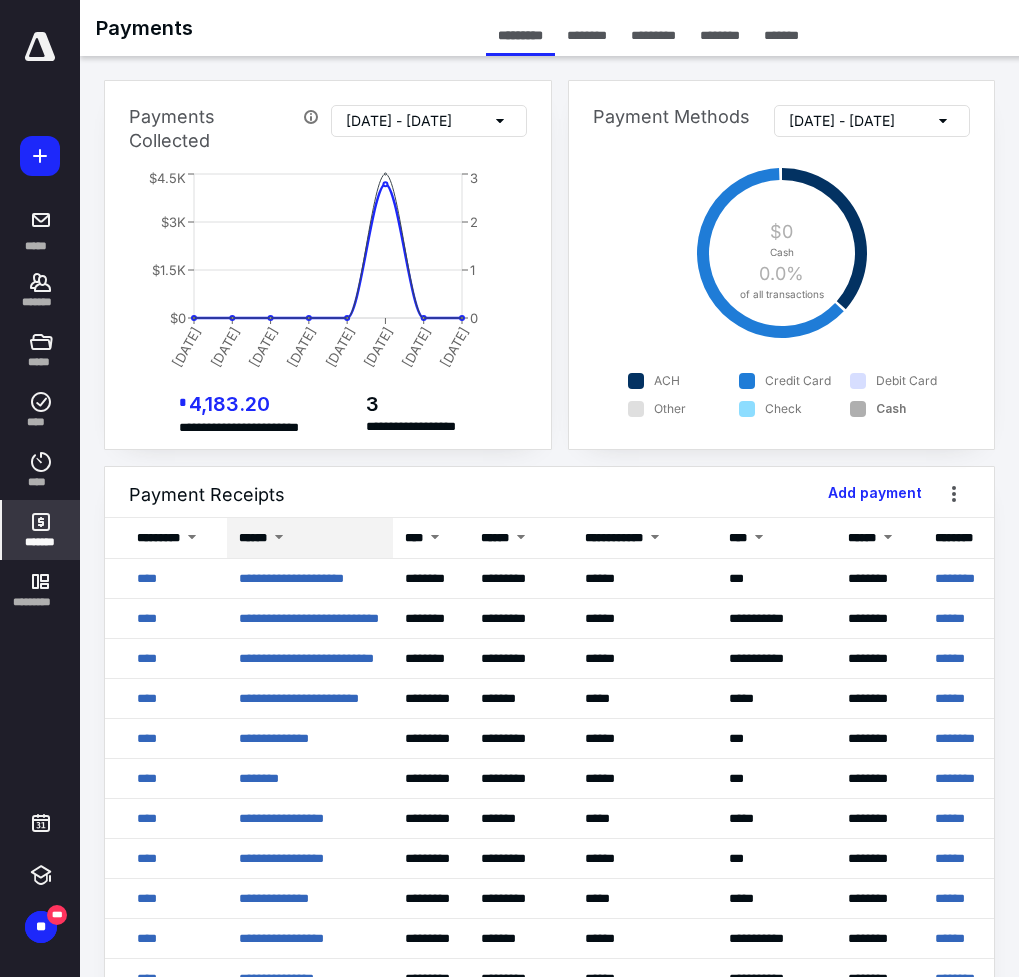 click at bounding box center [279, 539] 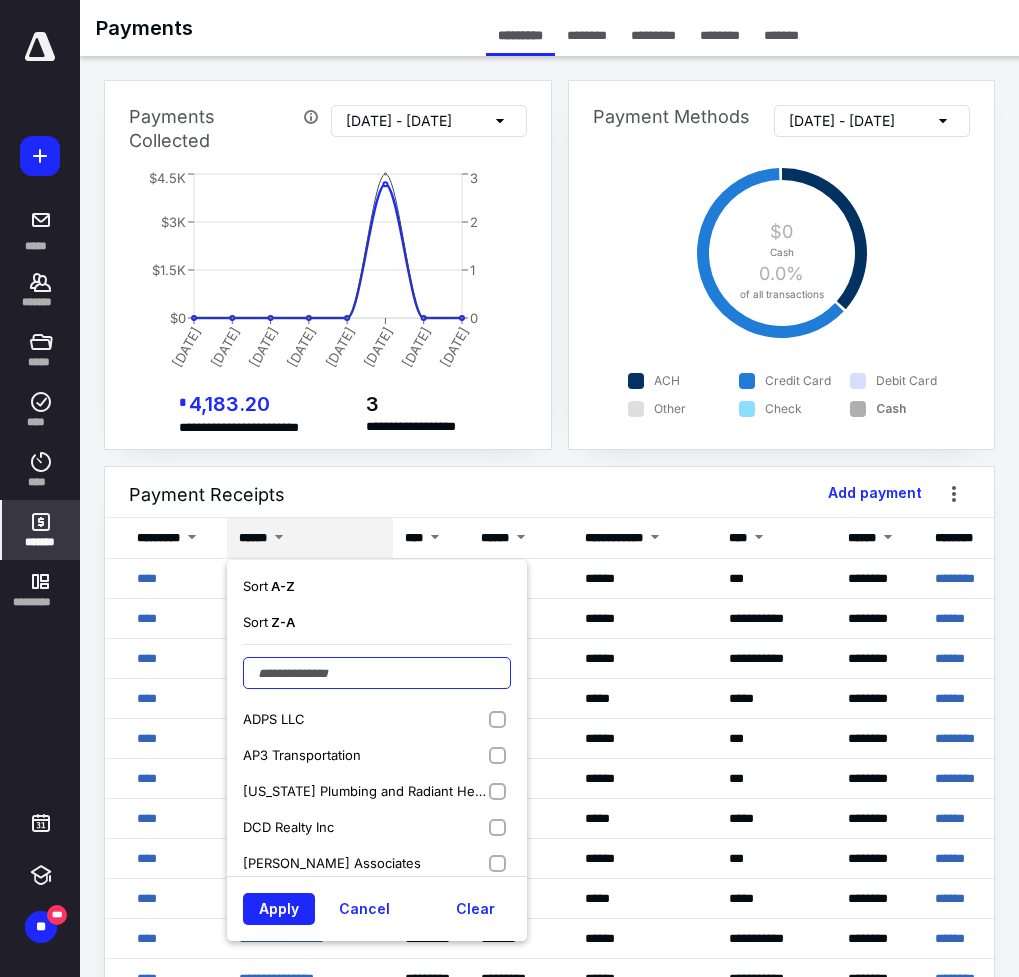 click at bounding box center (377, 673) 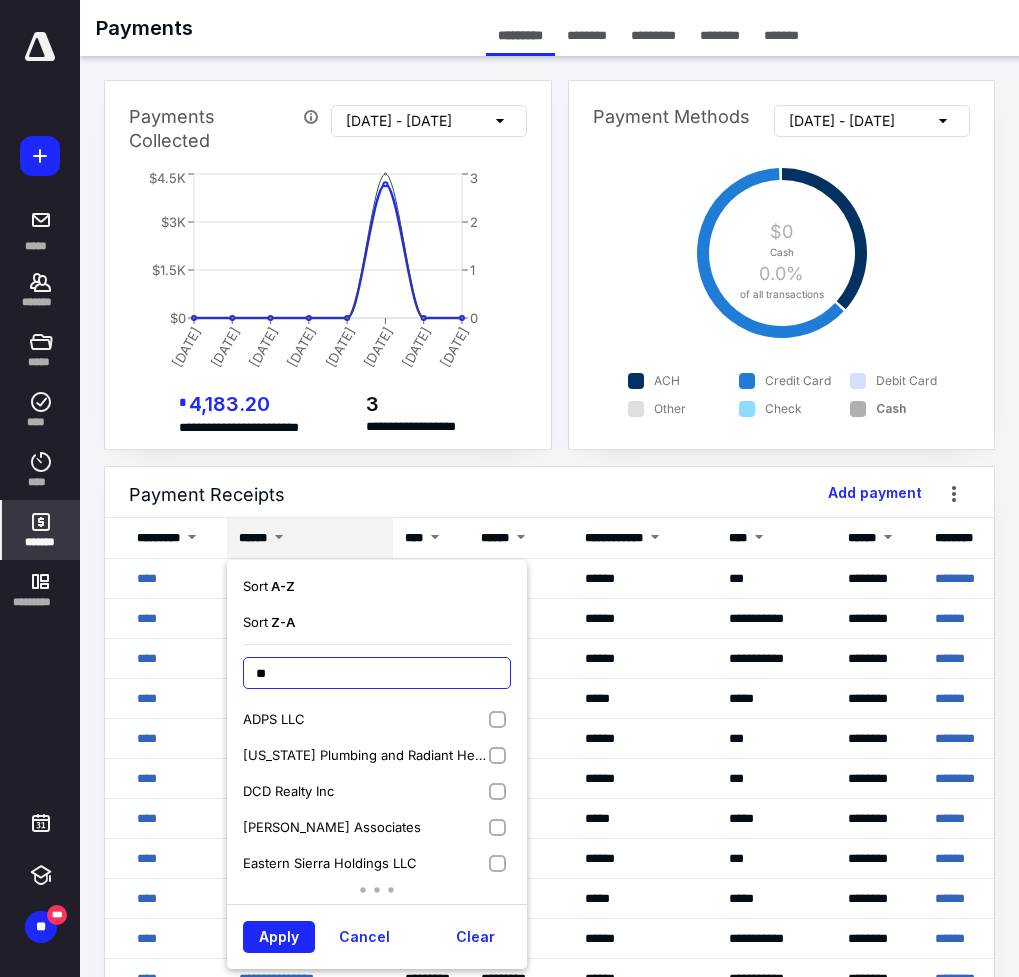 type on "***" 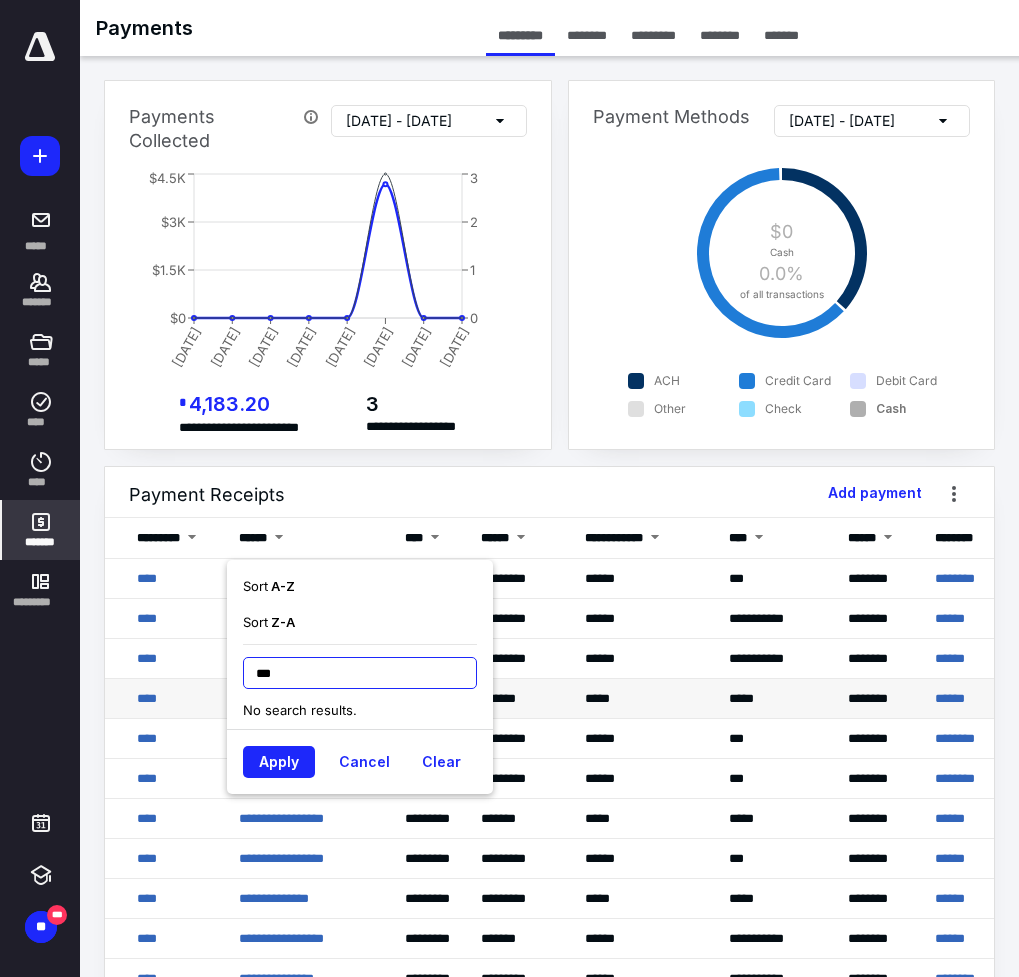 drag, startPoint x: 290, startPoint y: 679, endPoint x: 197, endPoint y: 680, distance: 93.00538 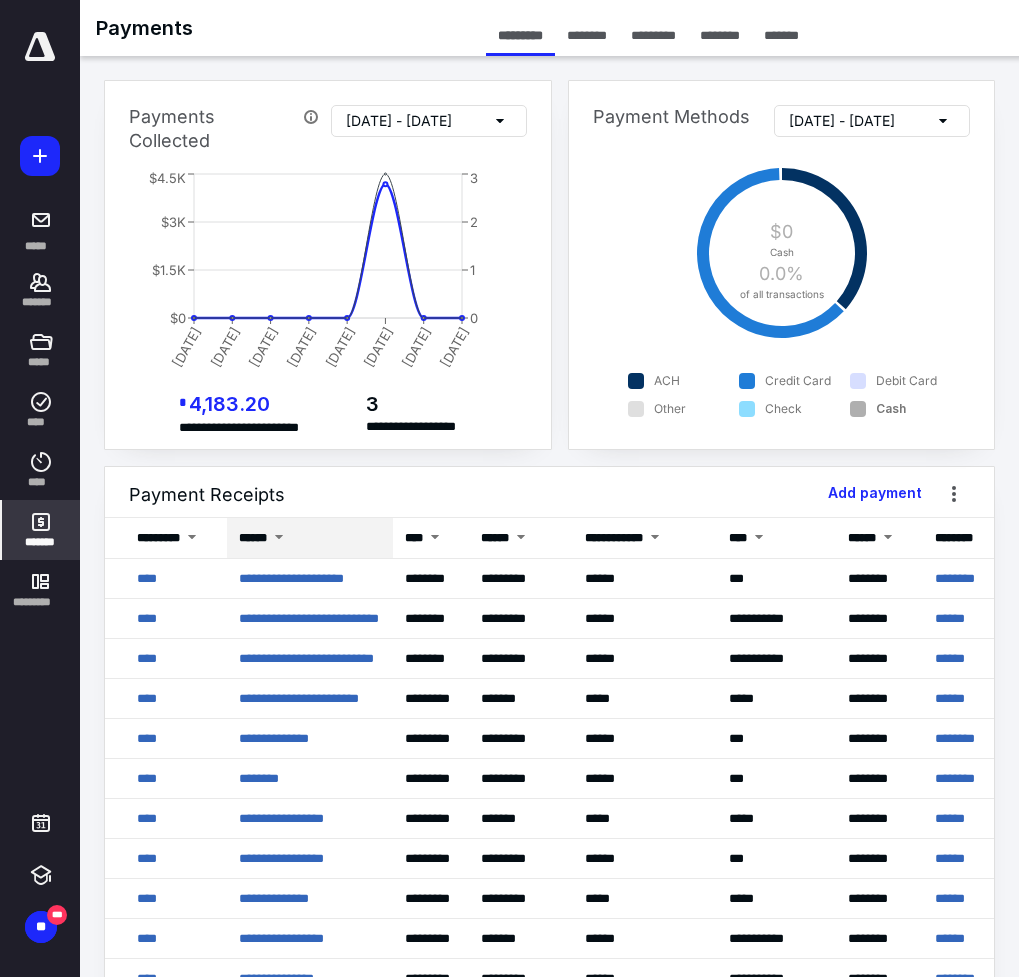 click on "******" at bounding box center [253, 538] 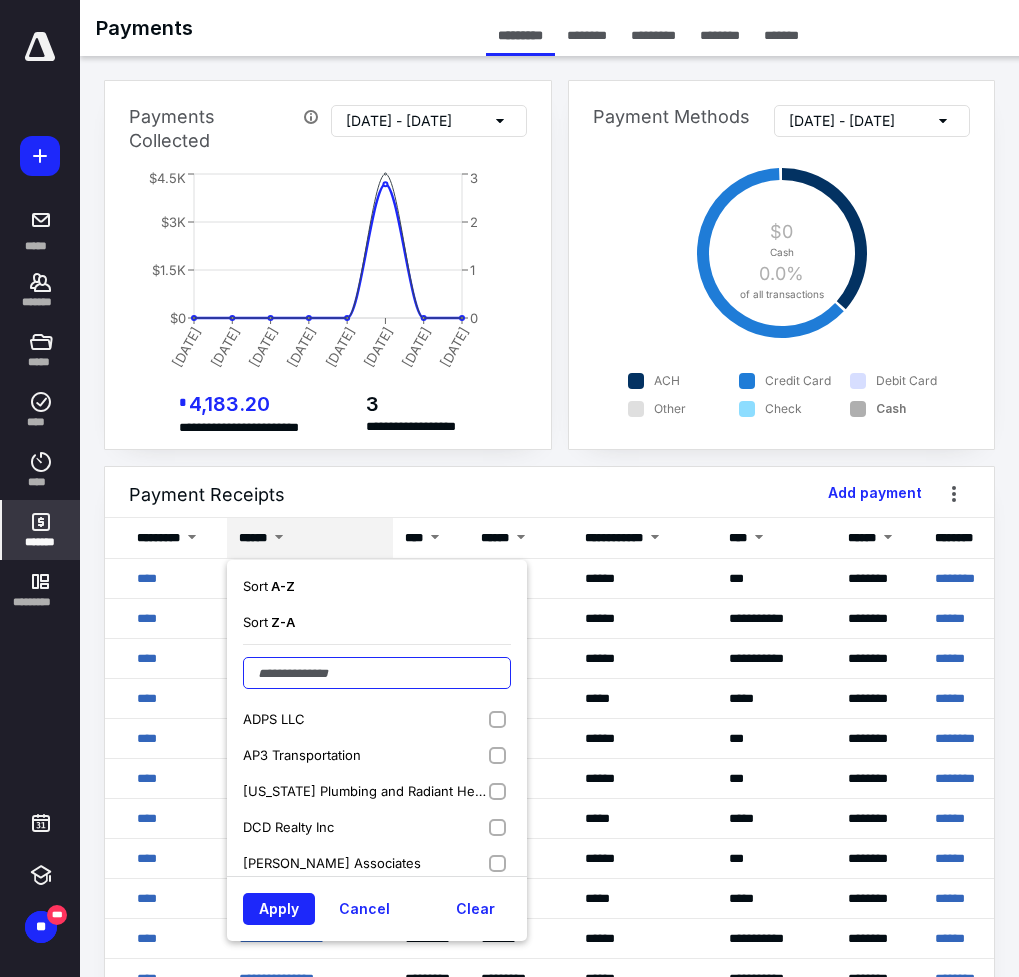 click at bounding box center (377, 673) 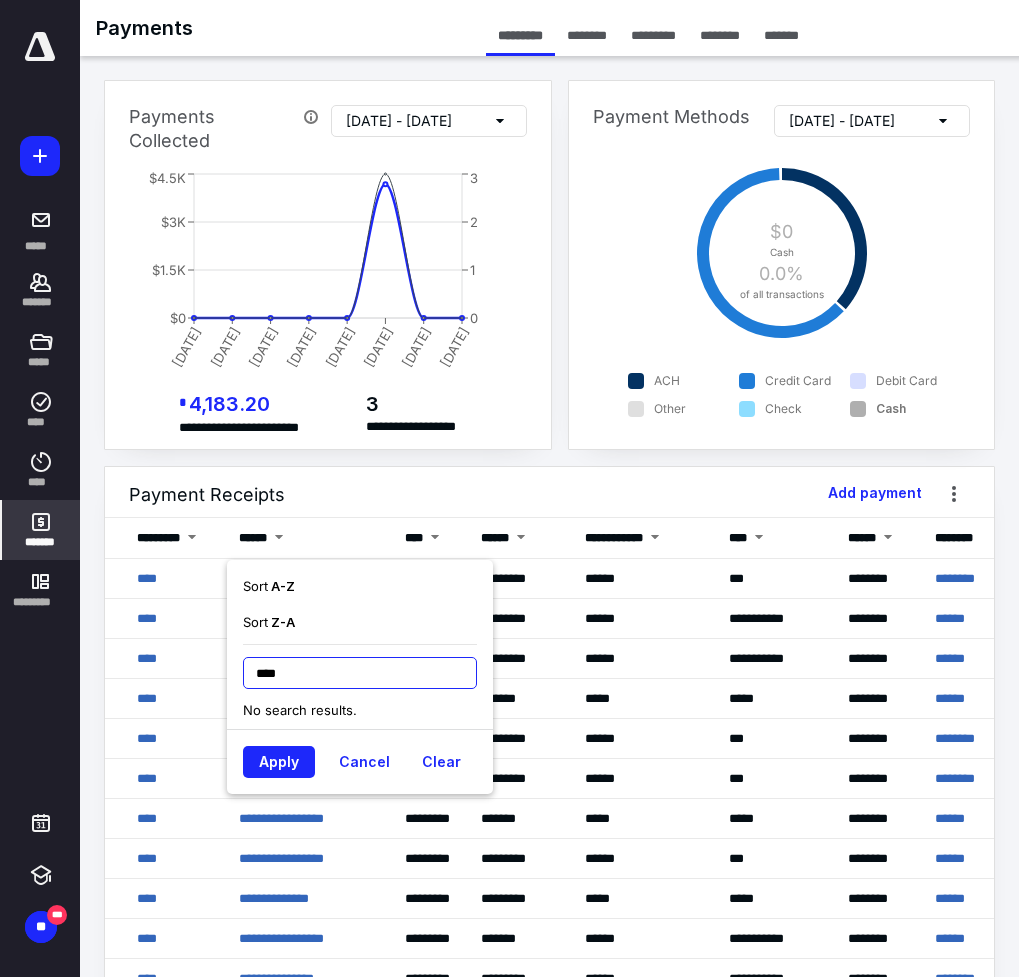 type on "****" 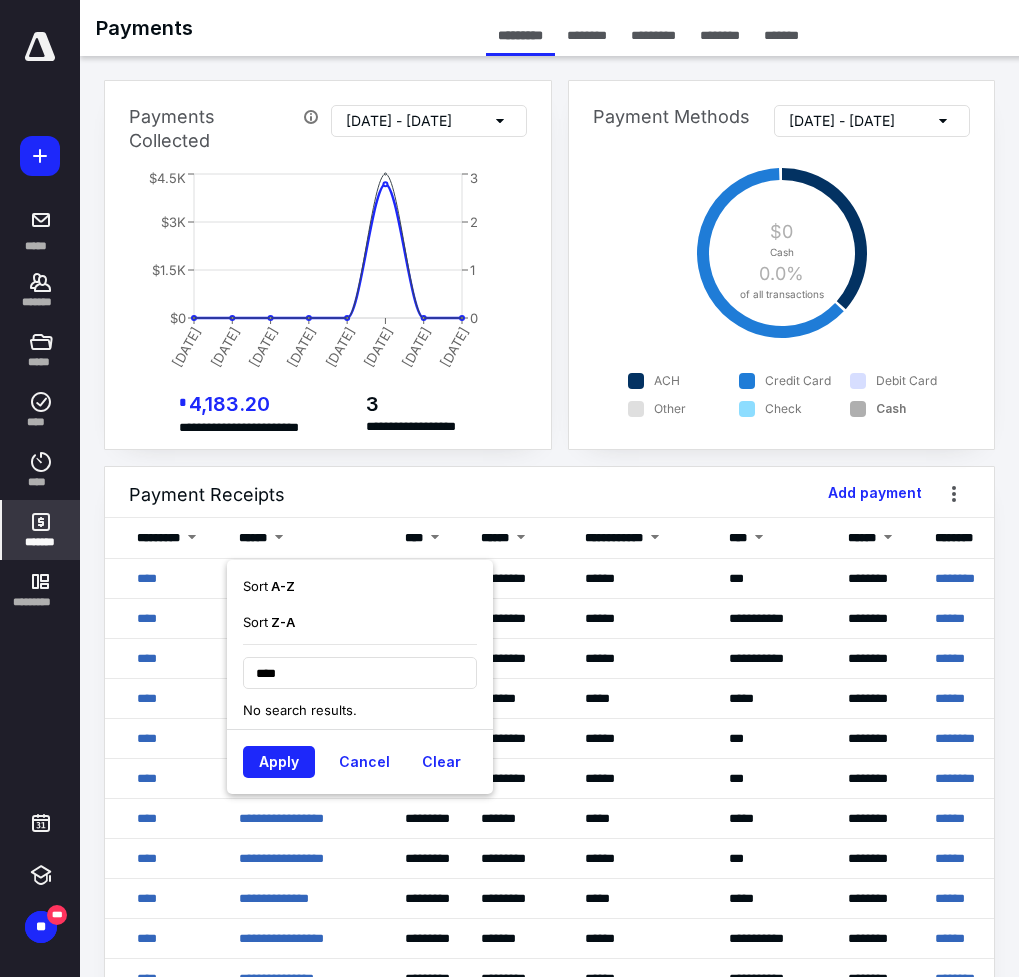 click on "Payment Receipts" at bounding box center [549, 495] 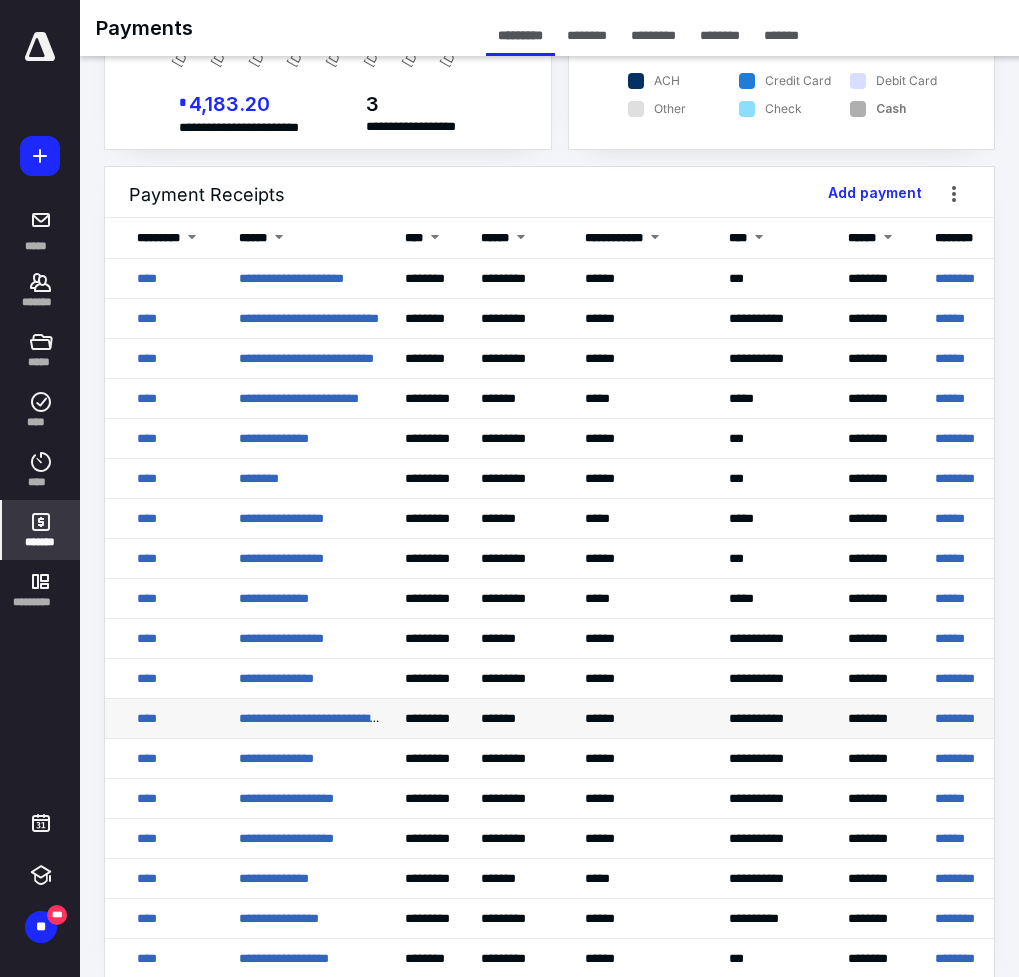 scroll, scrollTop: 327, scrollLeft: 0, axis: vertical 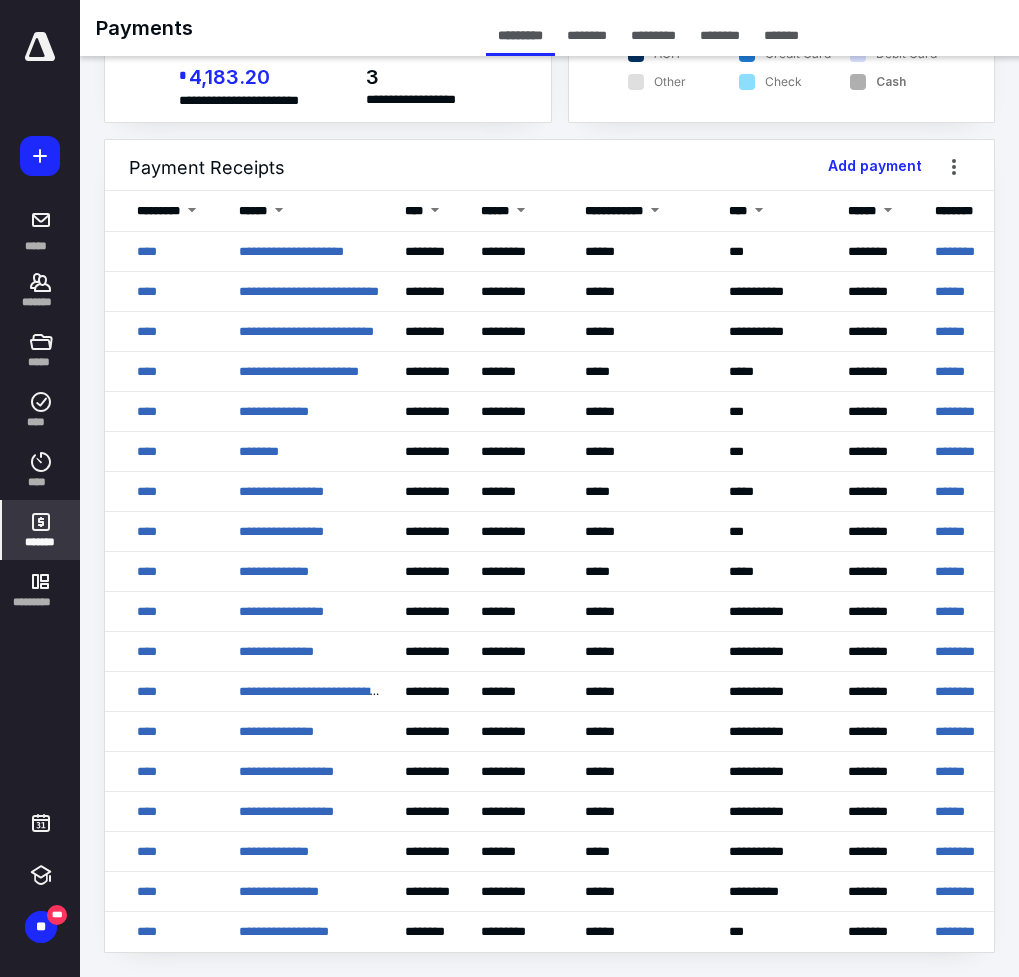 drag, startPoint x: 720, startPoint y: 974, endPoint x: 823, endPoint y: 1318, distance: 359.0891 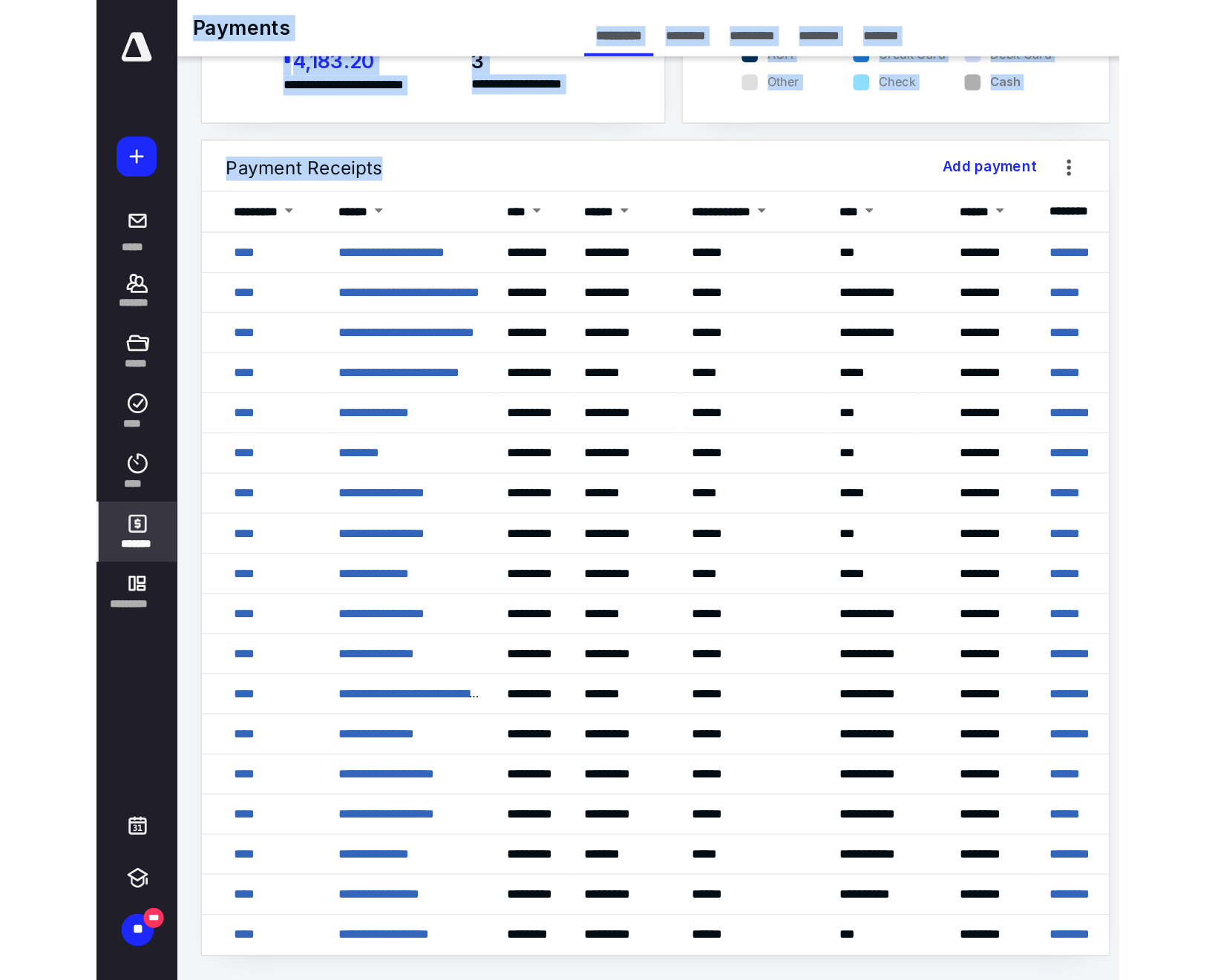 scroll, scrollTop: 0, scrollLeft: 0, axis: both 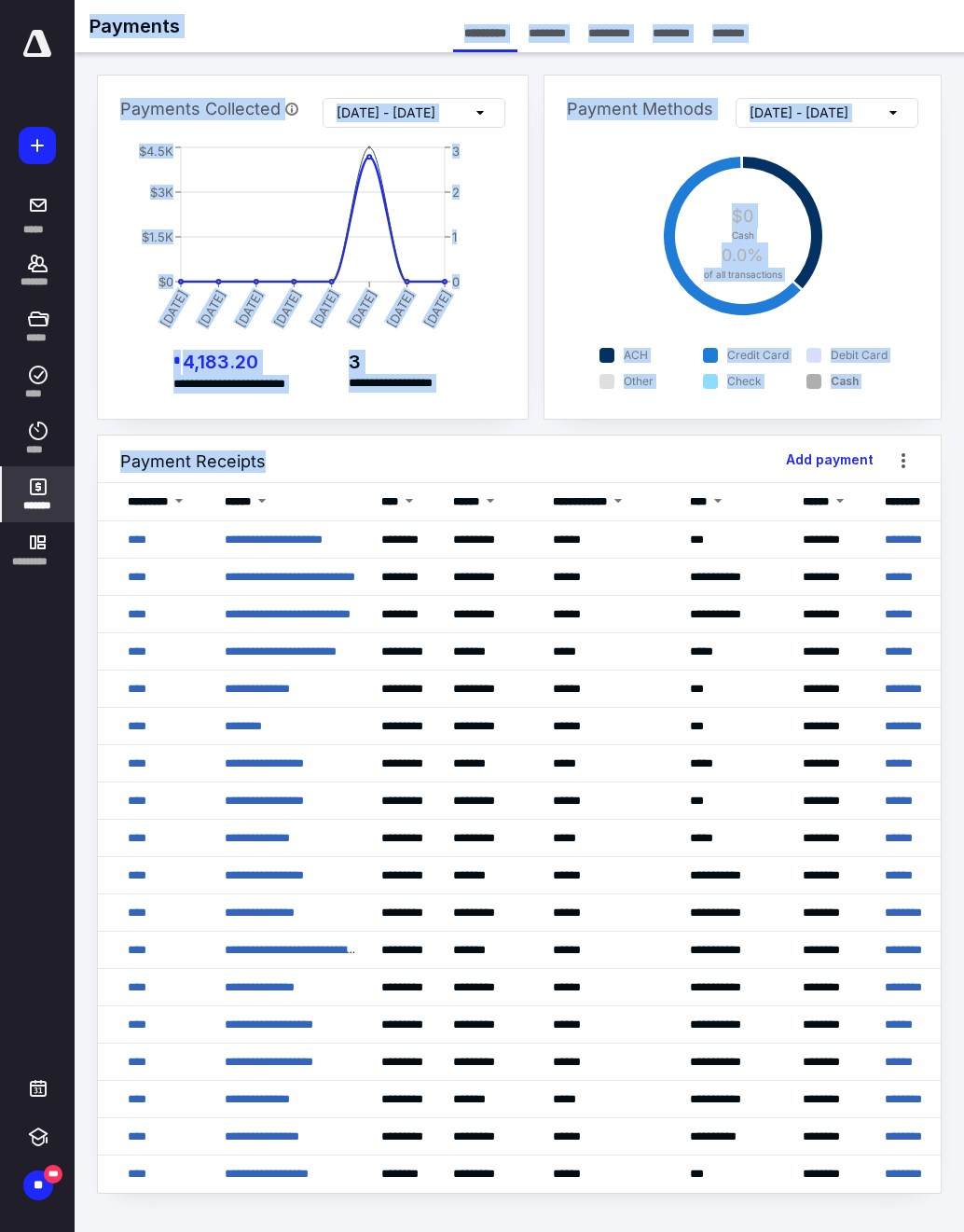 click on "Add payment Payment Receipts" at bounding box center [519, 459] 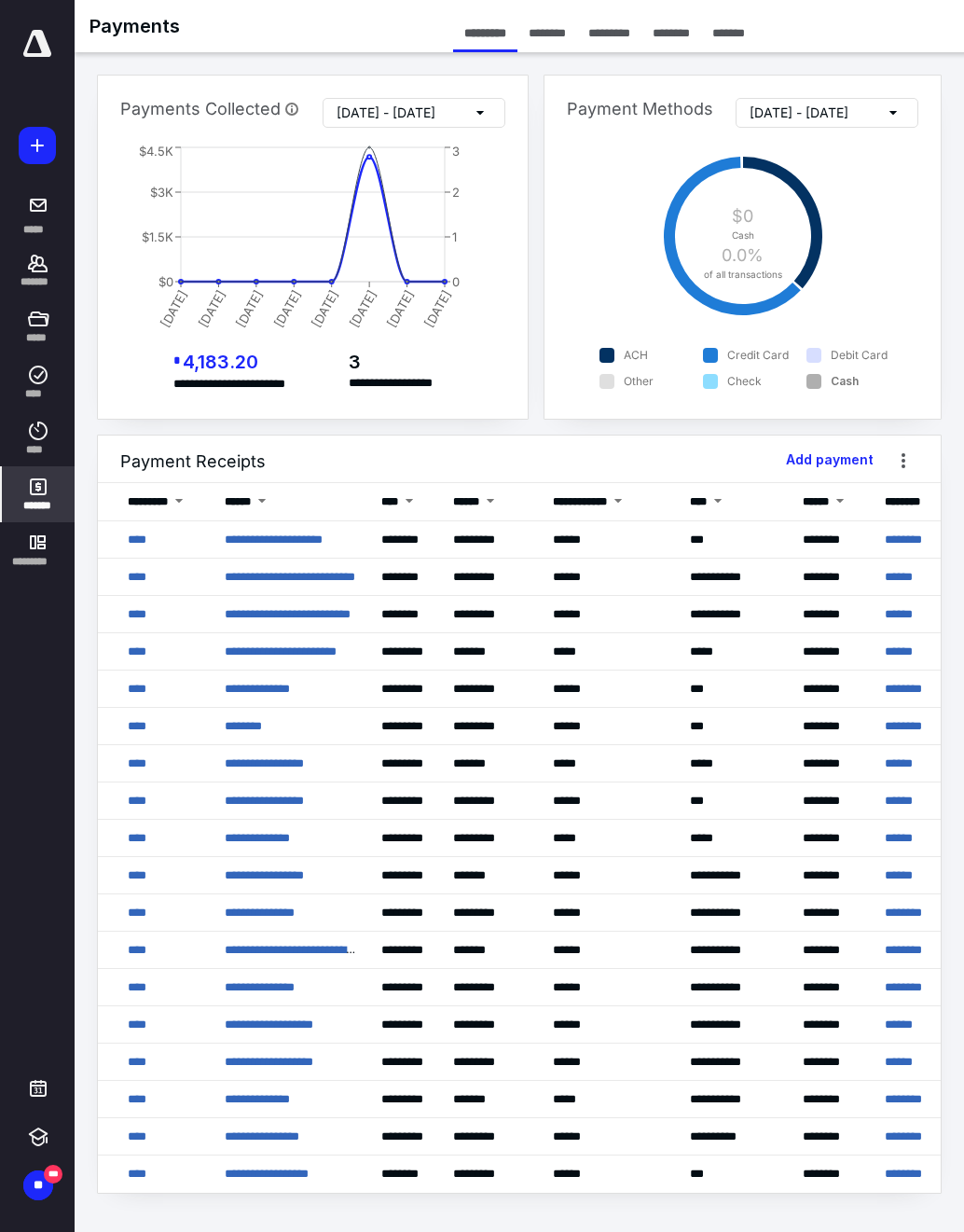 click 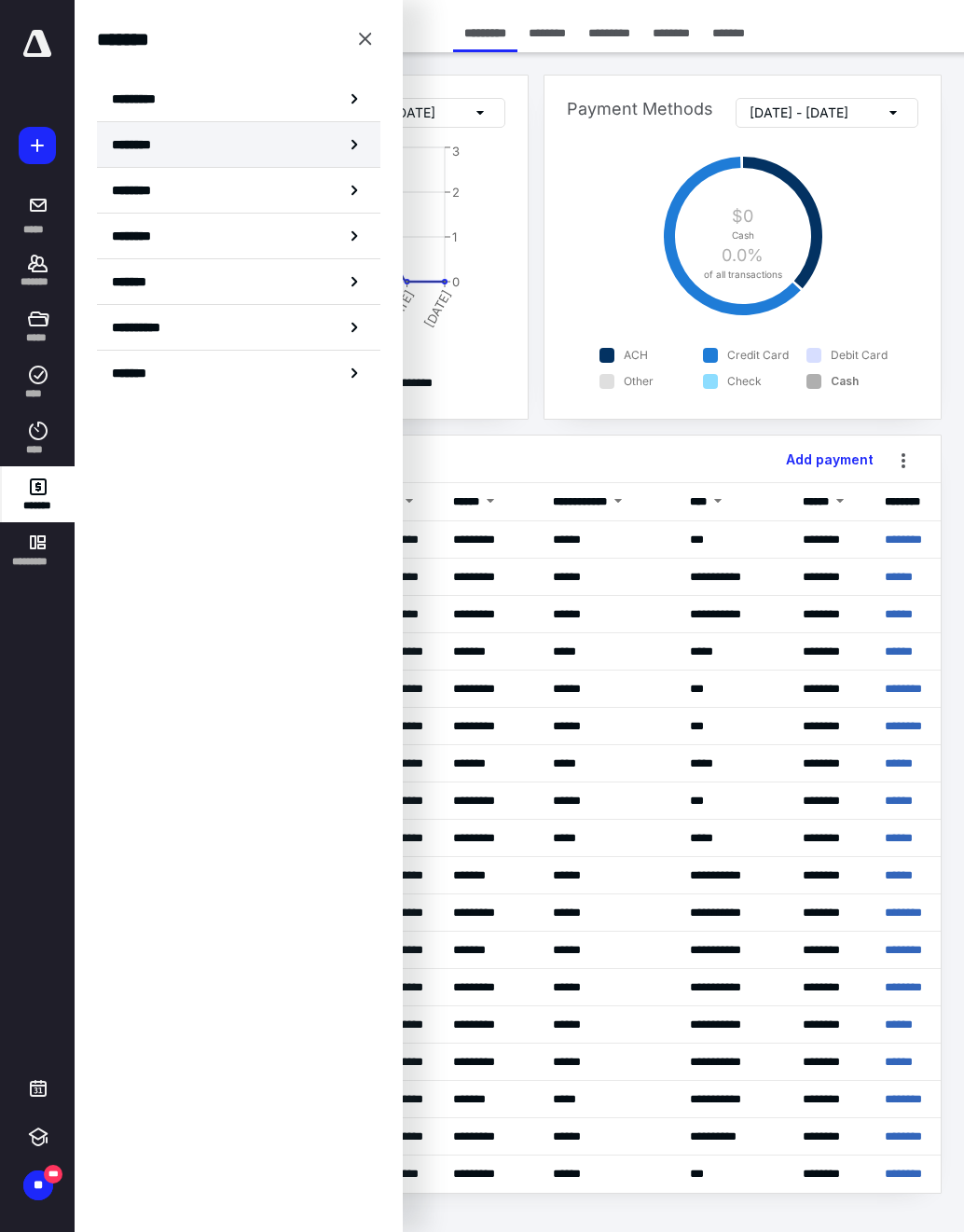 click on "********" at bounding box center [138, 145] 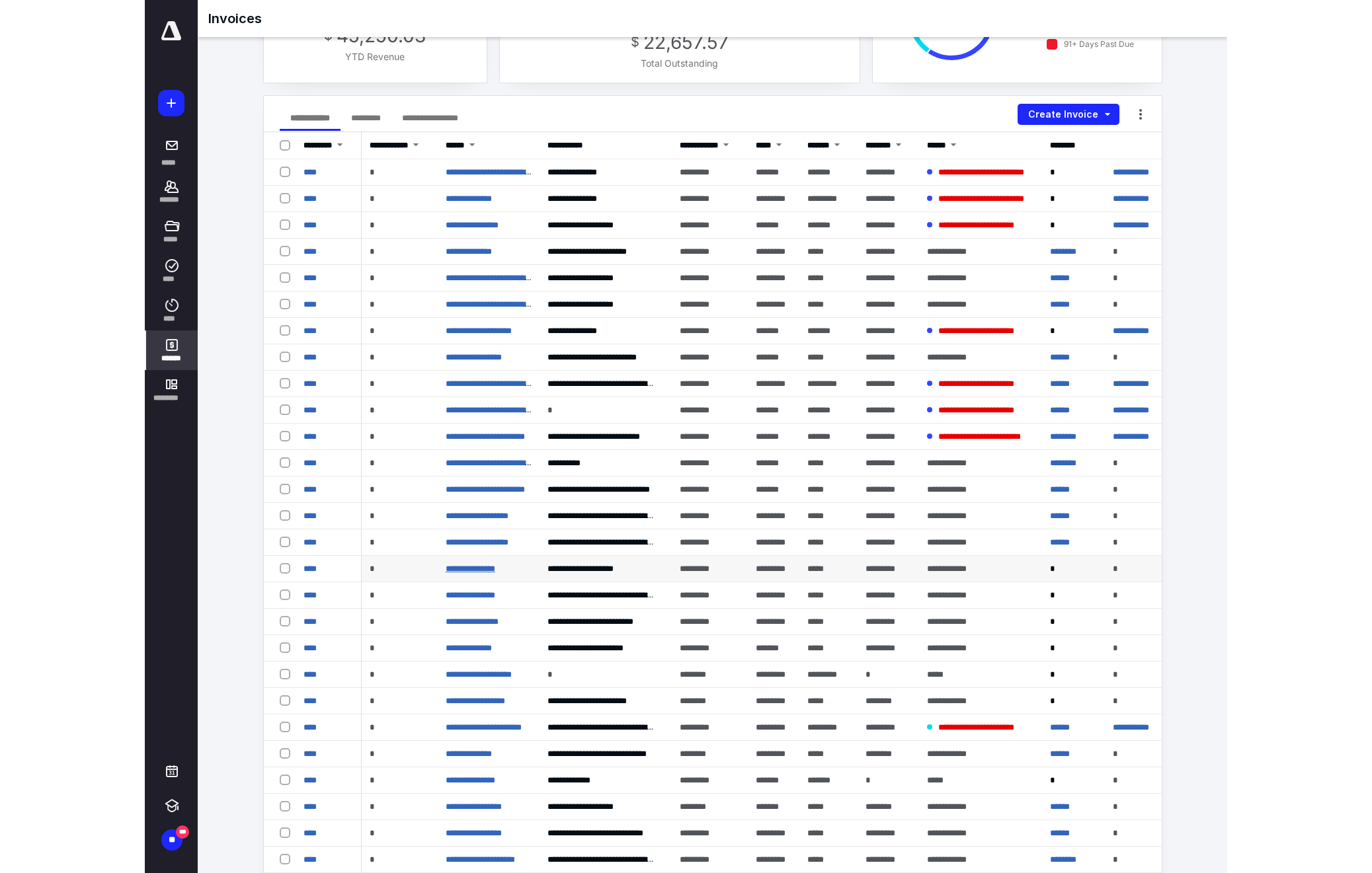 scroll, scrollTop: 0, scrollLeft: 0, axis: both 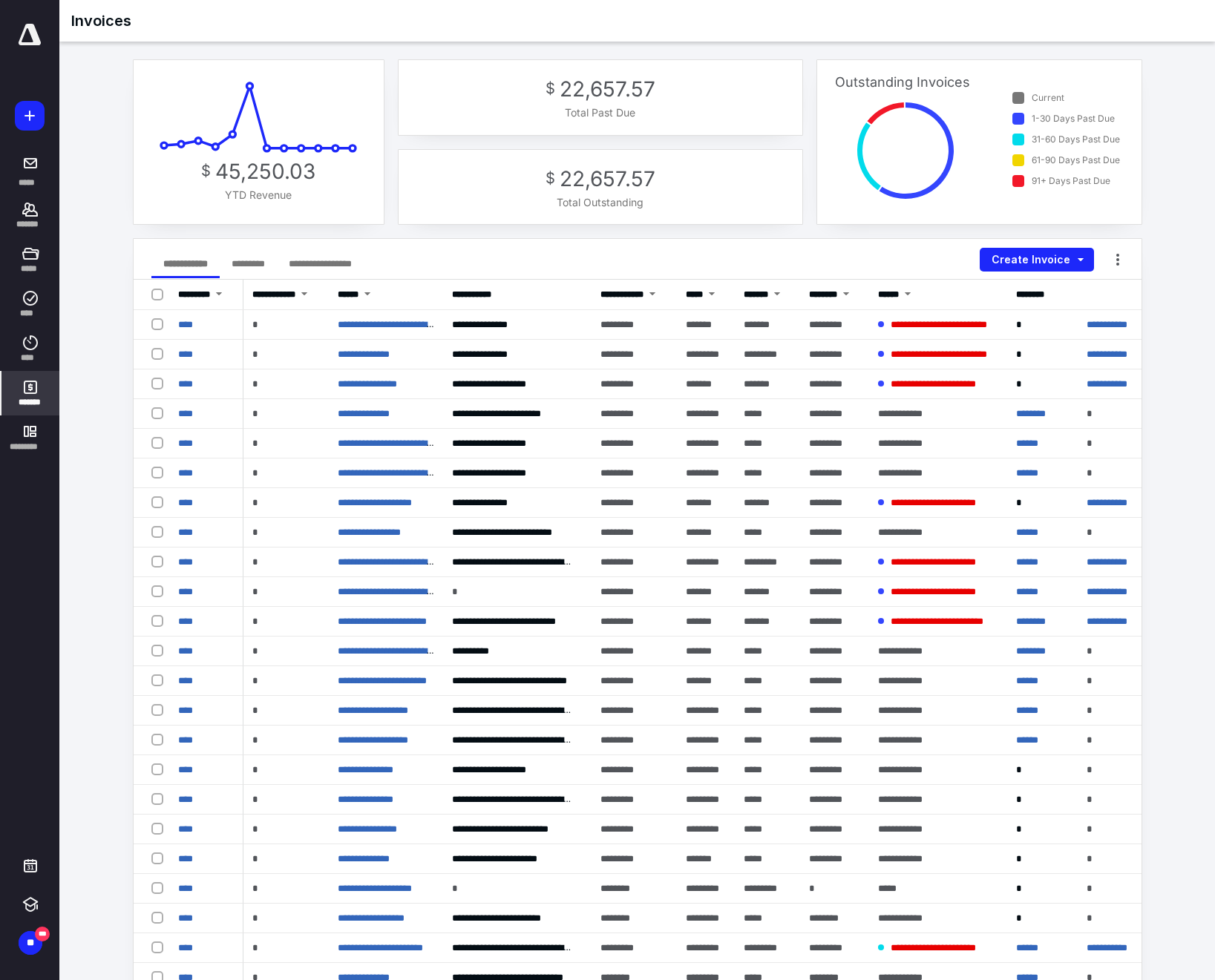 click on "**********" at bounding box center (637, 645) 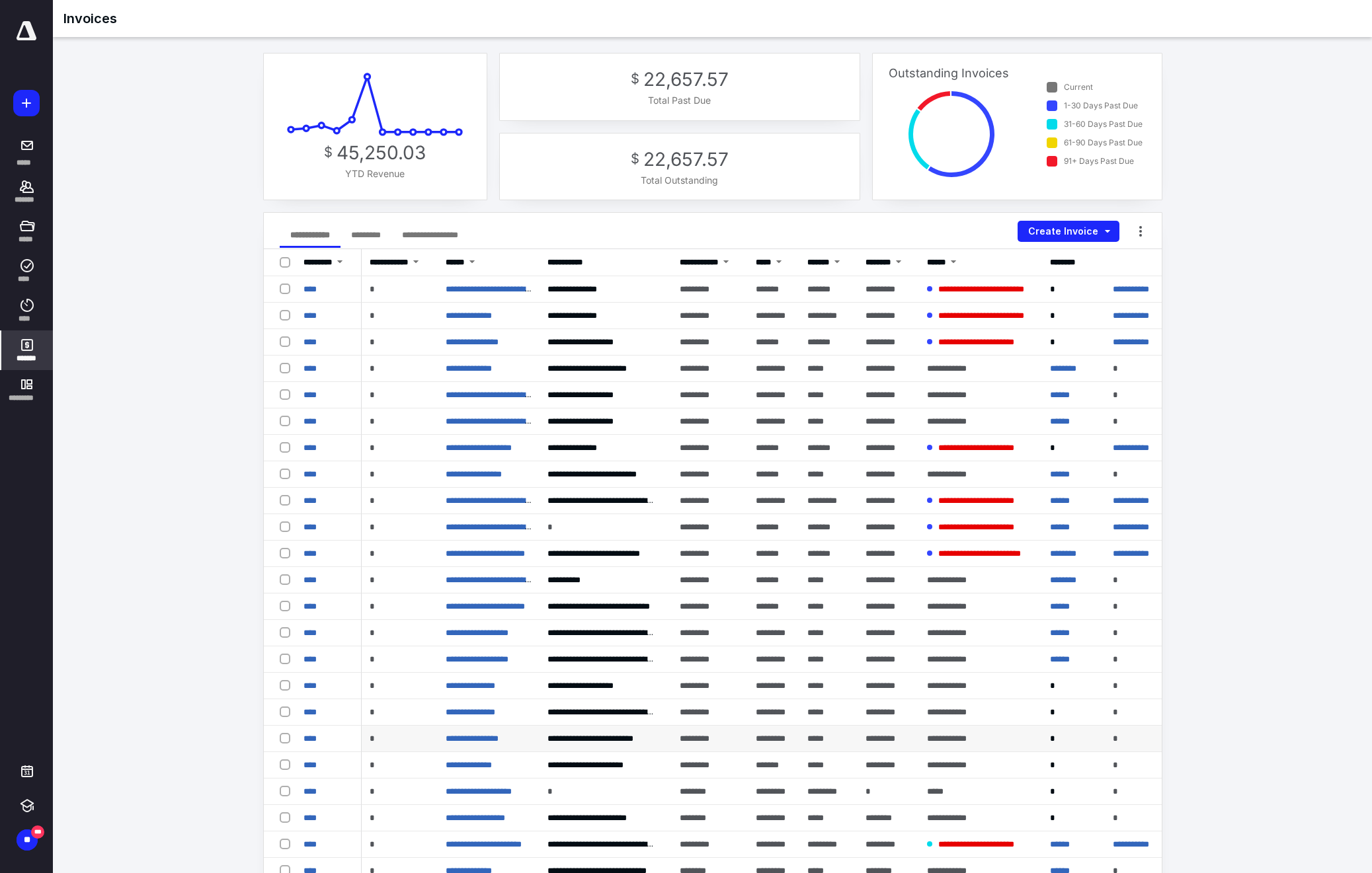 scroll, scrollTop: 249, scrollLeft: 0, axis: vertical 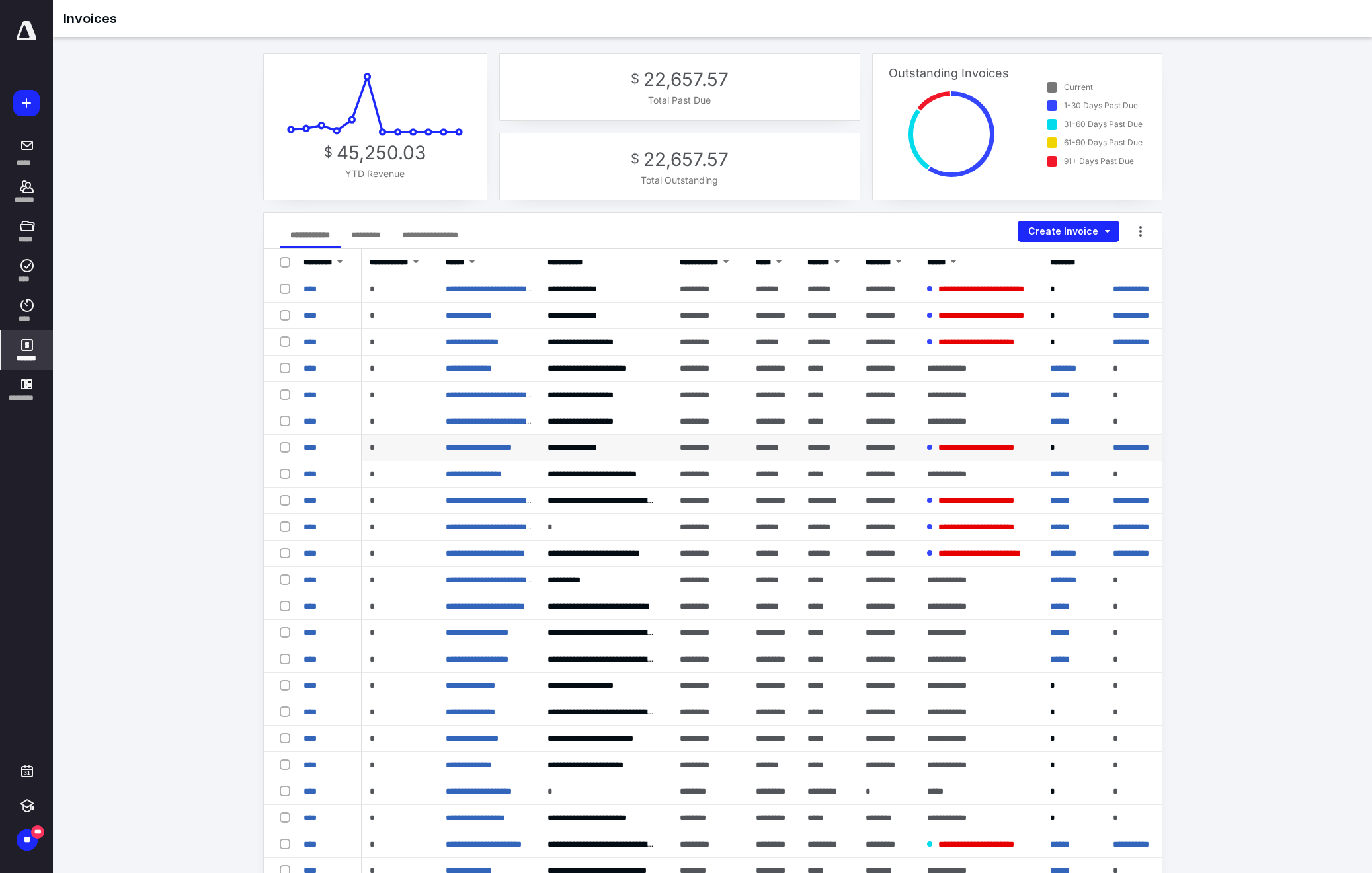 click at bounding box center (288, 447) 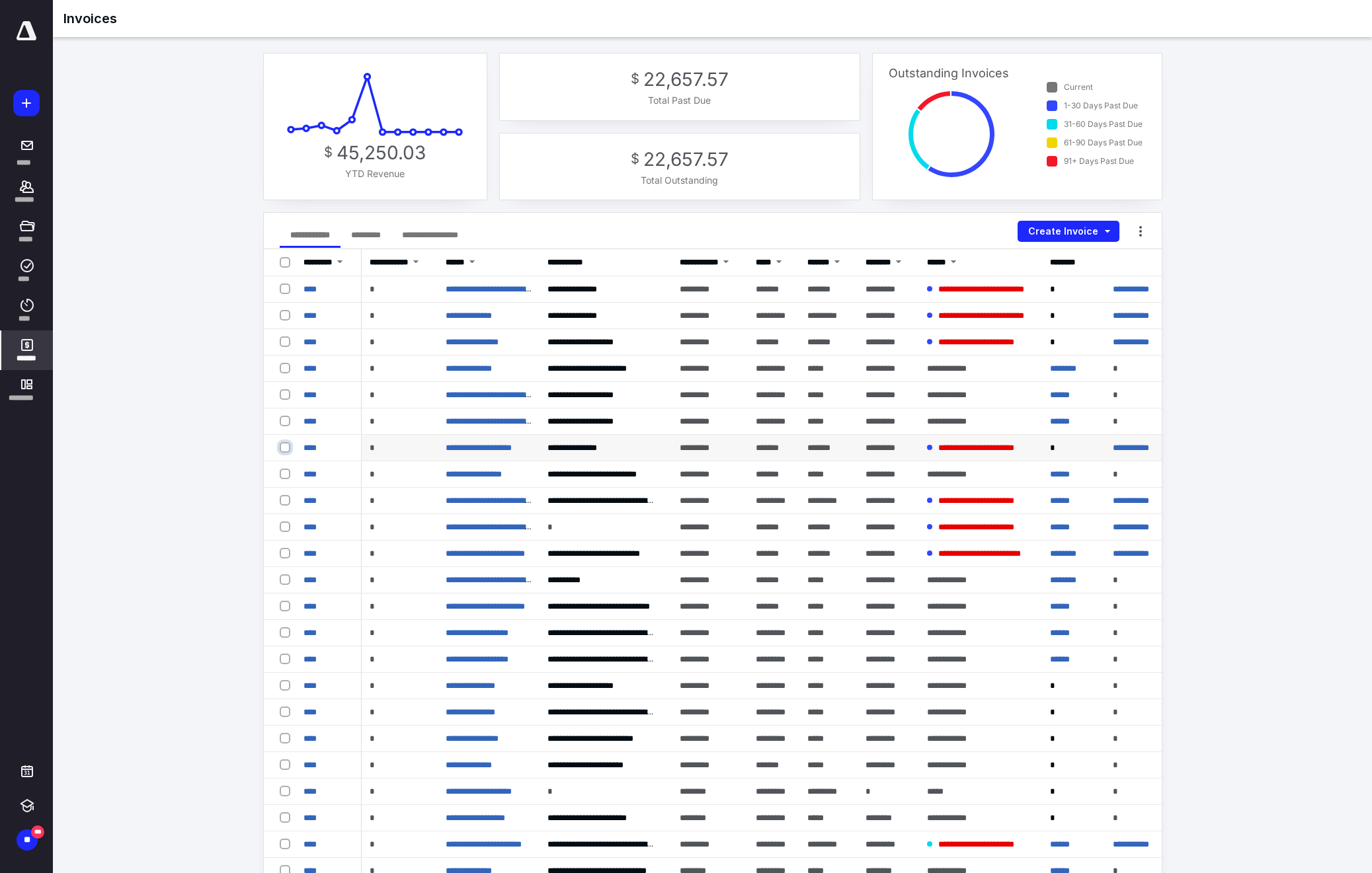 click at bounding box center (286, 447) 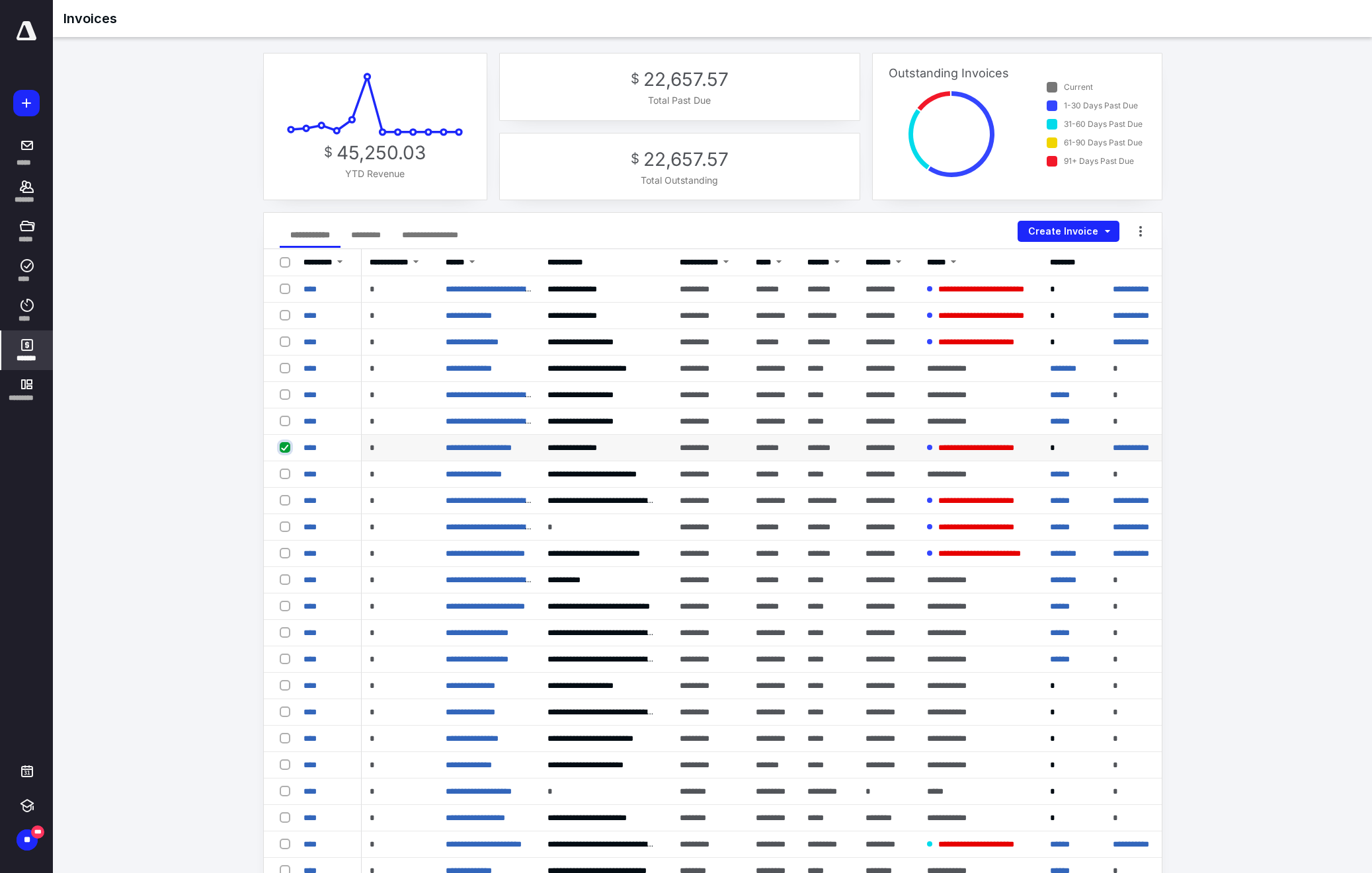 checkbox on "true" 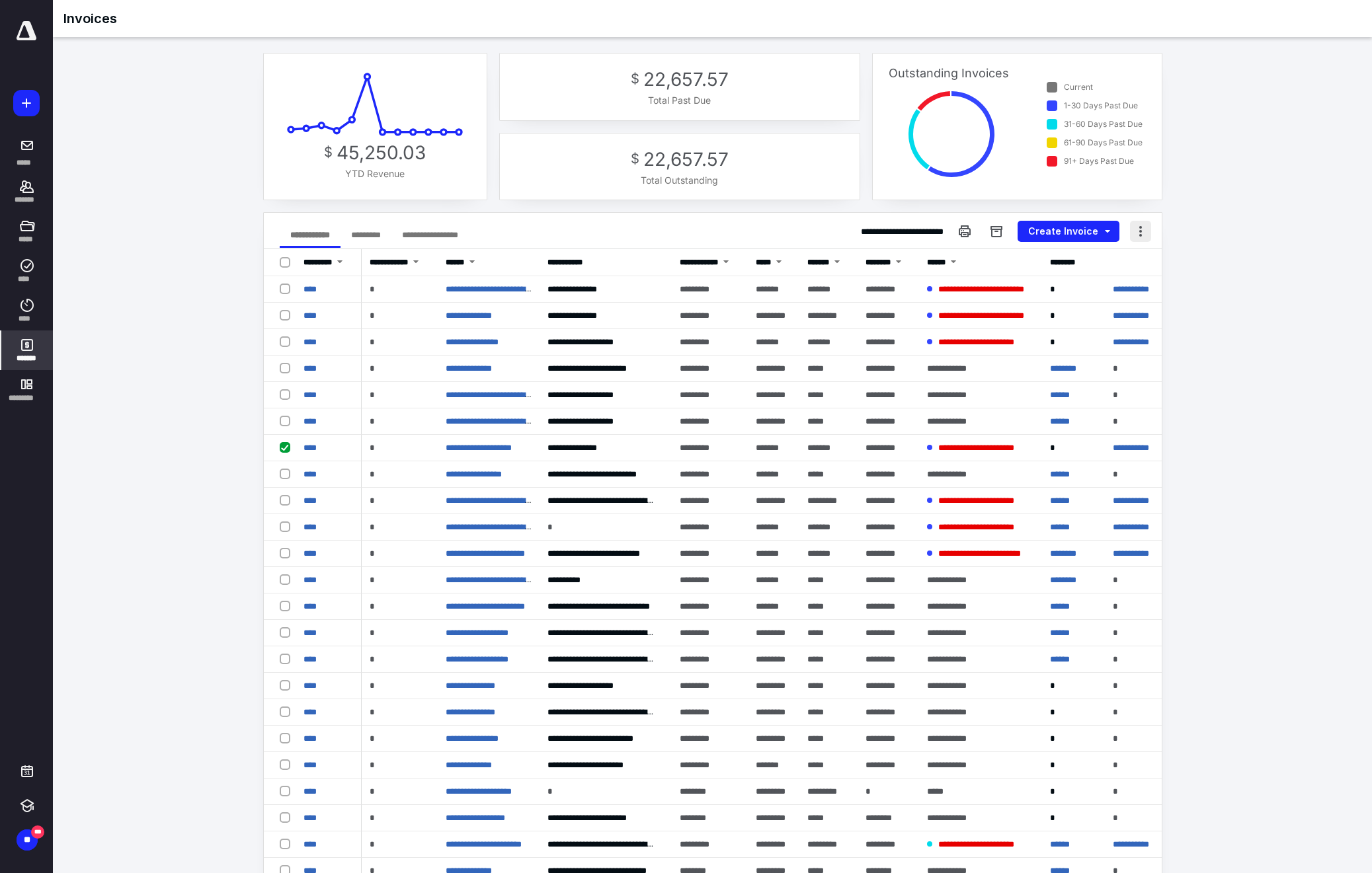 click at bounding box center (1141, 231) 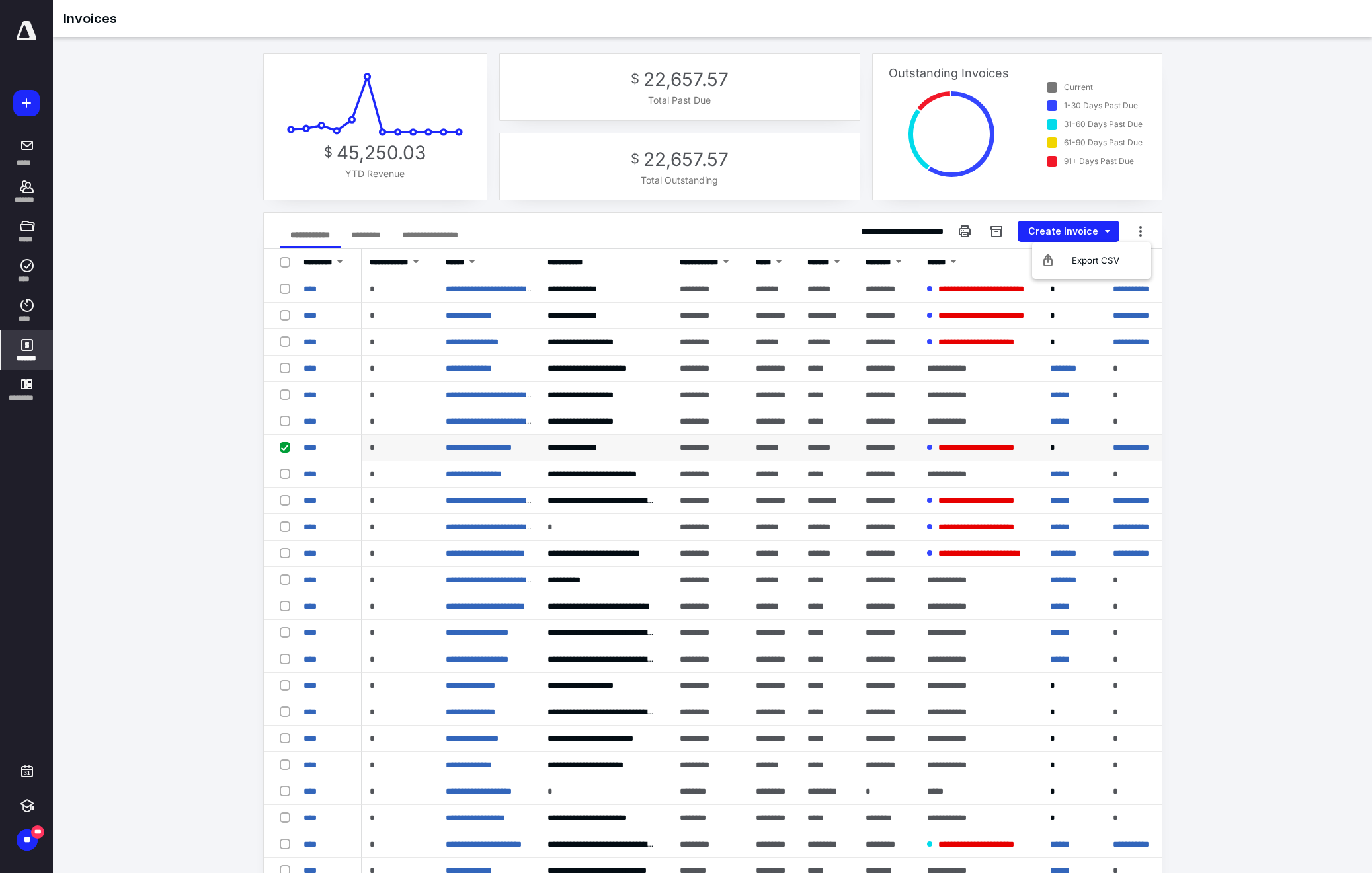 click on "****" at bounding box center (310, 447) 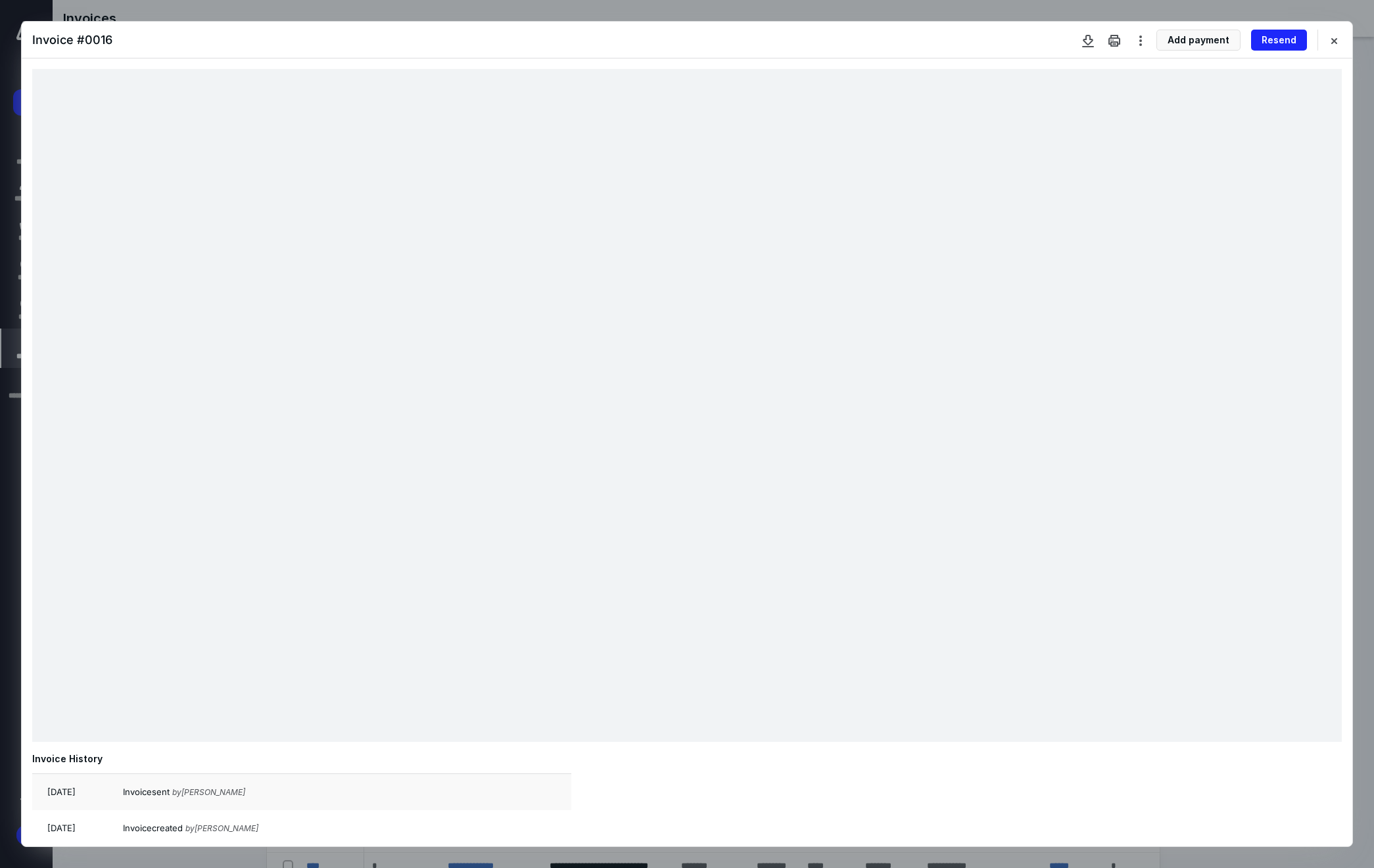 scroll, scrollTop: 11, scrollLeft: 0, axis: vertical 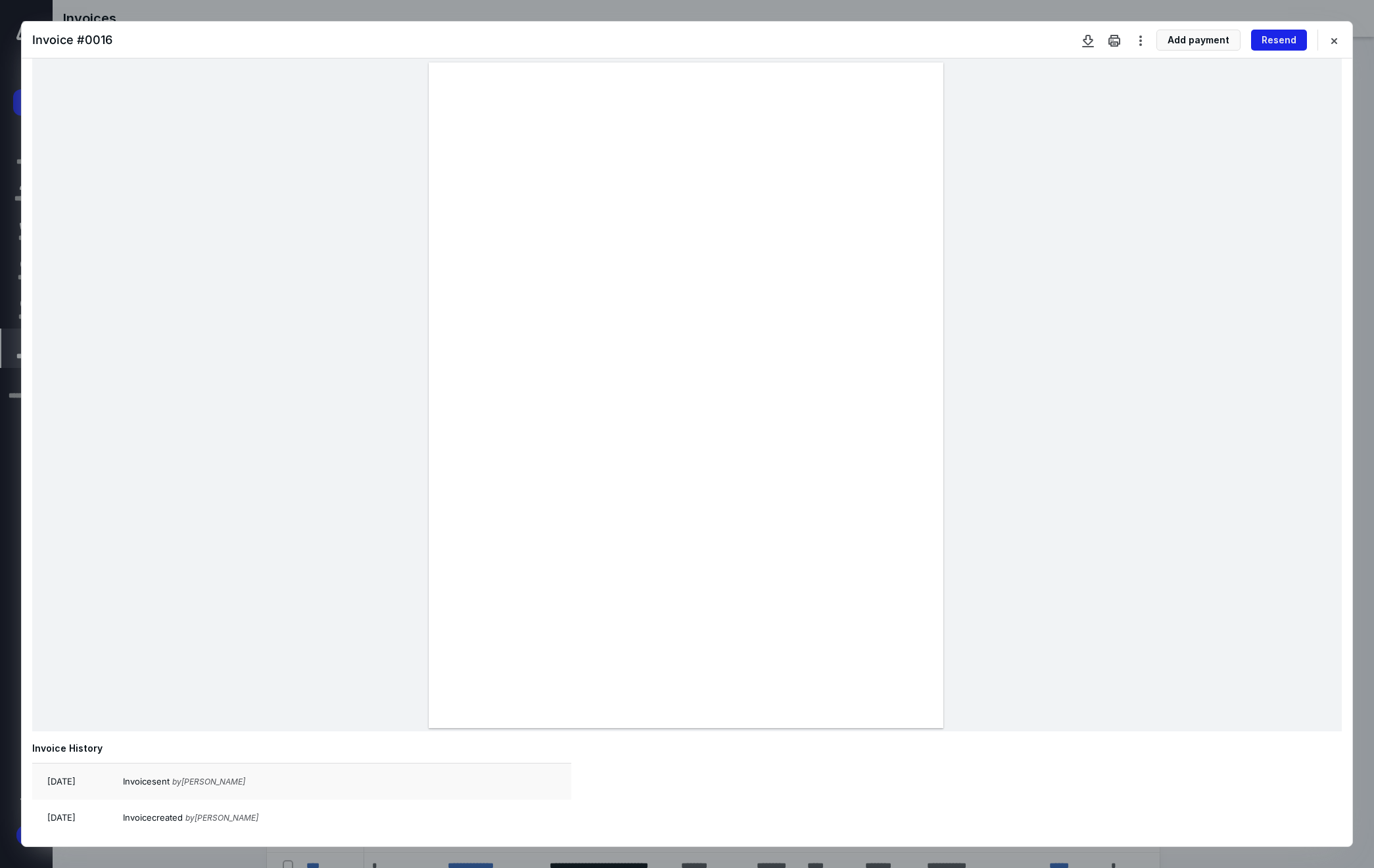 click on "Resend" at bounding box center [1279, 40] 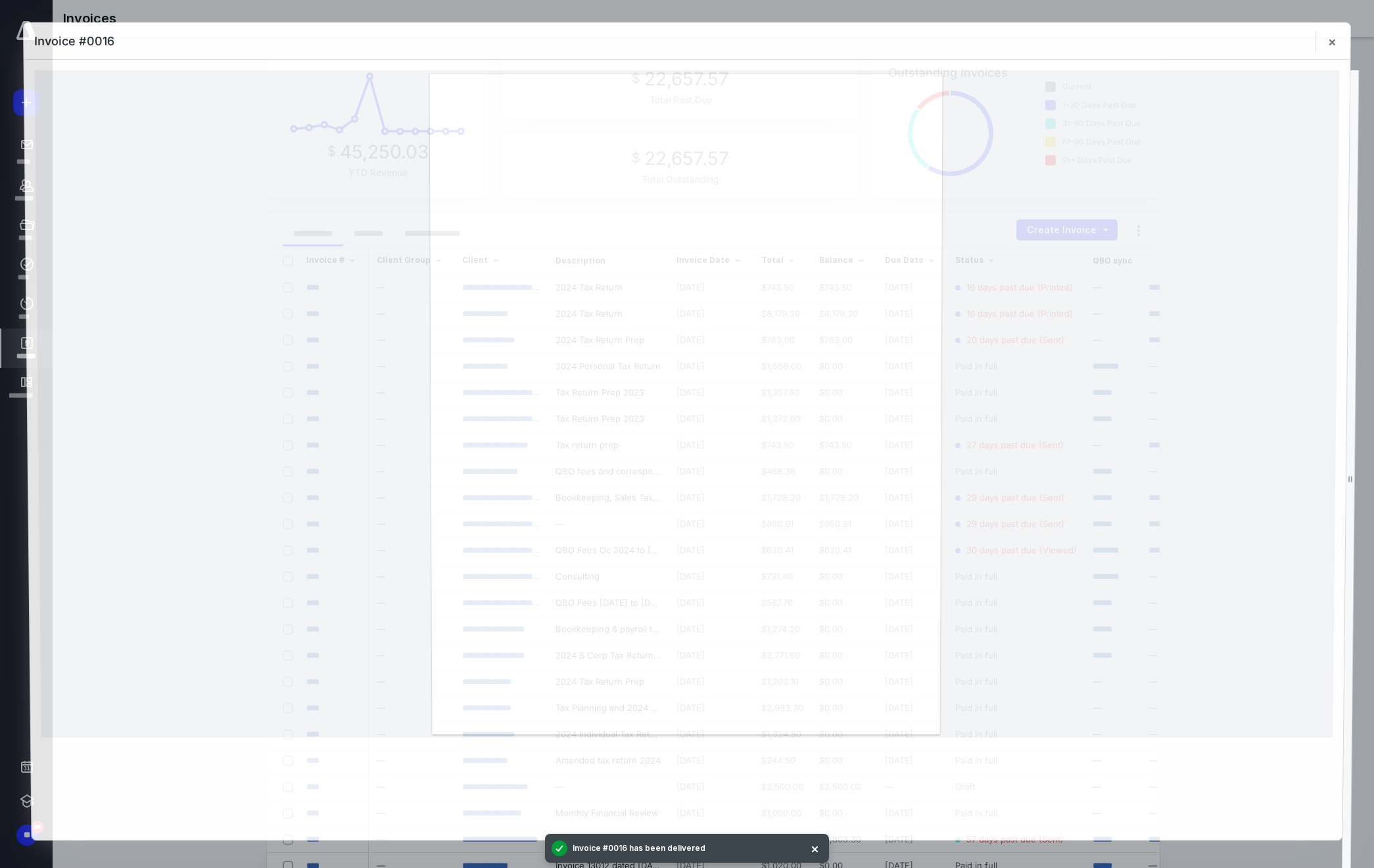 scroll, scrollTop: 0, scrollLeft: 0, axis: both 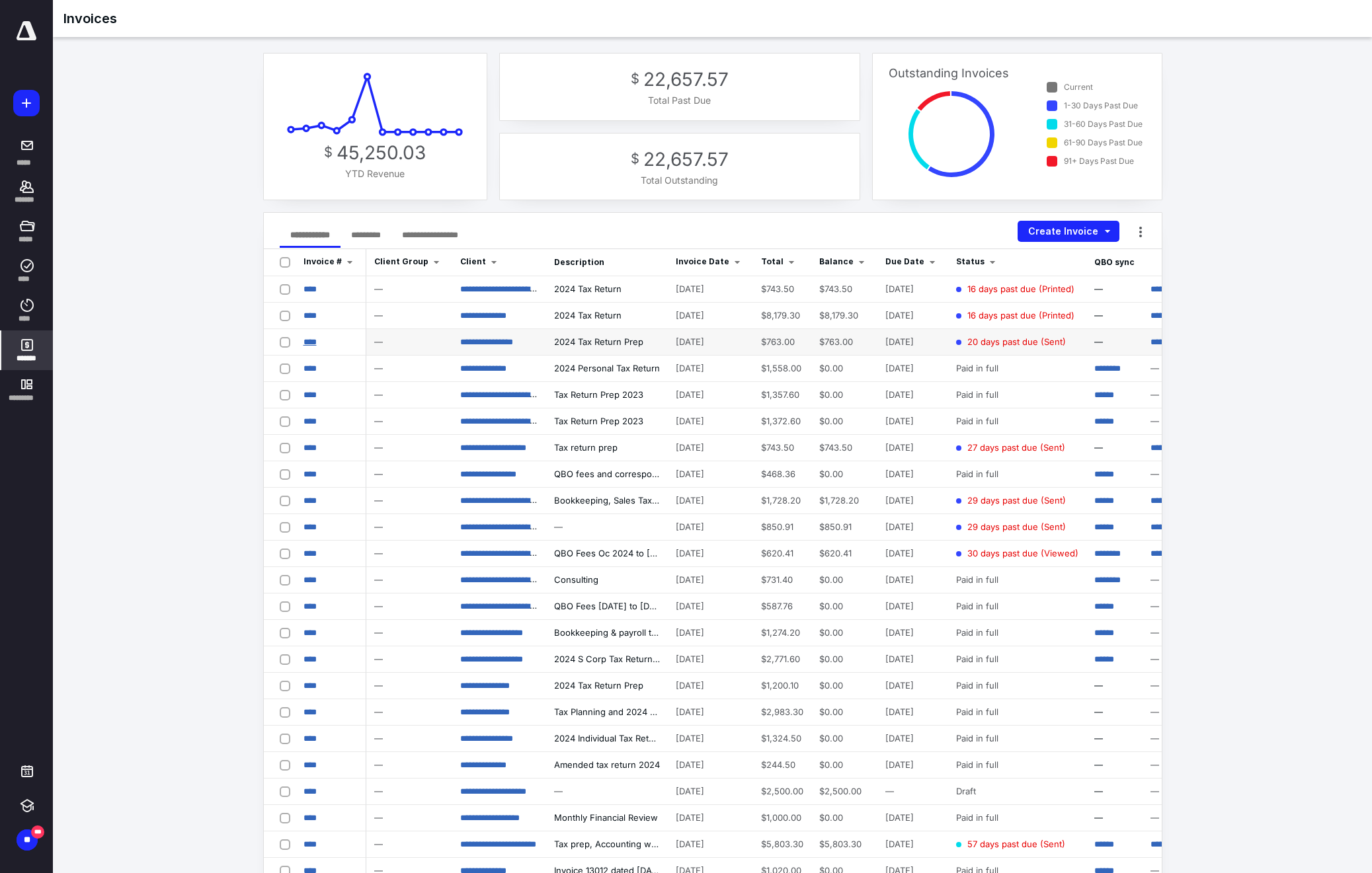 click on "****" at bounding box center [310, 342] 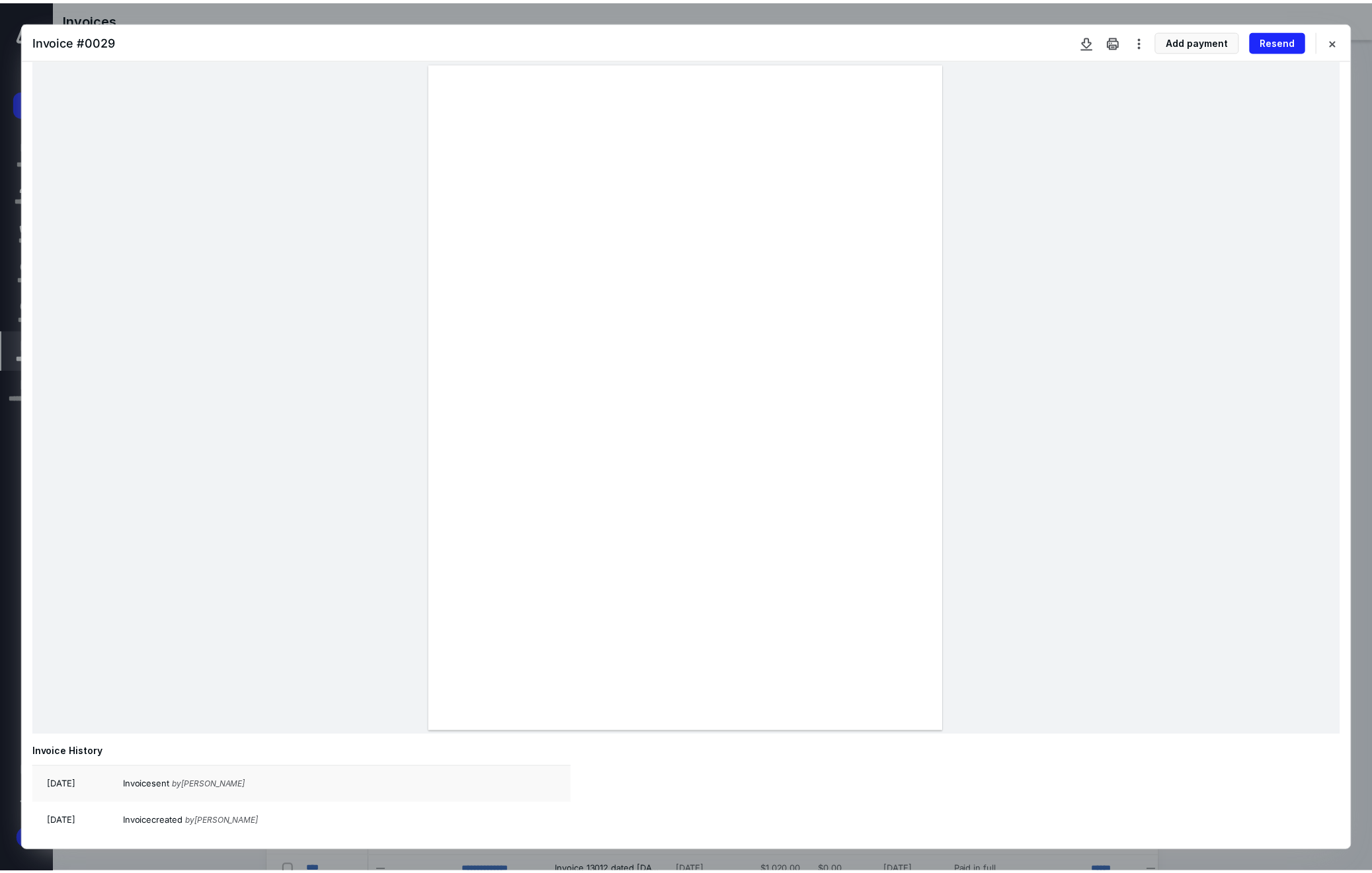 scroll, scrollTop: 0, scrollLeft: 0, axis: both 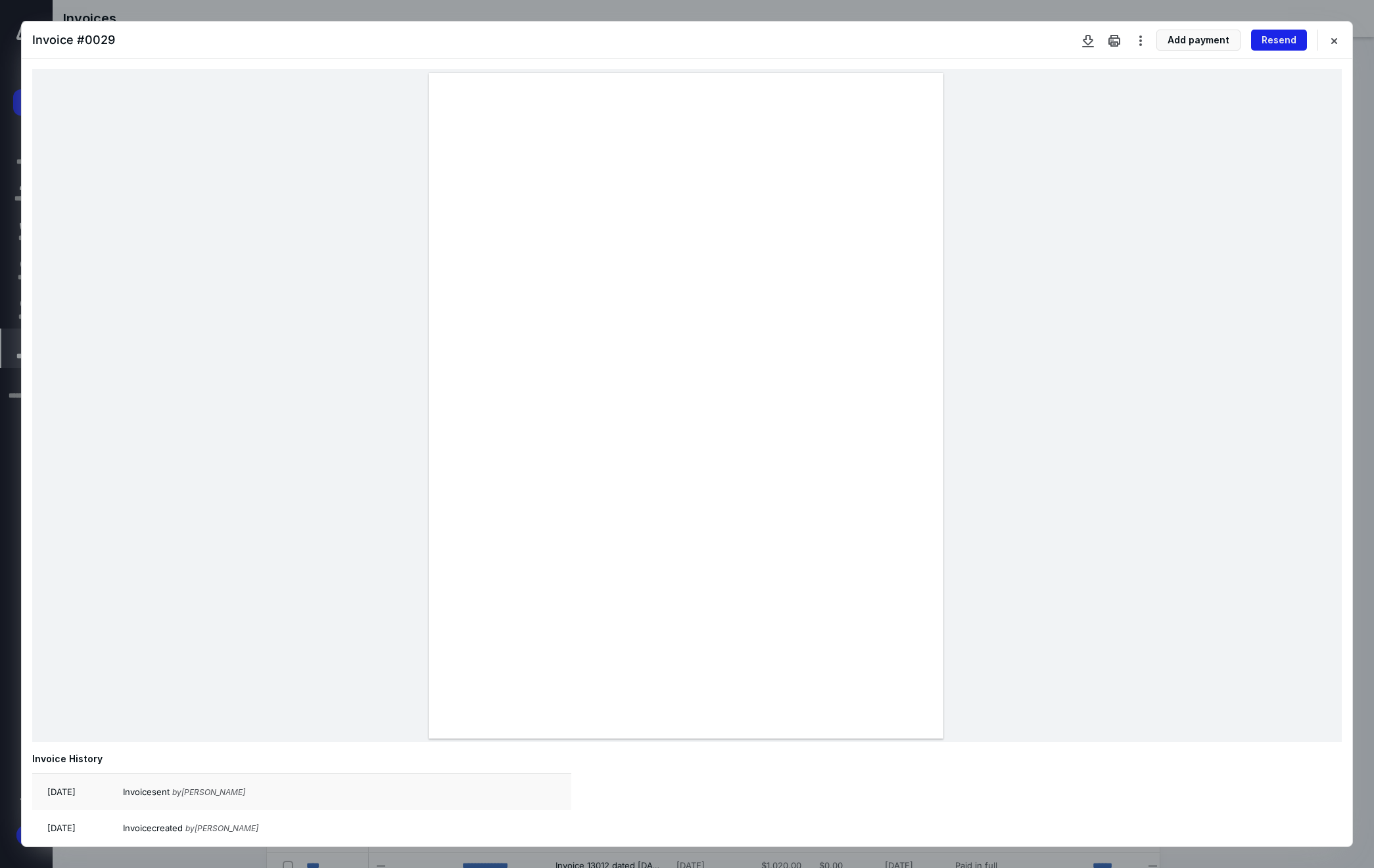 click on "Resend" at bounding box center [1279, 40] 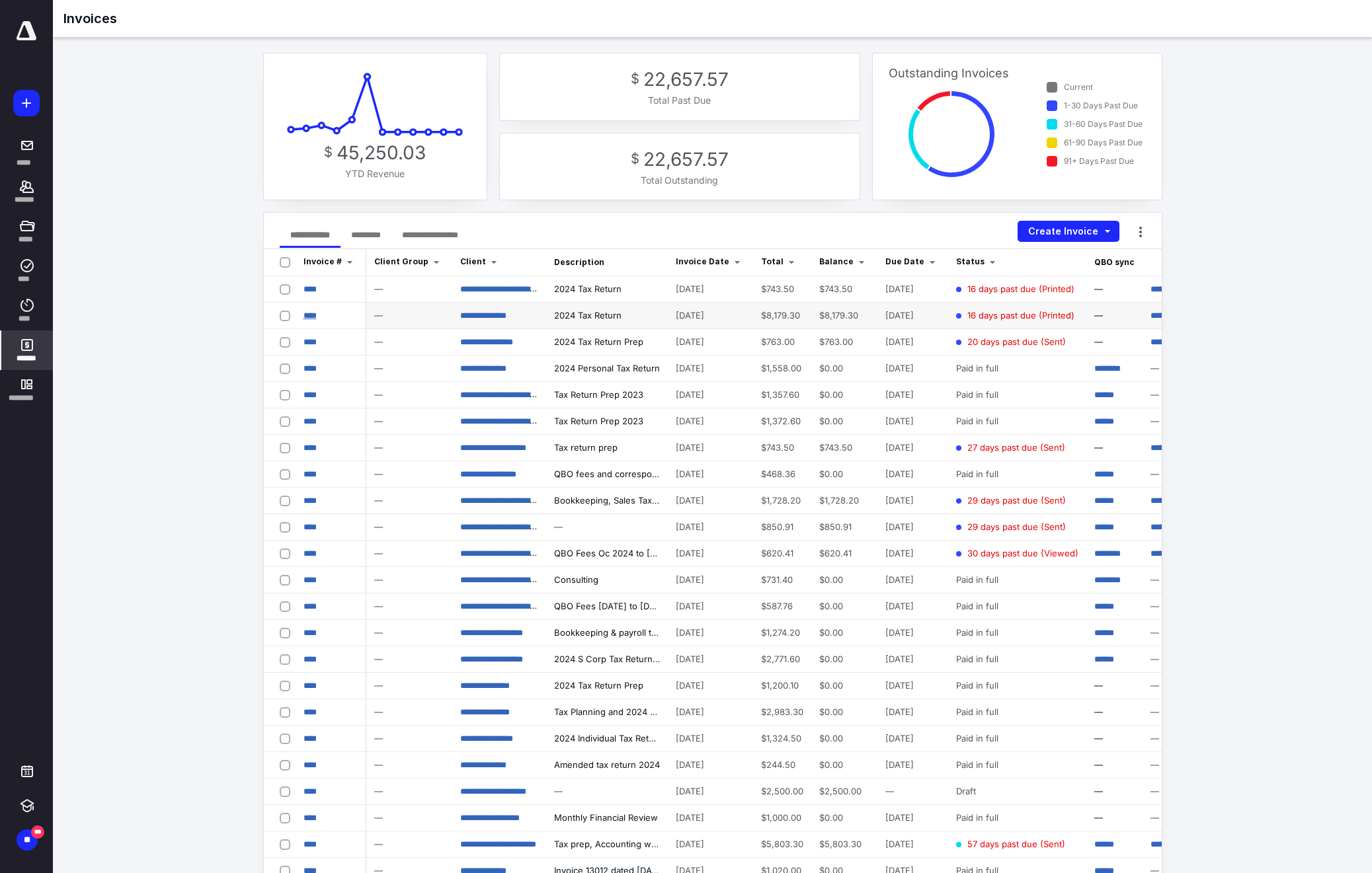 click on "****" at bounding box center (310, 315) 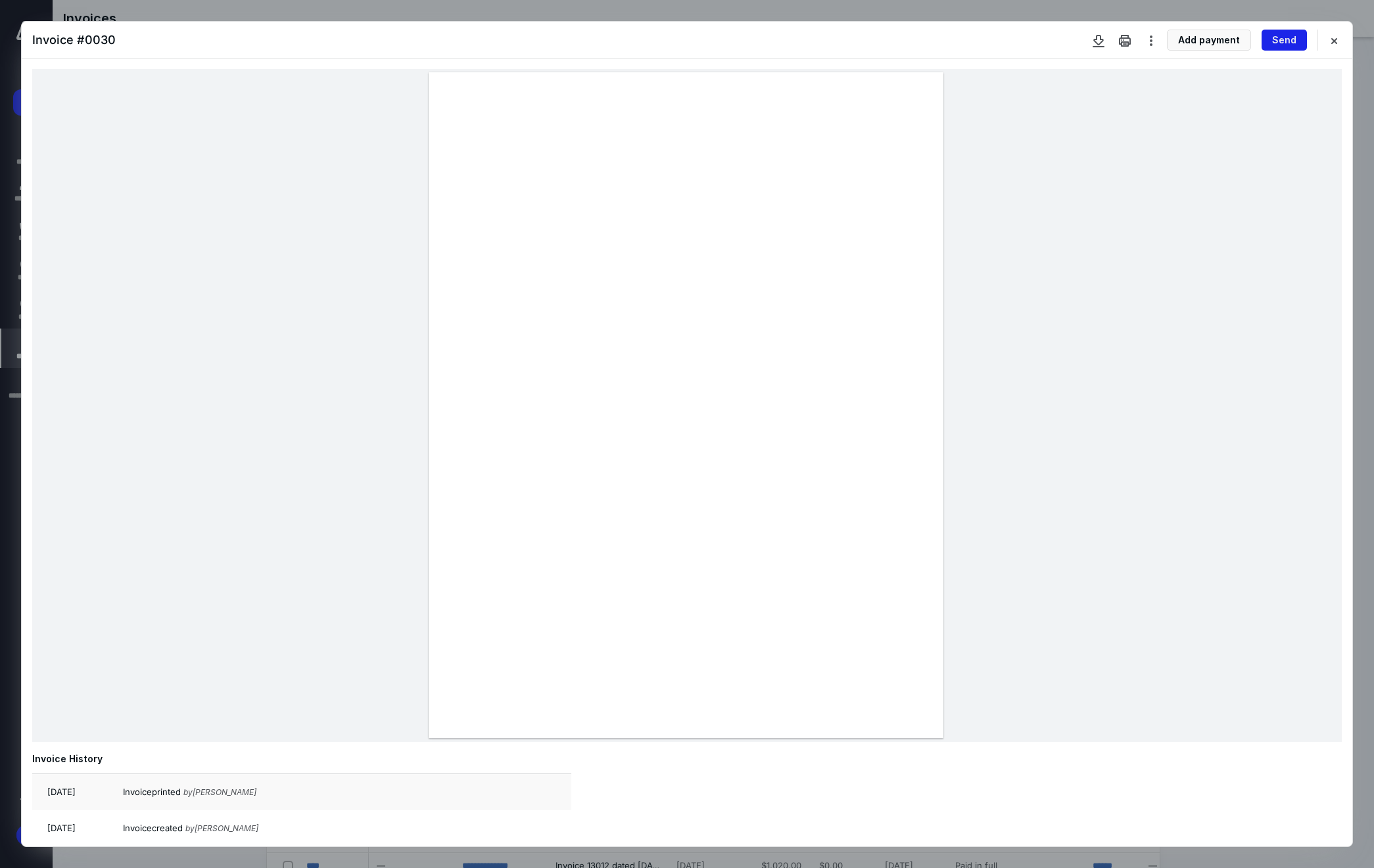 click on "Send" at bounding box center (1284, 40) 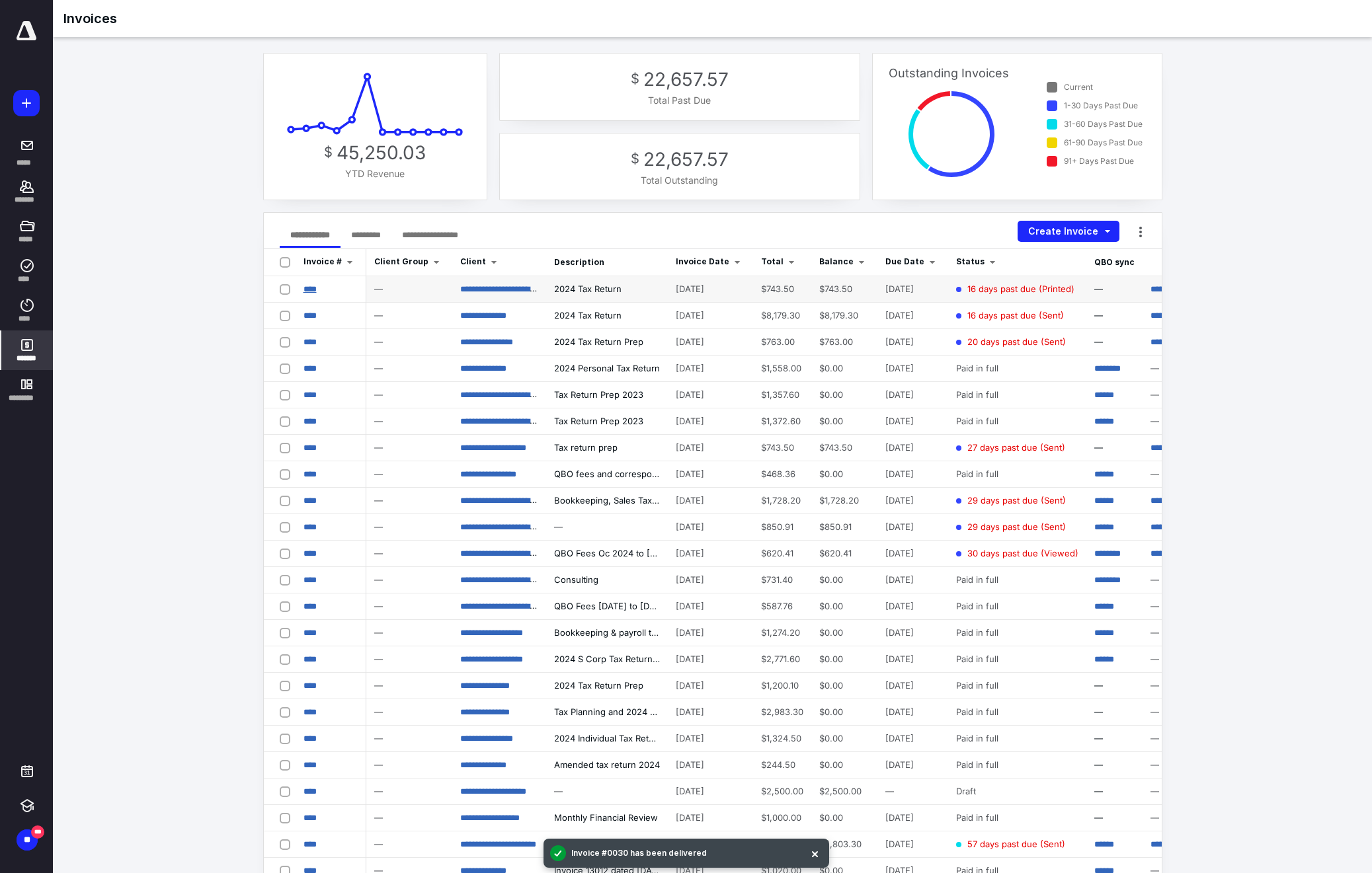 click on "****" at bounding box center [310, 289] 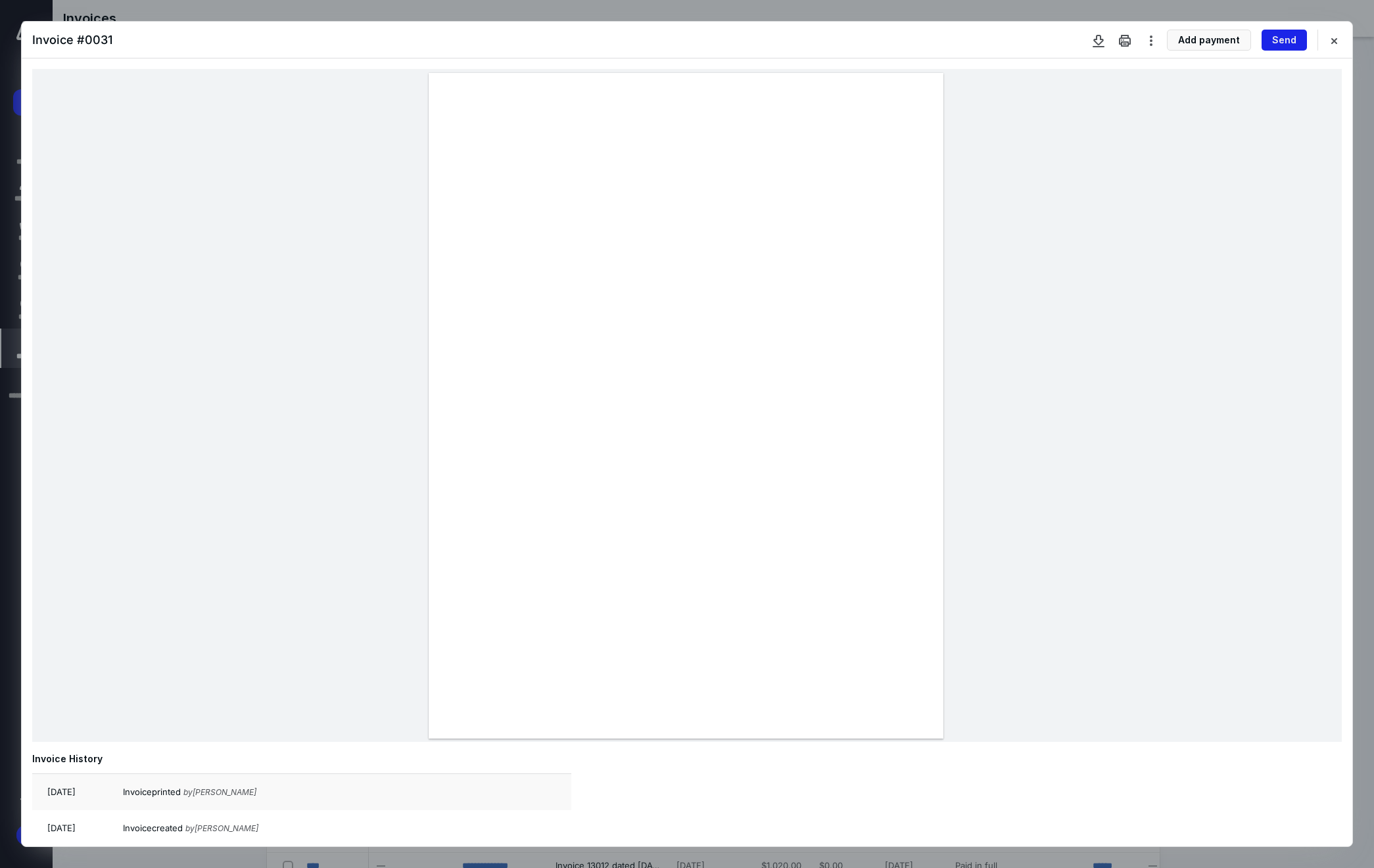 click on "Send" at bounding box center (1284, 40) 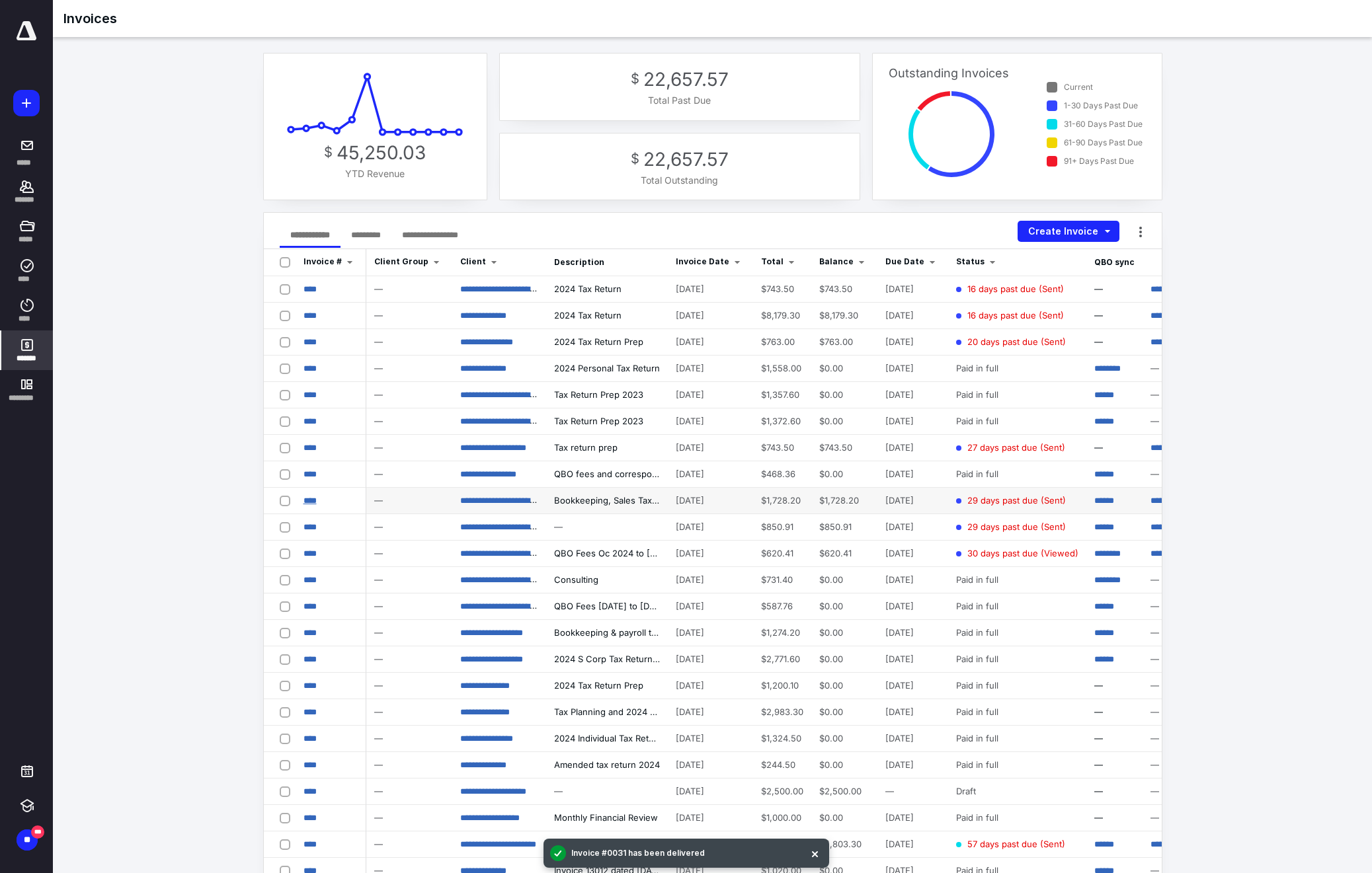 click on "****" at bounding box center [310, 500] 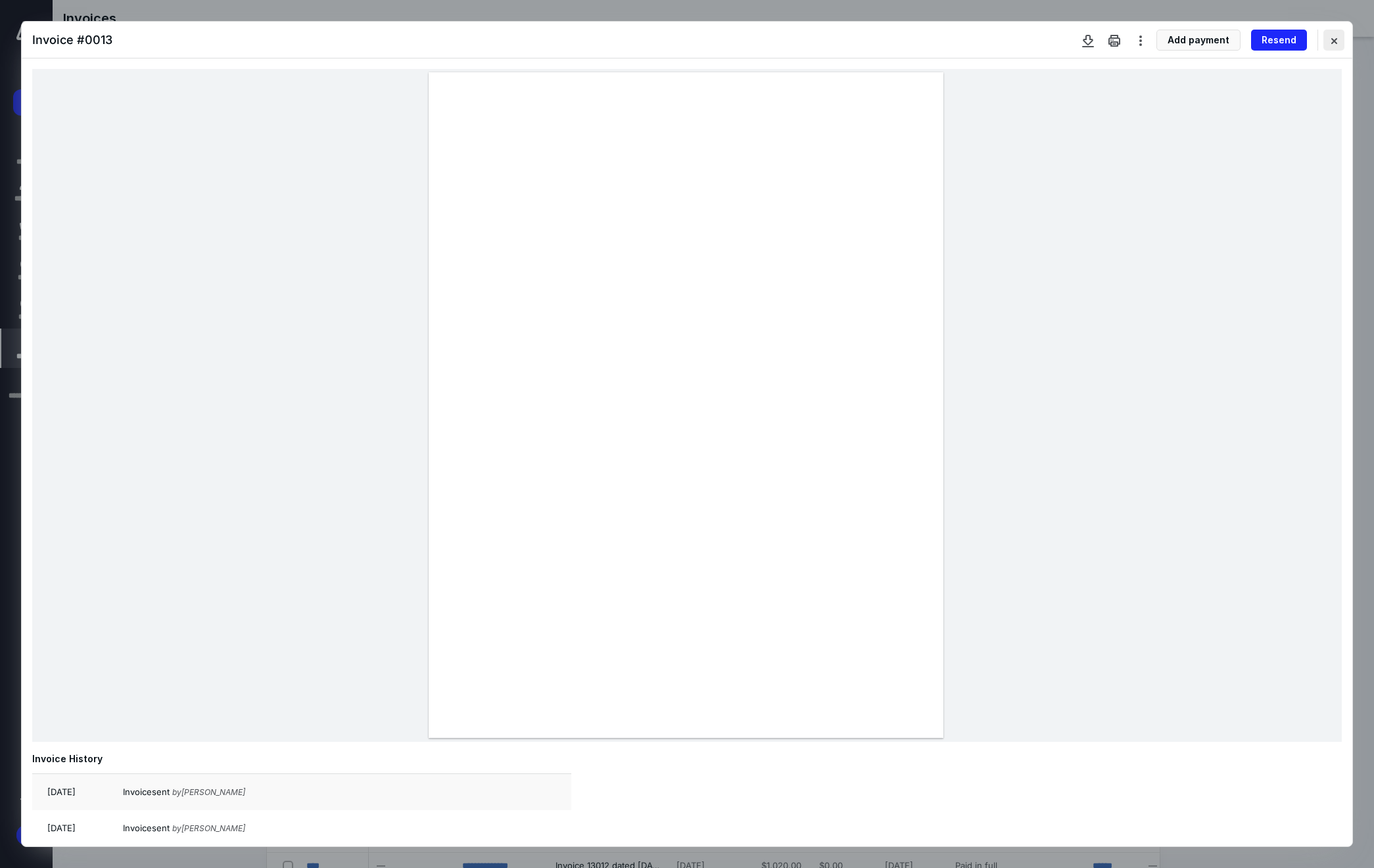 click at bounding box center [1334, 40] 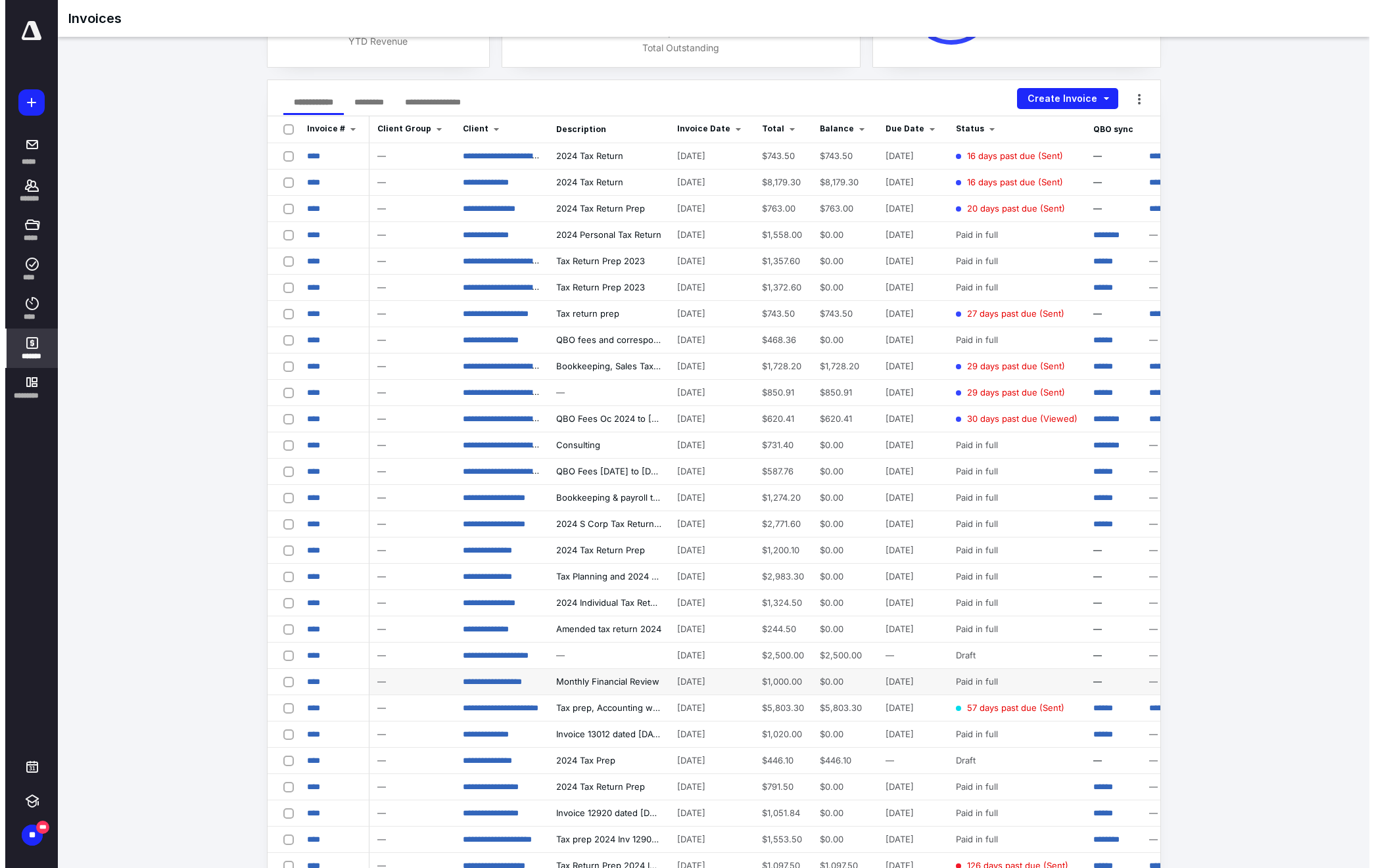 scroll, scrollTop: 261, scrollLeft: 0, axis: vertical 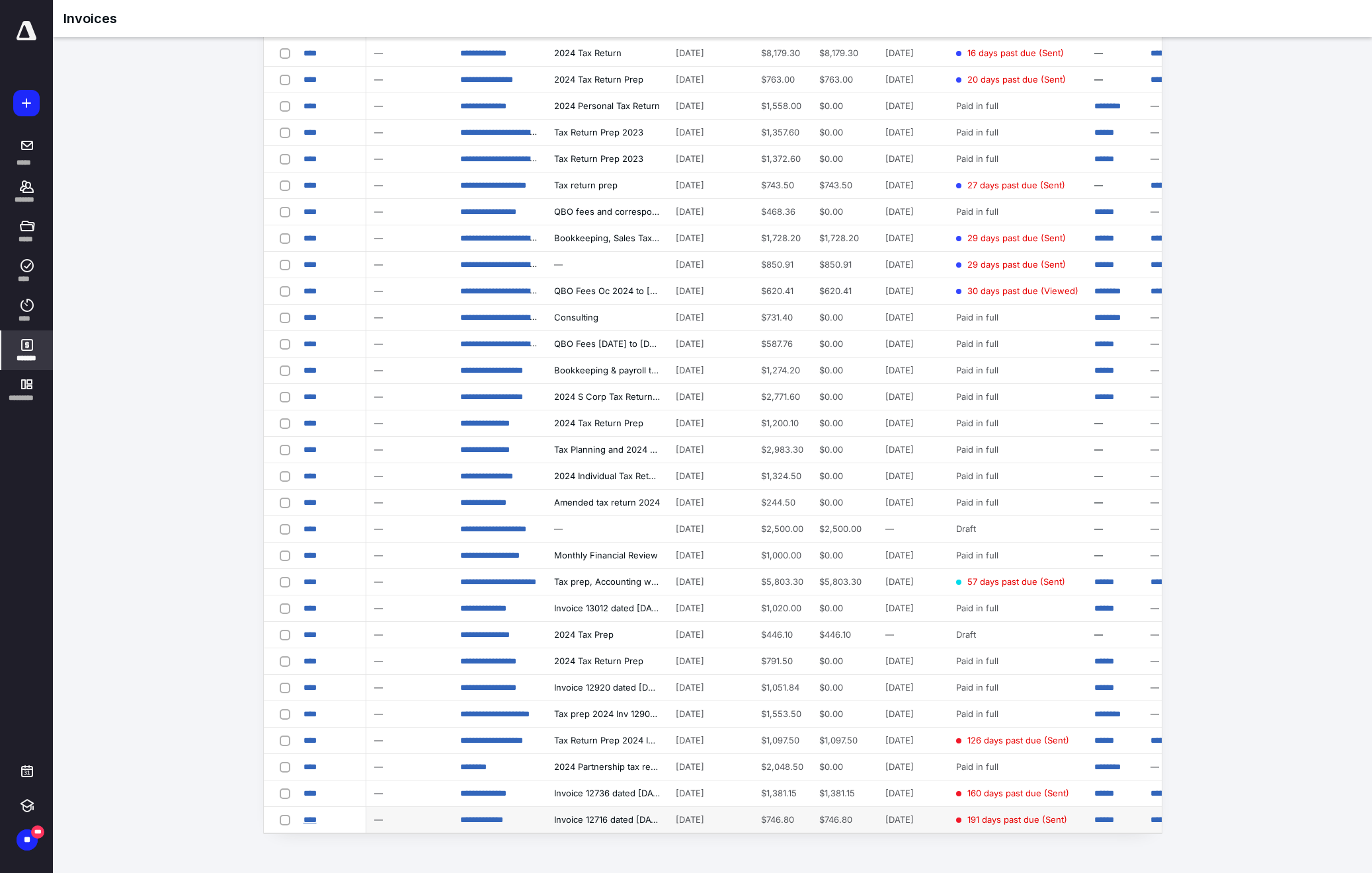 click on "****" at bounding box center (310, 819) 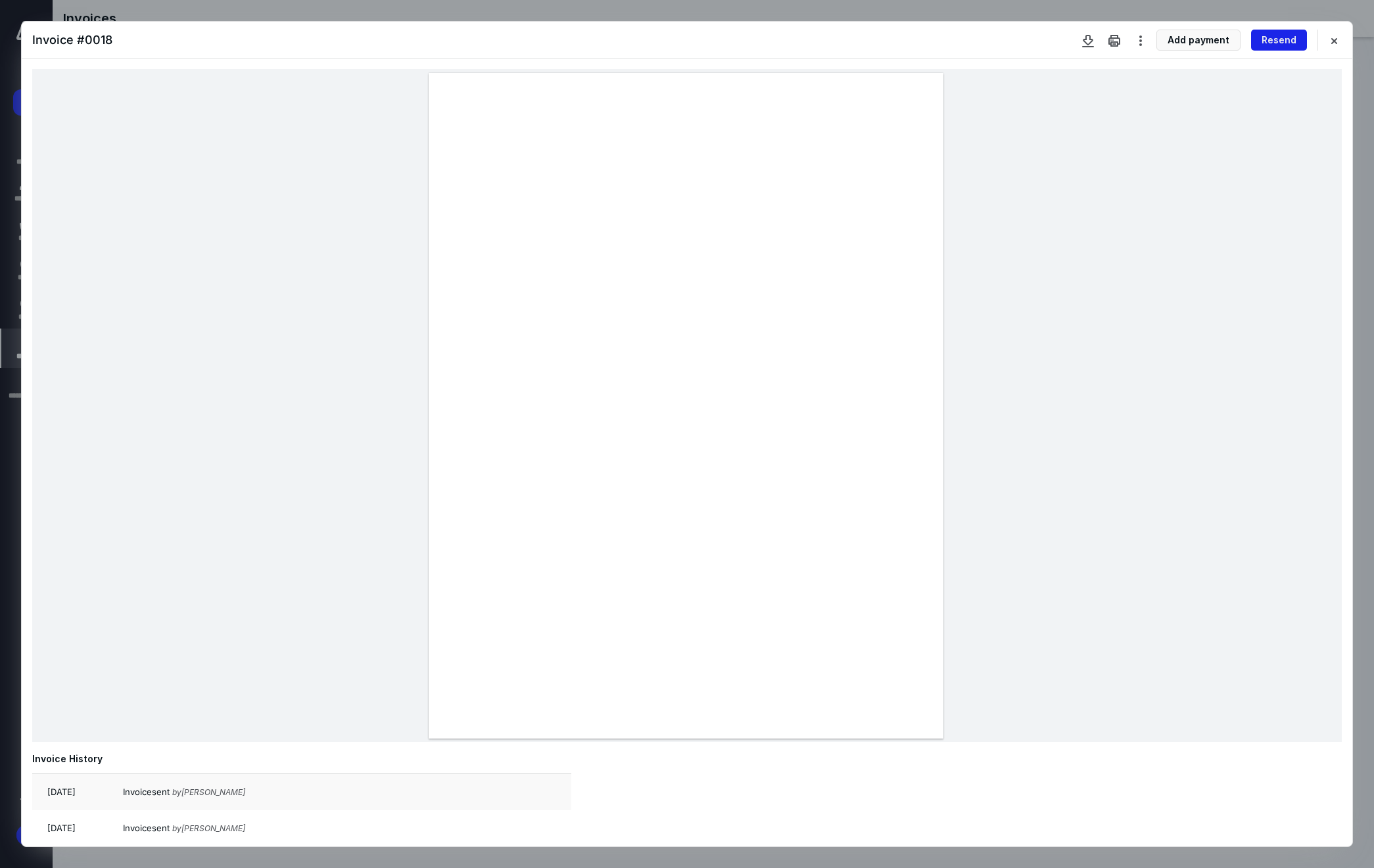 click on "Resend" at bounding box center (1279, 40) 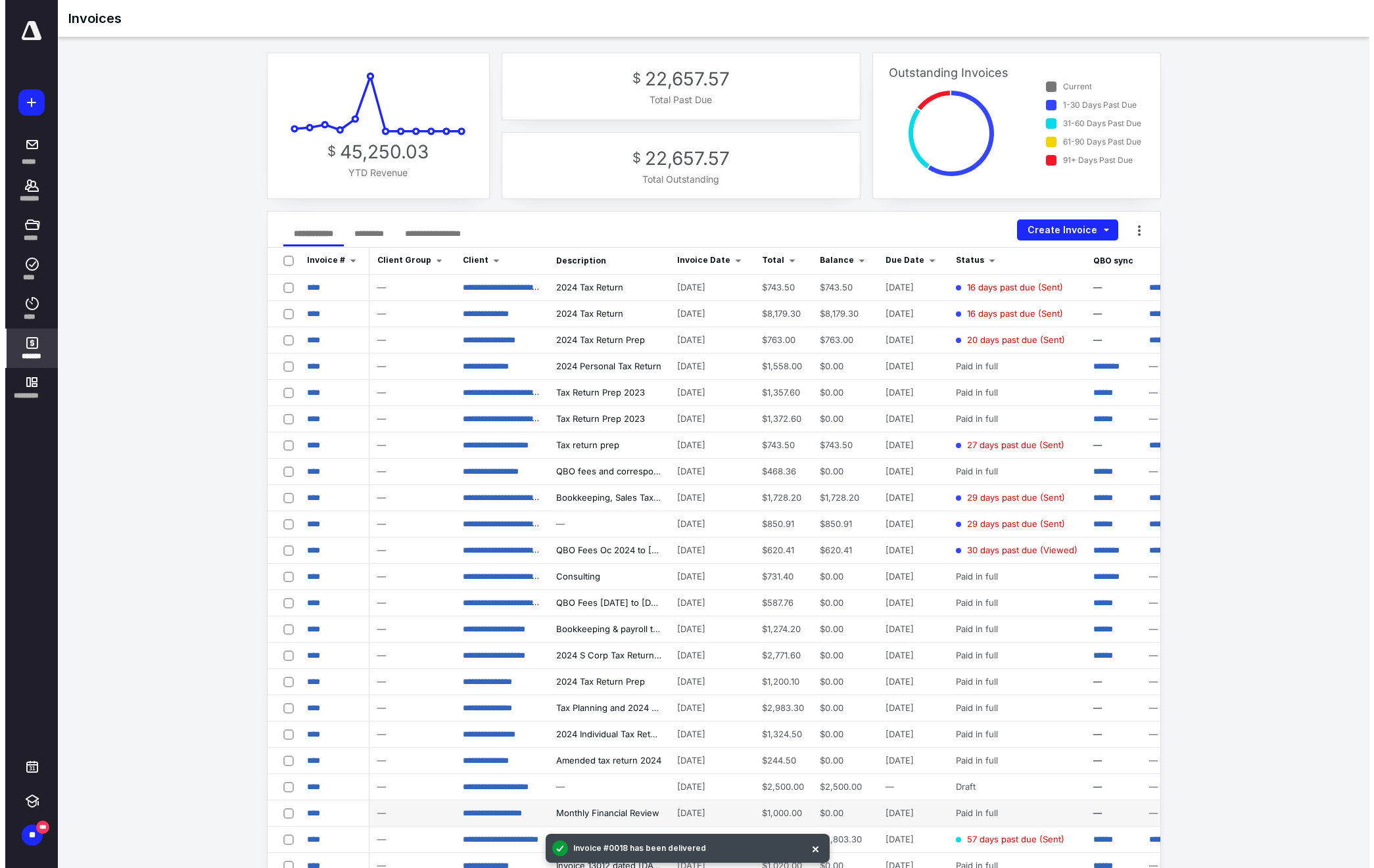 scroll, scrollTop: 261, scrollLeft: 0, axis: vertical 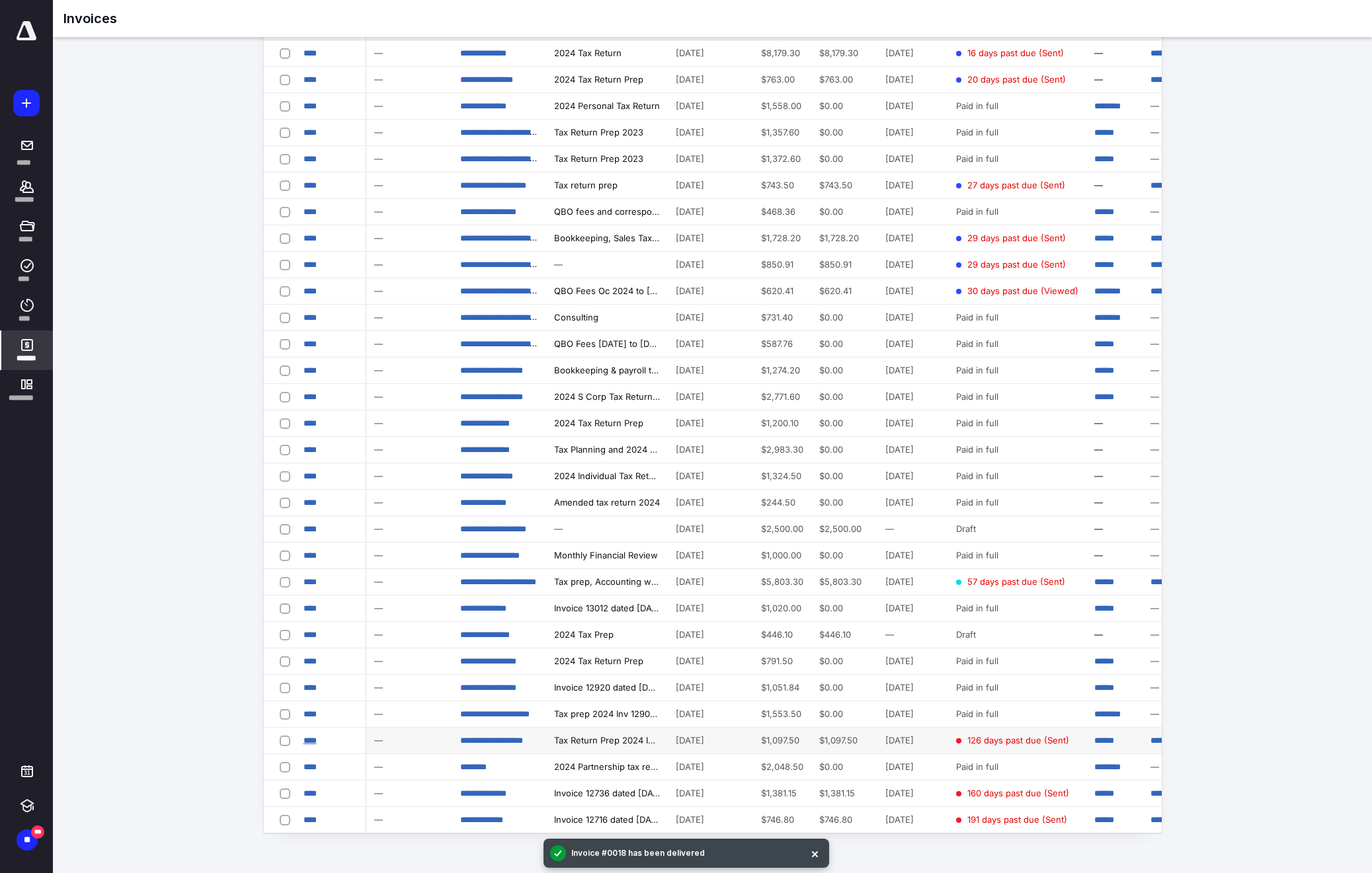click on "****" at bounding box center (310, 740) 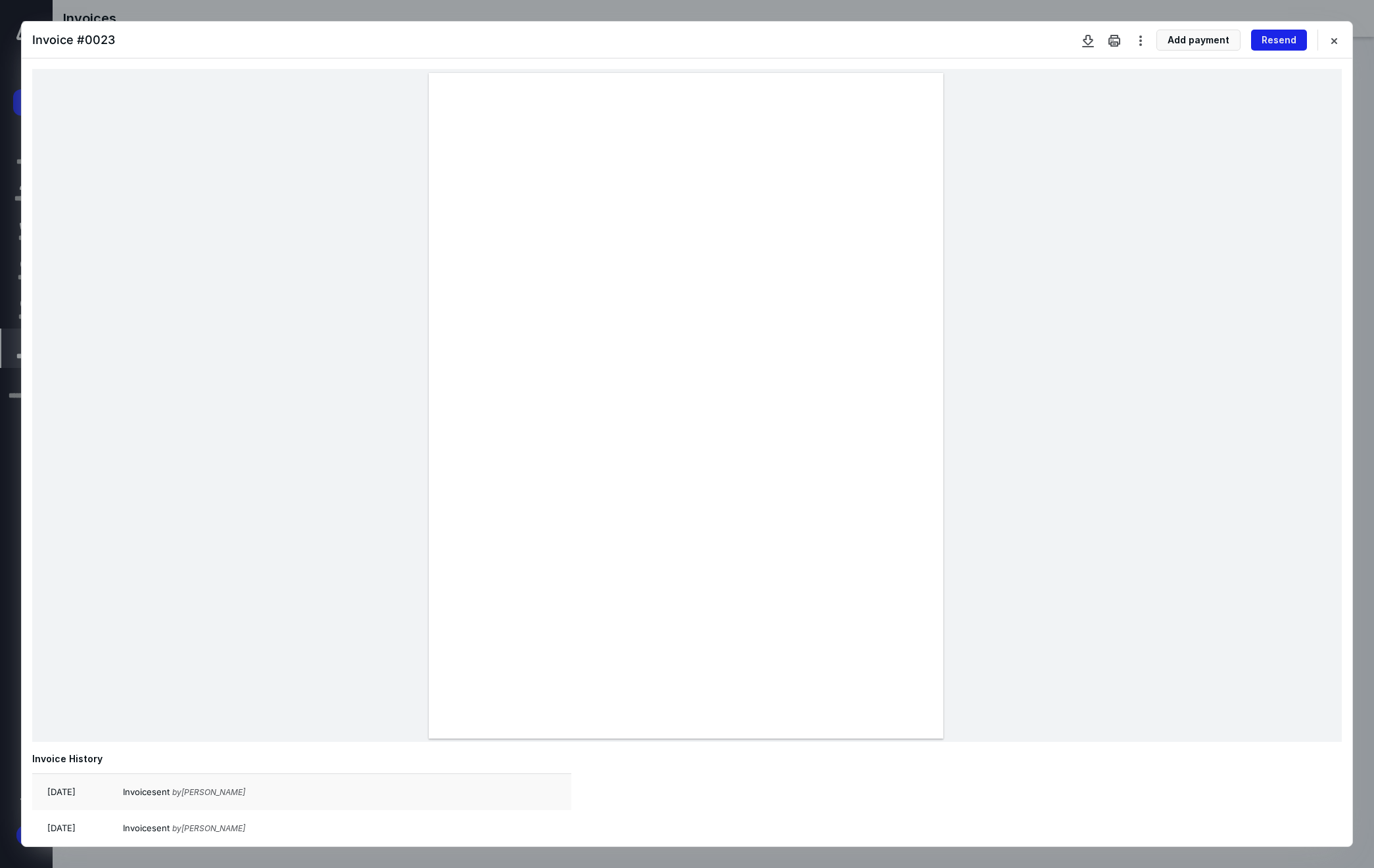 click on "Resend" at bounding box center (1279, 40) 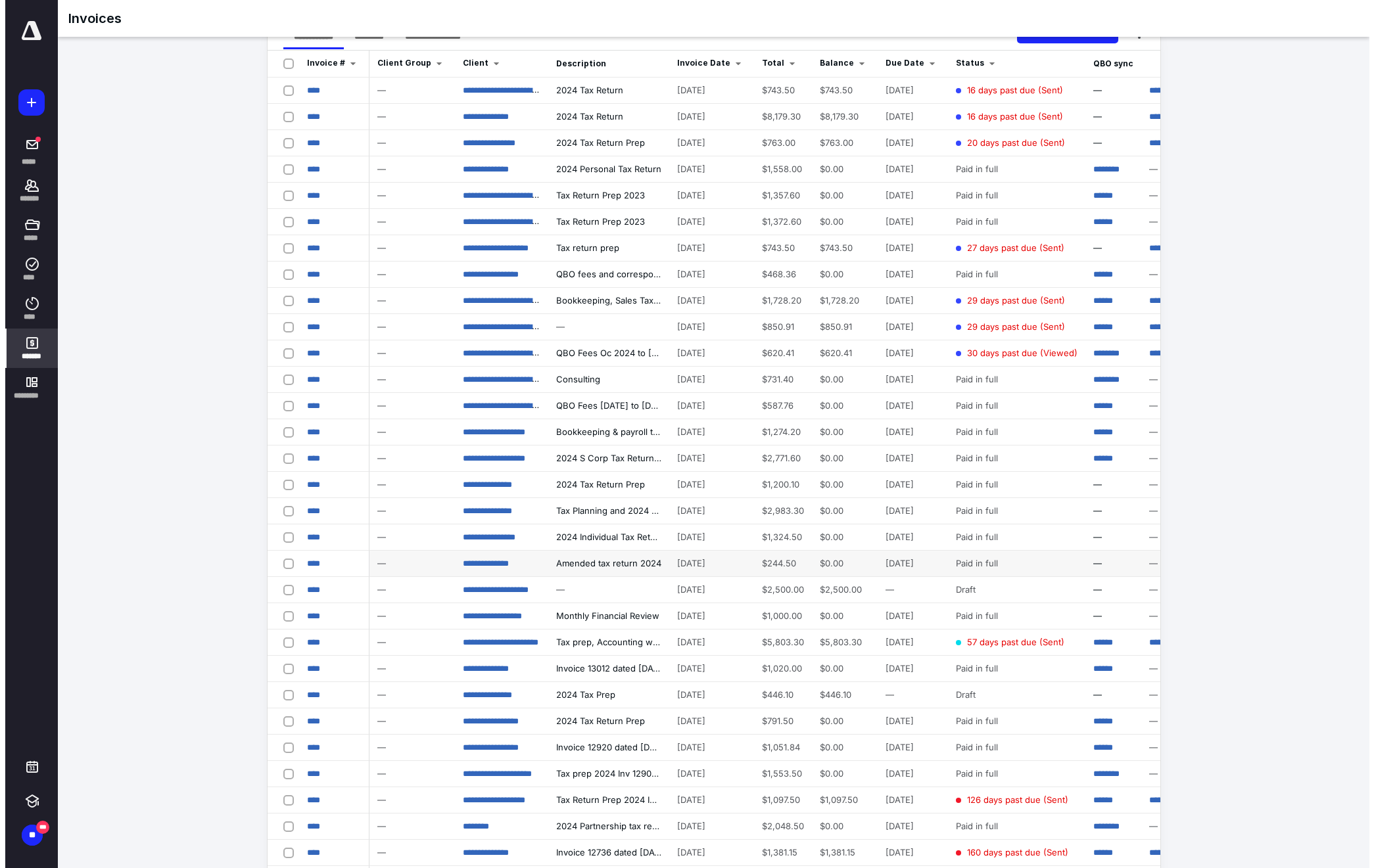 scroll, scrollTop: 261, scrollLeft: 0, axis: vertical 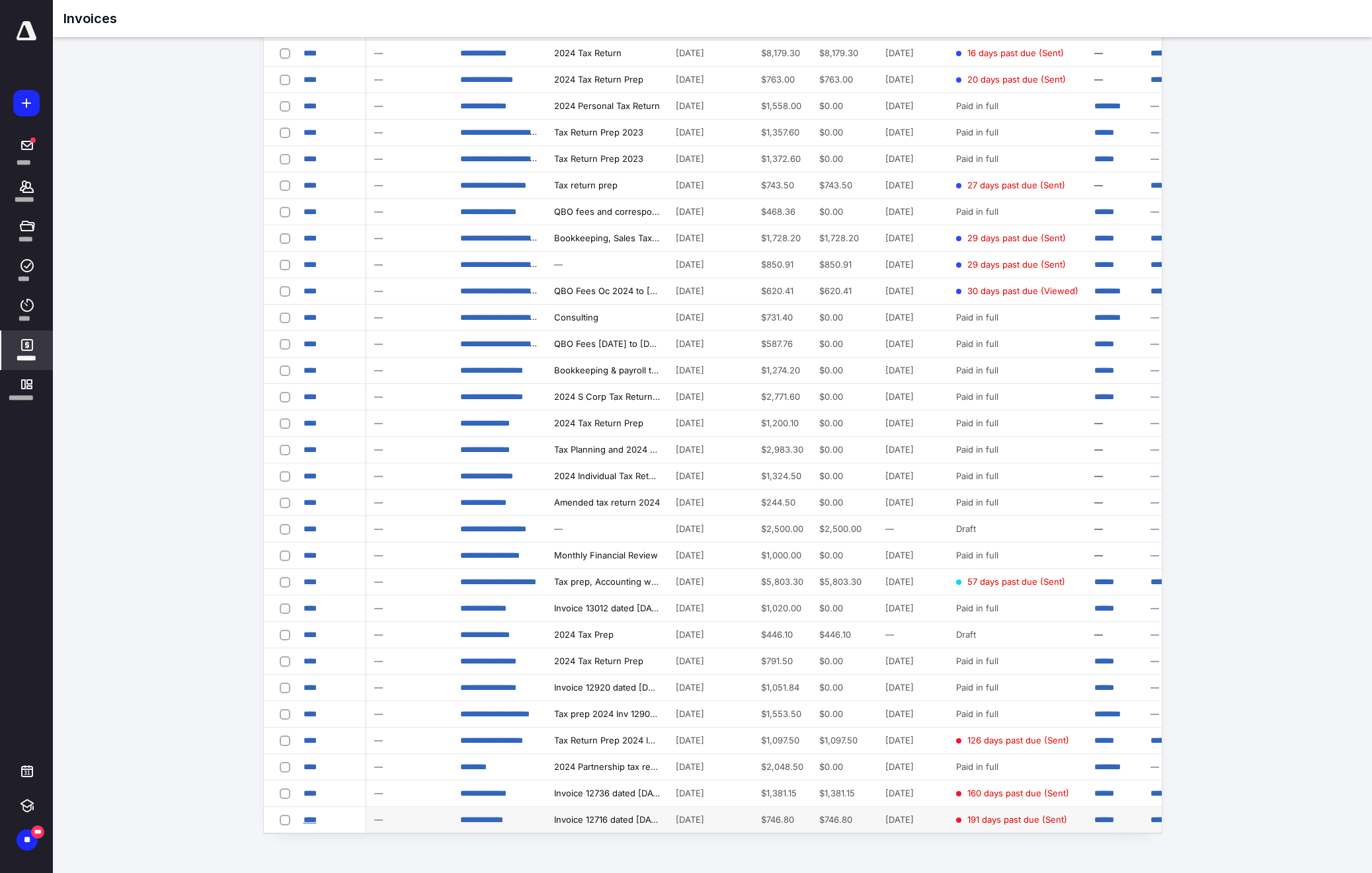 click on "****" at bounding box center [310, 819] 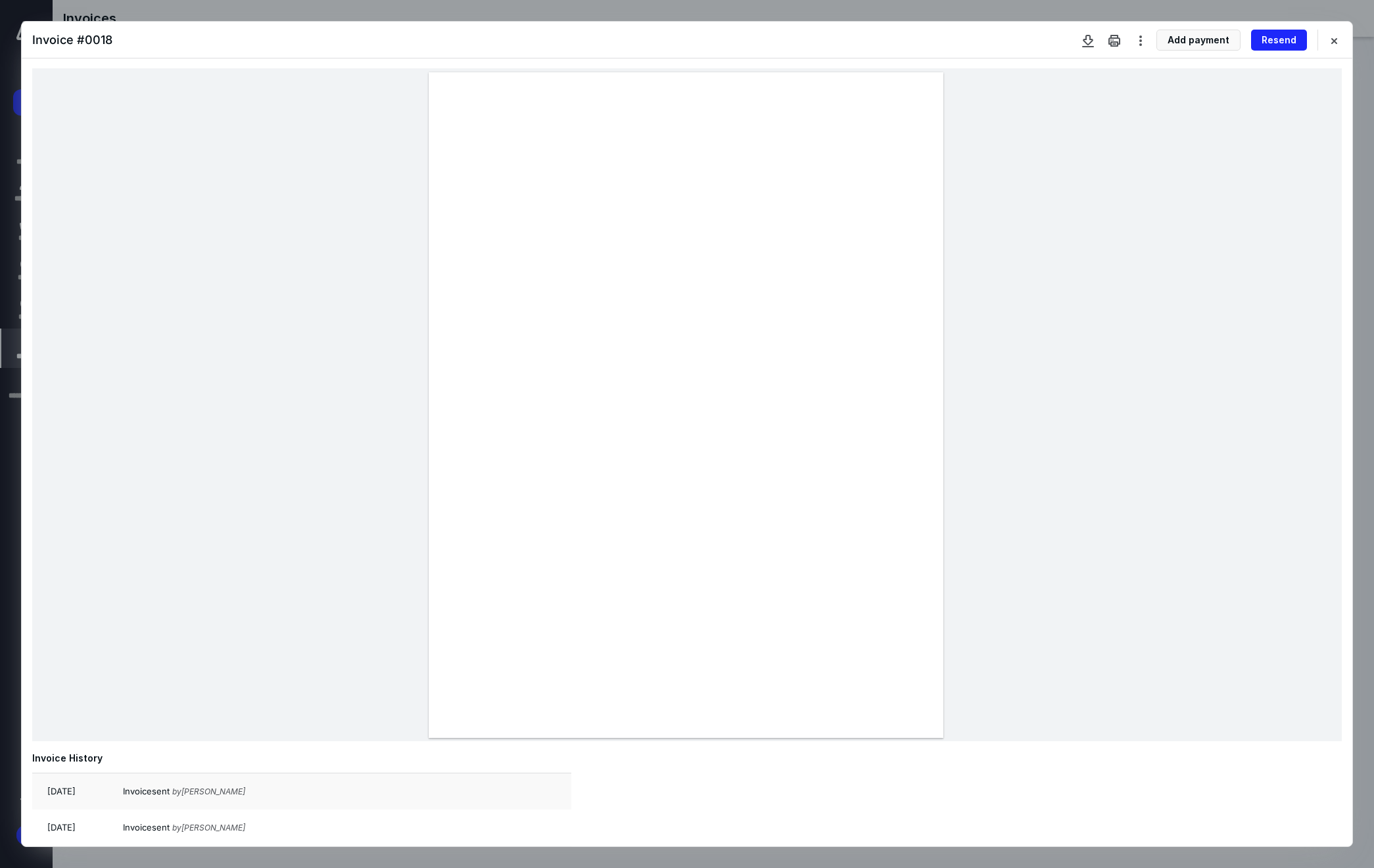 scroll, scrollTop: 0, scrollLeft: 0, axis: both 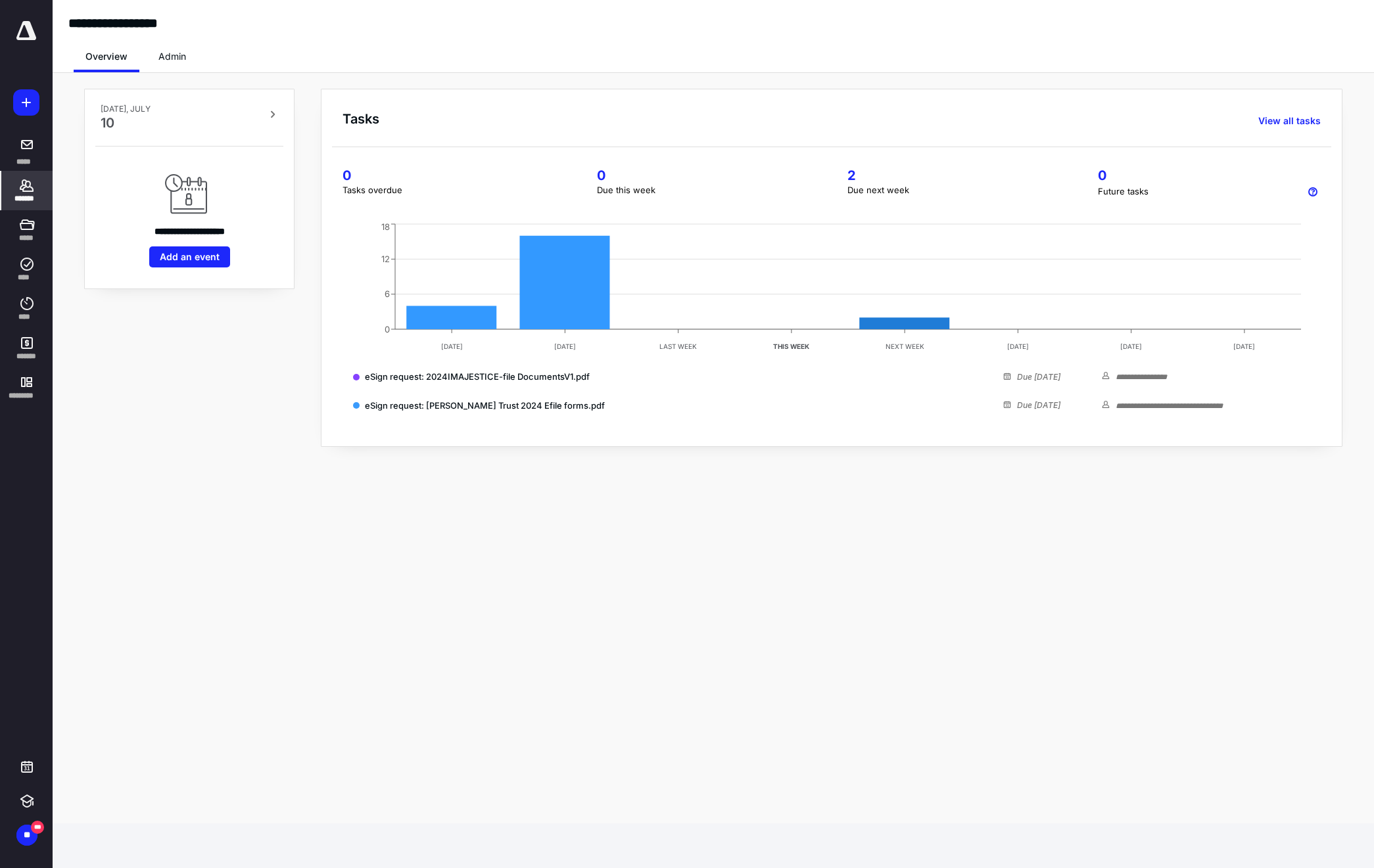 click 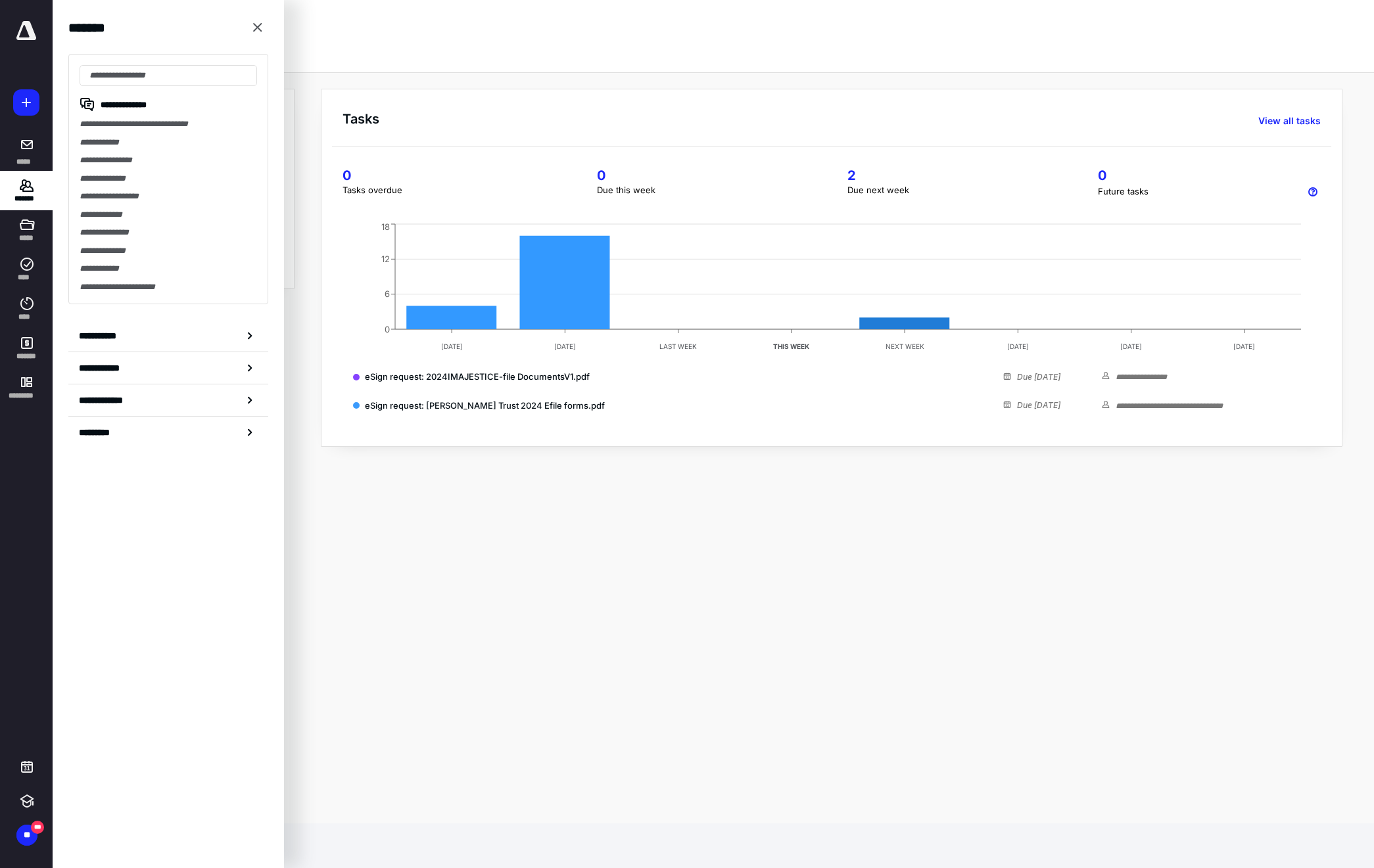 click on "**********" at bounding box center [168, 196] 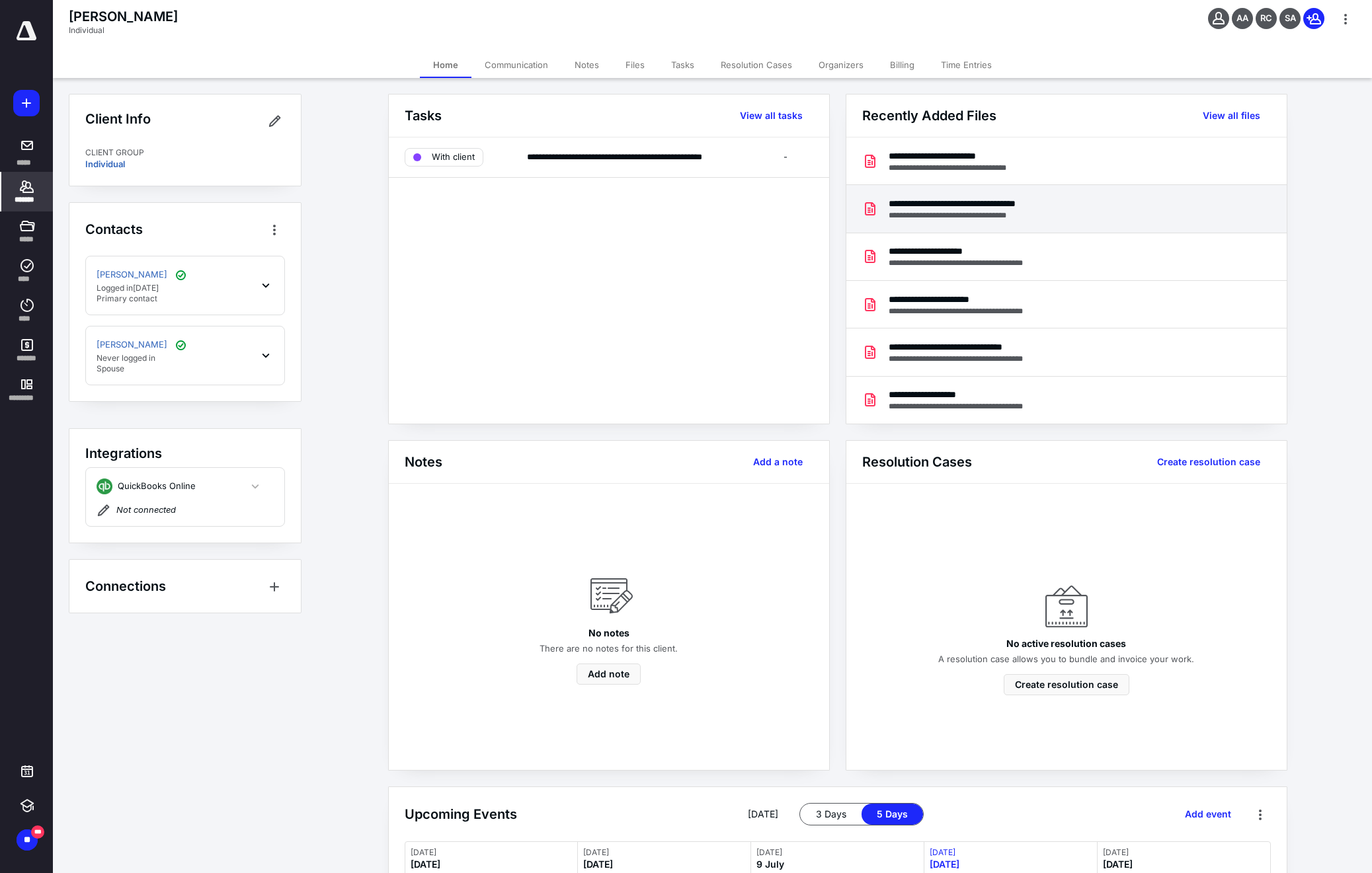 click on "**********" at bounding box center (977, 215) 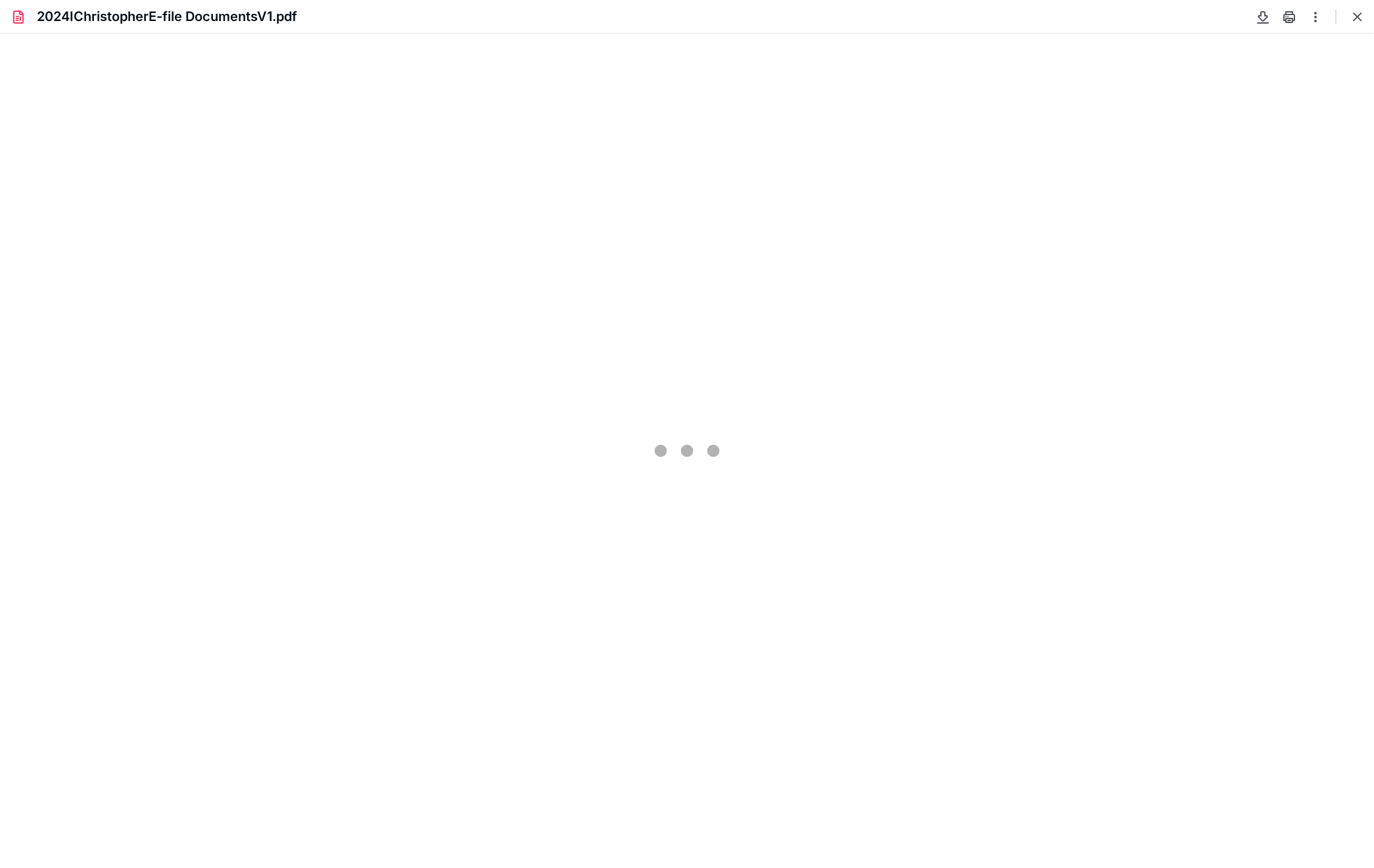 scroll, scrollTop: 0, scrollLeft: 0, axis: both 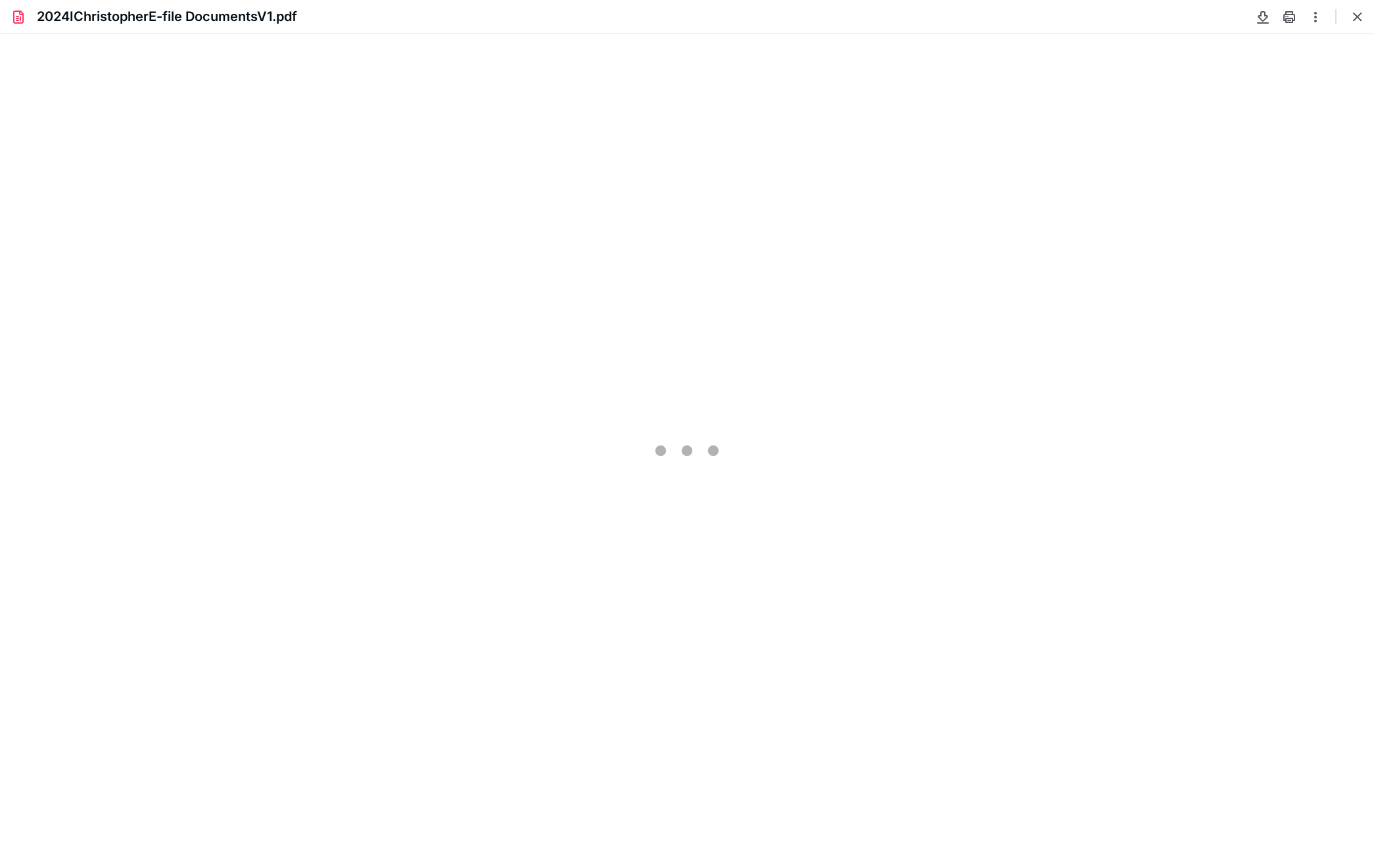 type on "155" 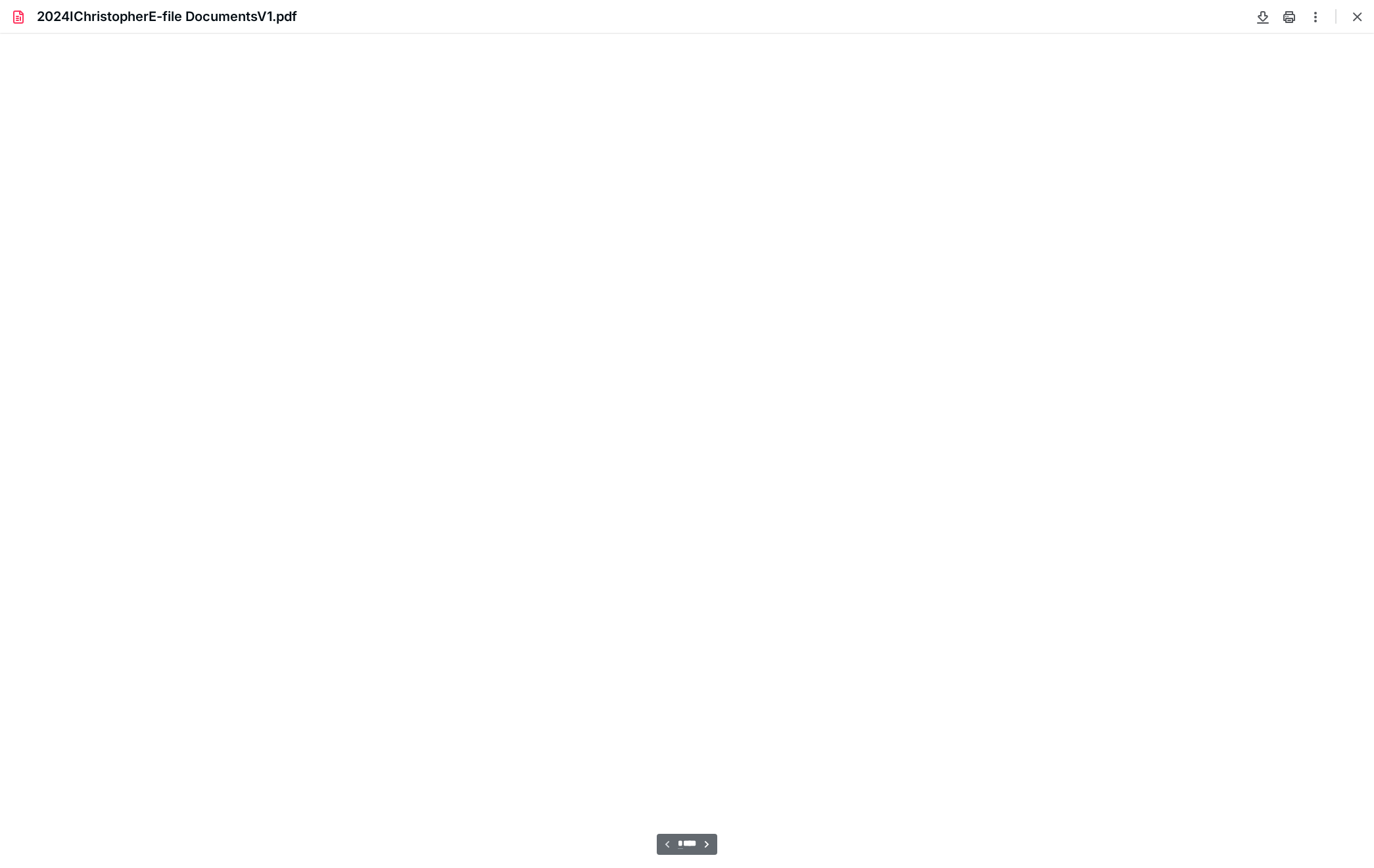 scroll, scrollTop: 28, scrollLeft: 0, axis: vertical 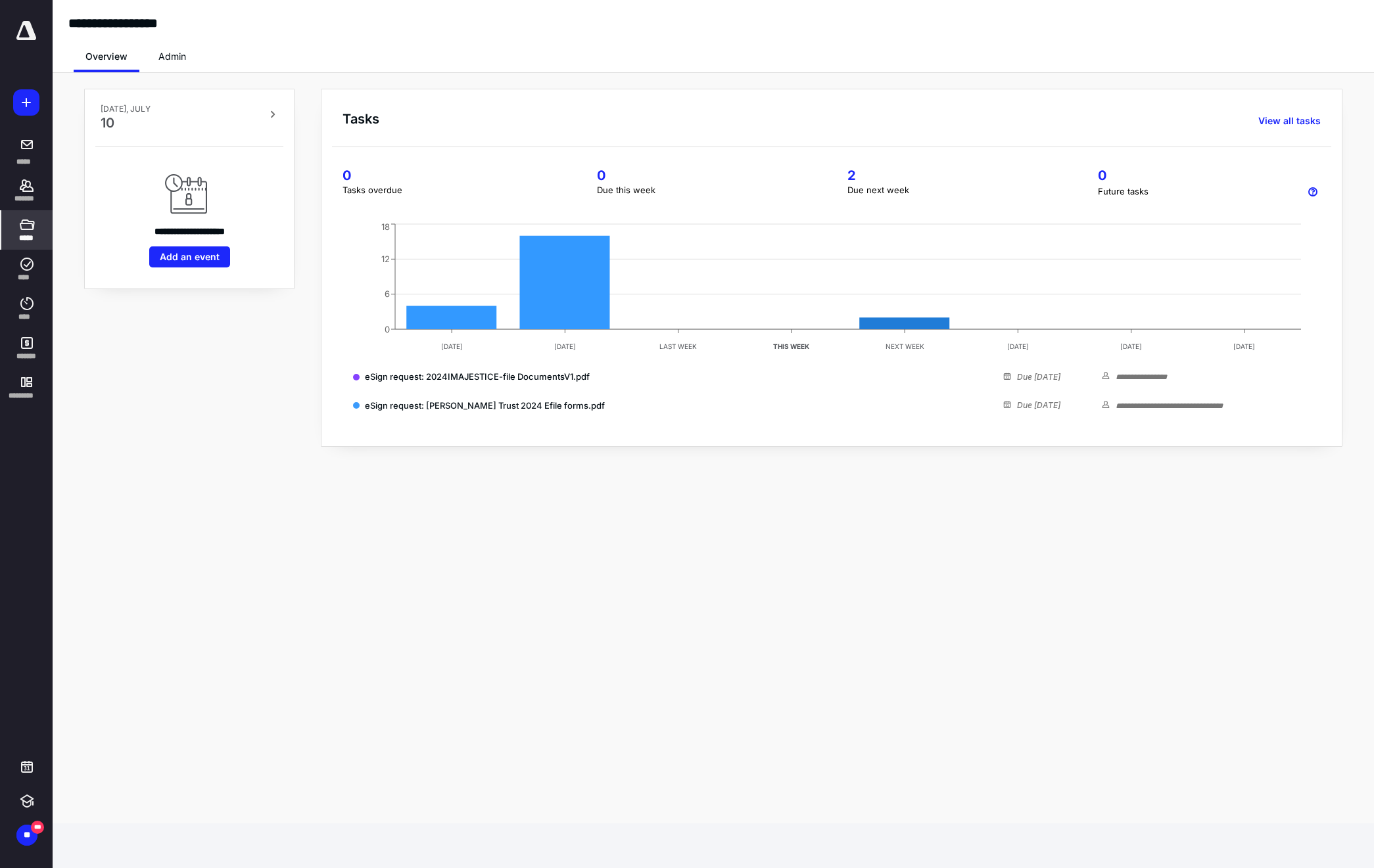click on "*****" at bounding box center [27, 238] 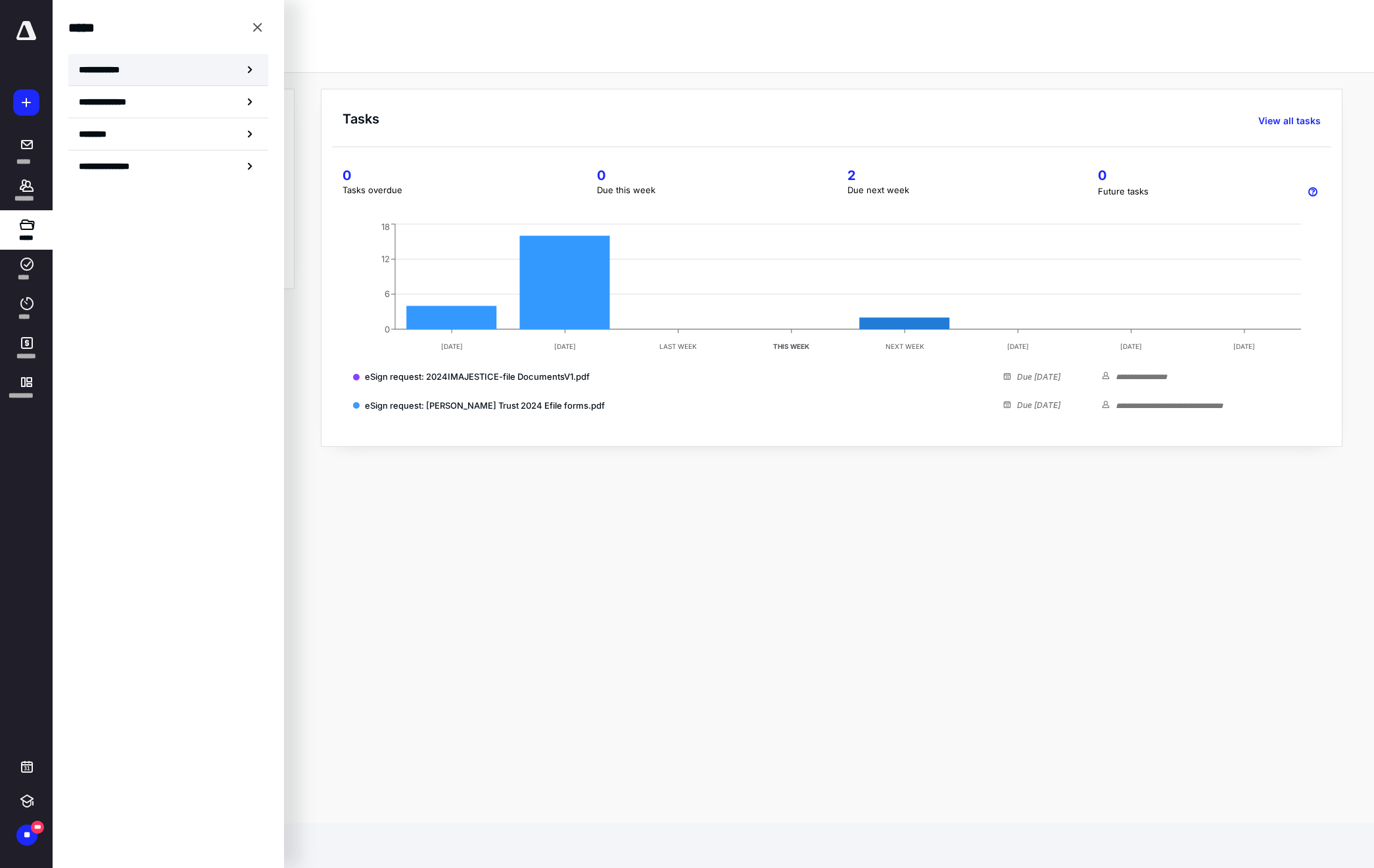 click on "**********" at bounding box center (168, 70) 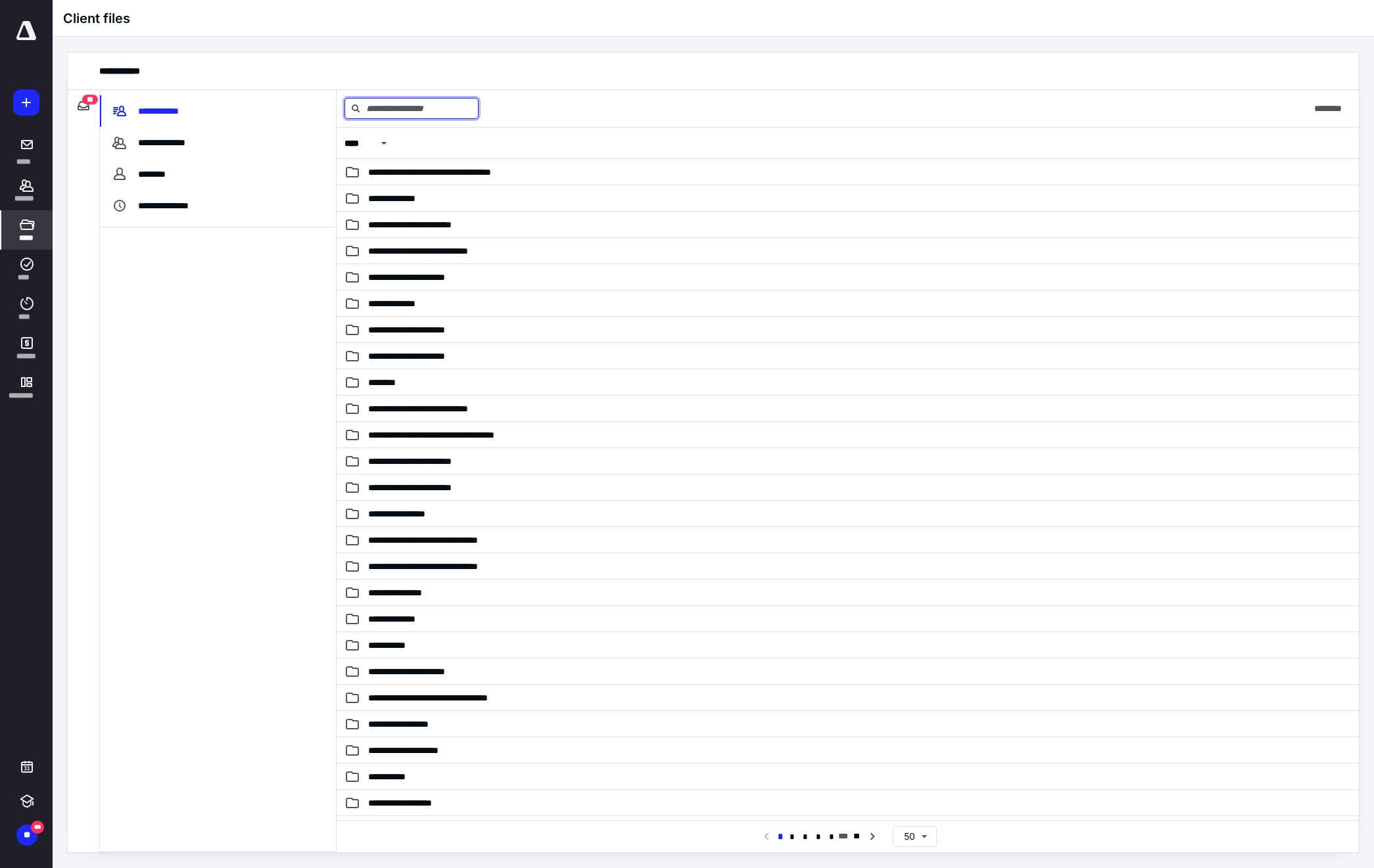 click at bounding box center [412, 108] 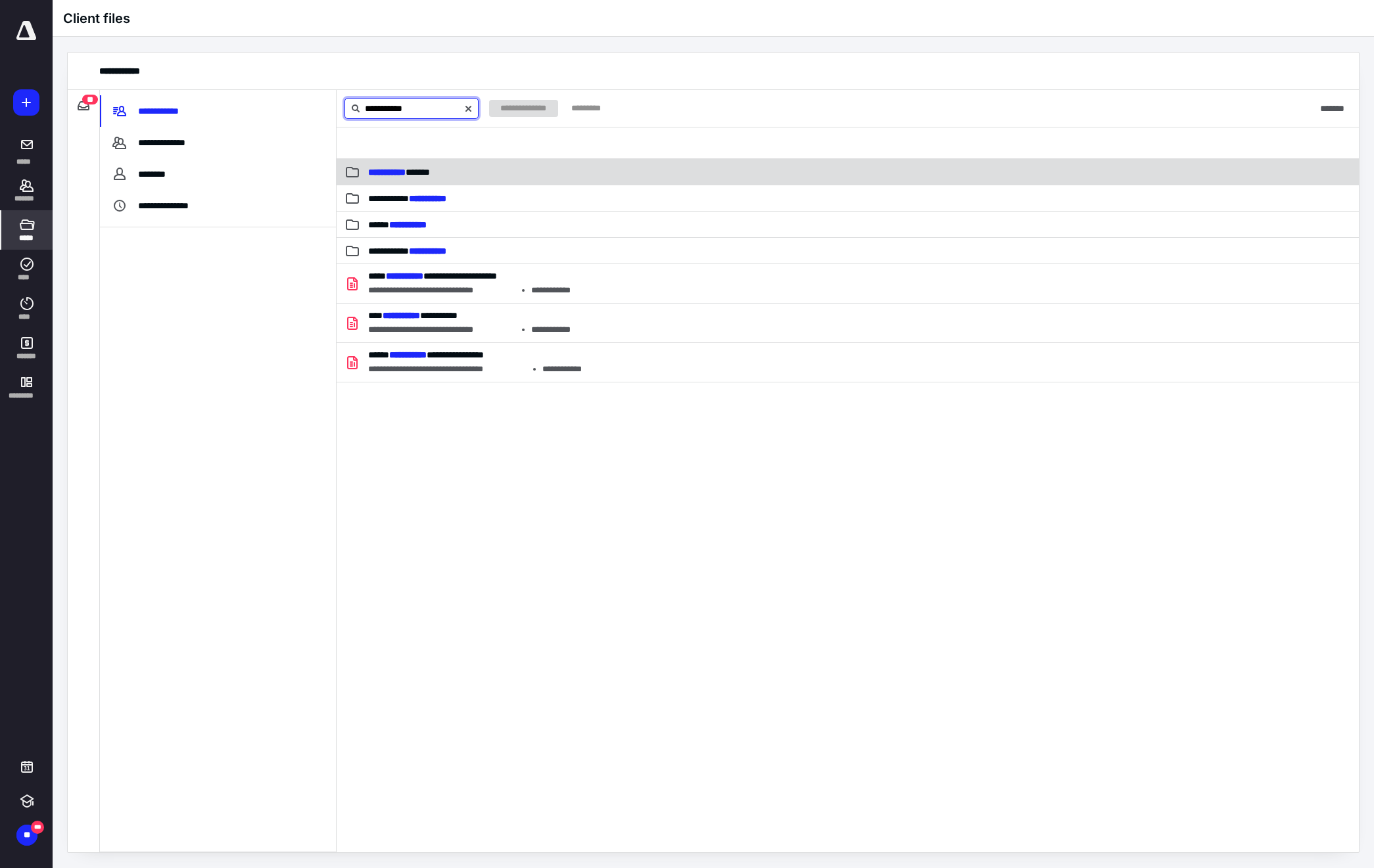 type on "**********" 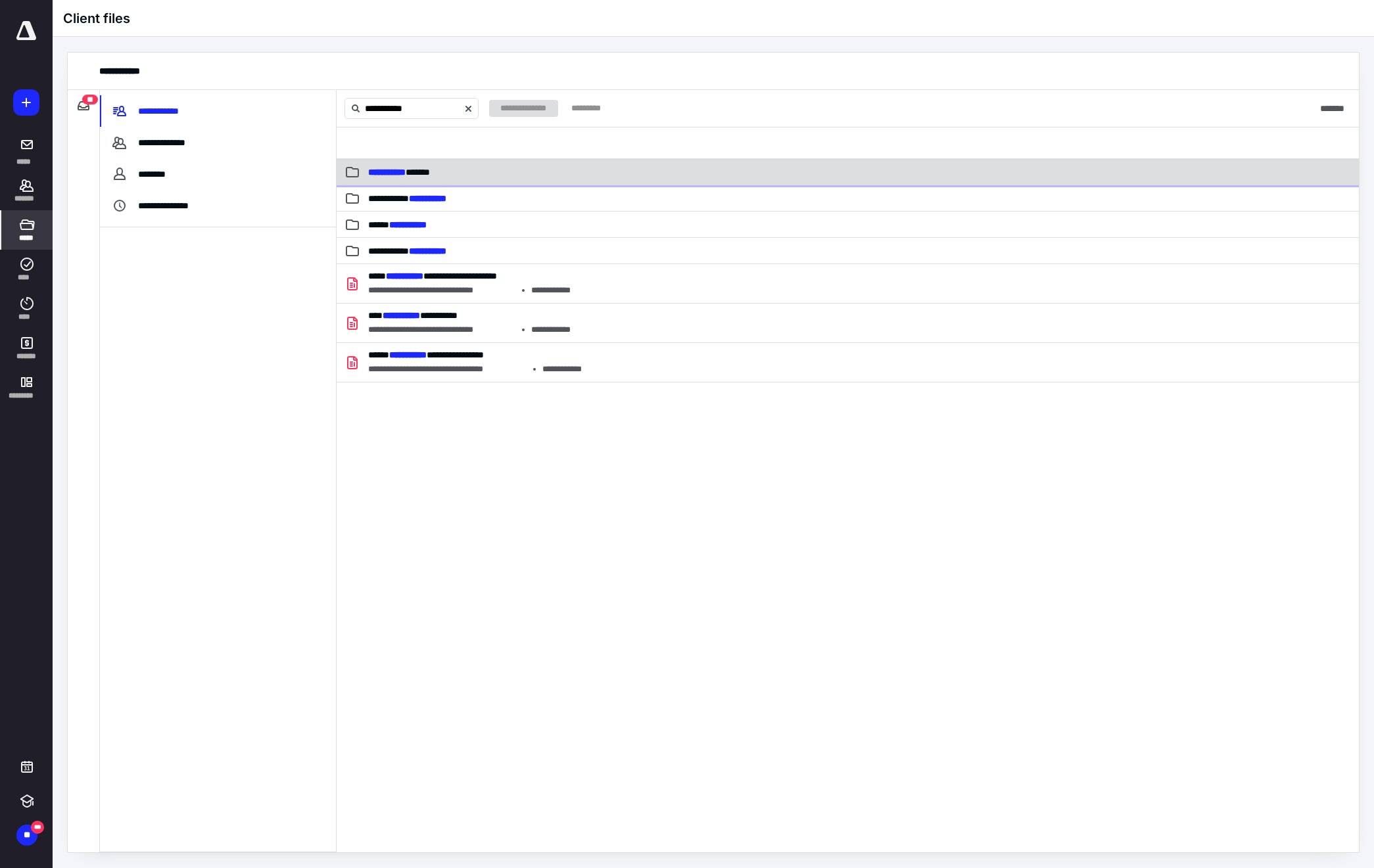 click on "**********" at bounding box center (399, 172) 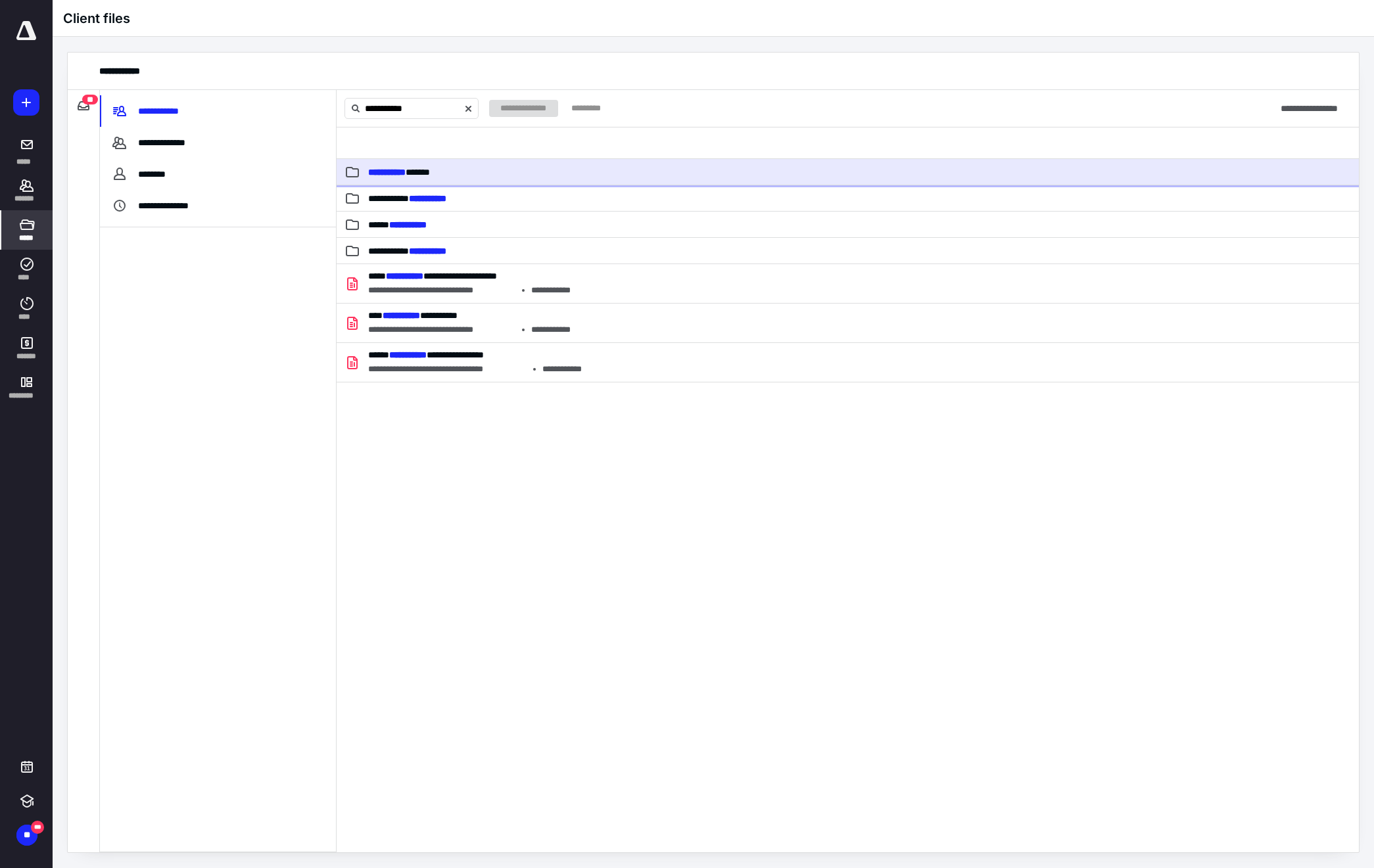 click on "**********" at bounding box center [387, 172] 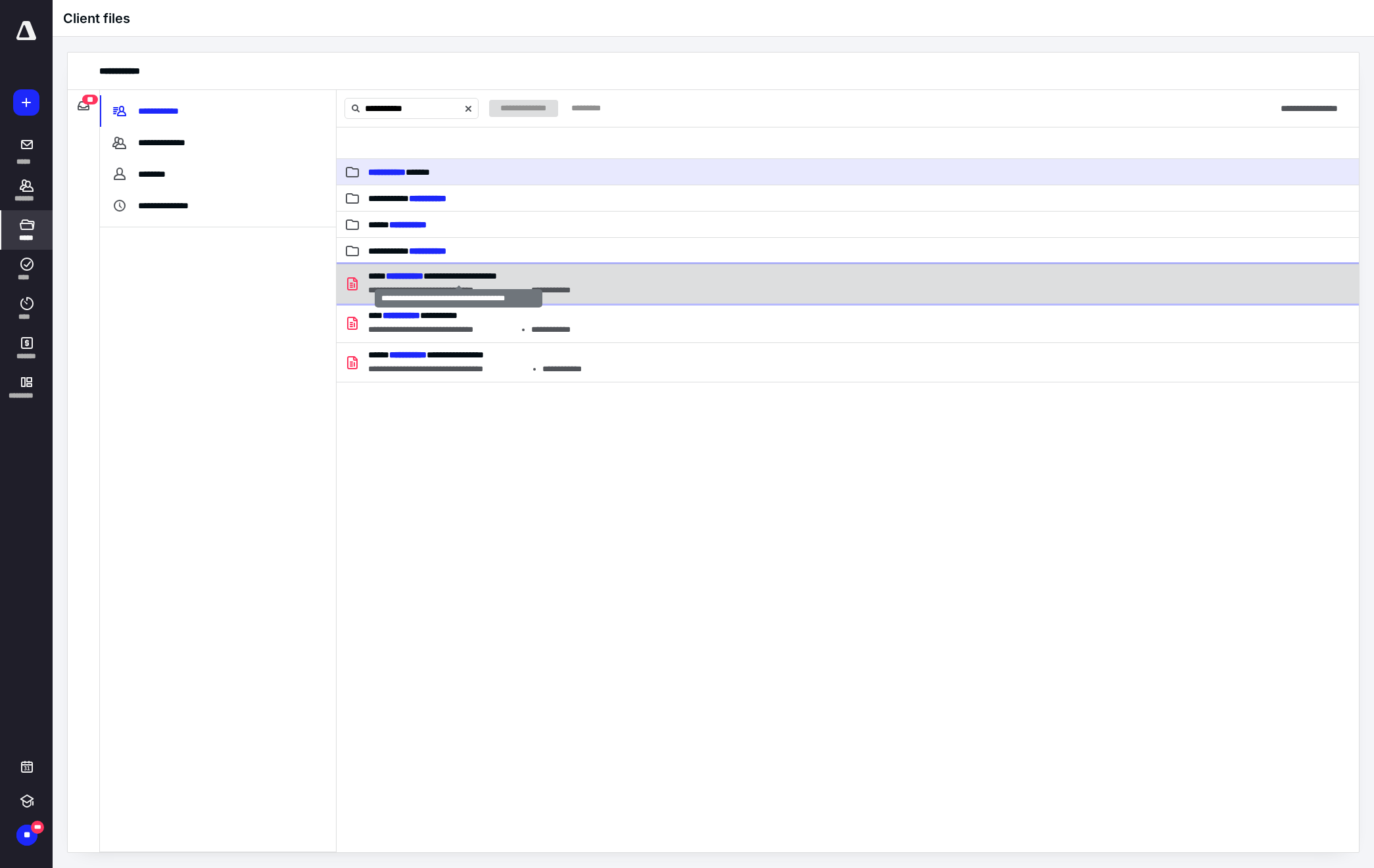 click on "**********" at bounding box center [433, 276] 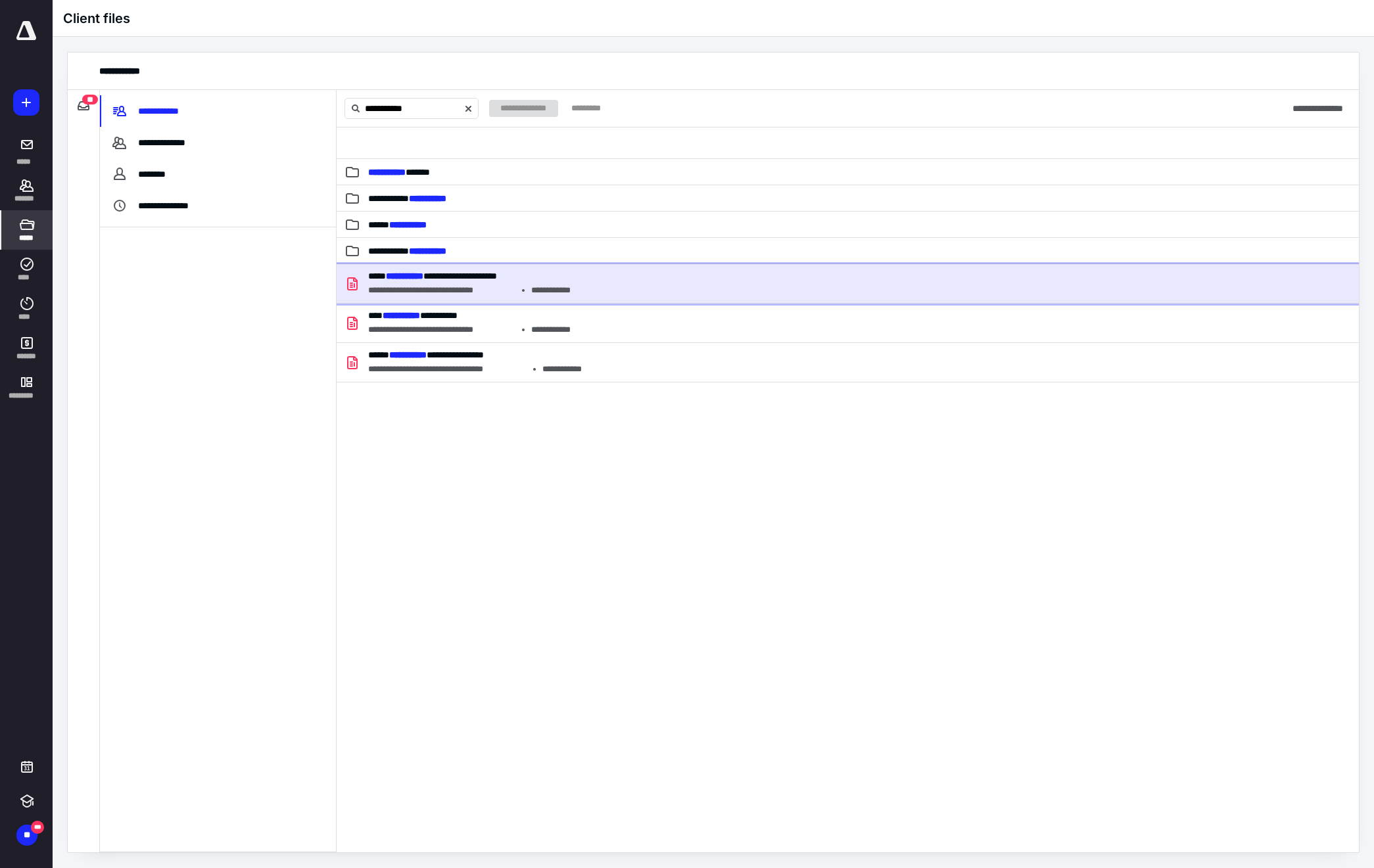 click on "**********" at bounding box center [442, 290] 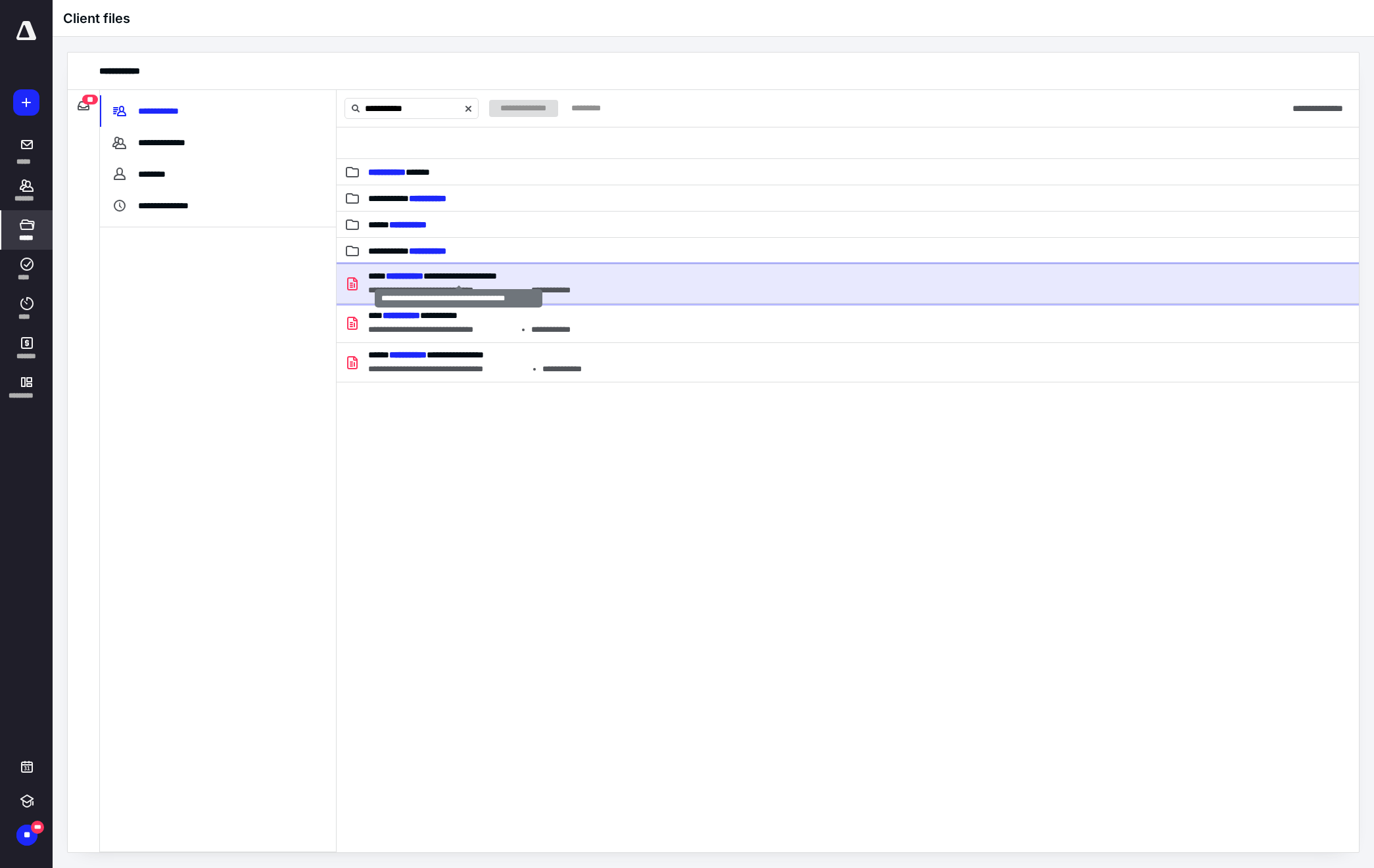 click on "**********" at bounding box center [404, 276] 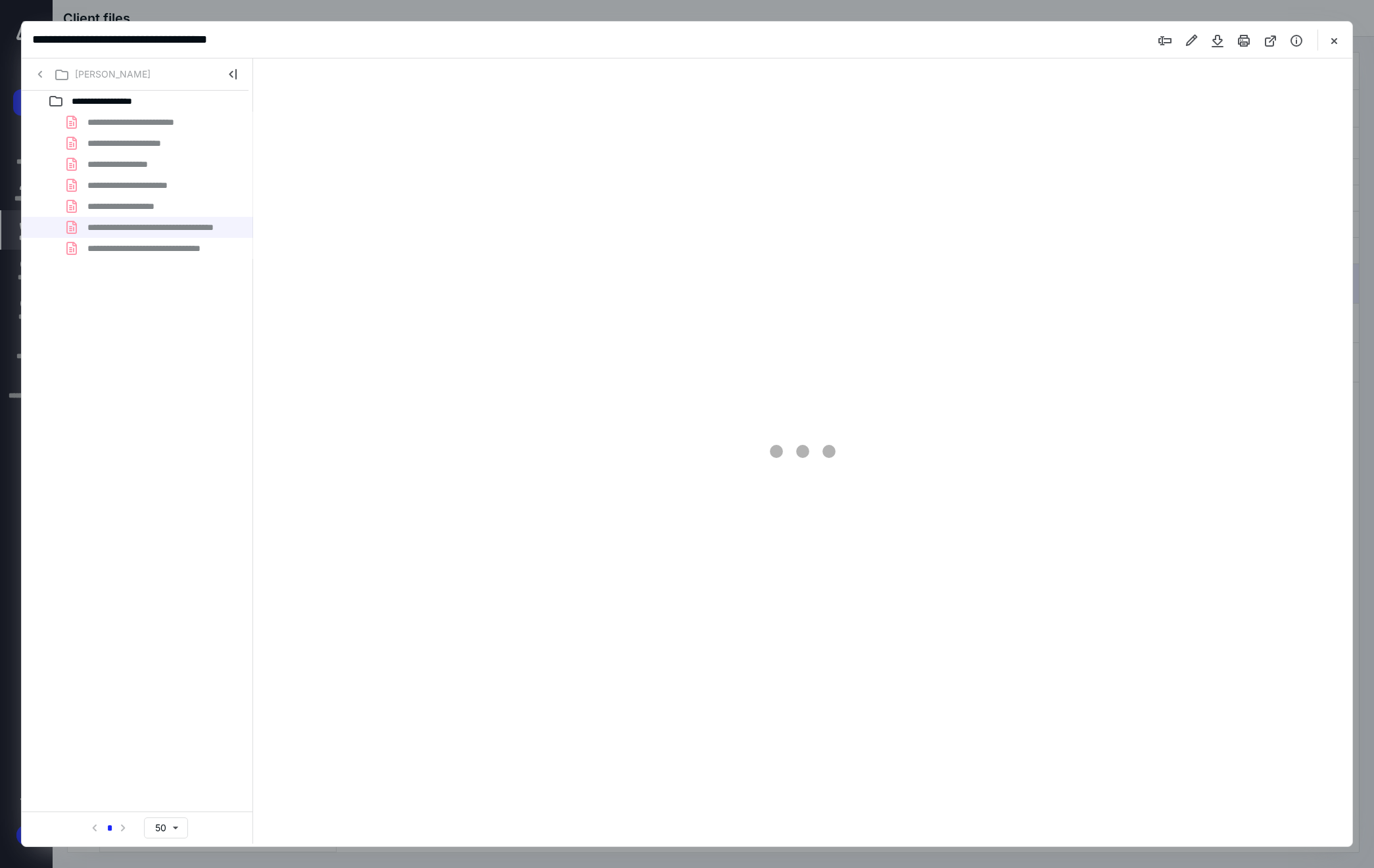 scroll, scrollTop: 0, scrollLeft: 0, axis: both 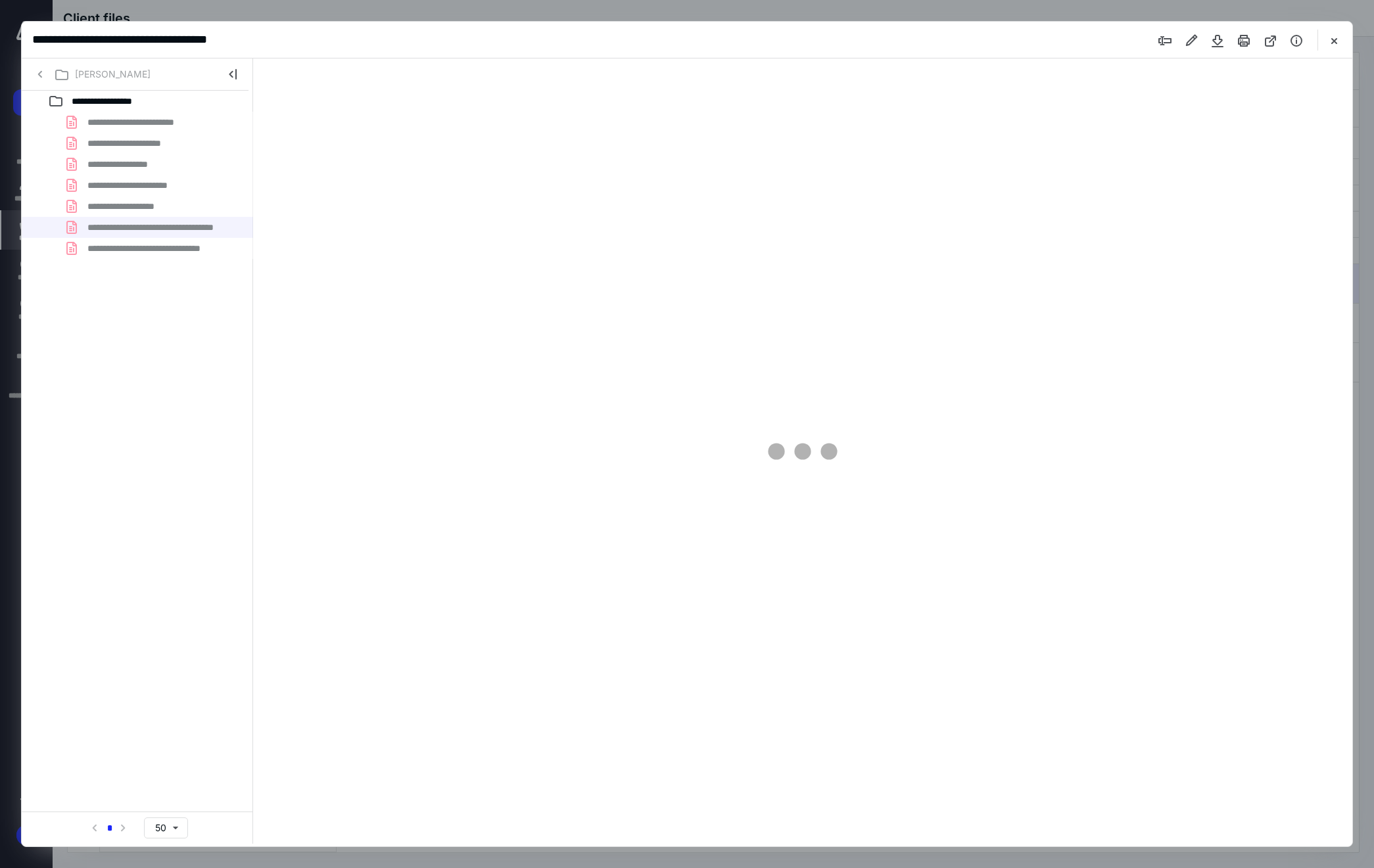 type on "140" 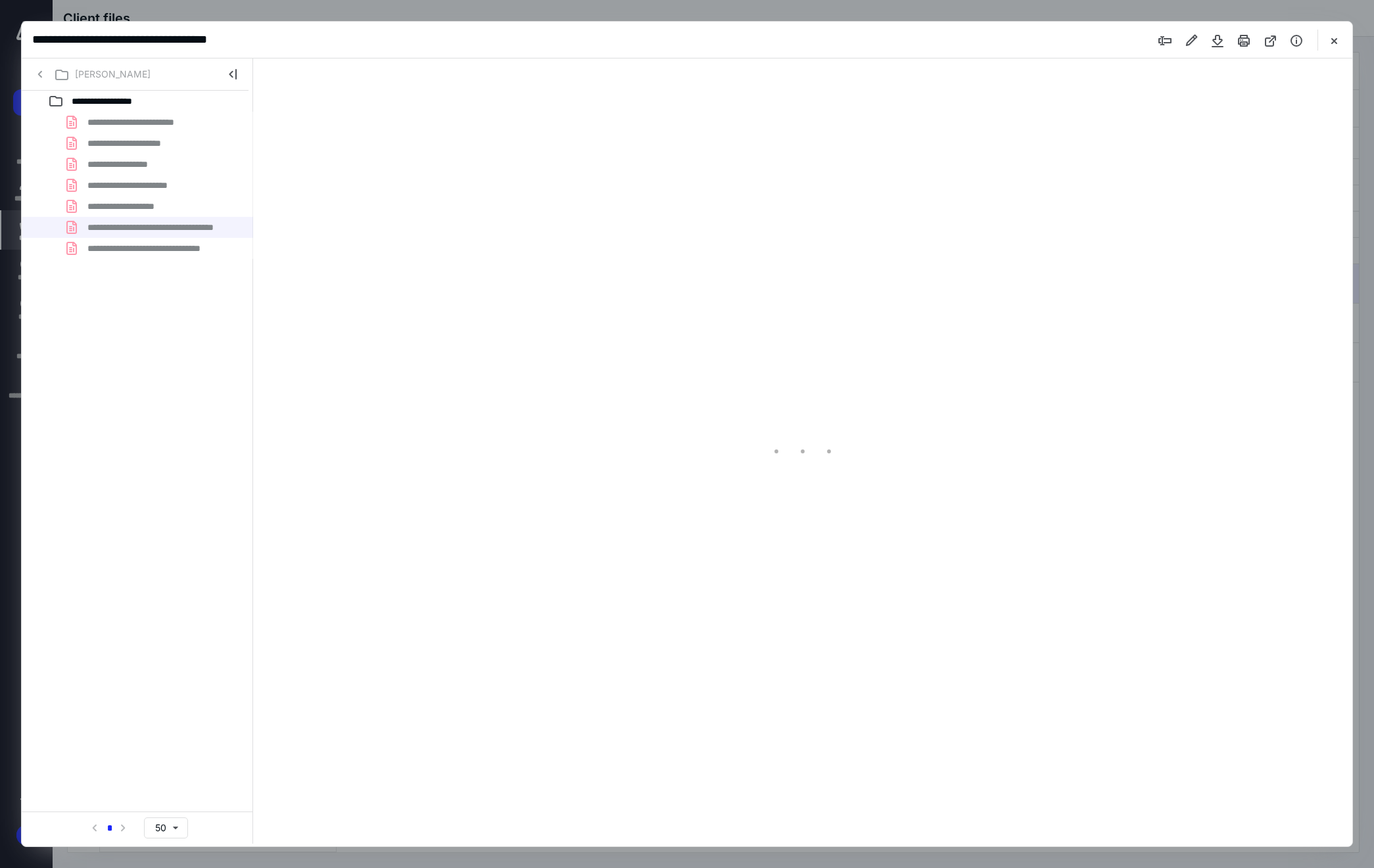 scroll, scrollTop: 54, scrollLeft: 0, axis: vertical 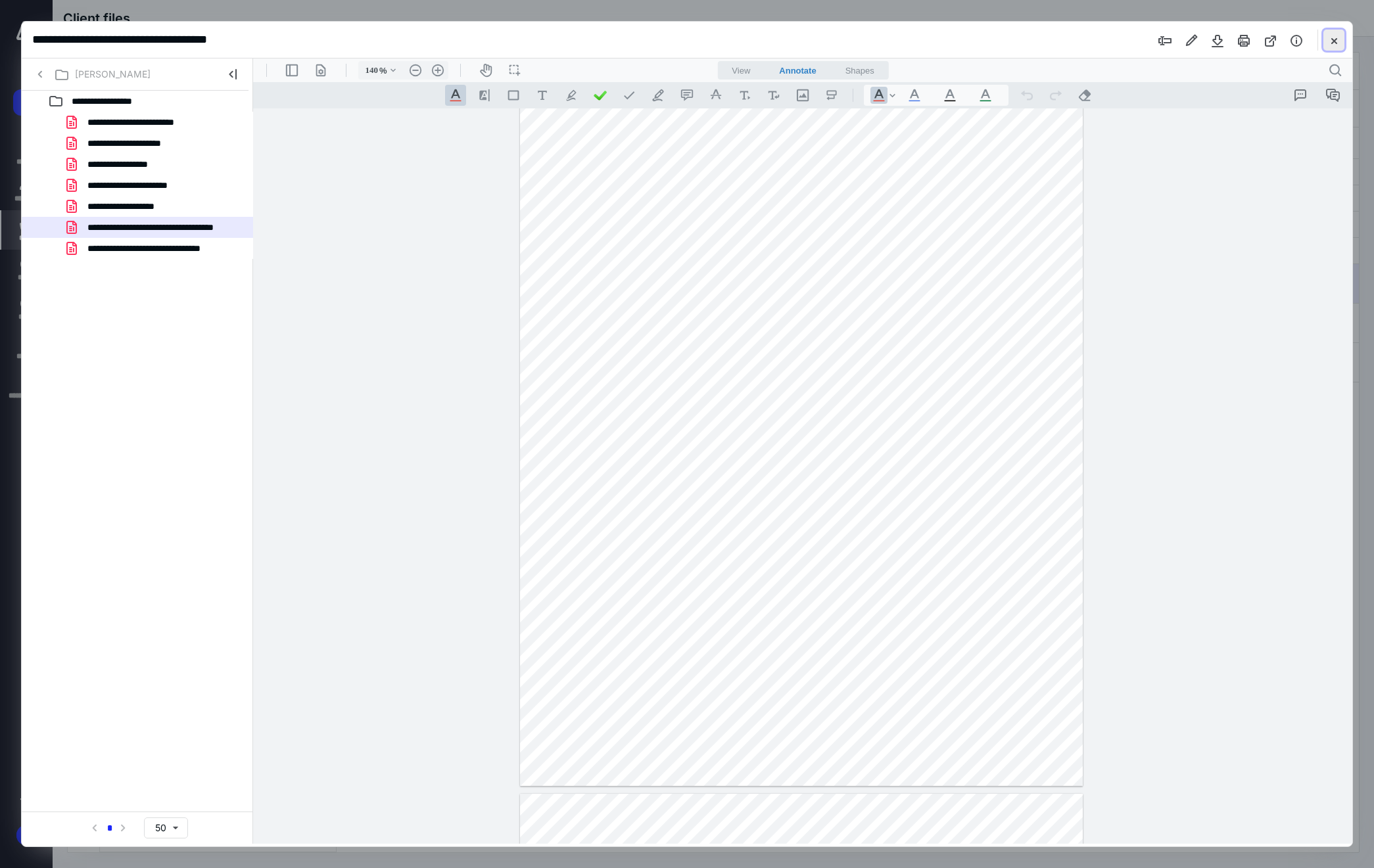 click at bounding box center (1334, 40) 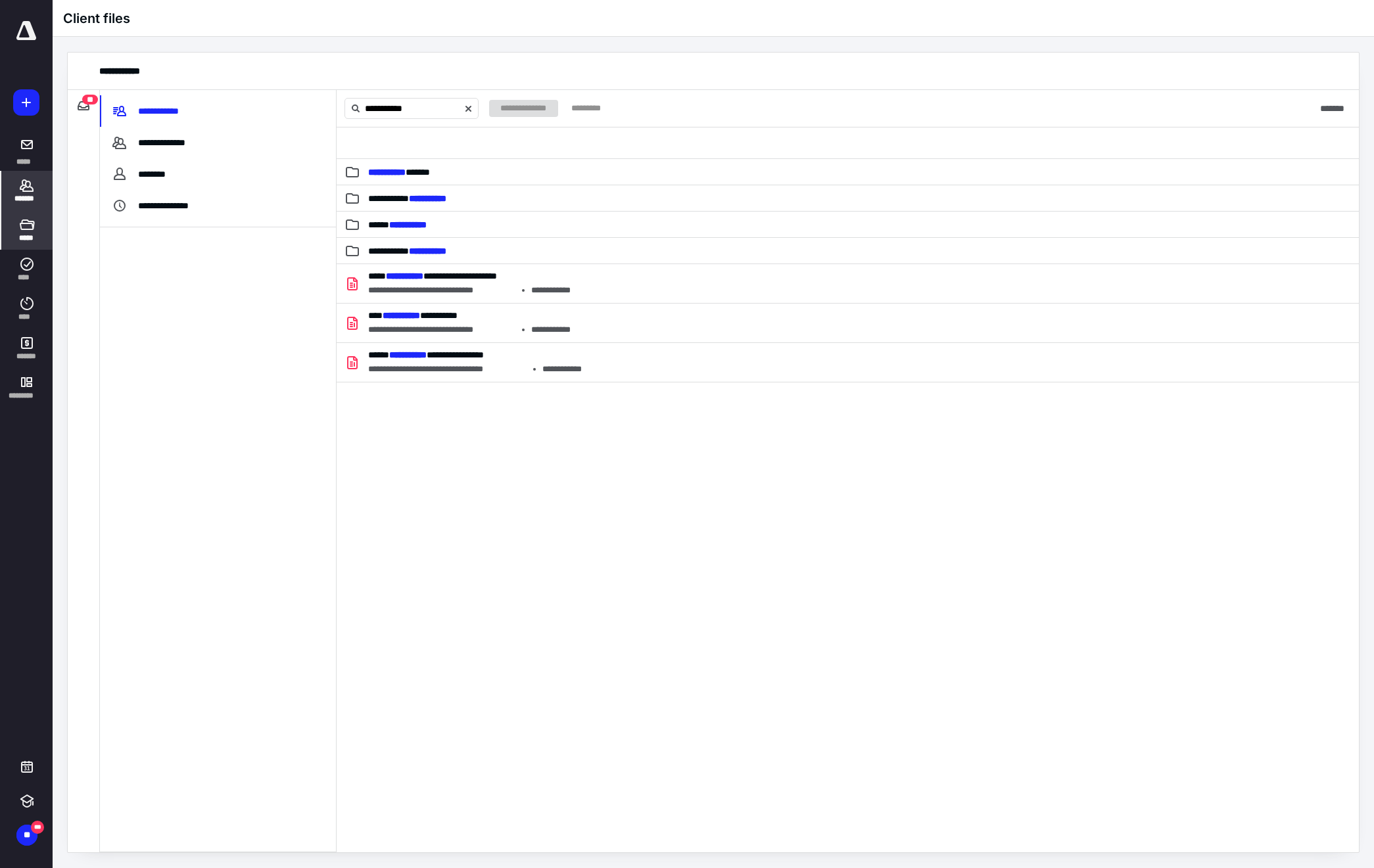 click 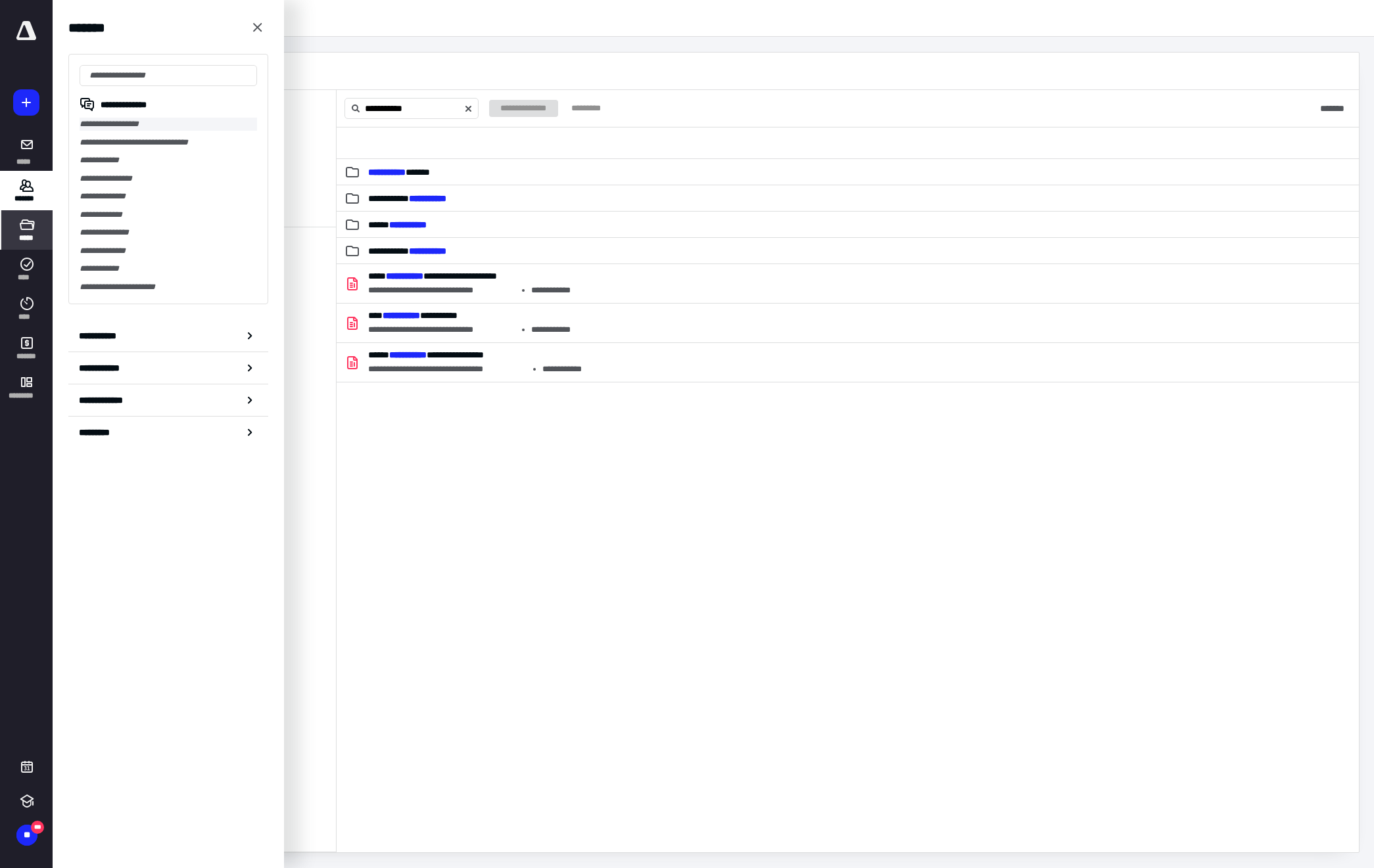 click on "**********" at bounding box center [168, 124] 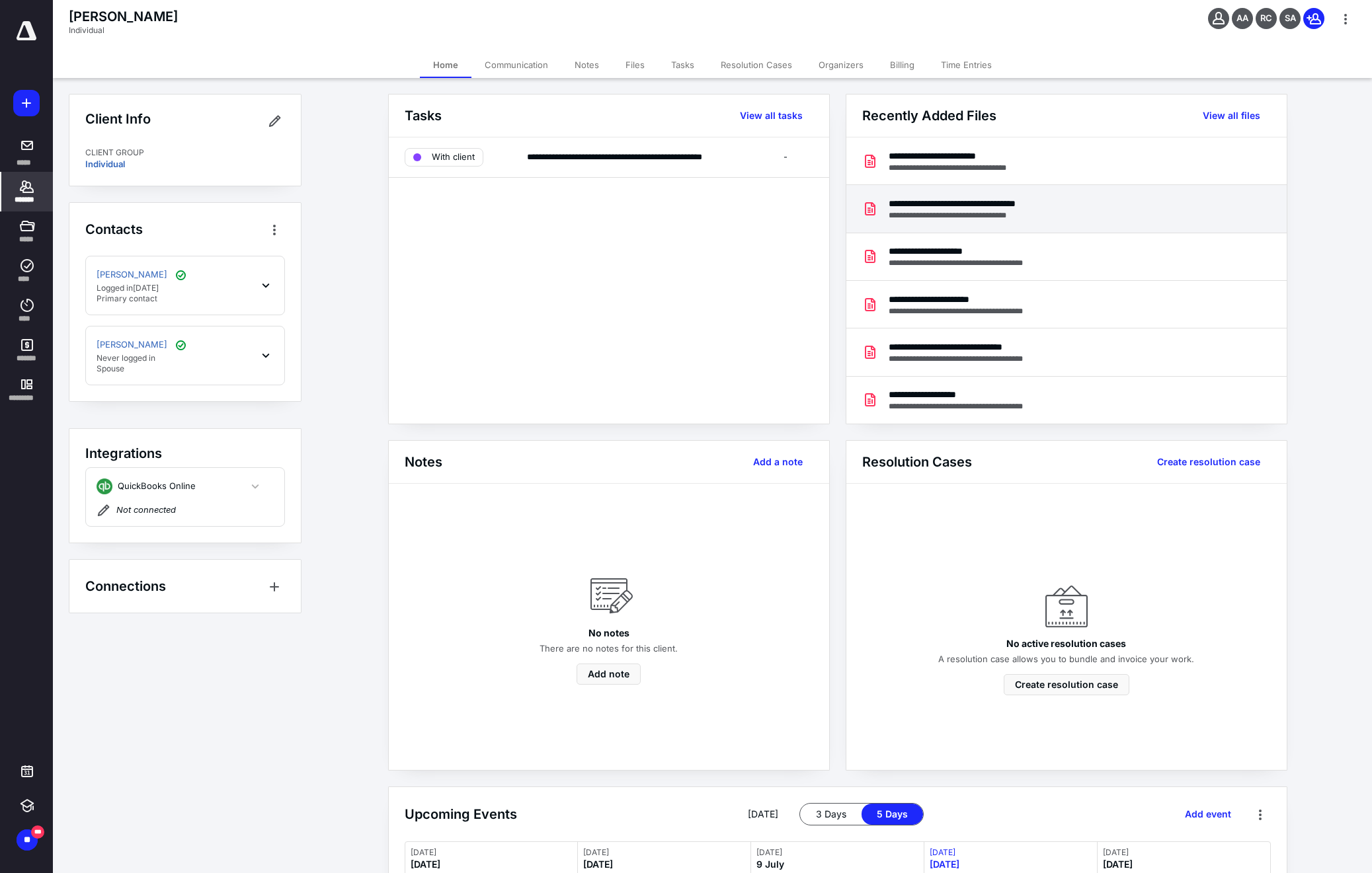 click on "**********" at bounding box center (977, 204) 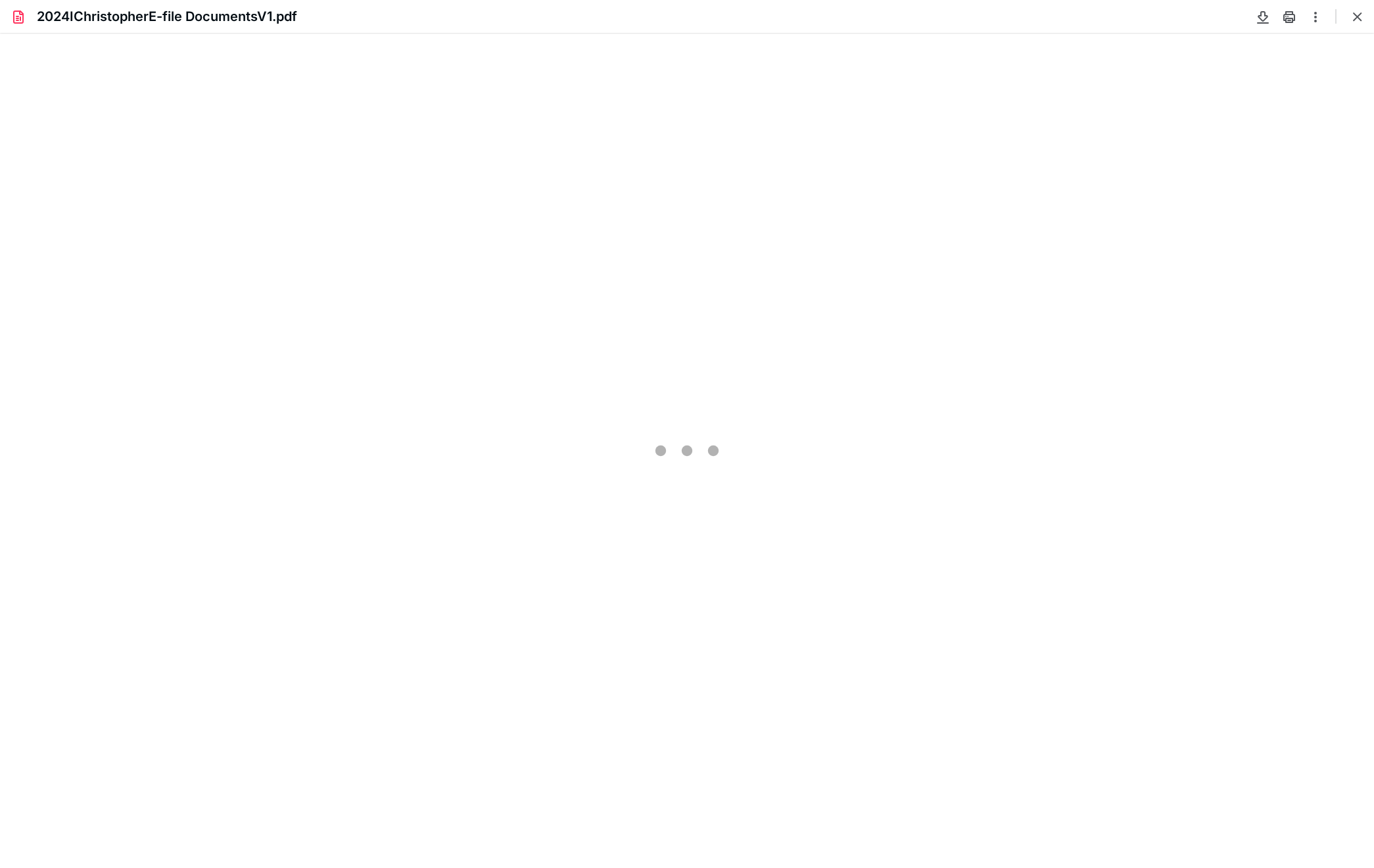 scroll, scrollTop: 0, scrollLeft: 0, axis: both 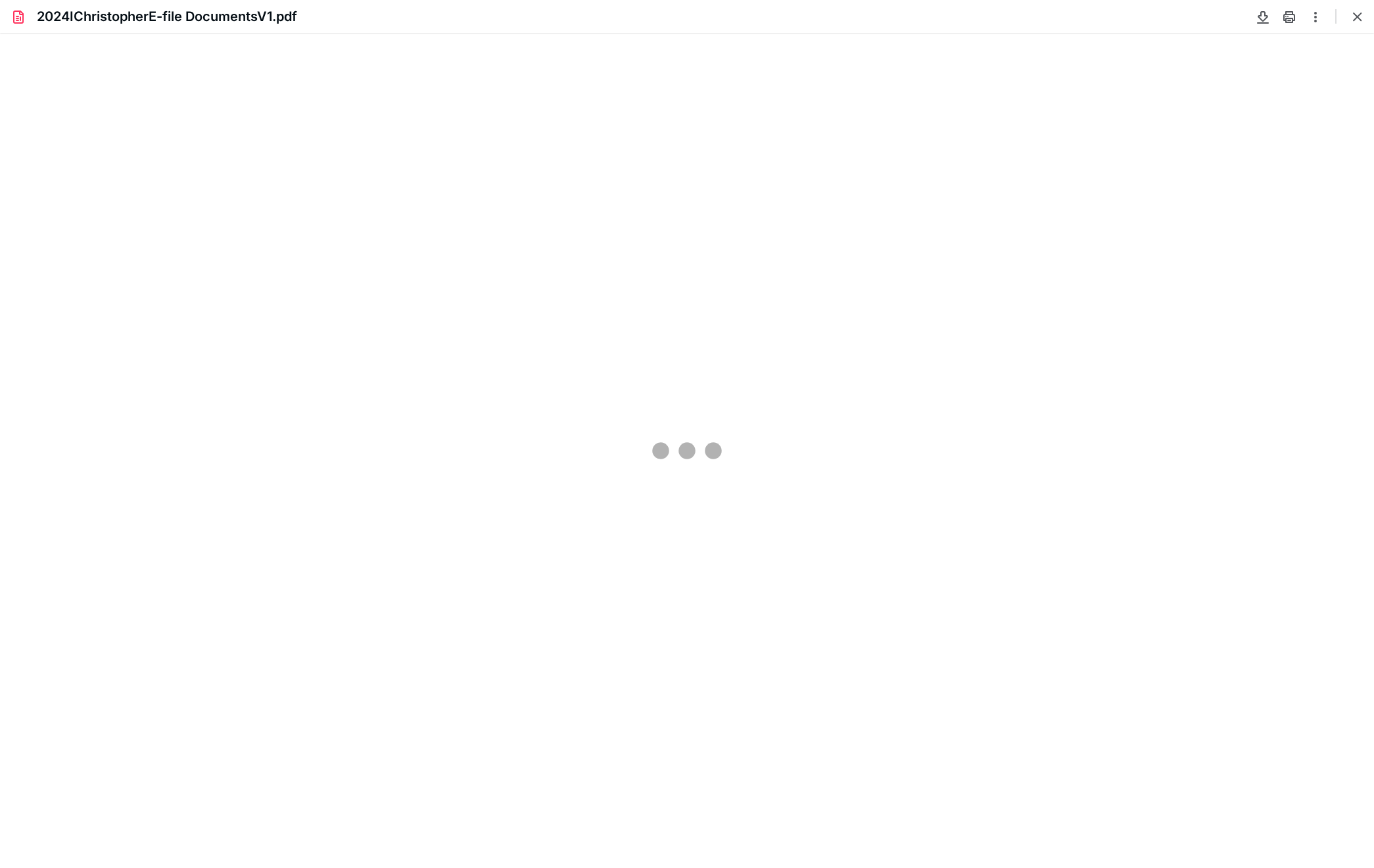 type on "155" 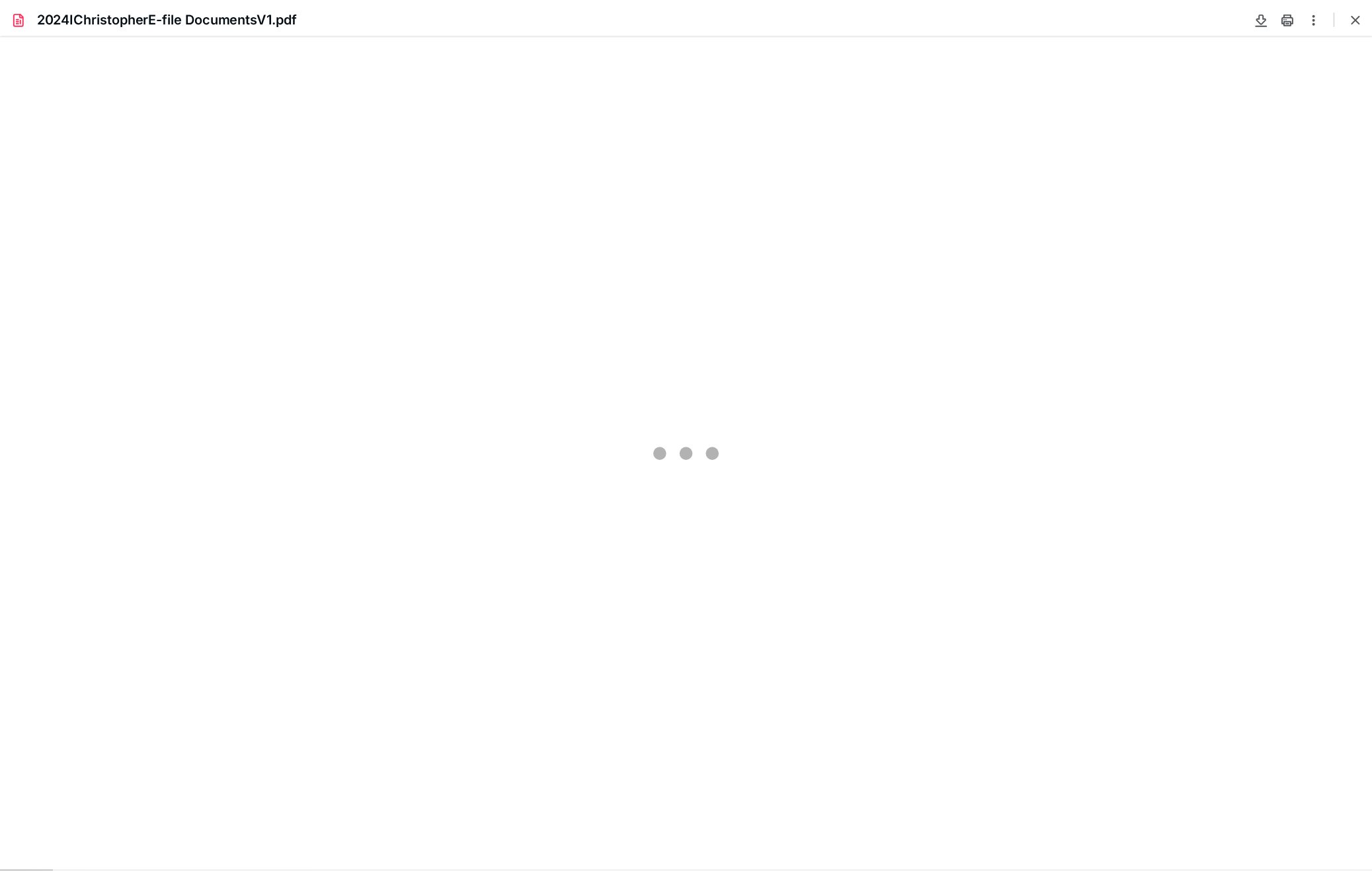 scroll, scrollTop: 28, scrollLeft: 0, axis: vertical 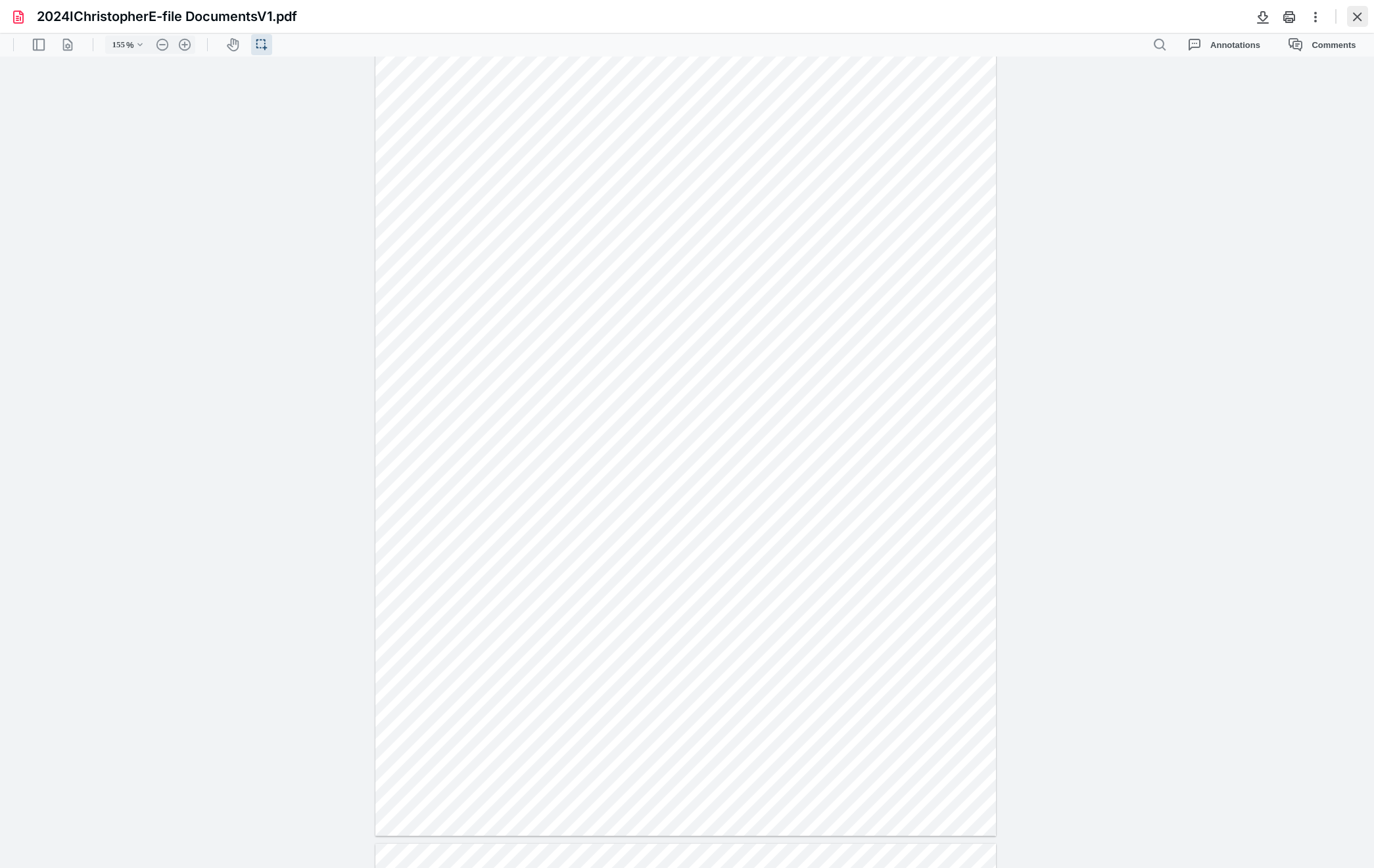 click at bounding box center (1358, 16) 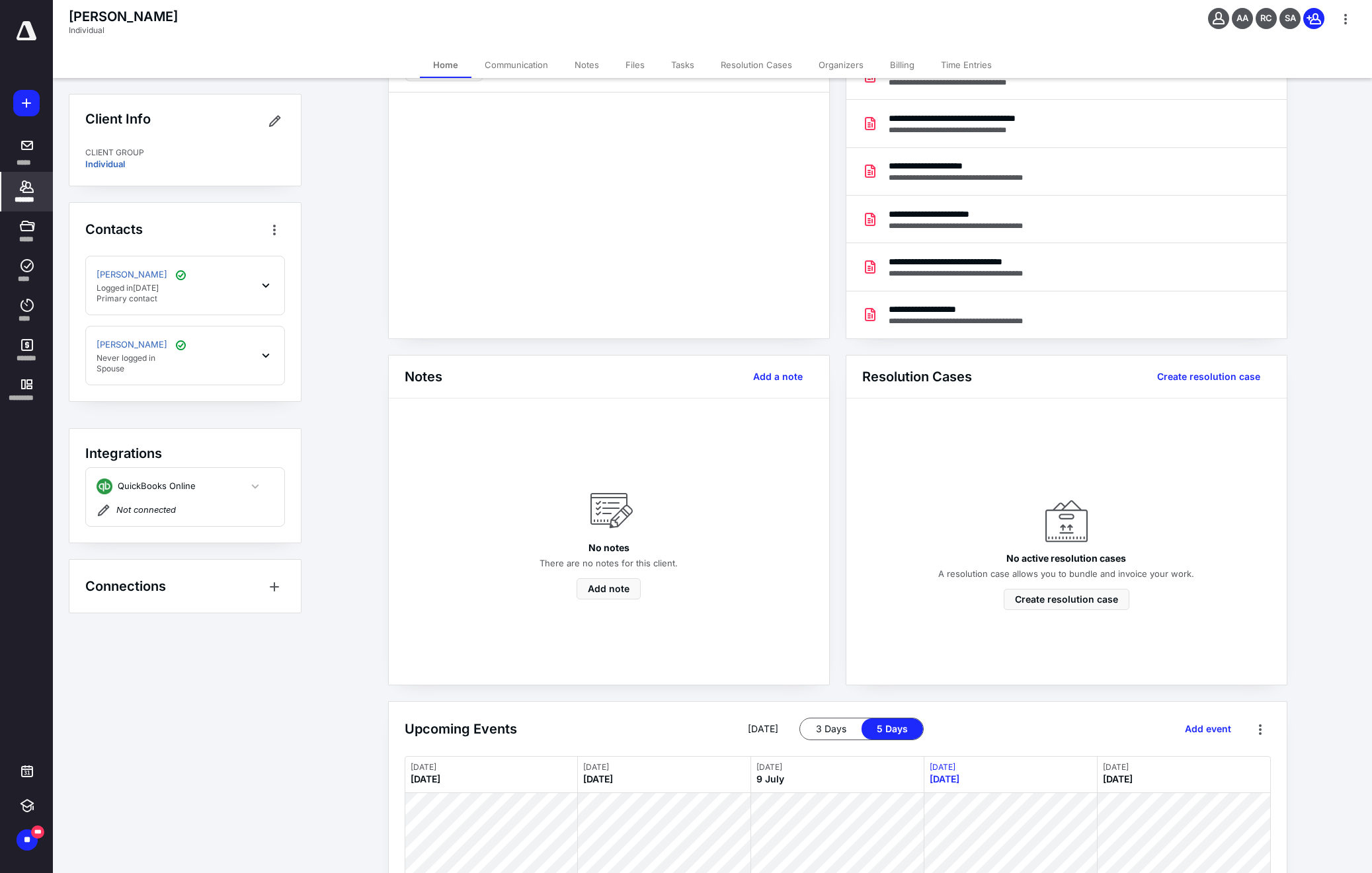 scroll, scrollTop: 0, scrollLeft: 0, axis: both 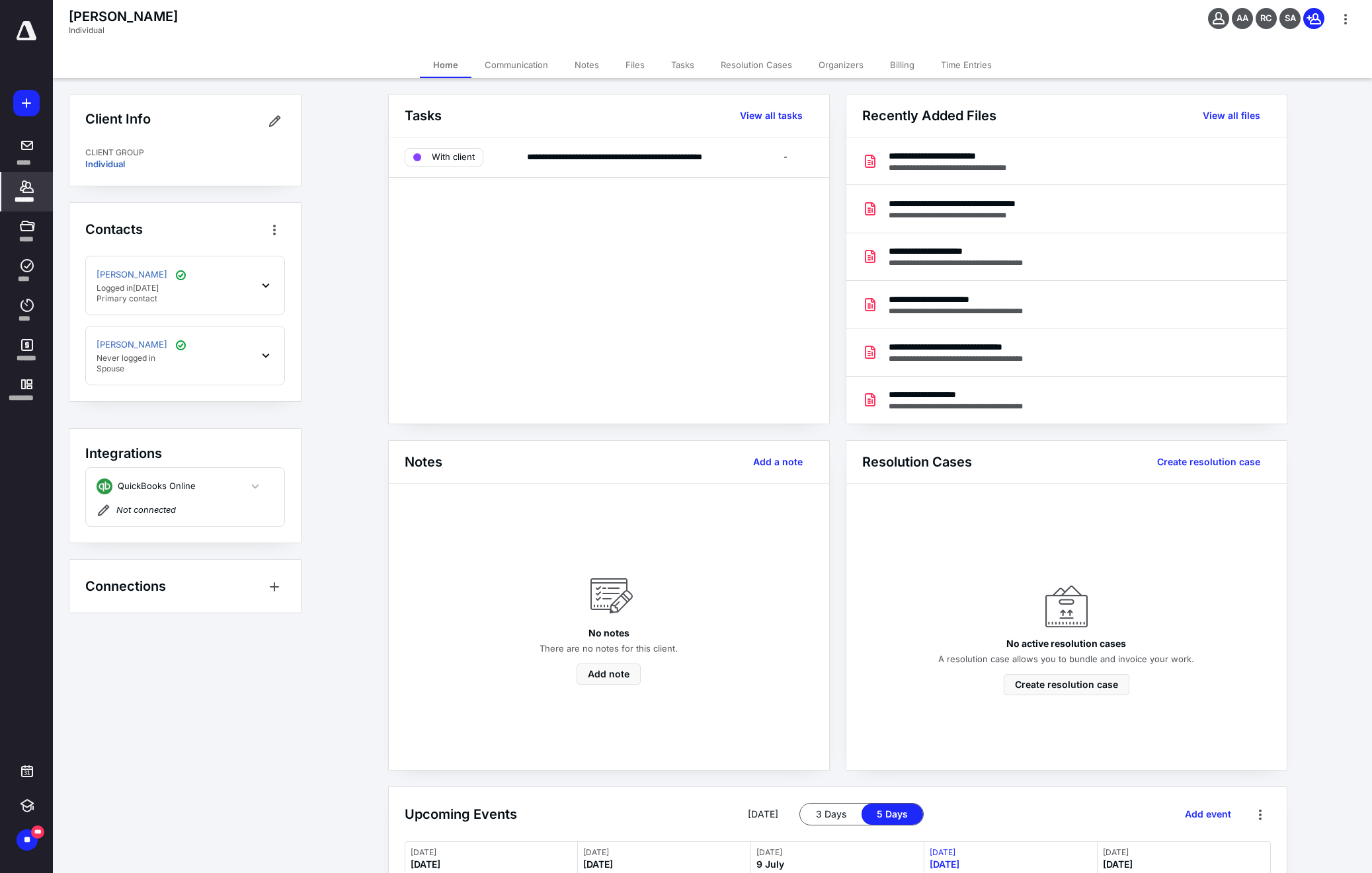 click on "Billing" at bounding box center [902, 65] 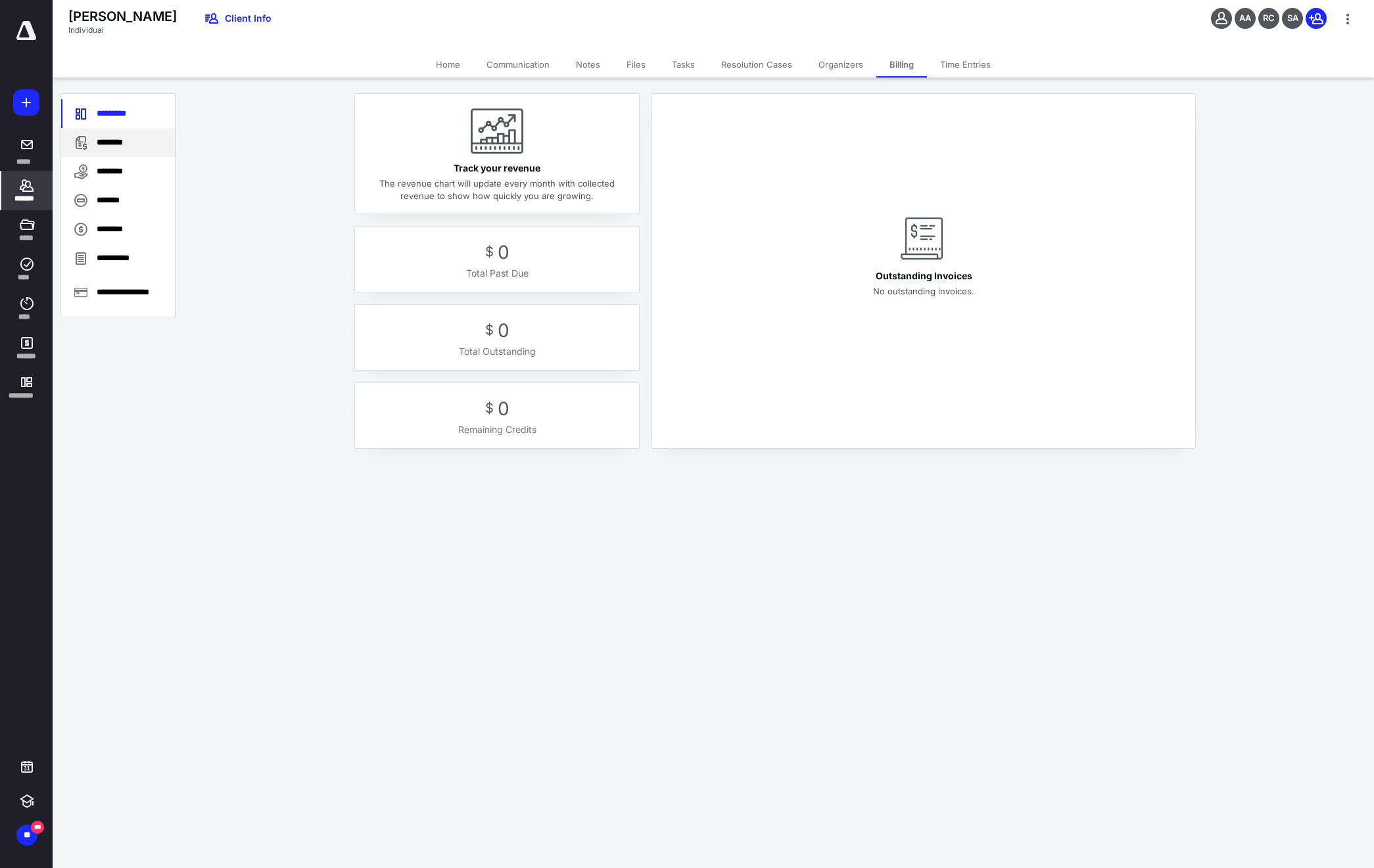 click on "********" at bounding box center (118, 143) 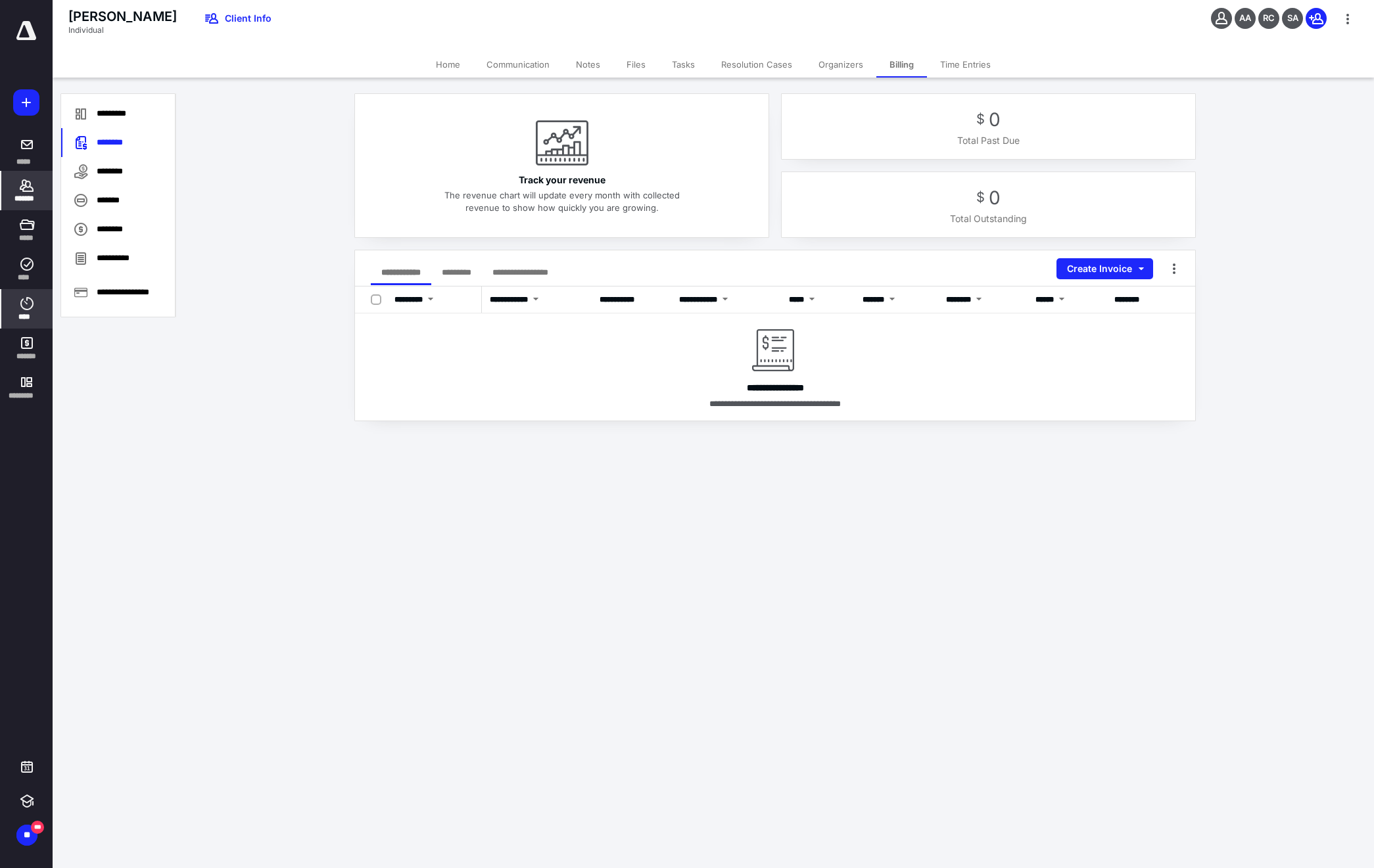 click 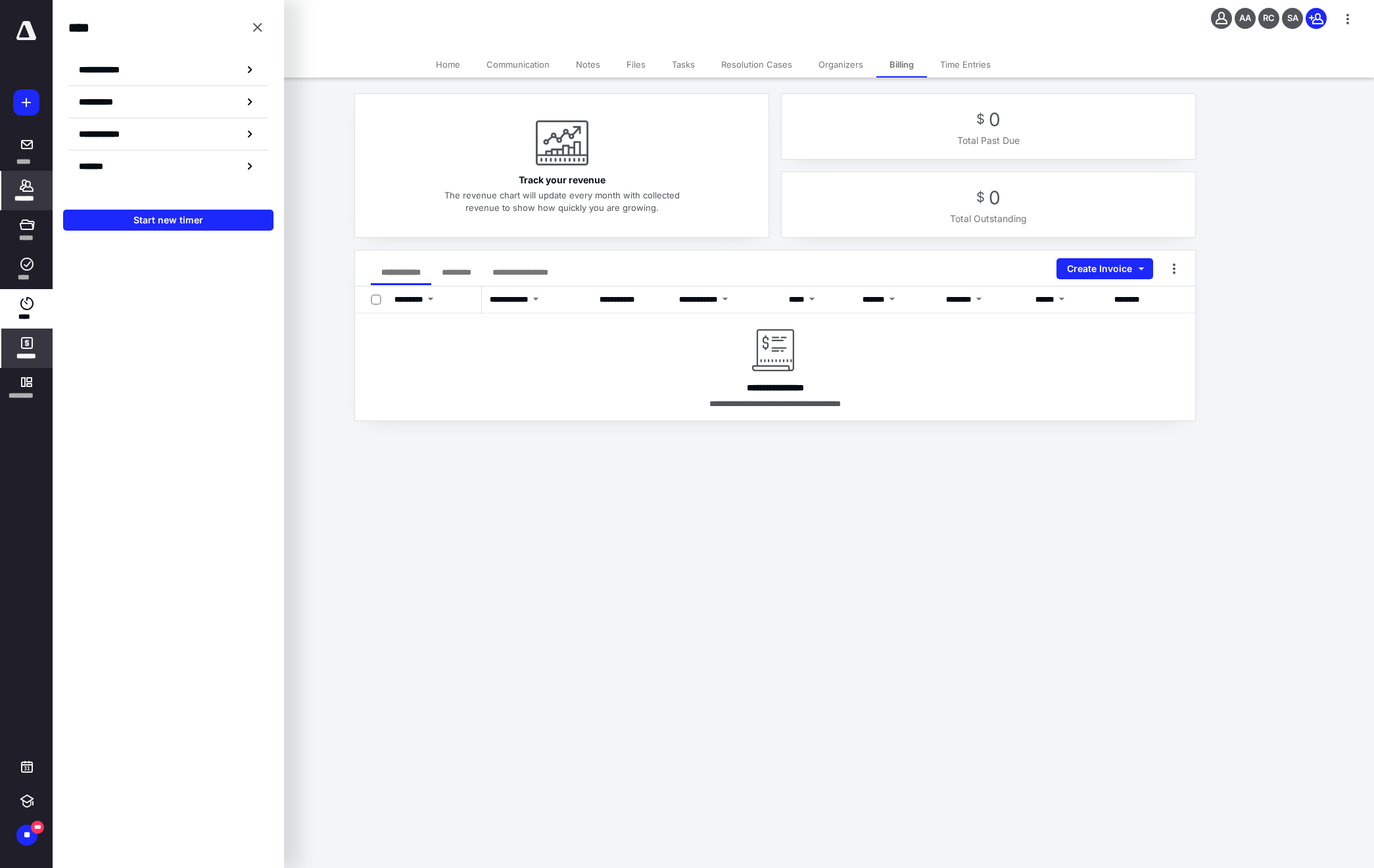 click on "*******" at bounding box center [27, 356] 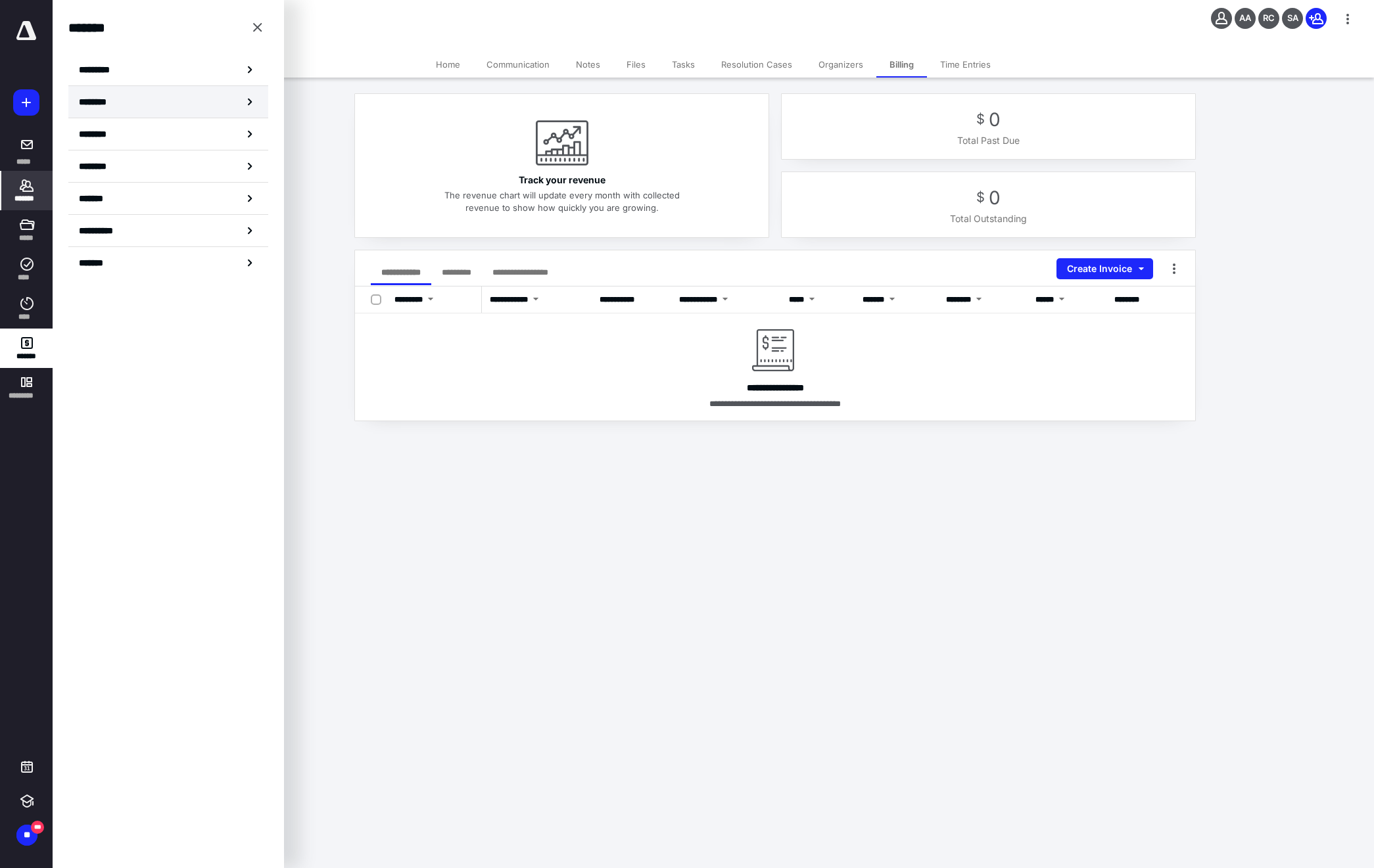click on "********" at bounding box center [98, 102] 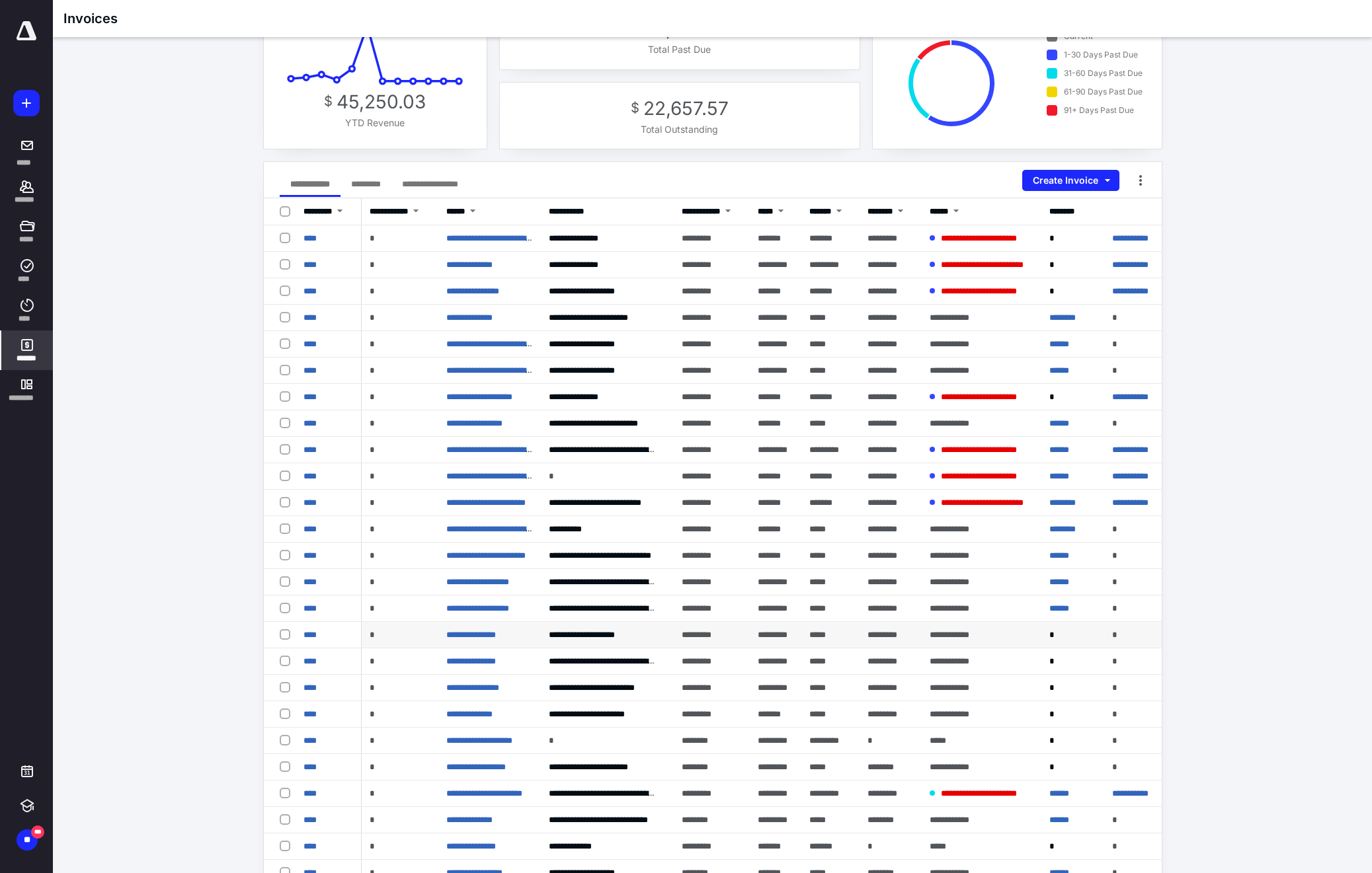 scroll, scrollTop: 0, scrollLeft: 0, axis: both 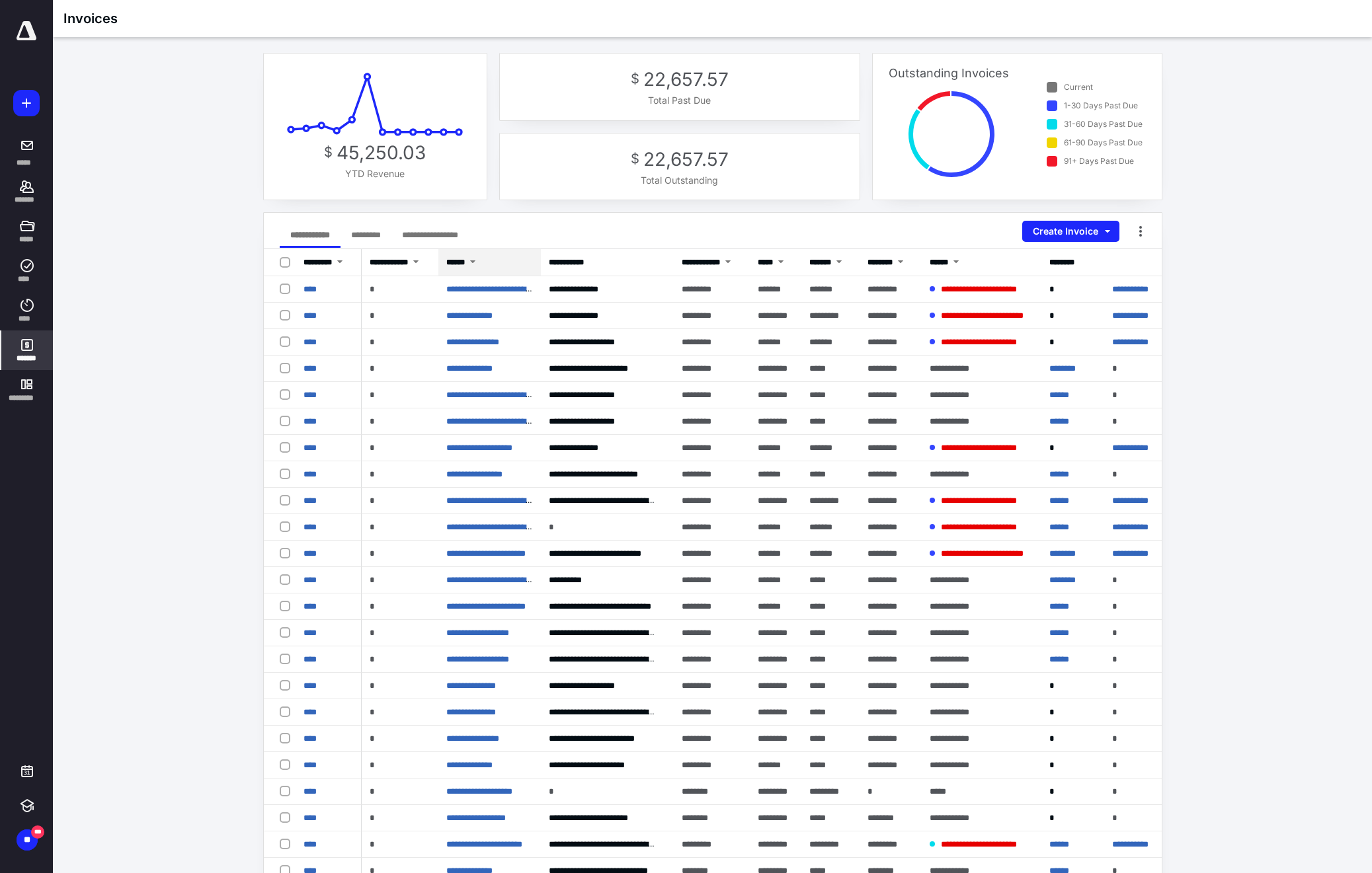 click on "******" at bounding box center (456, 262) 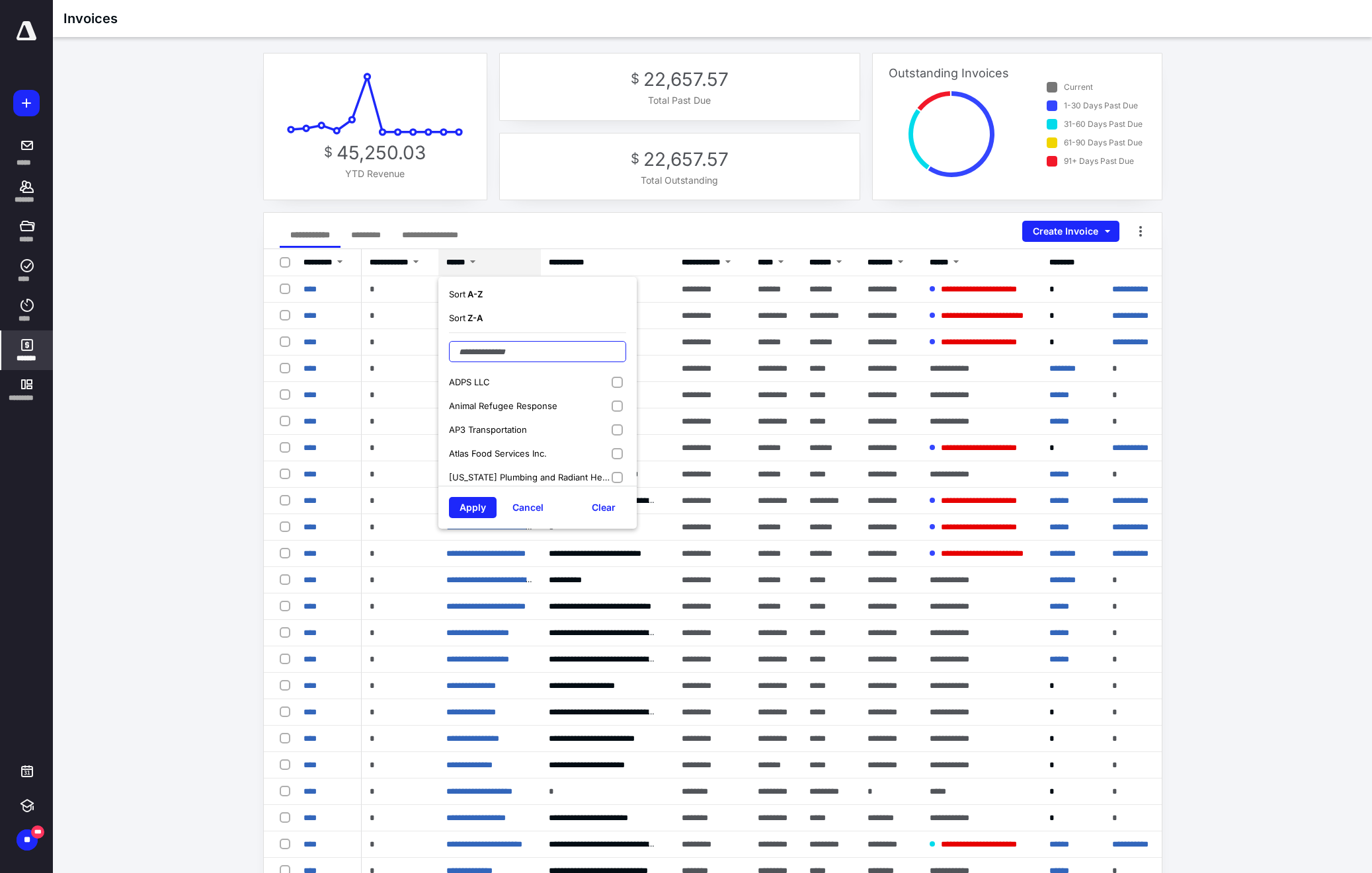 click at bounding box center [538, 352] 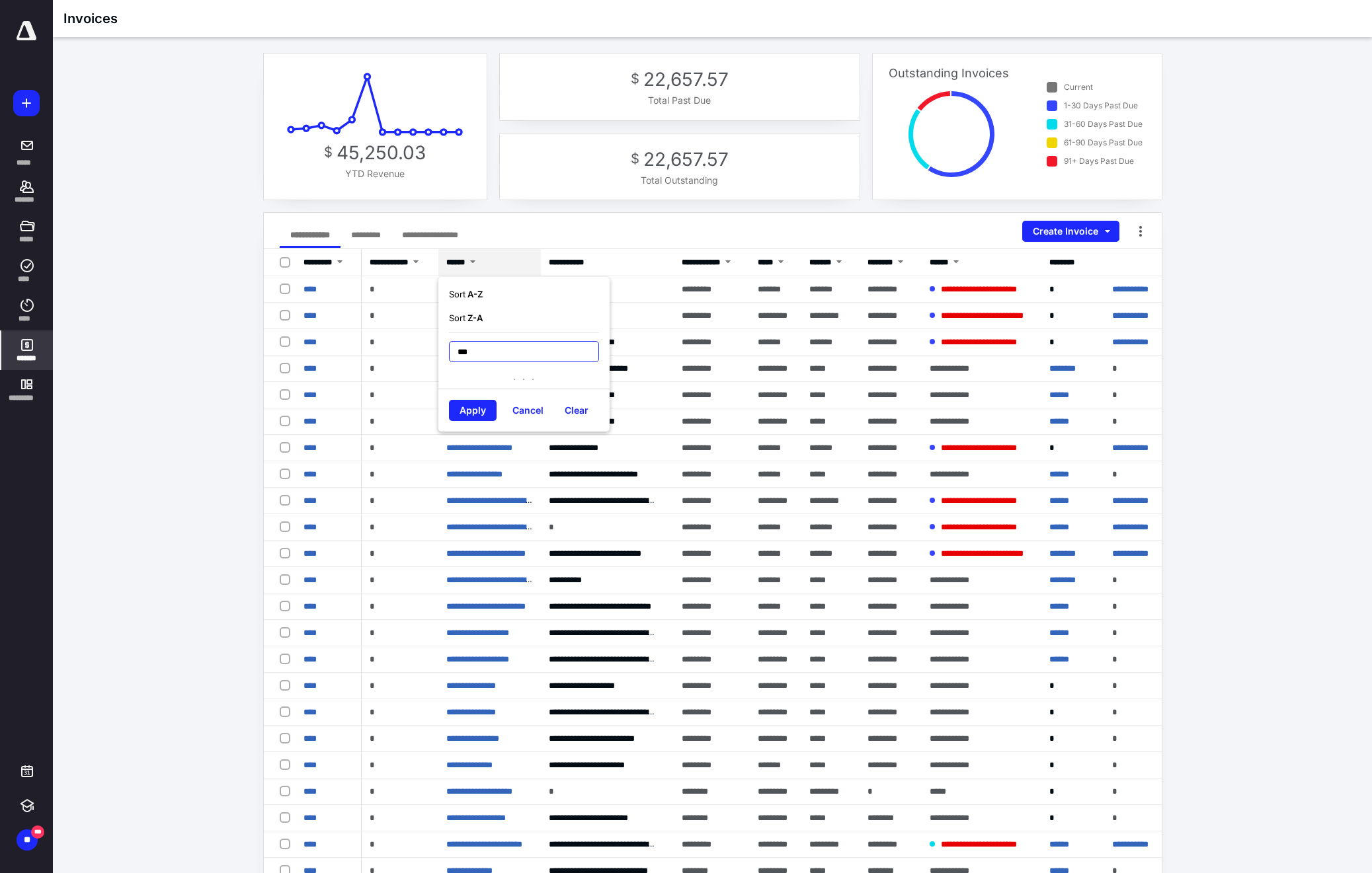 type on "****" 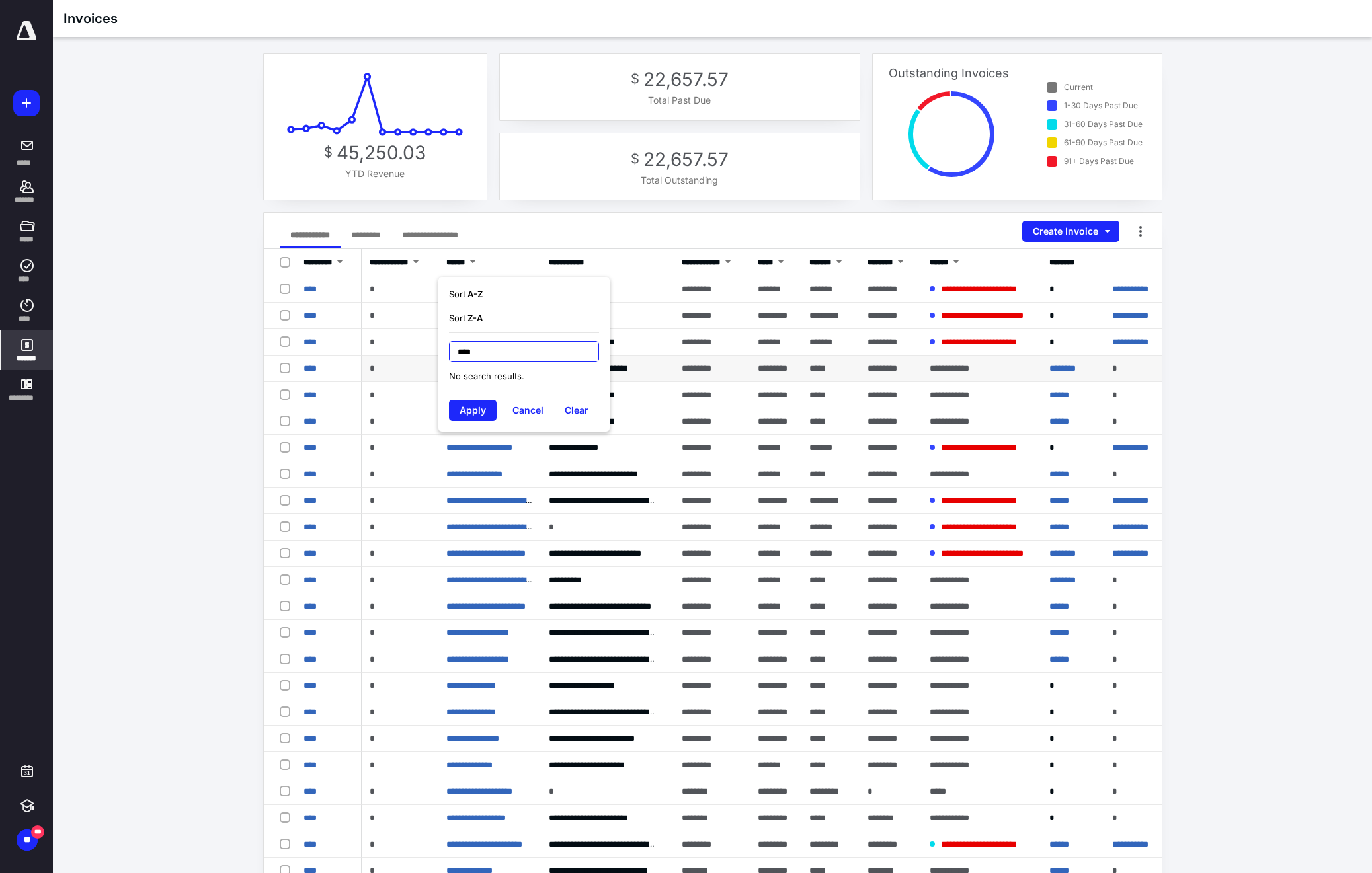 drag, startPoint x: 503, startPoint y: 348, endPoint x: 405, endPoint y: 359, distance: 98.61541 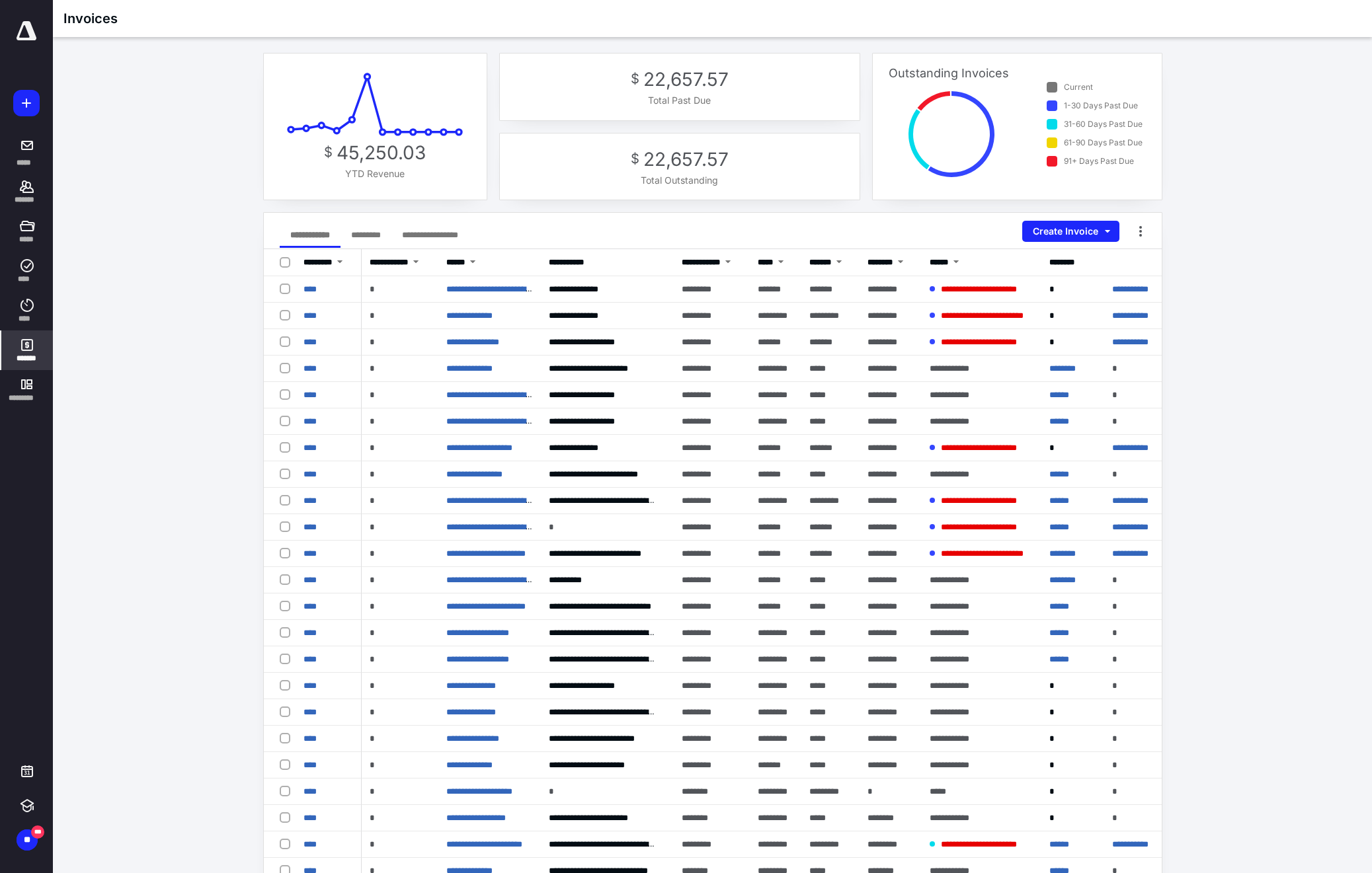 click on "**********" at bounding box center (712, 574) 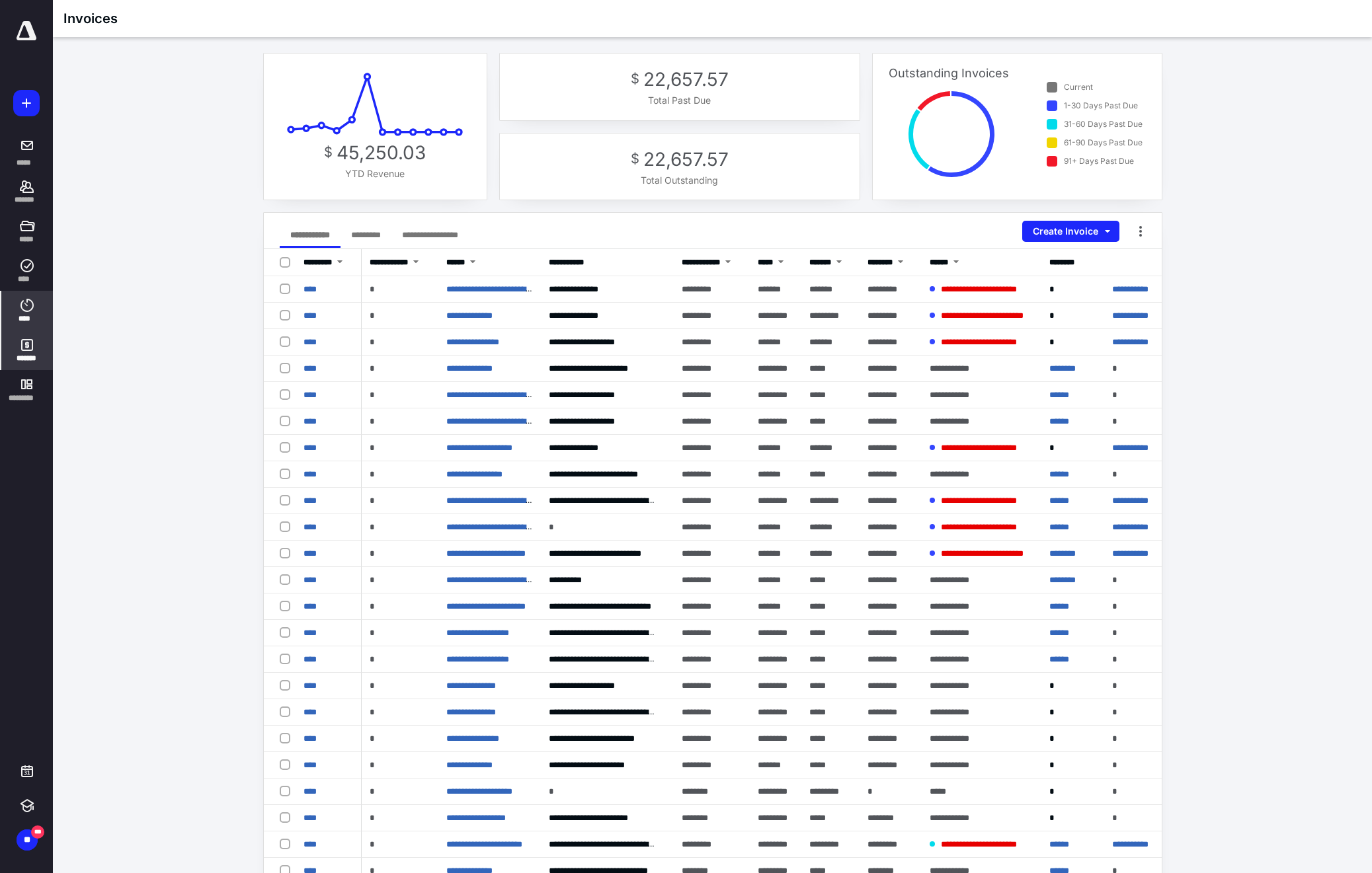 click 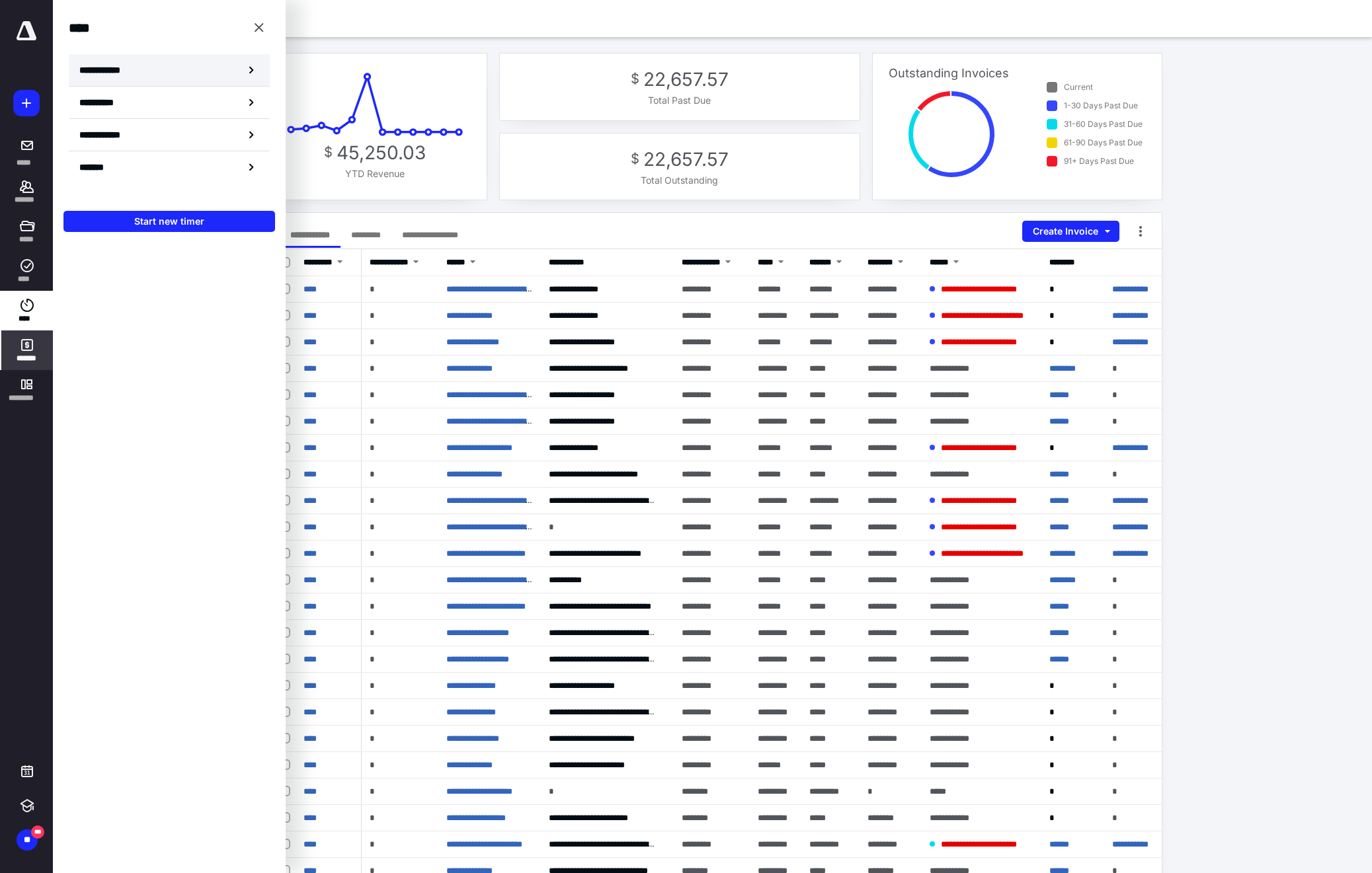 click on "**********" at bounding box center [108, 70] 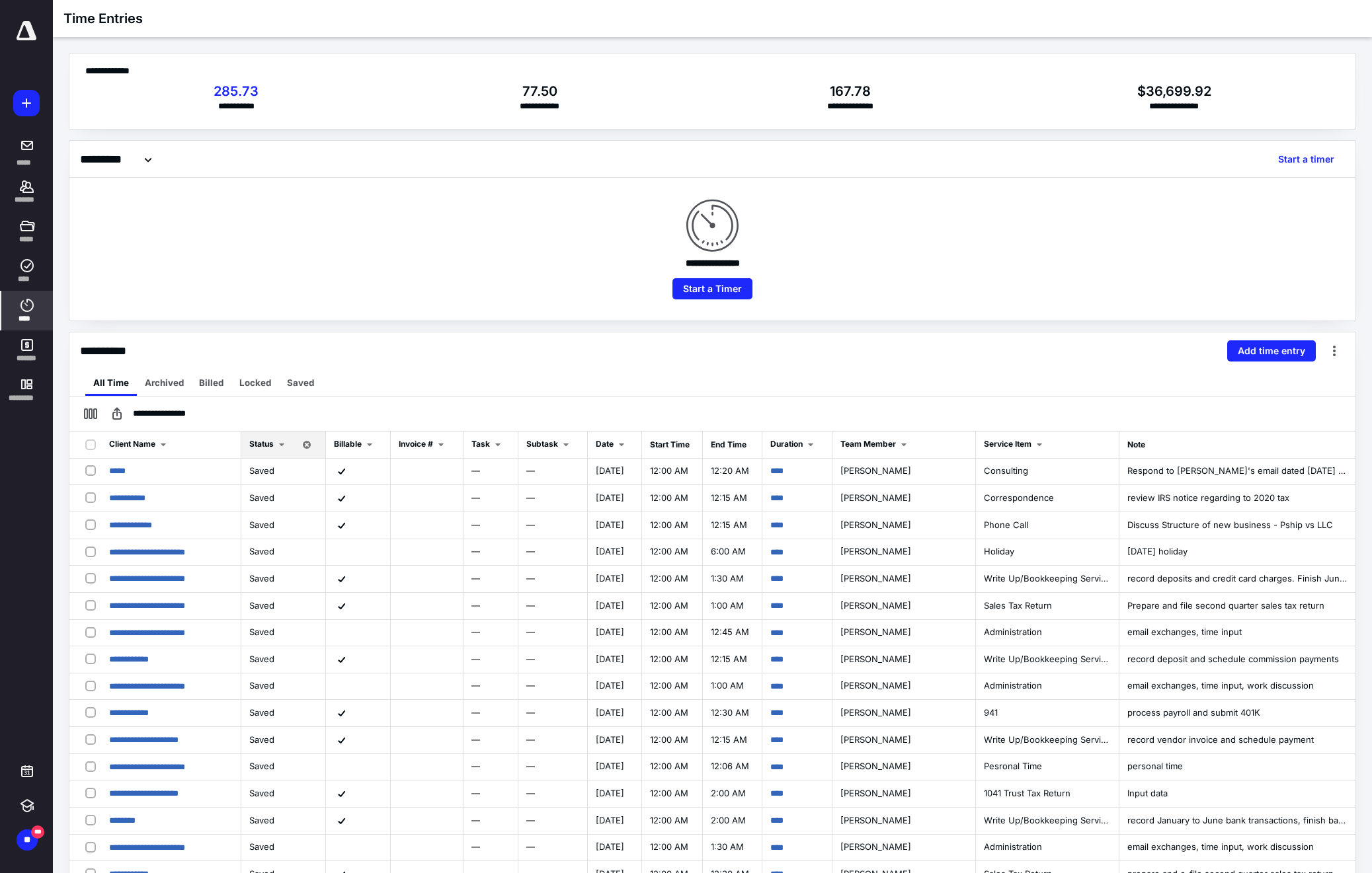 scroll, scrollTop: 0, scrollLeft: 0, axis: both 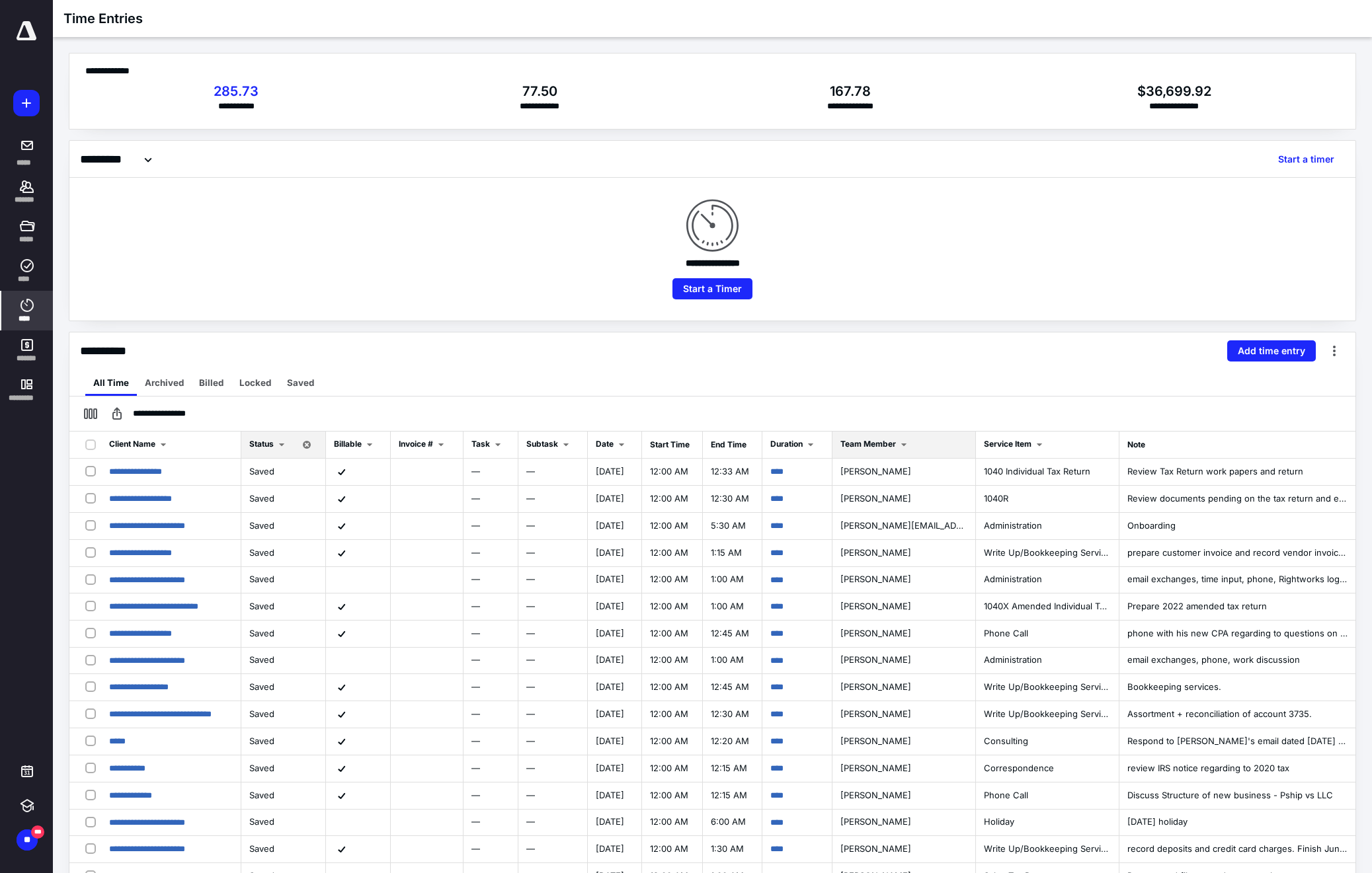 click at bounding box center (904, 445) 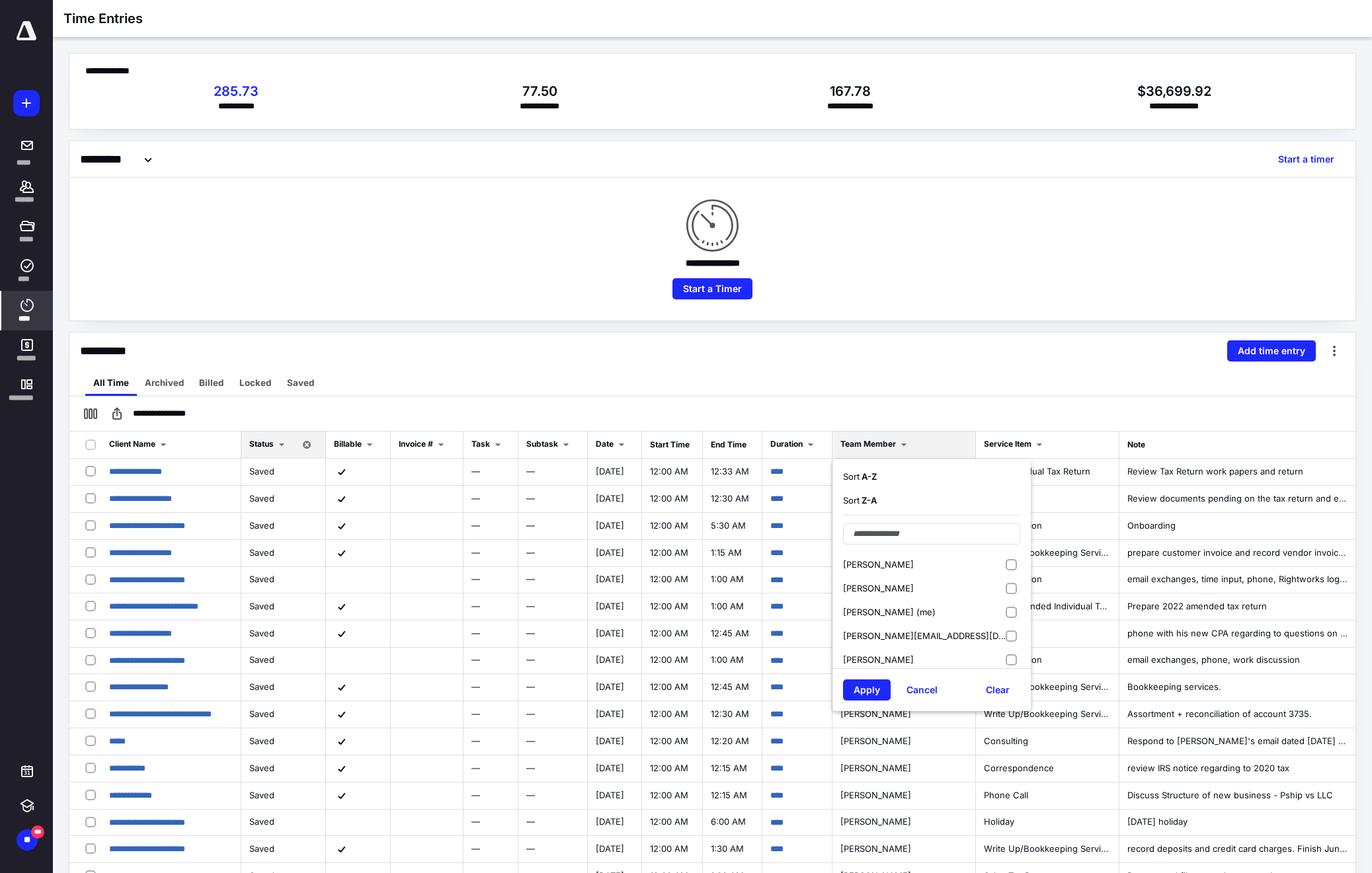 click on "Madeline Parada (me)" at bounding box center [889, 612] 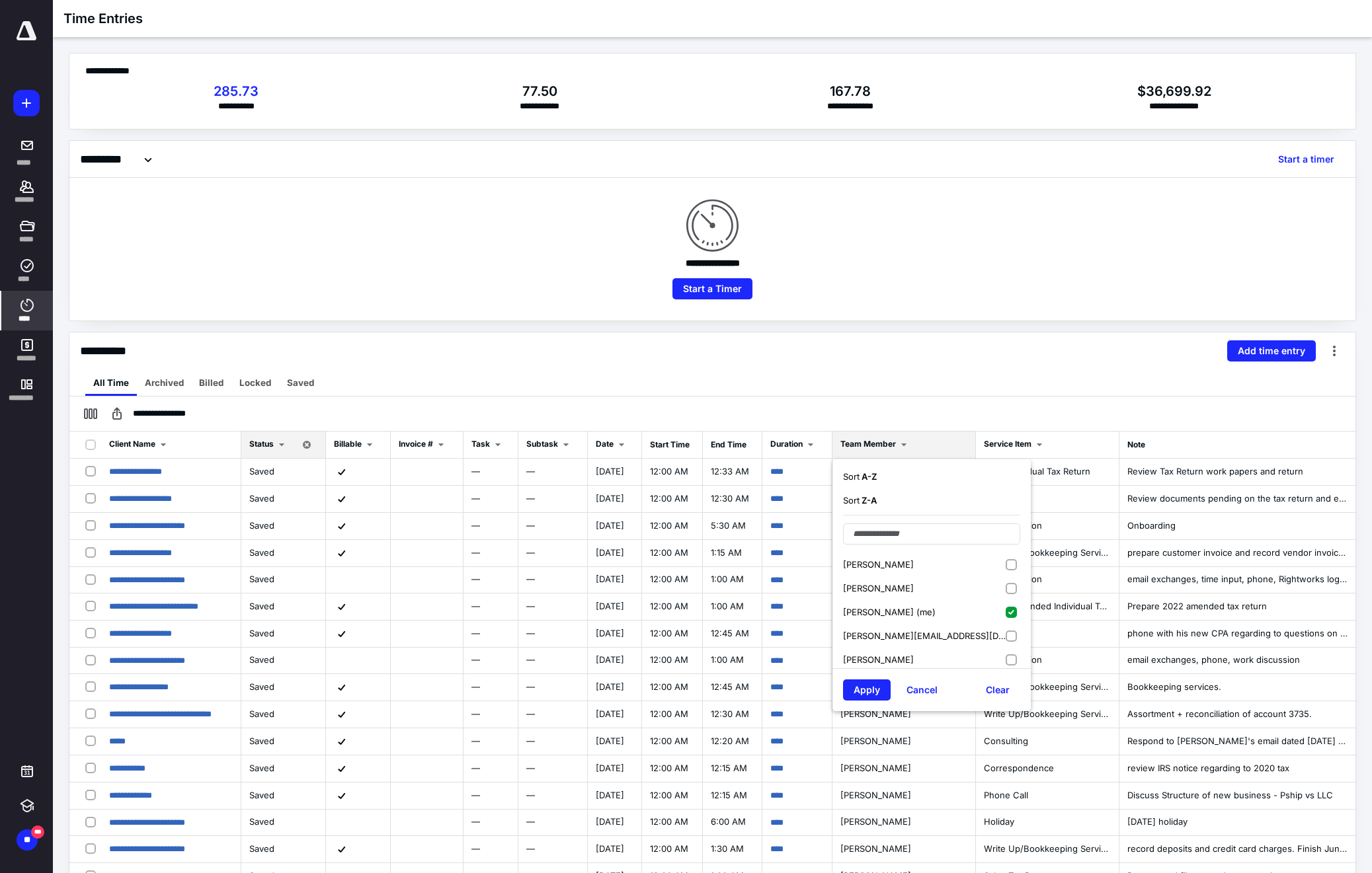 click on "Apply Cancel Clear" at bounding box center (932, 689) 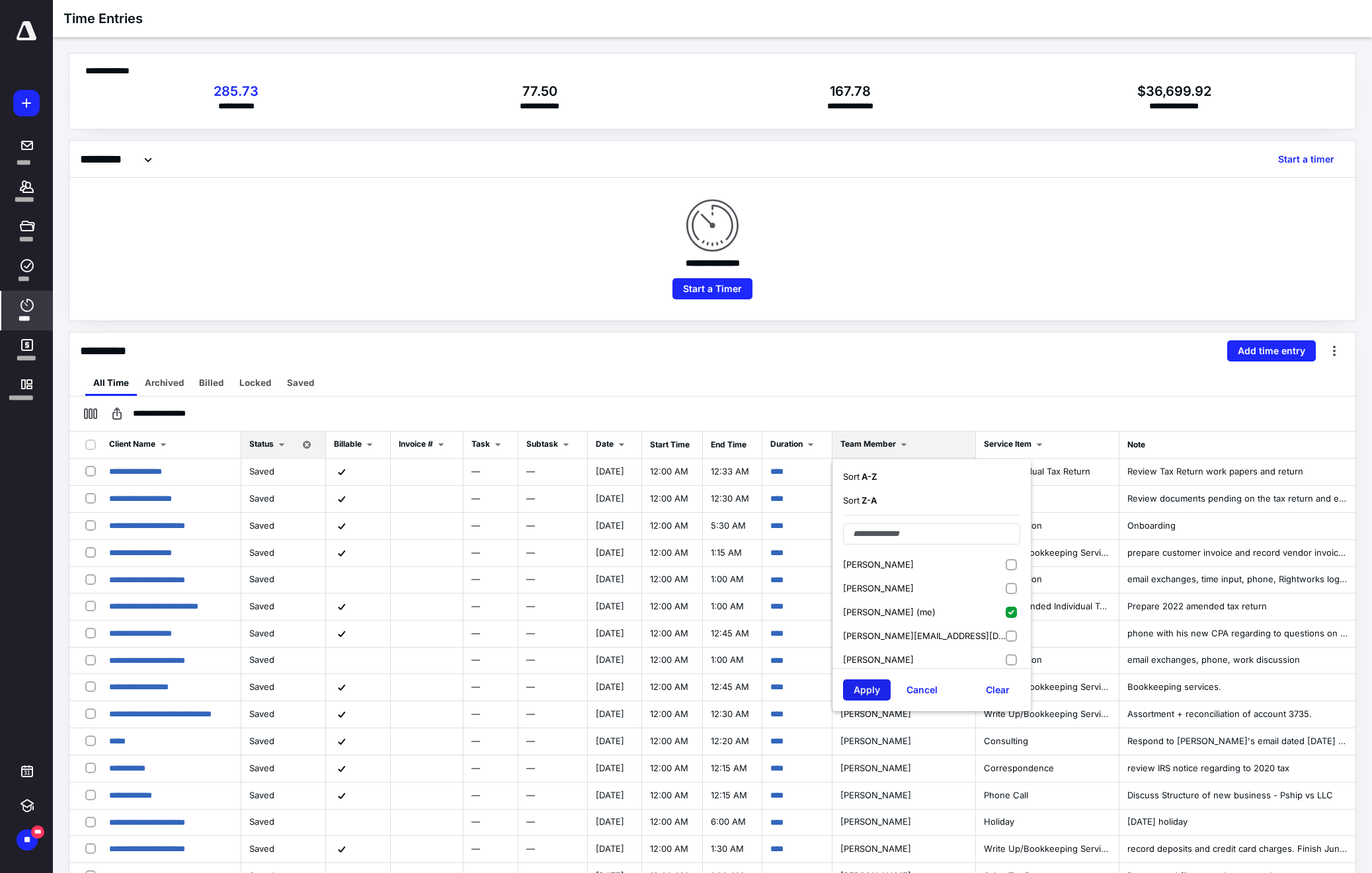 click on "Apply" at bounding box center [867, 690] 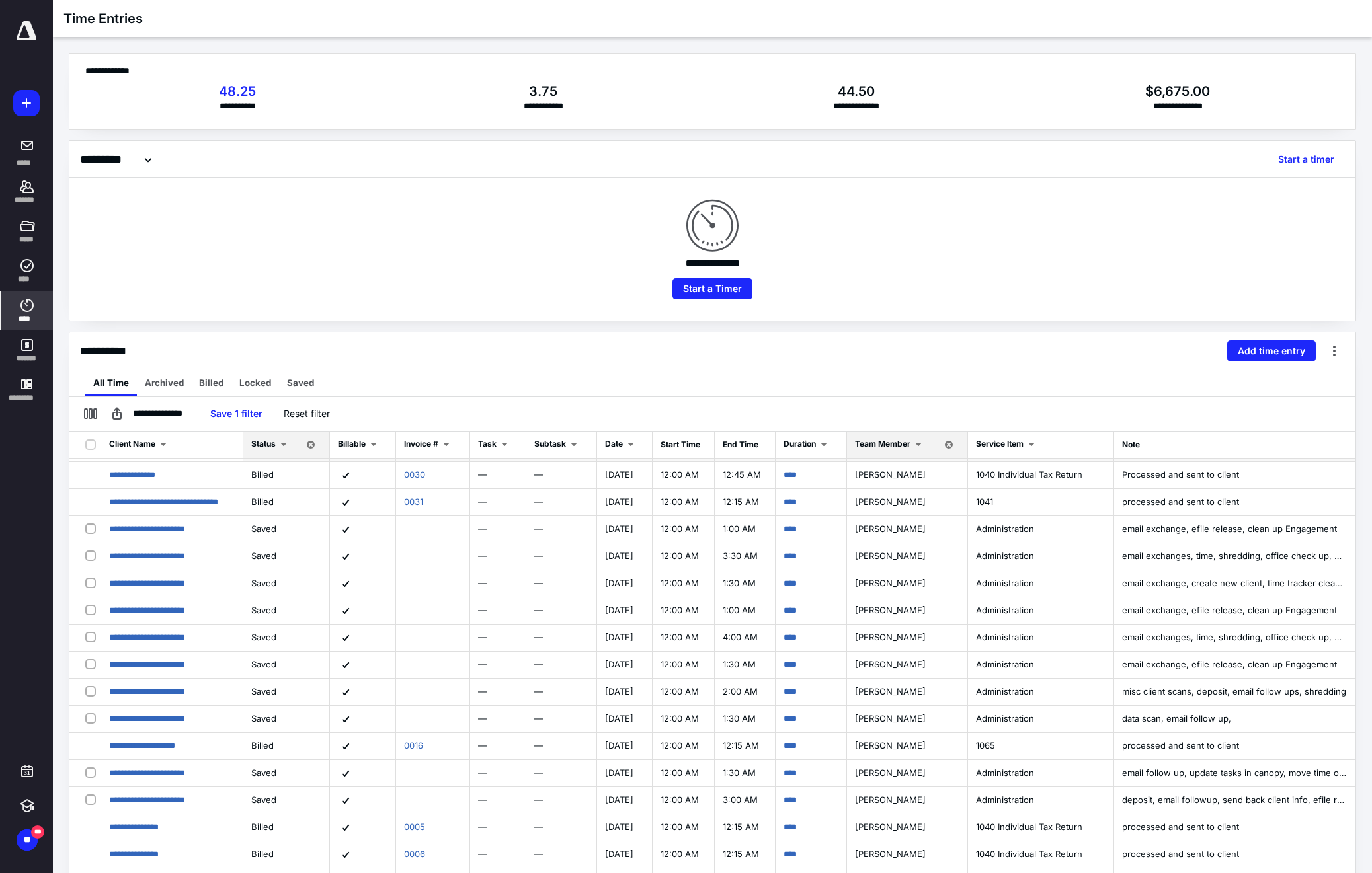 scroll, scrollTop: 186, scrollLeft: 0, axis: vertical 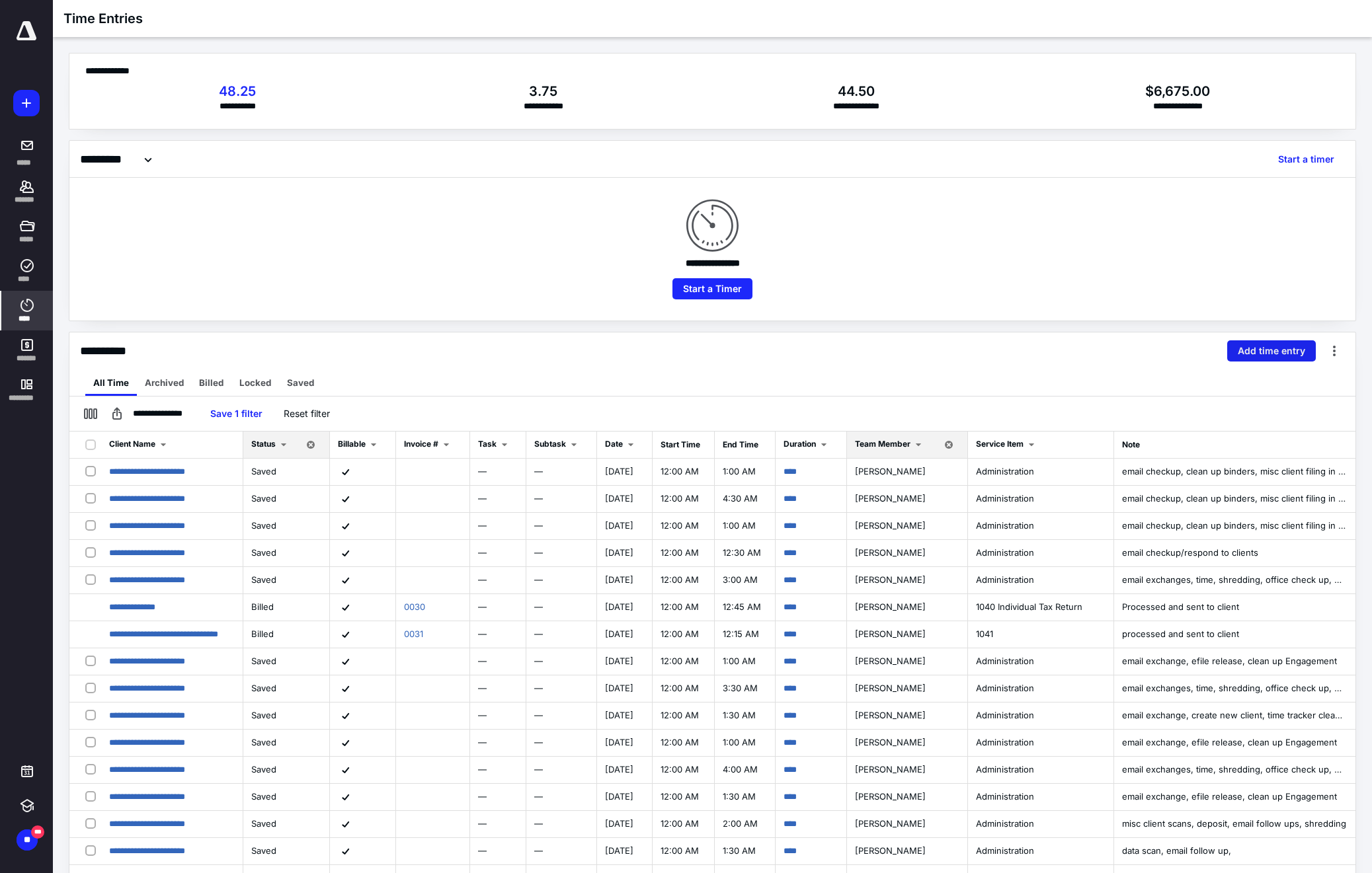 click on "Add time entry" at bounding box center (1271, 351) 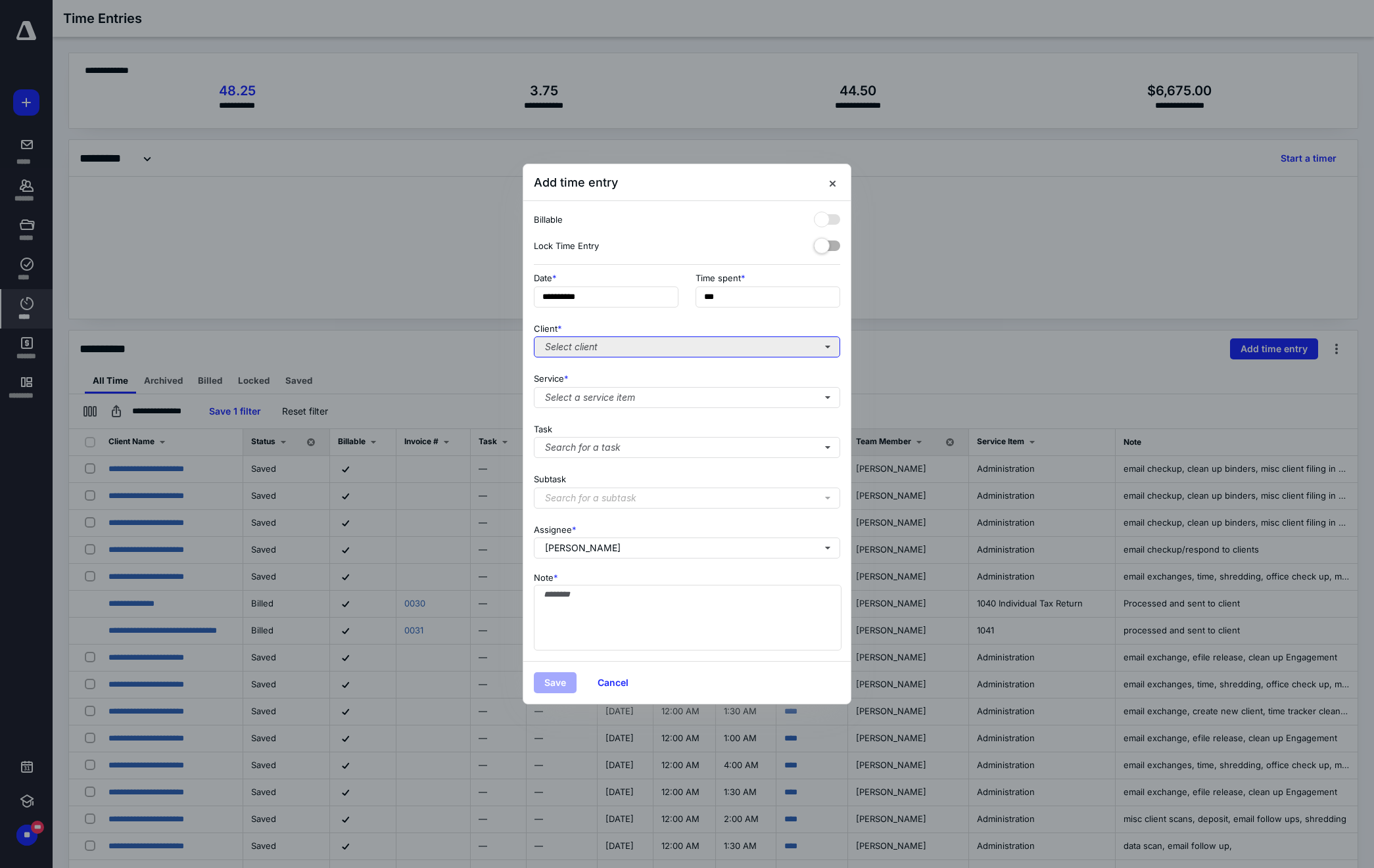 click on "Select client" at bounding box center (687, 347) 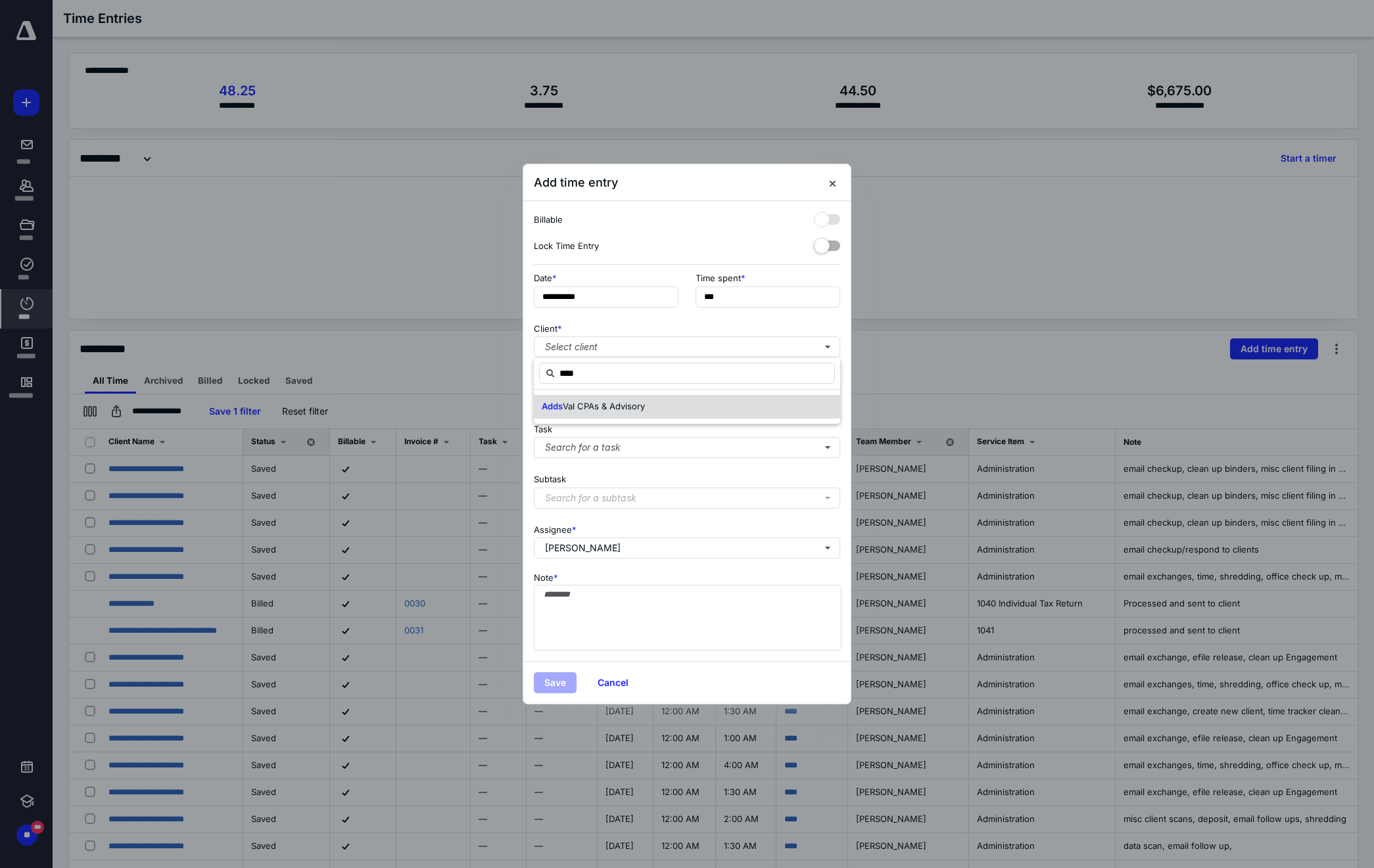 click on "Val CPAs & Advisory" at bounding box center (604, 406) 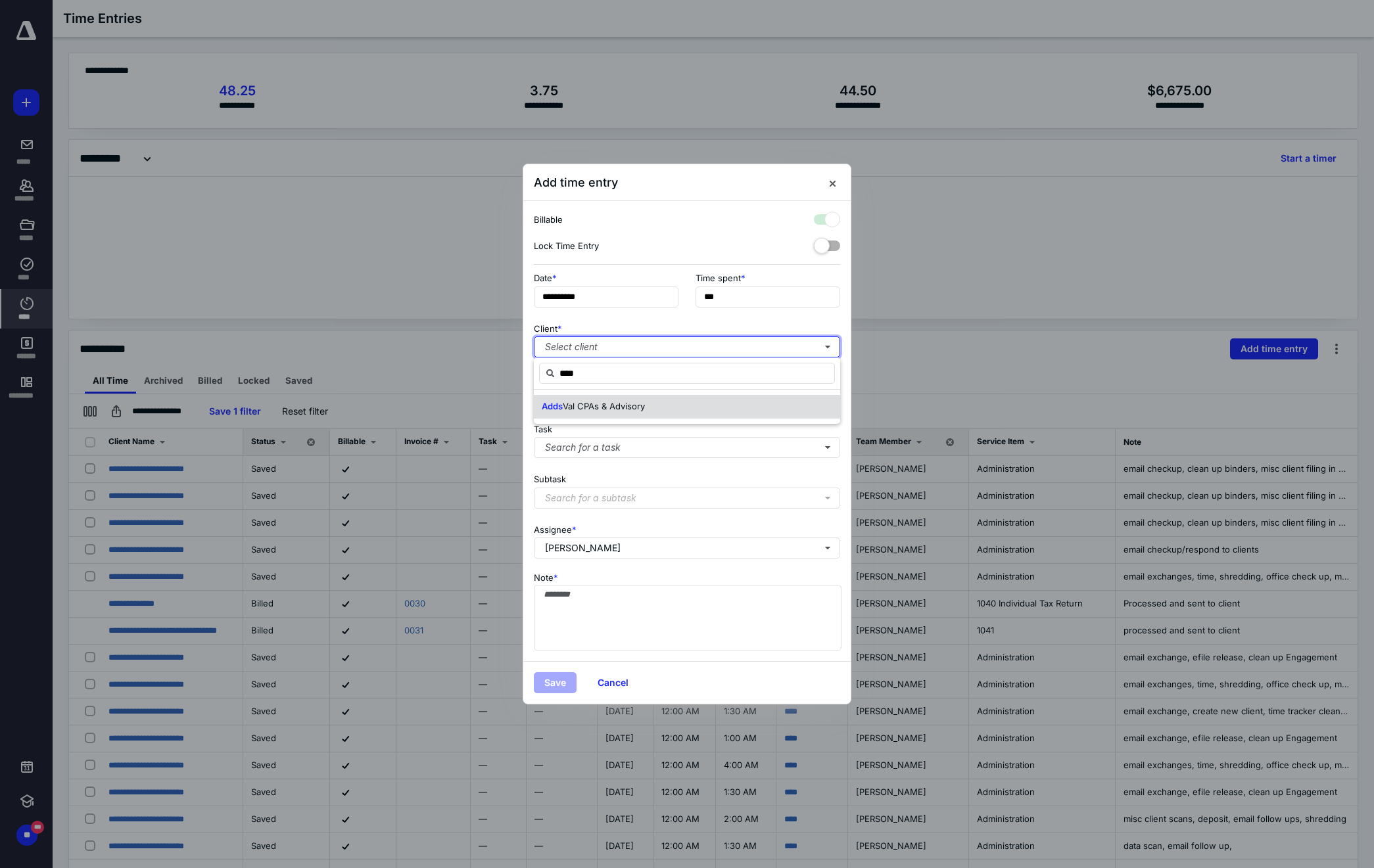 checkbox on "true" 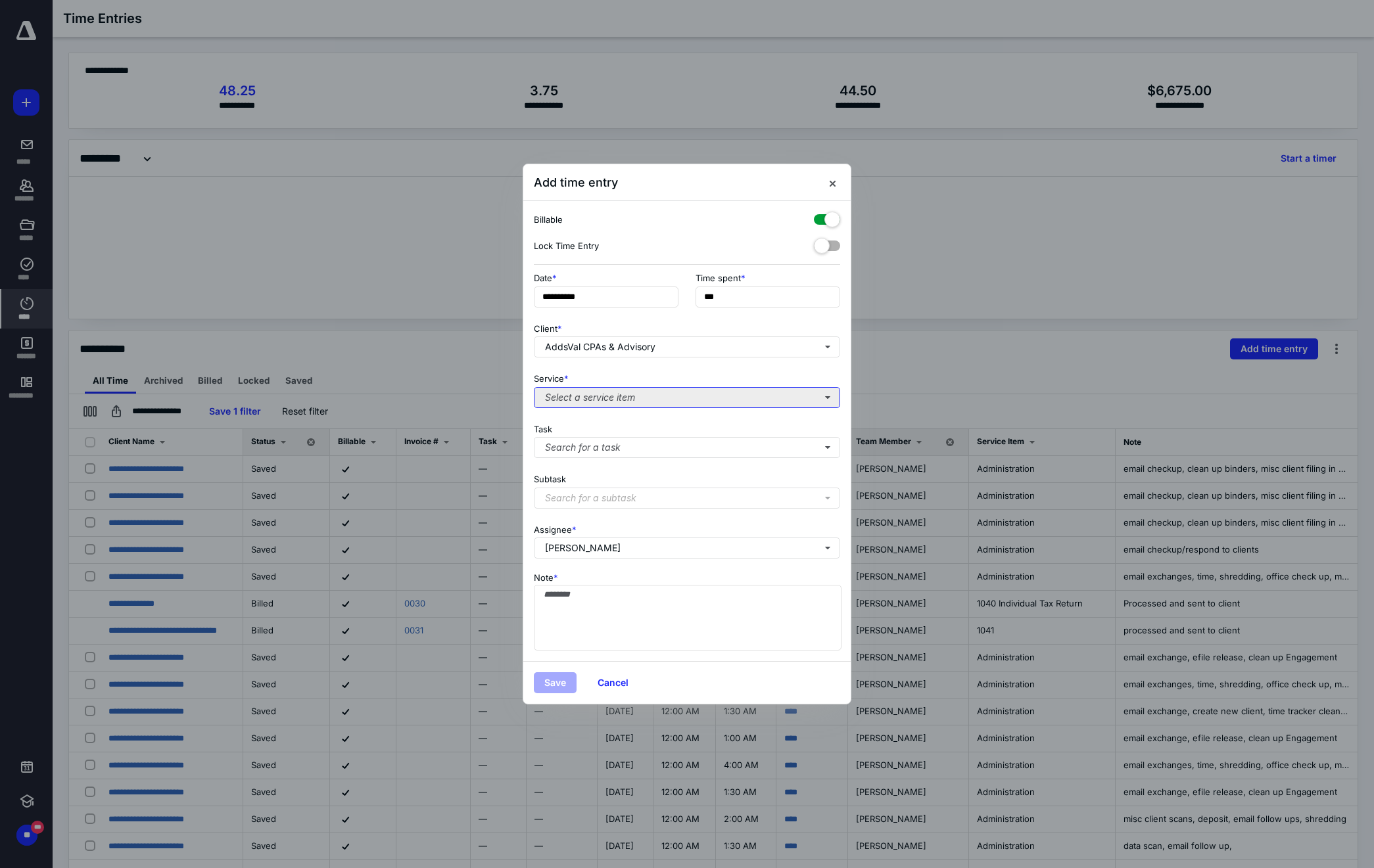click on "Select a service item" at bounding box center (687, 398) 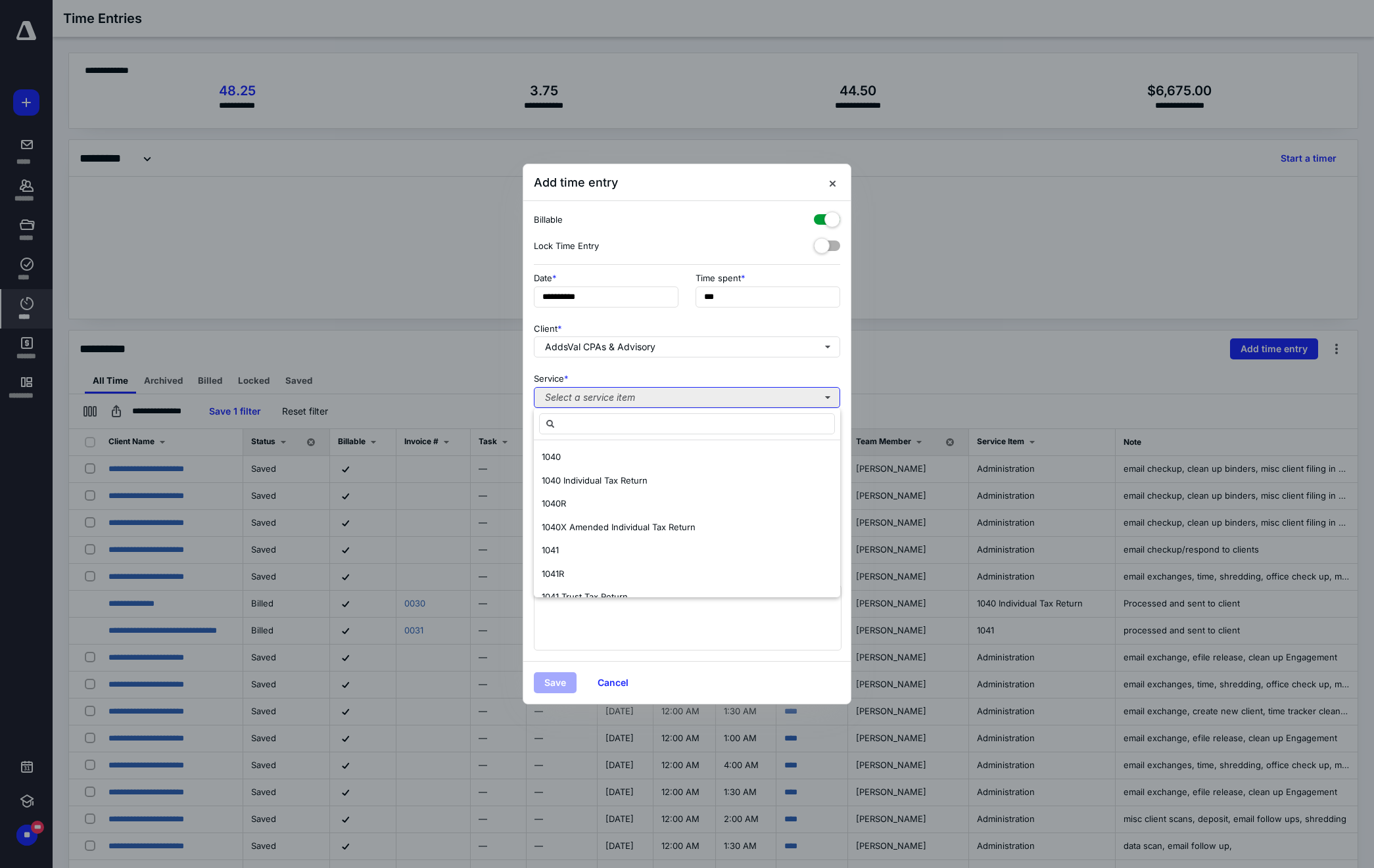 click on "Select a service item" at bounding box center [687, 398] 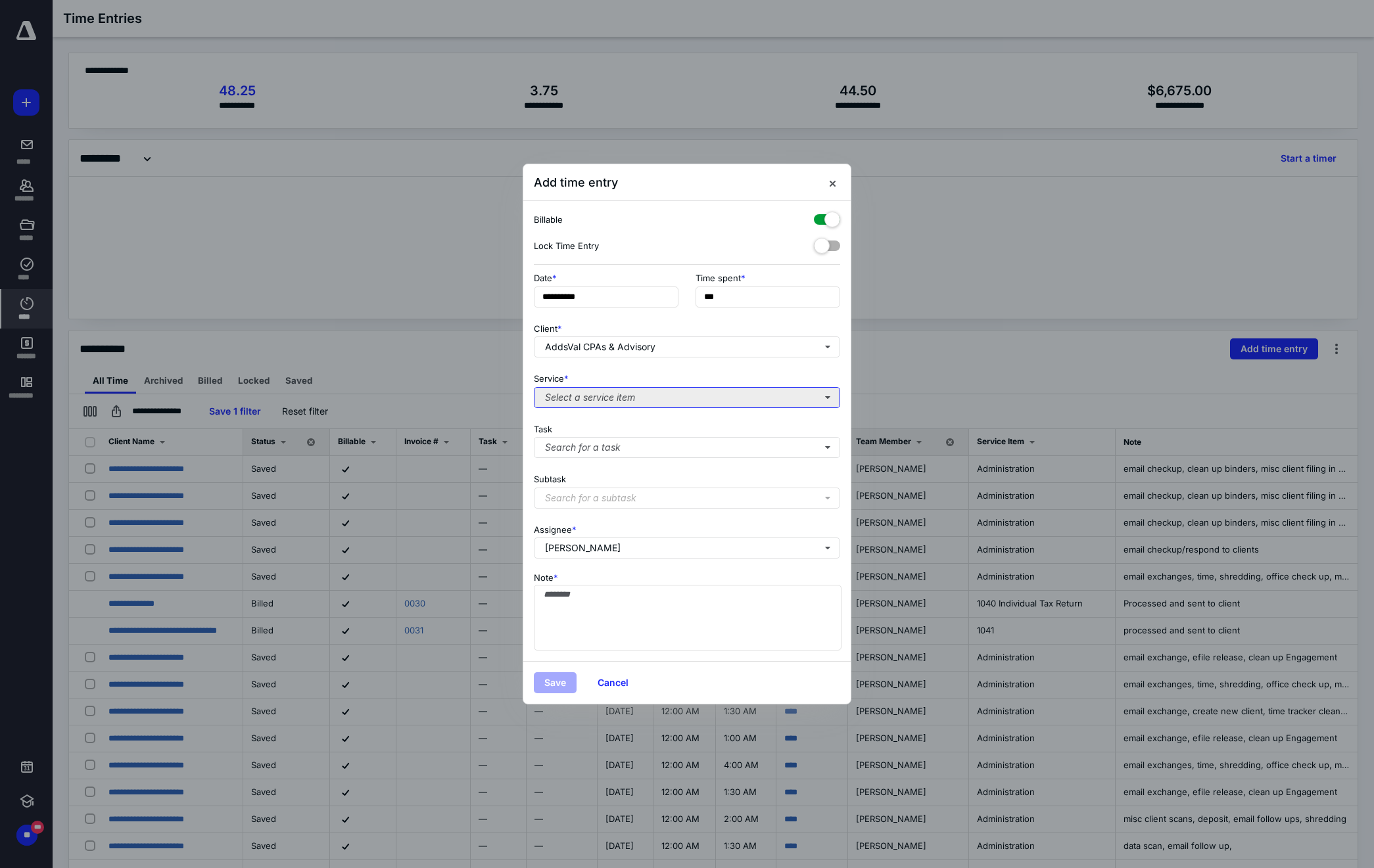 type 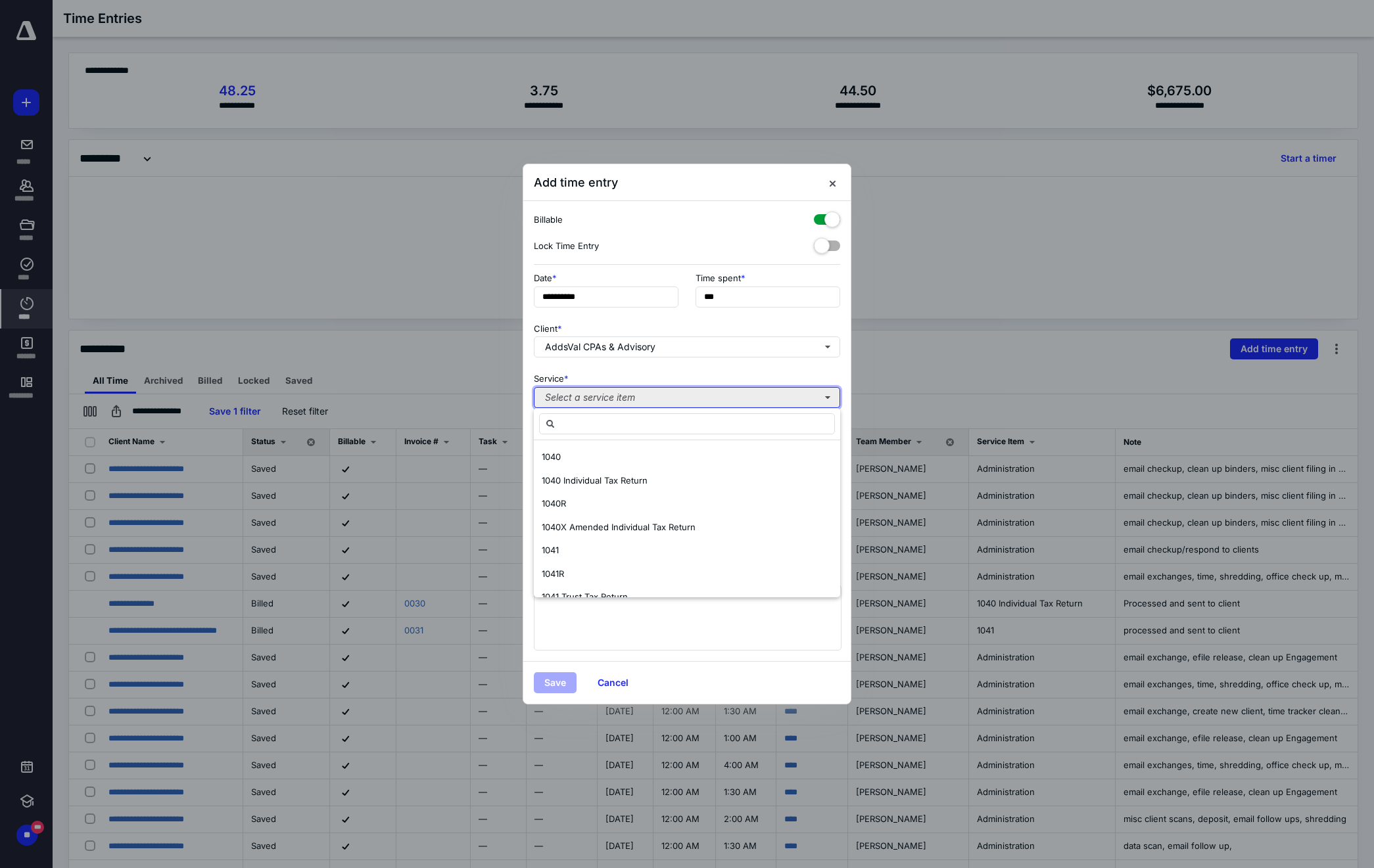 click on "Select a service item" at bounding box center (687, 398) 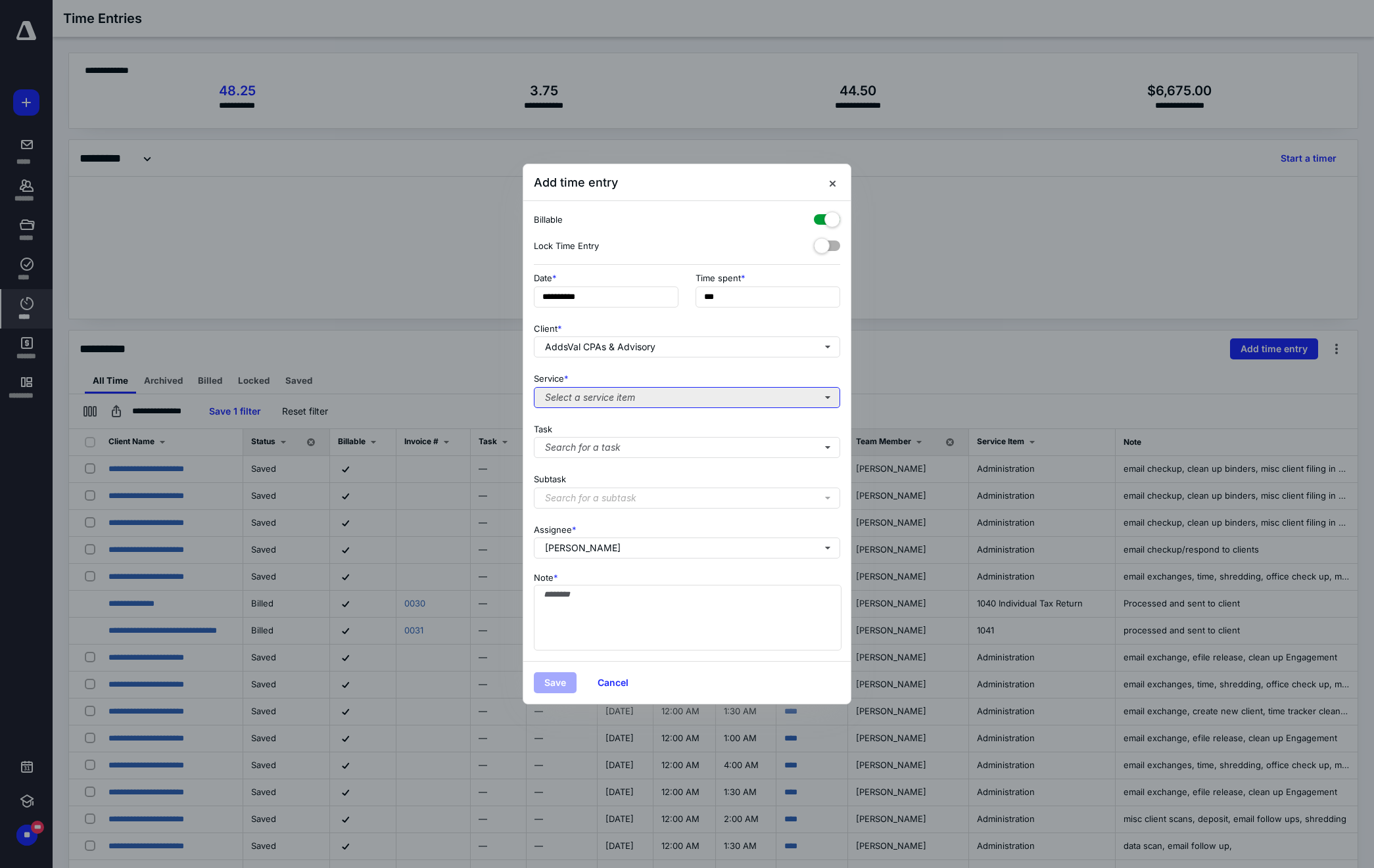 click on "Select a service item" at bounding box center [687, 398] 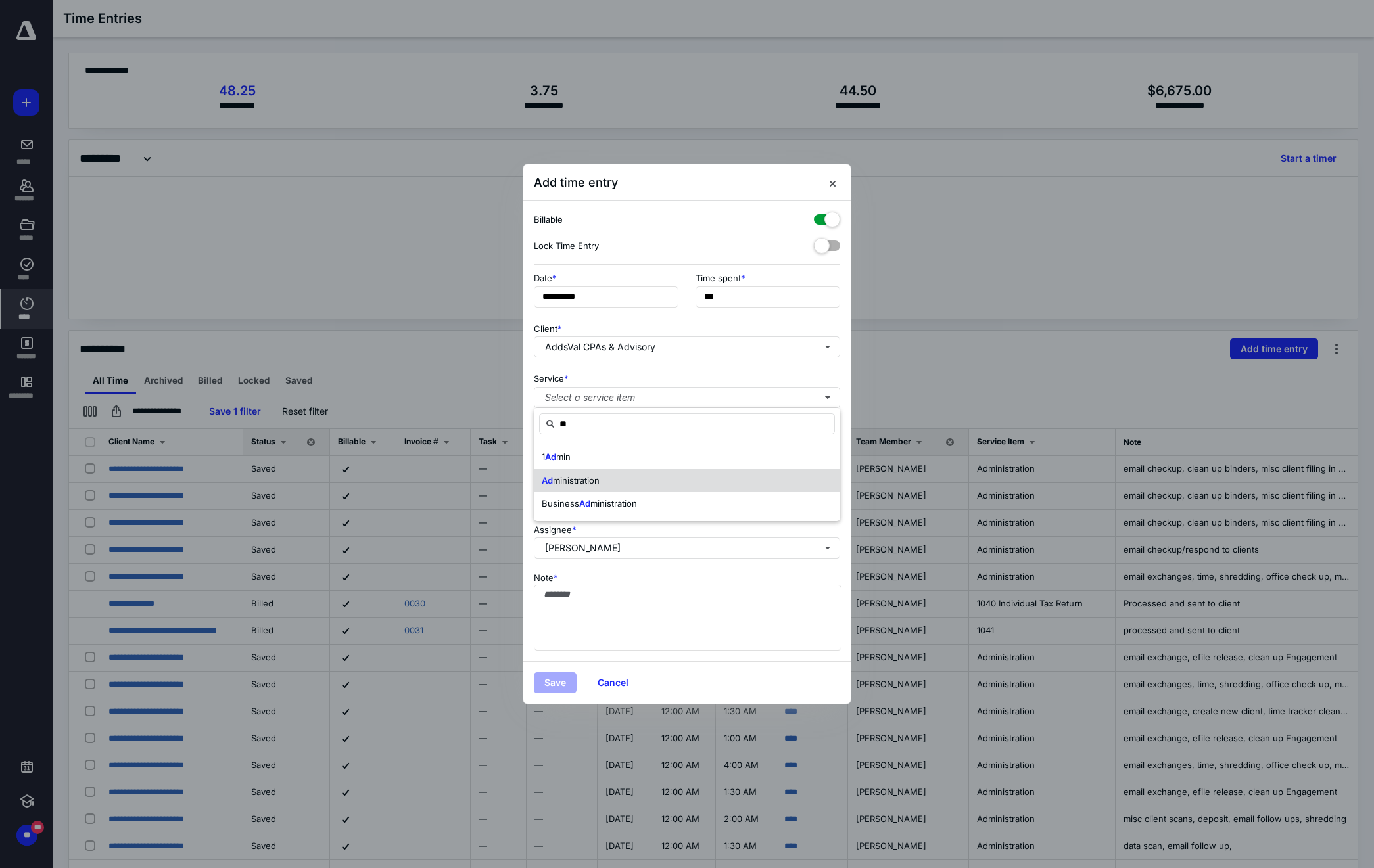 click on "ministration" at bounding box center [576, 480] 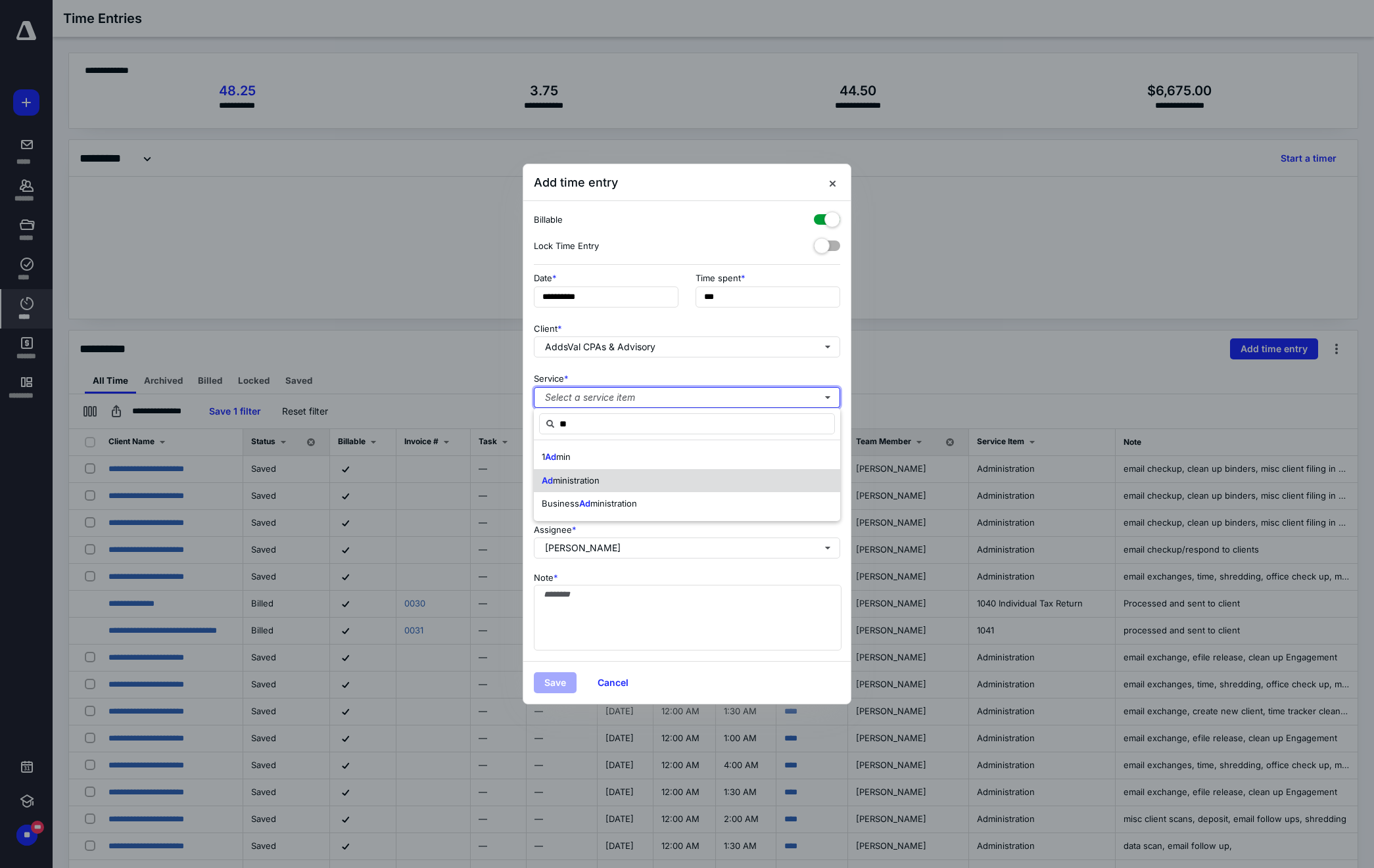 type 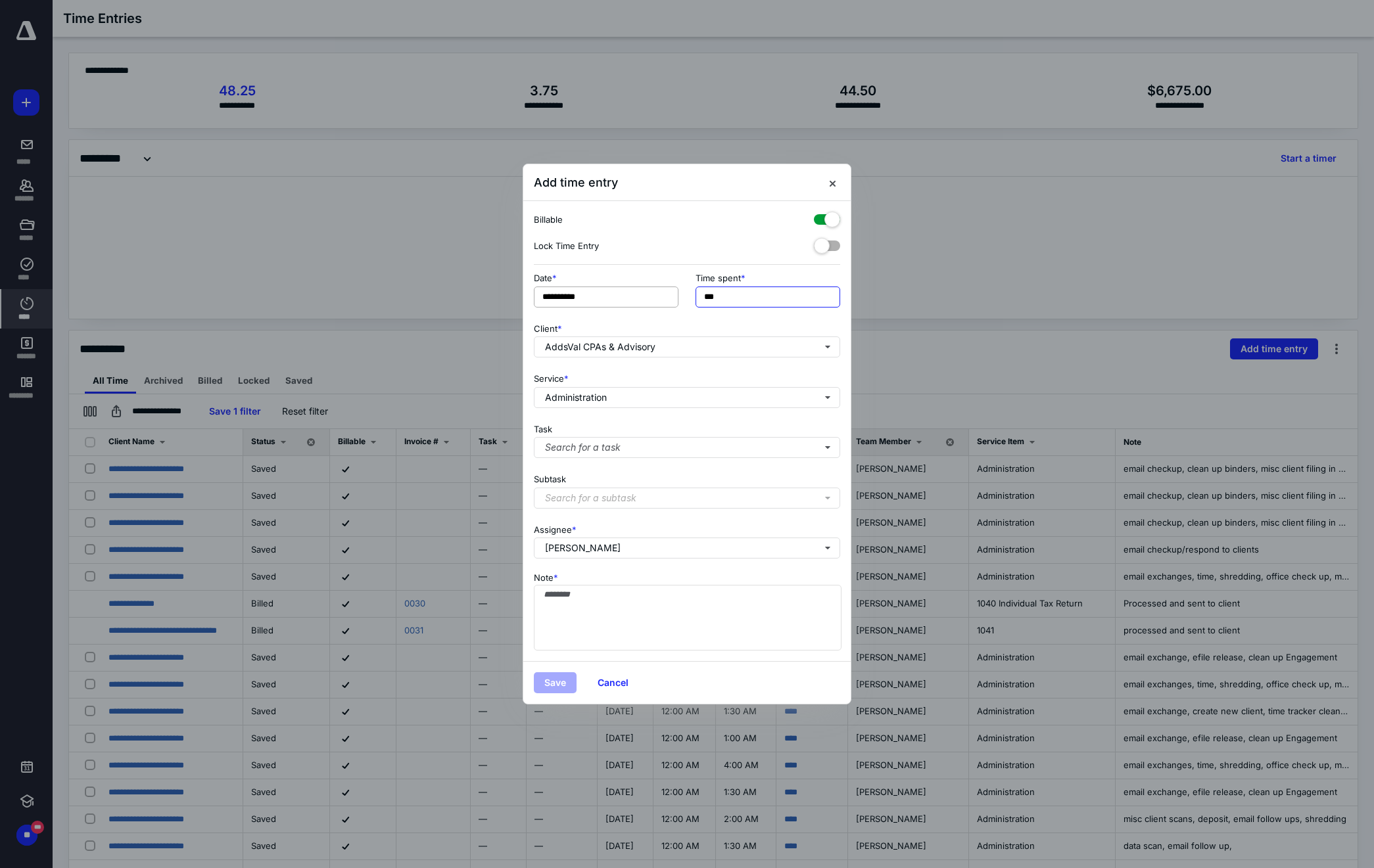 drag, startPoint x: 774, startPoint y: 292, endPoint x: 665, endPoint y: 302, distance: 109.45775 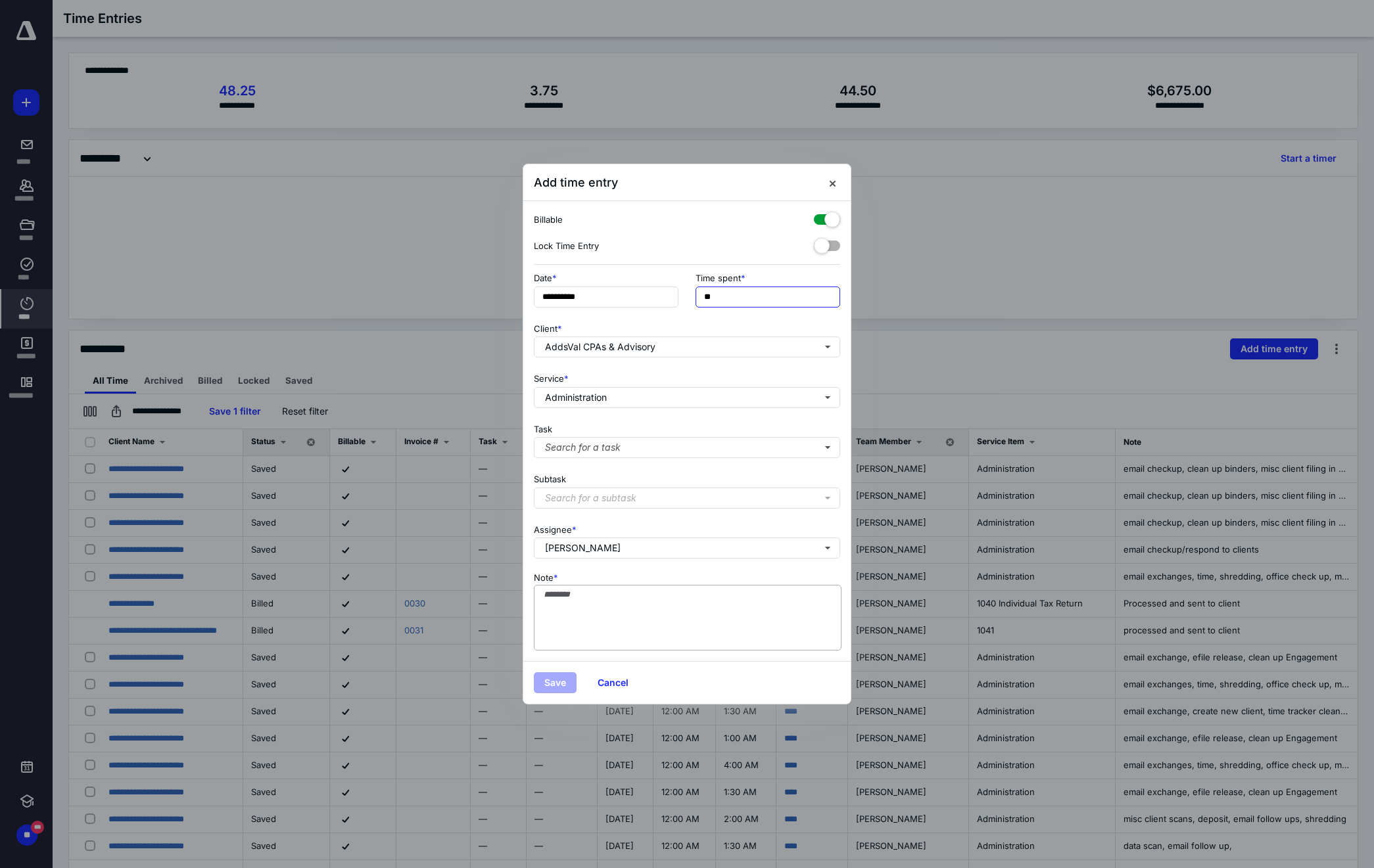 type on "**" 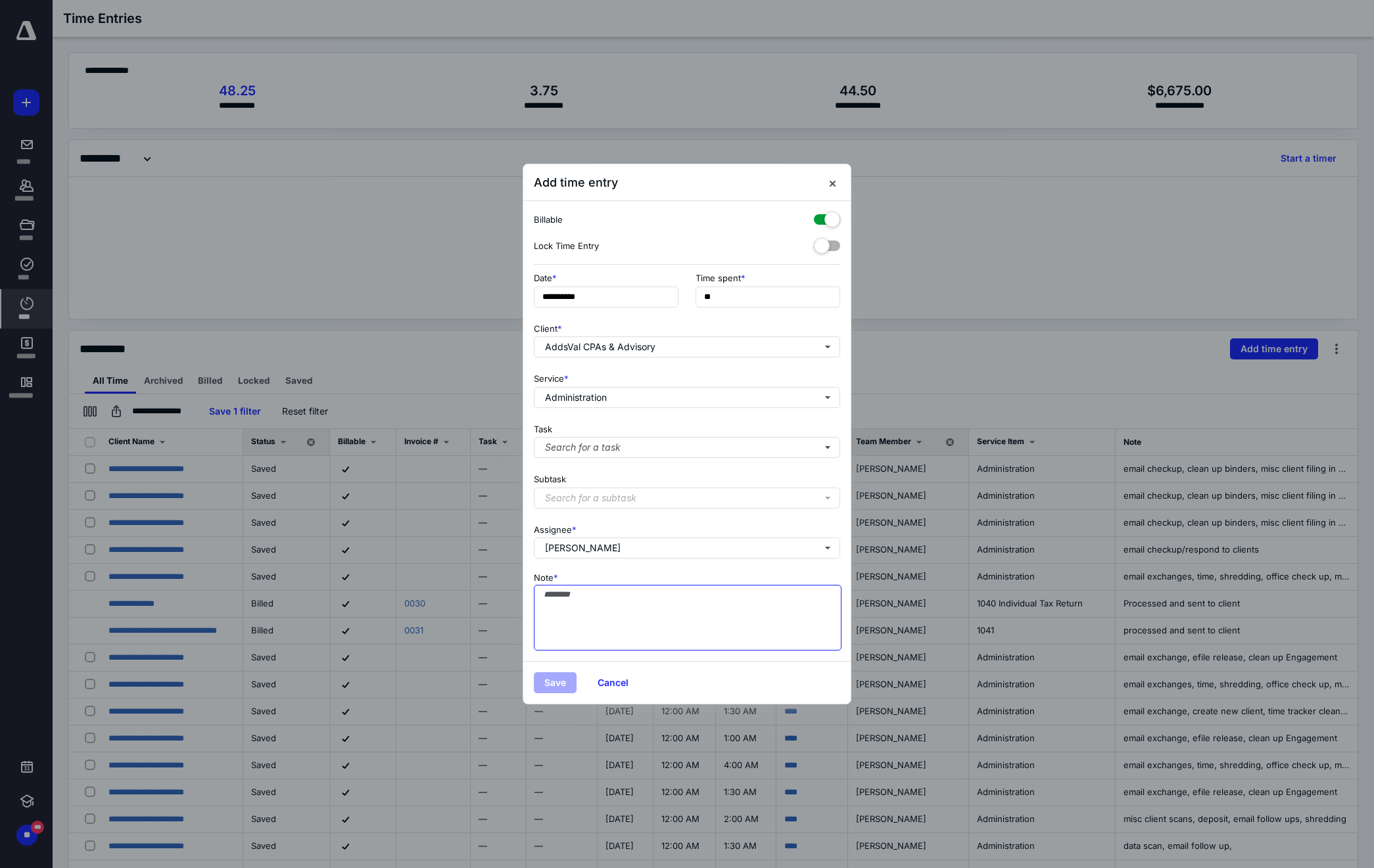 click on "Note *" at bounding box center (688, 618) 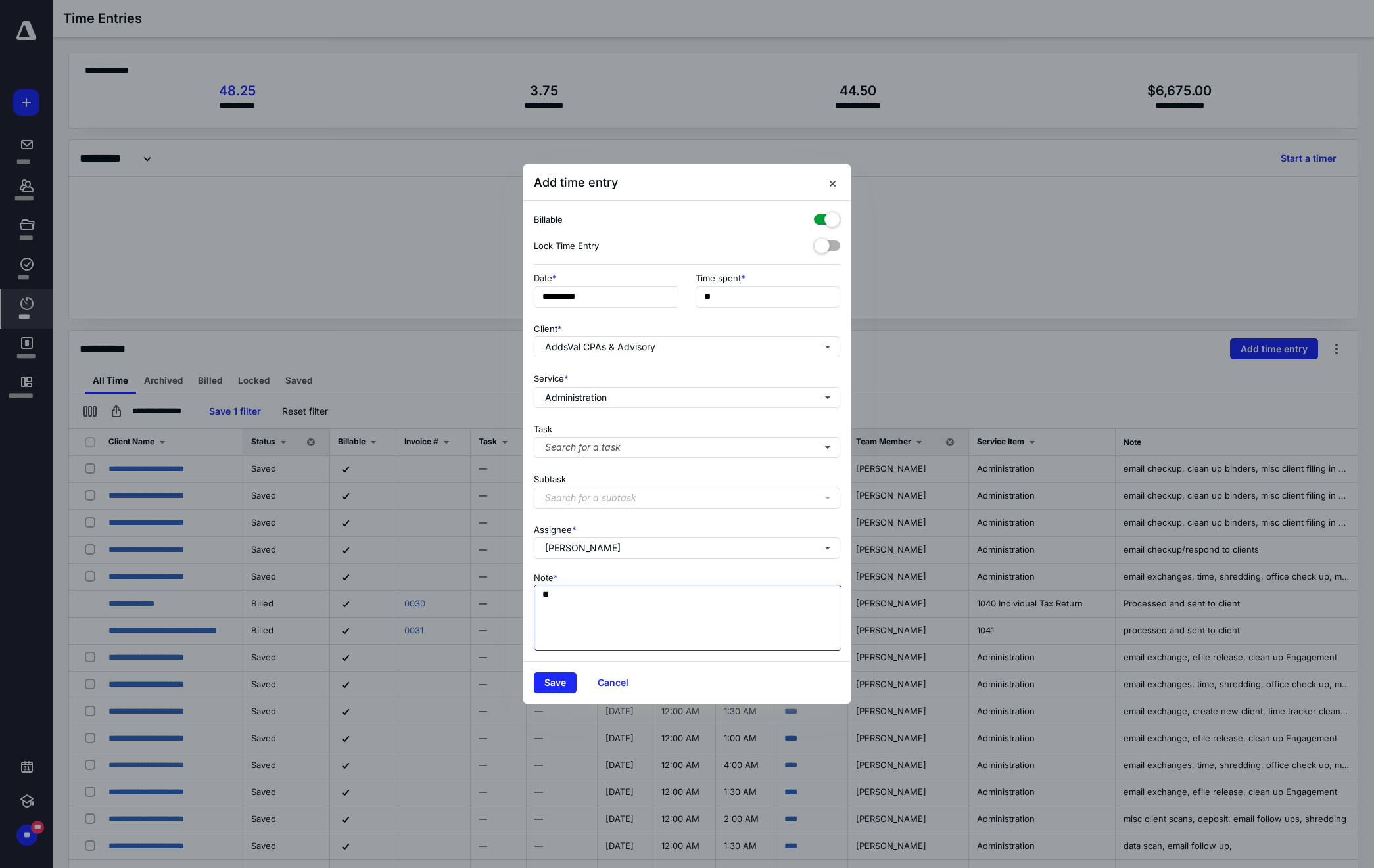 type on "*" 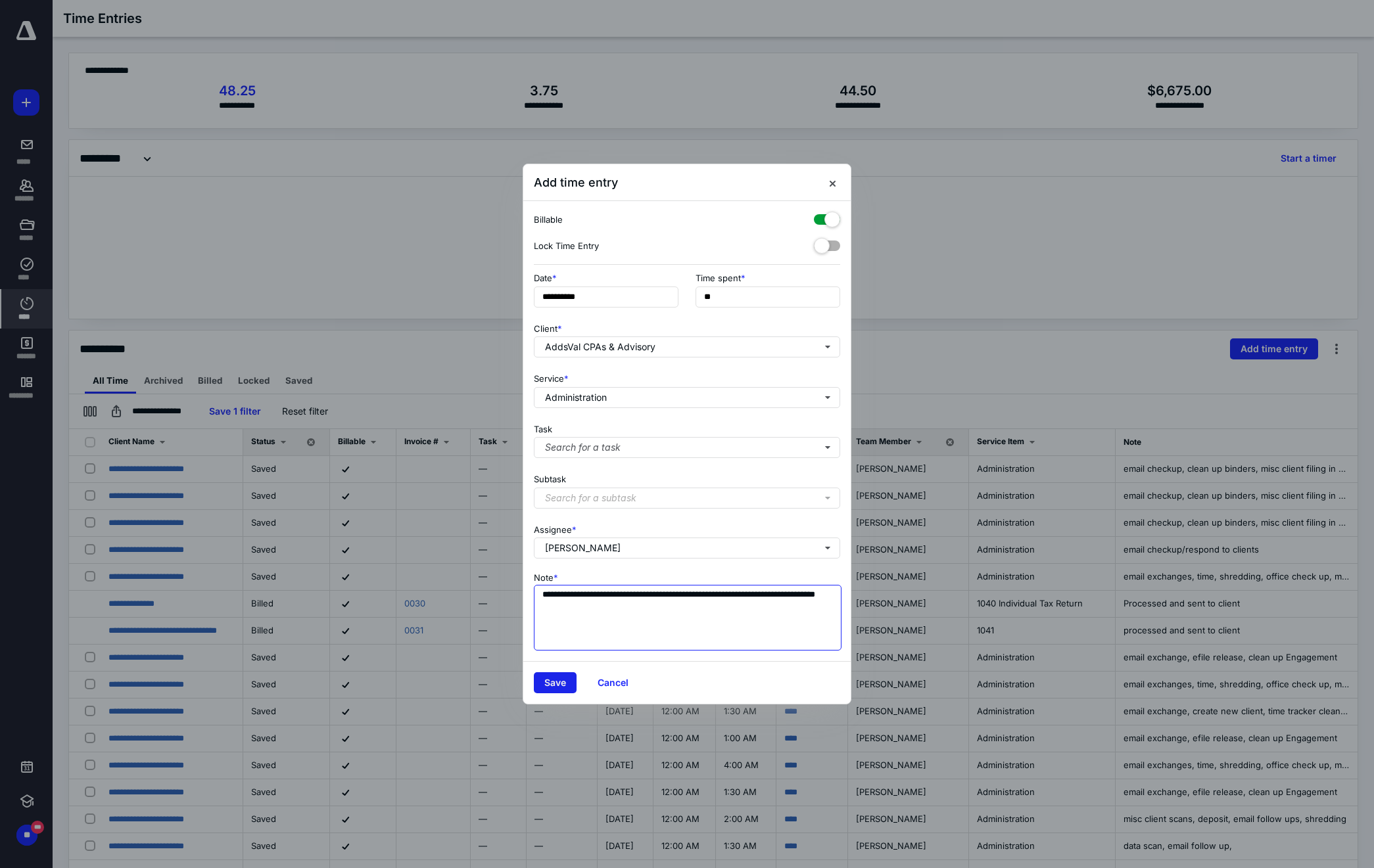 type on "**********" 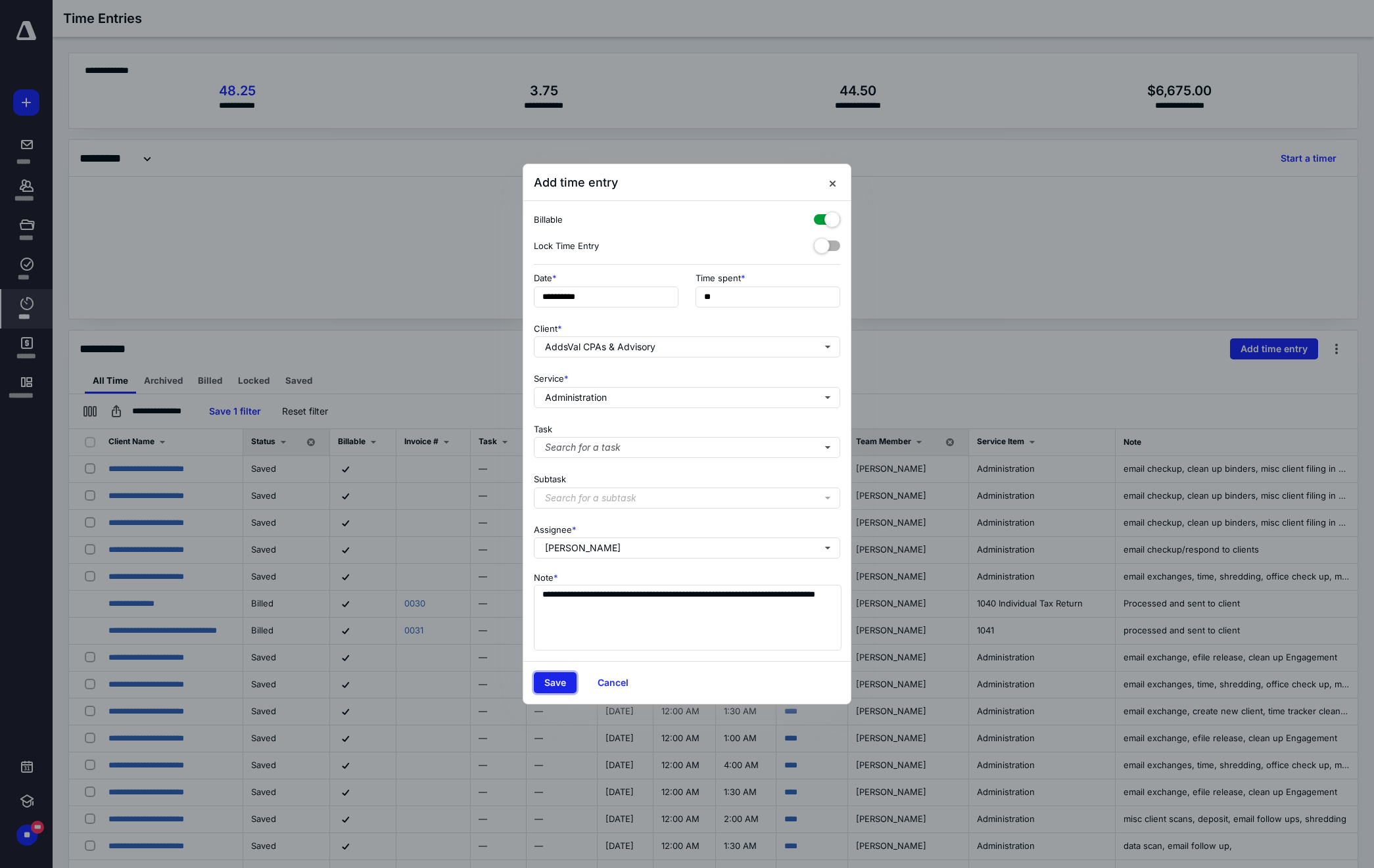 click on "Save" at bounding box center (555, 683) 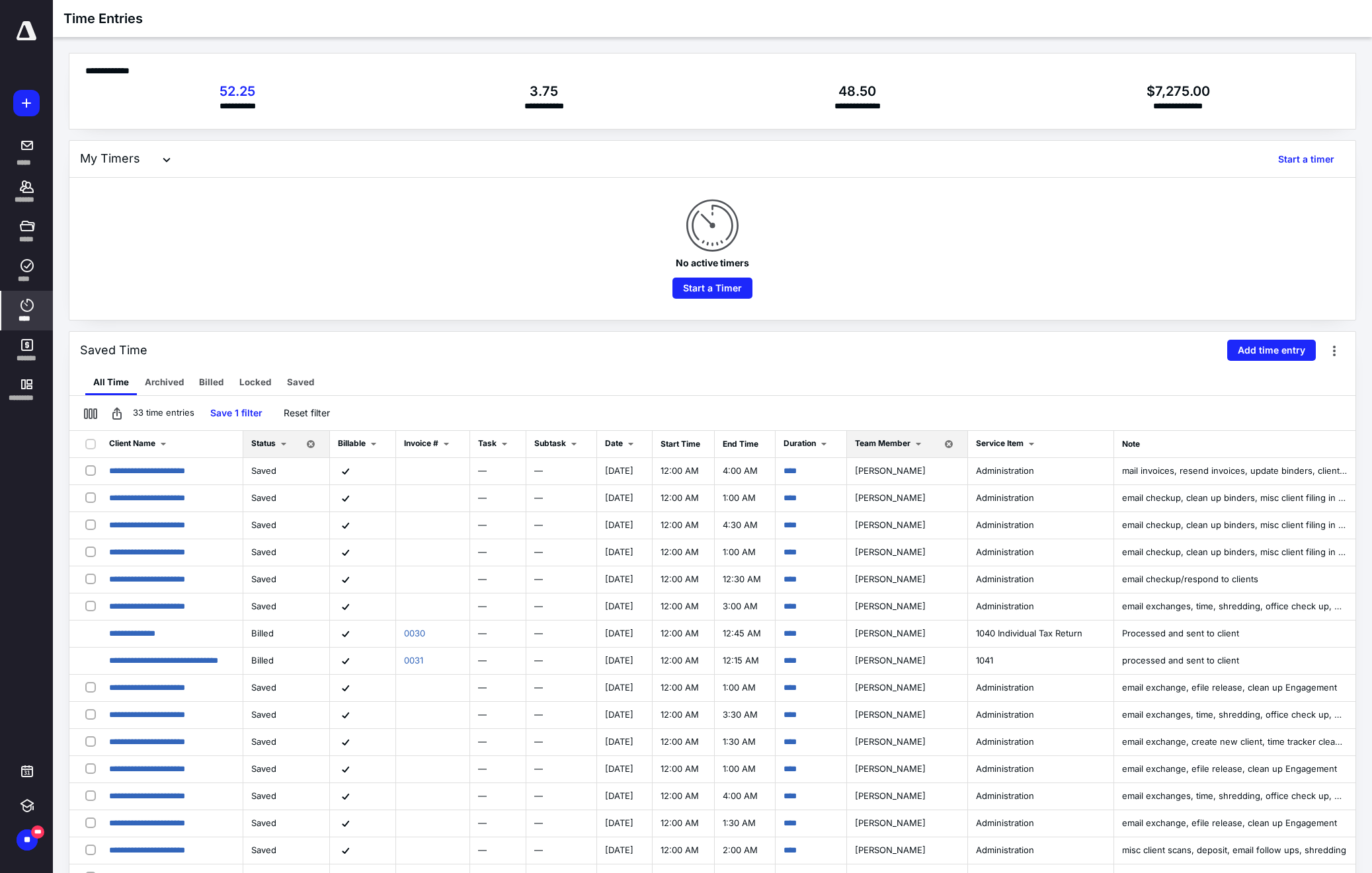 click on "Saved Time Add time entry" at bounding box center [712, 350] 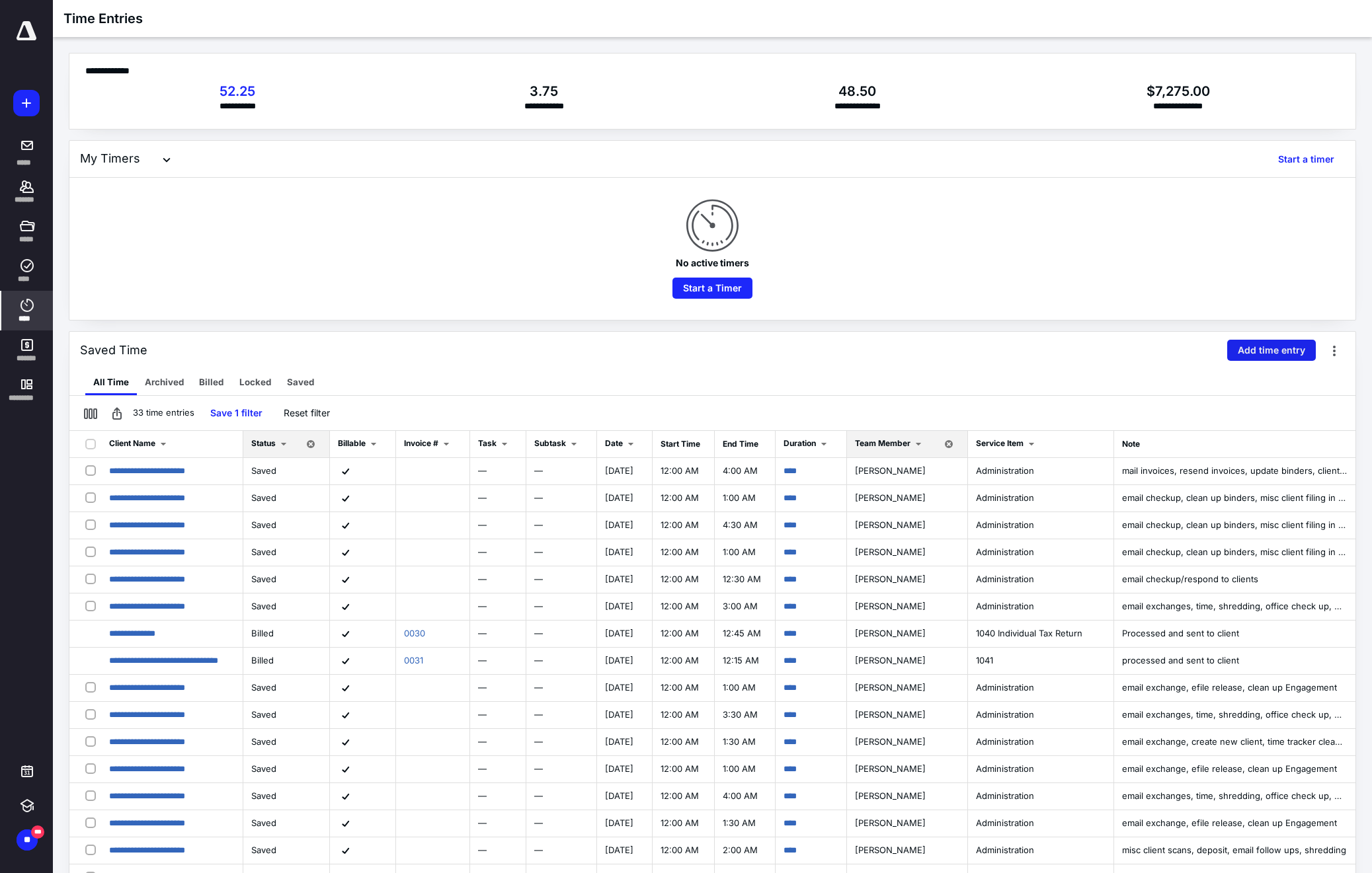 click on "Add time entry" at bounding box center (1271, 350) 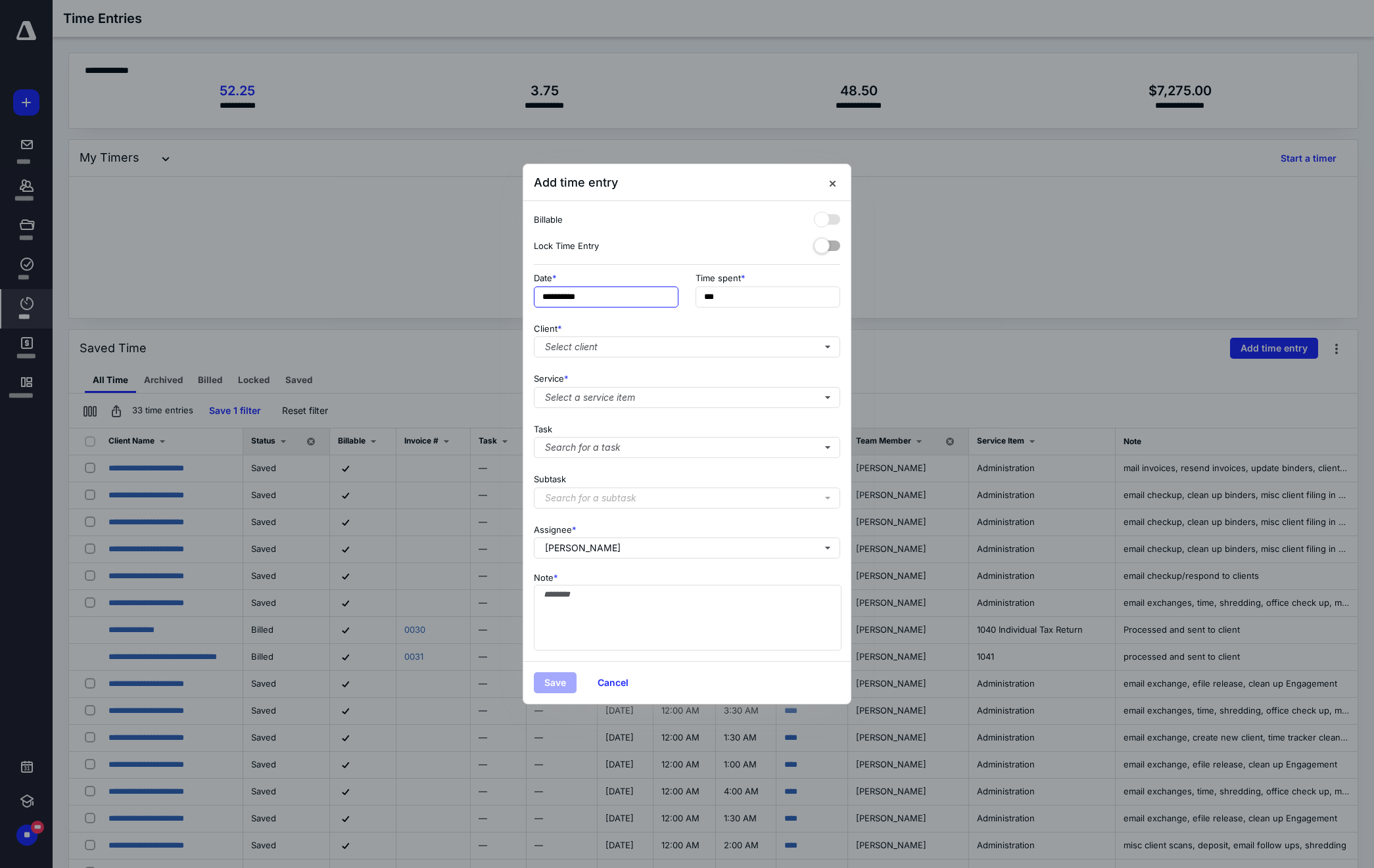 click on "**********" at bounding box center (606, 297) 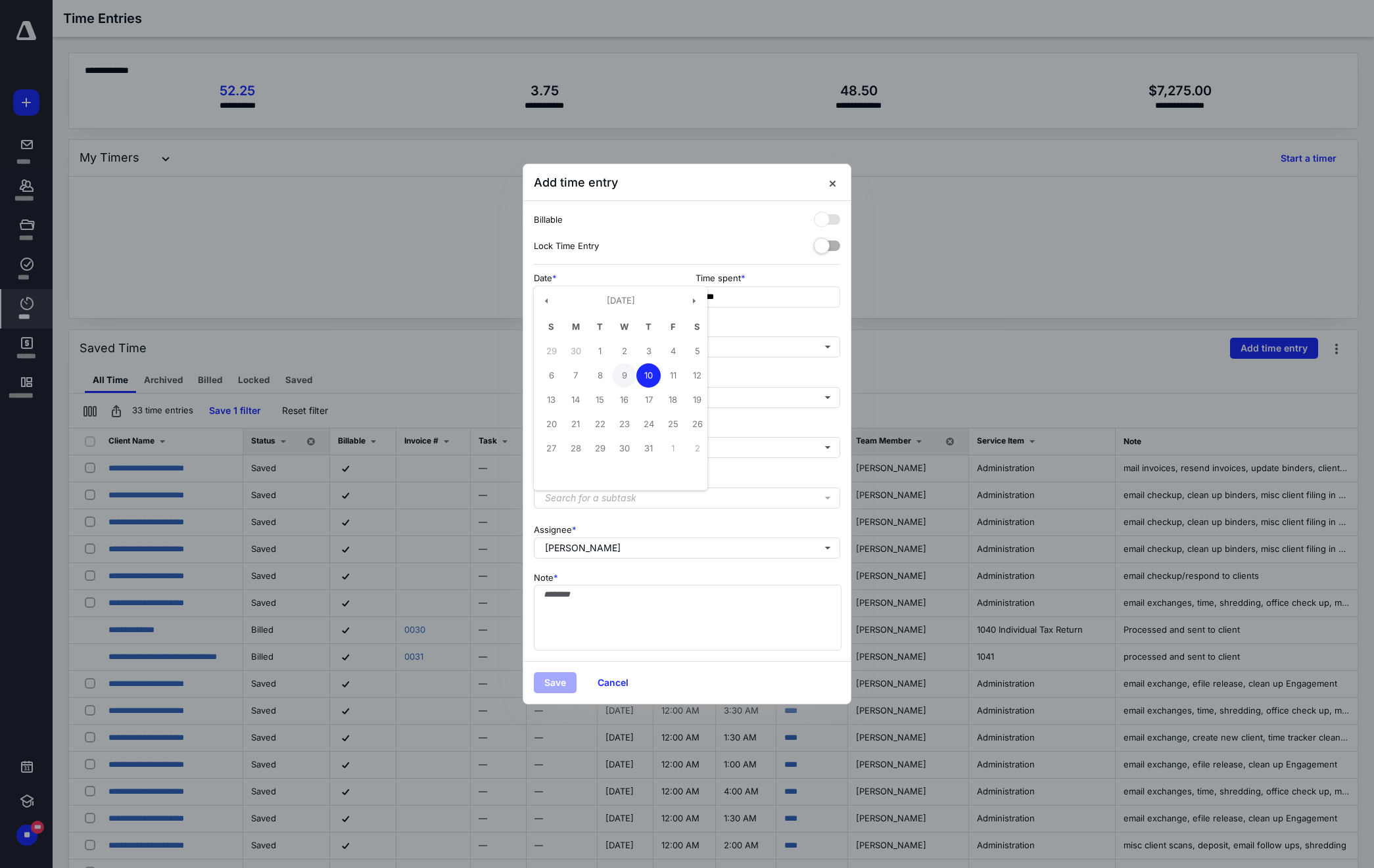 click on "9" at bounding box center [624, 375] 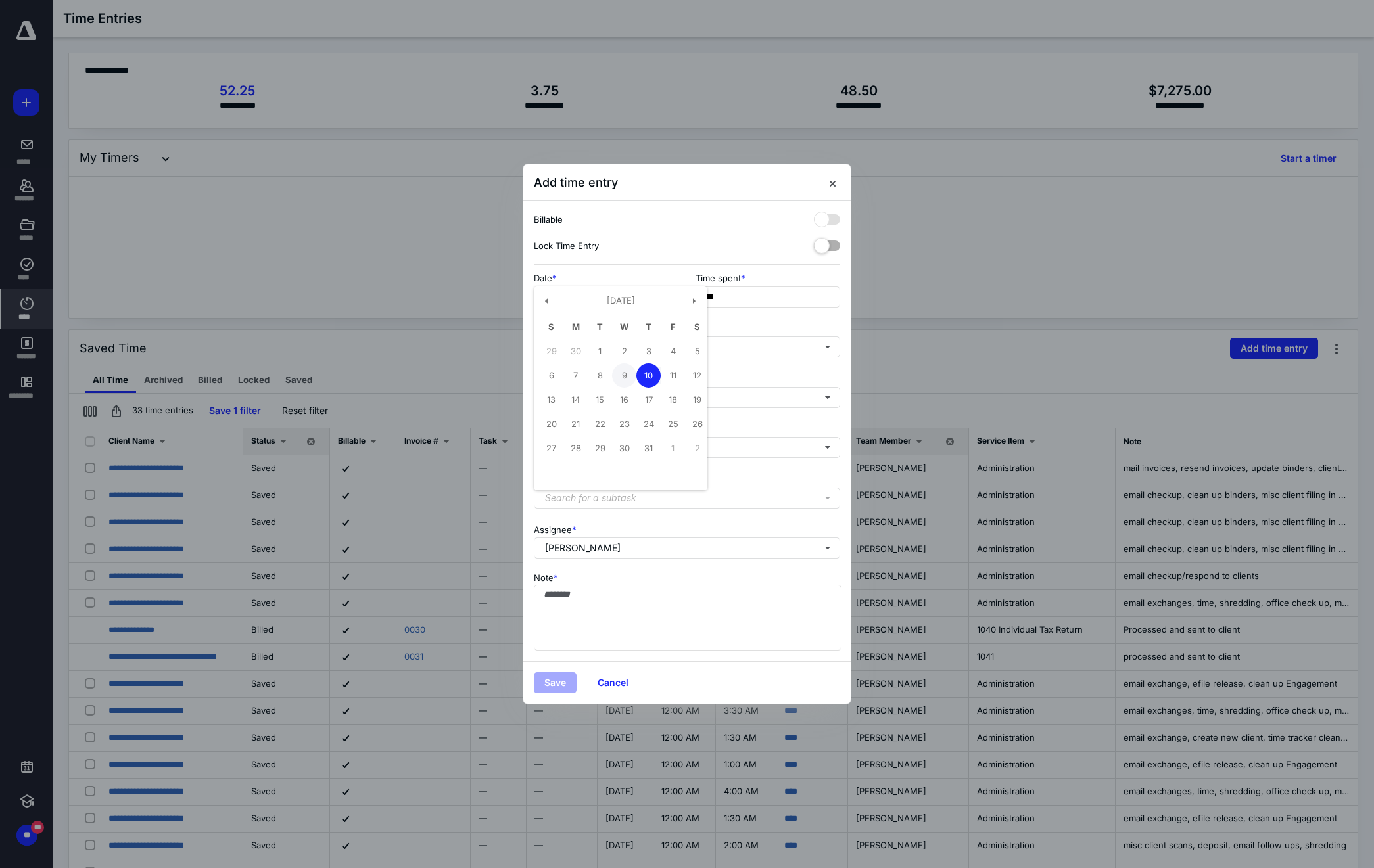 type on "**********" 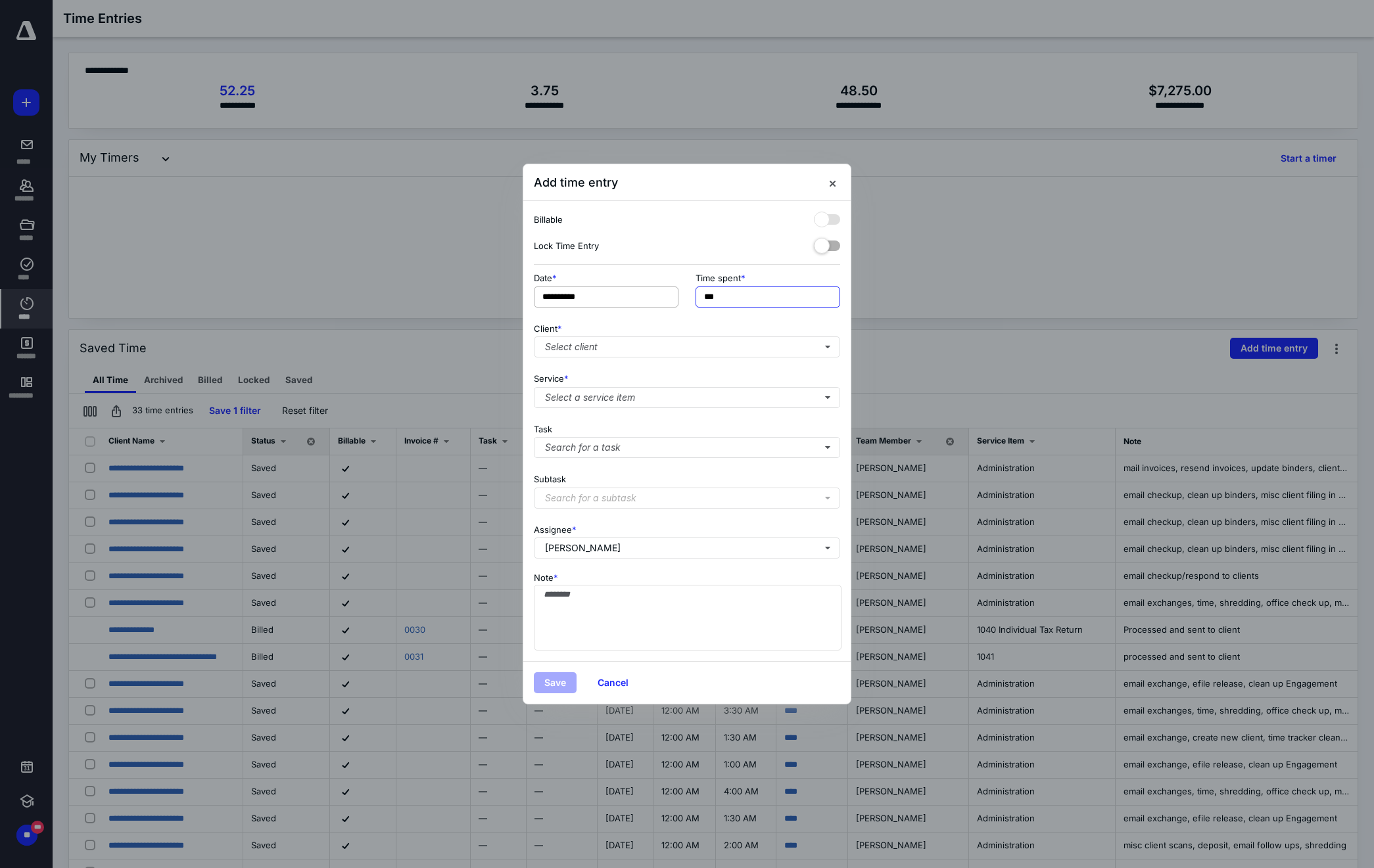 drag, startPoint x: 785, startPoint y: 297, endPoint x: 671, endPoint y: 295, distance: 114.01754 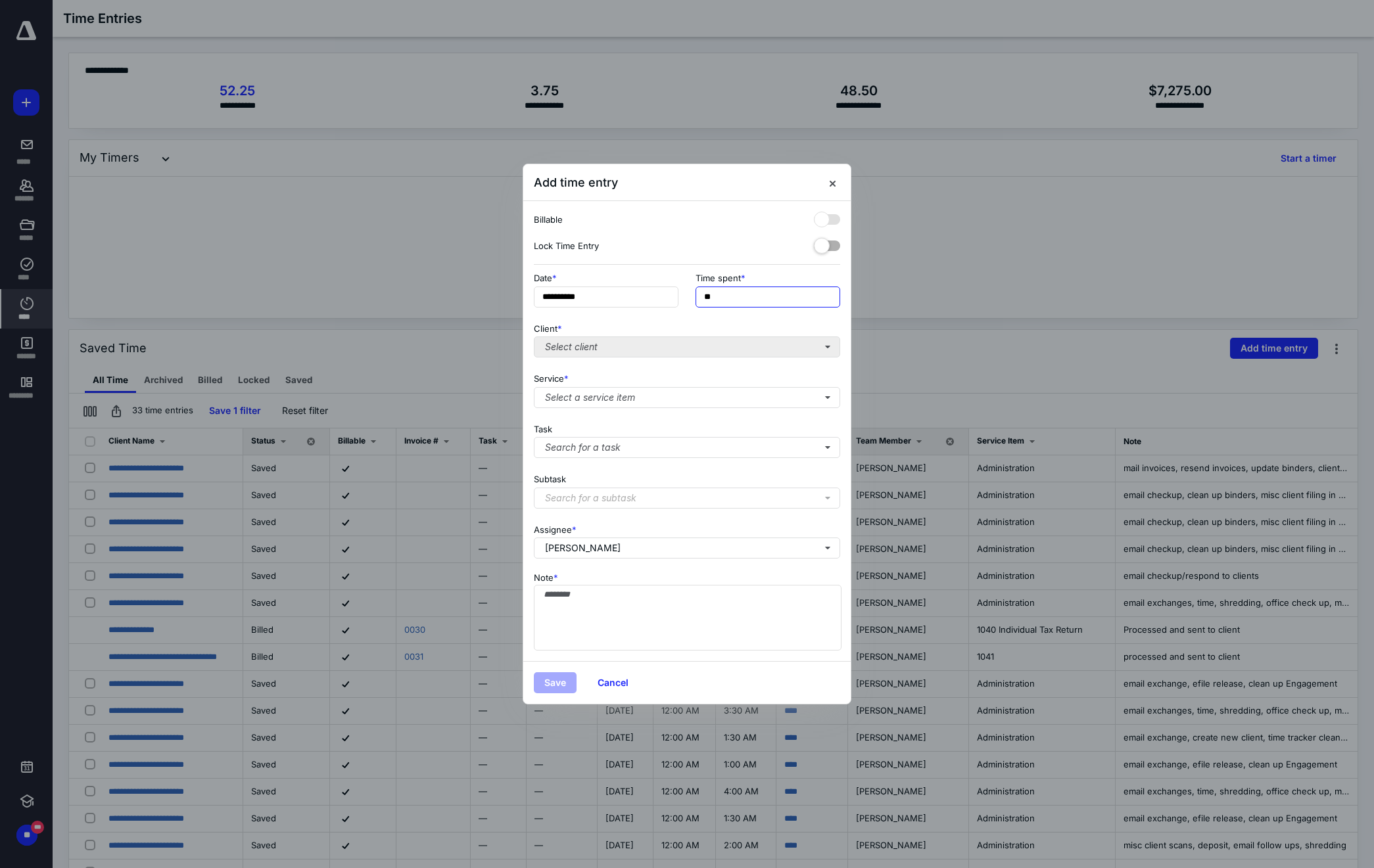 type on "**" 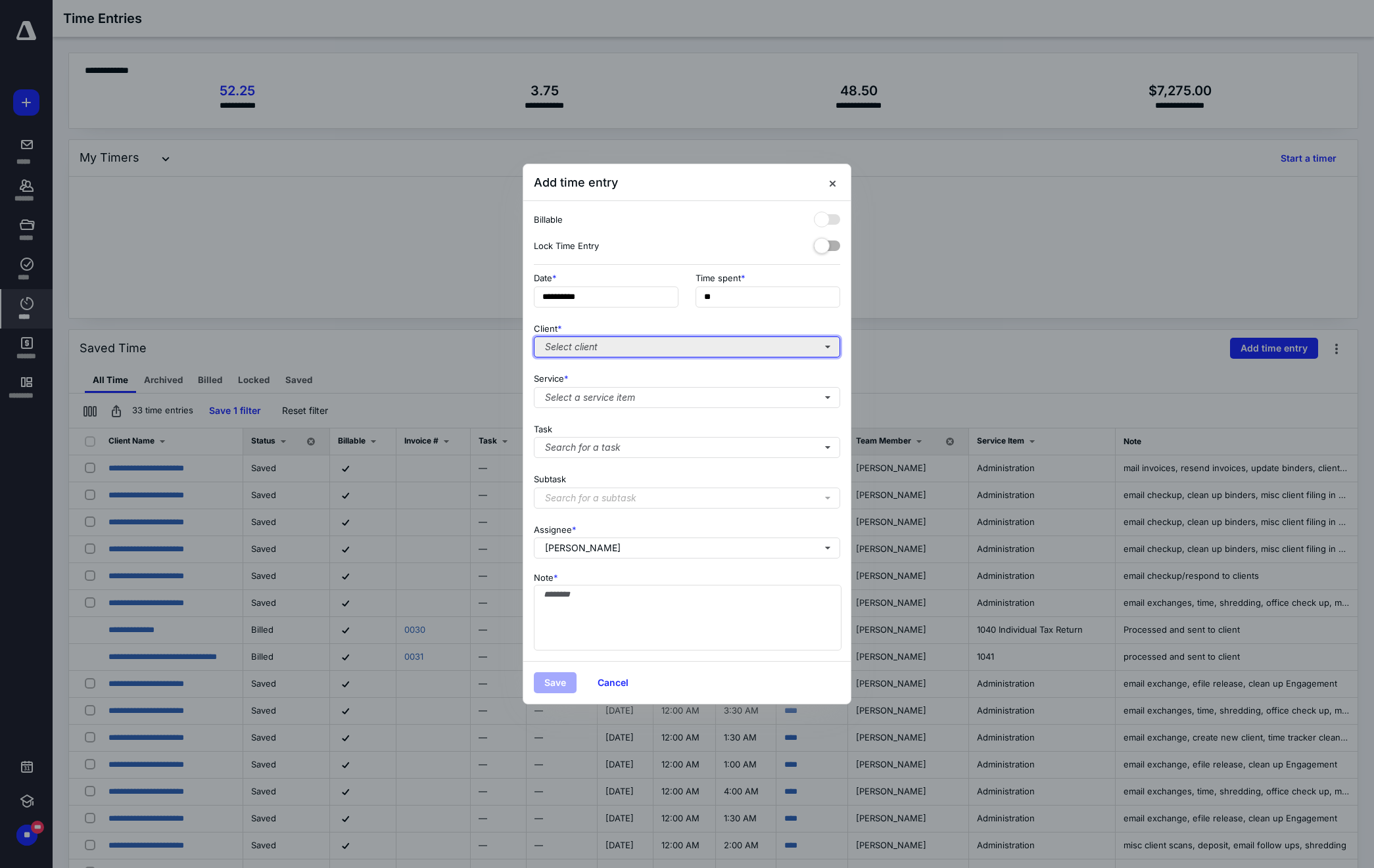 click on "Select client" at bounding box center (687, 347) 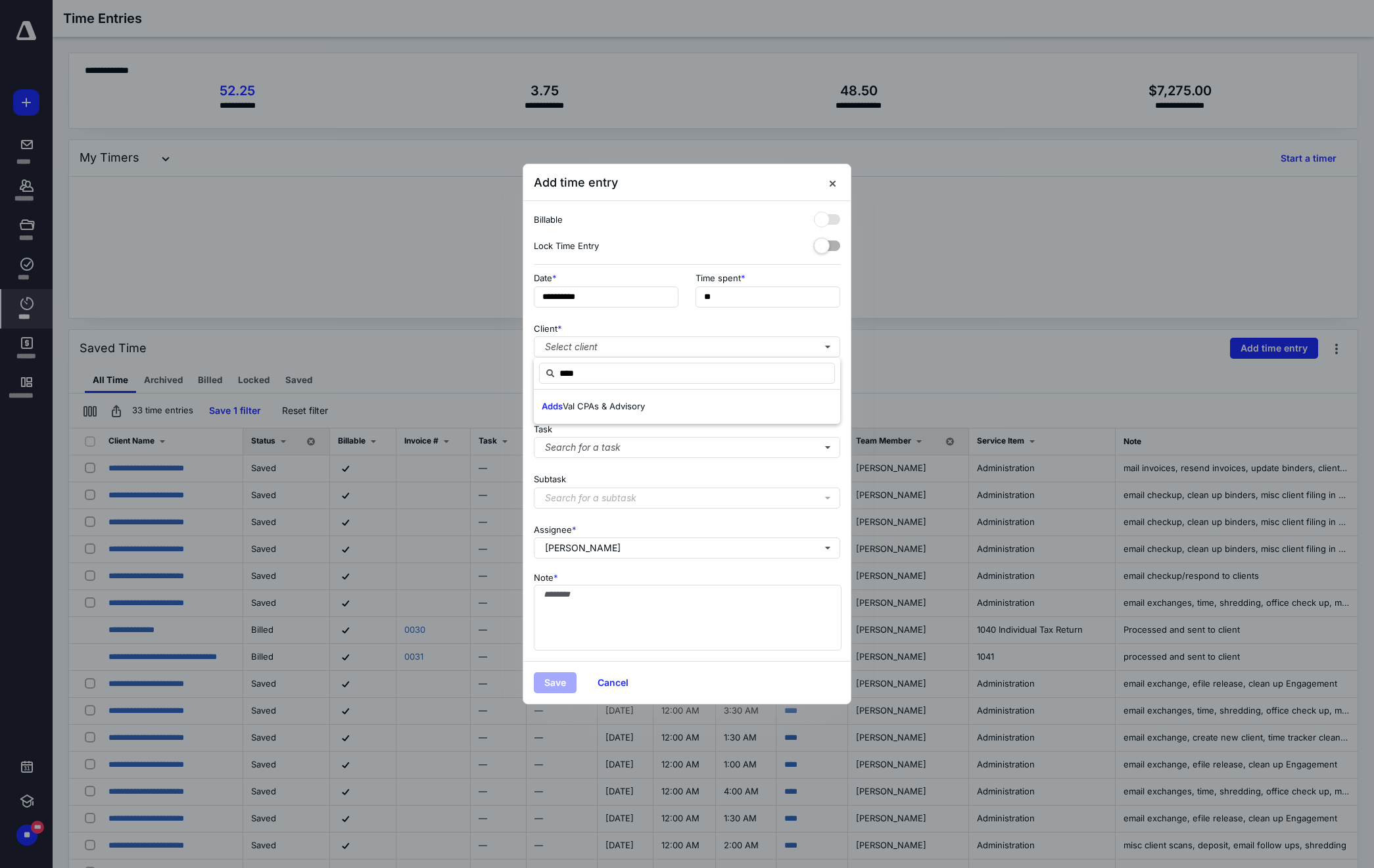 click on "Val CPAs & Advisory" at bounding box center [604, 406] 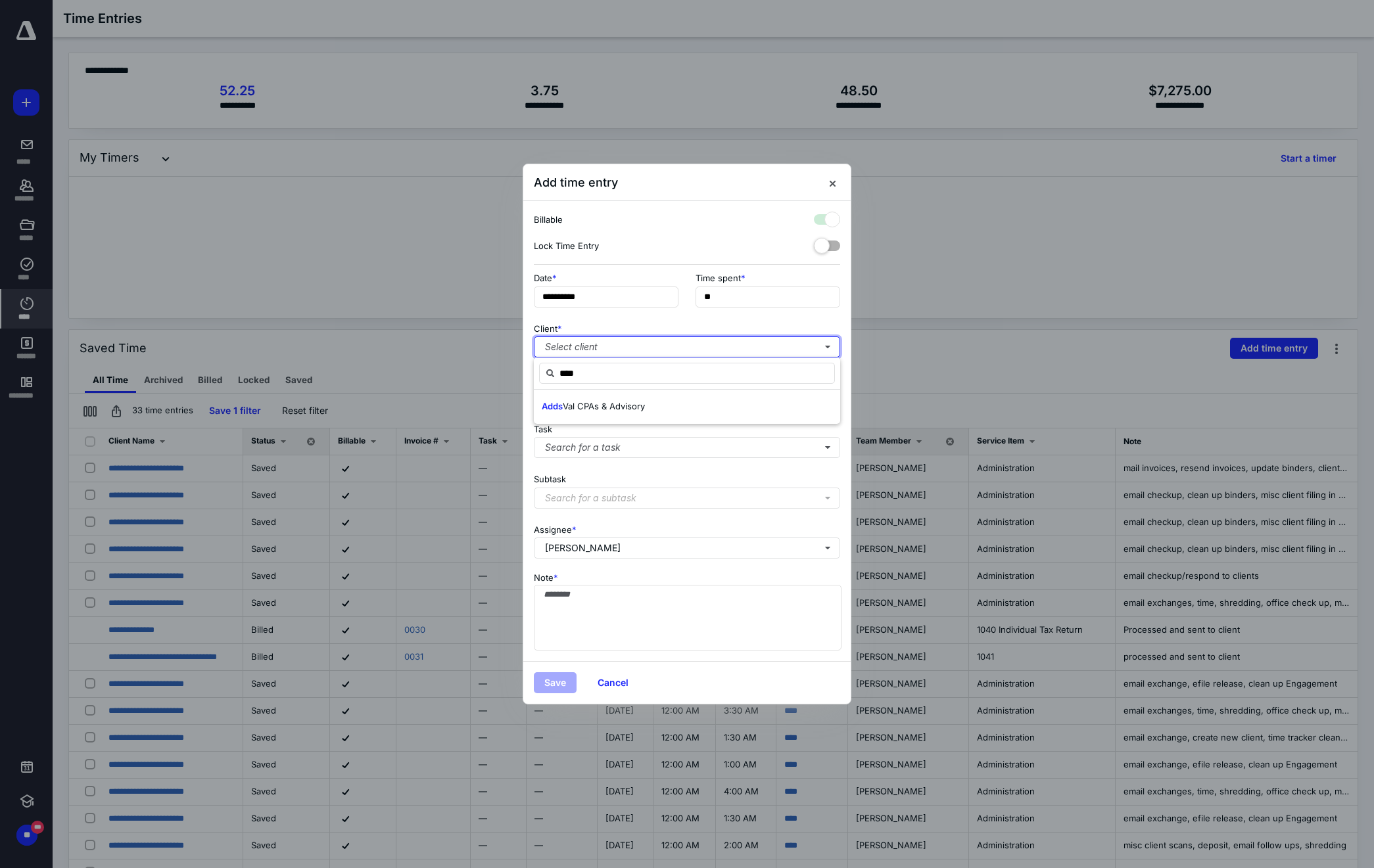 checkbox on "true" 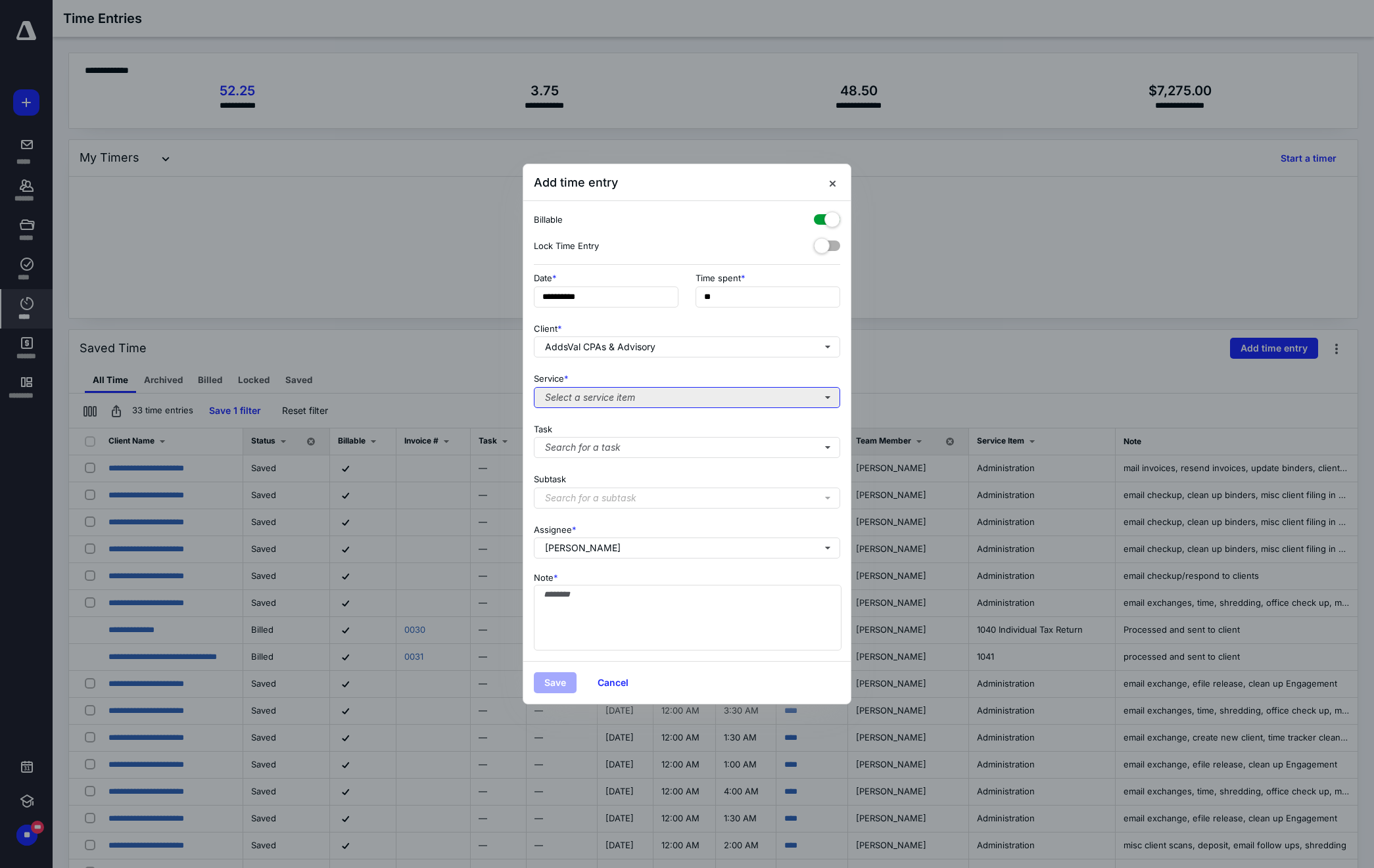 click on "Select a service item" at bounding box center (687, 398) 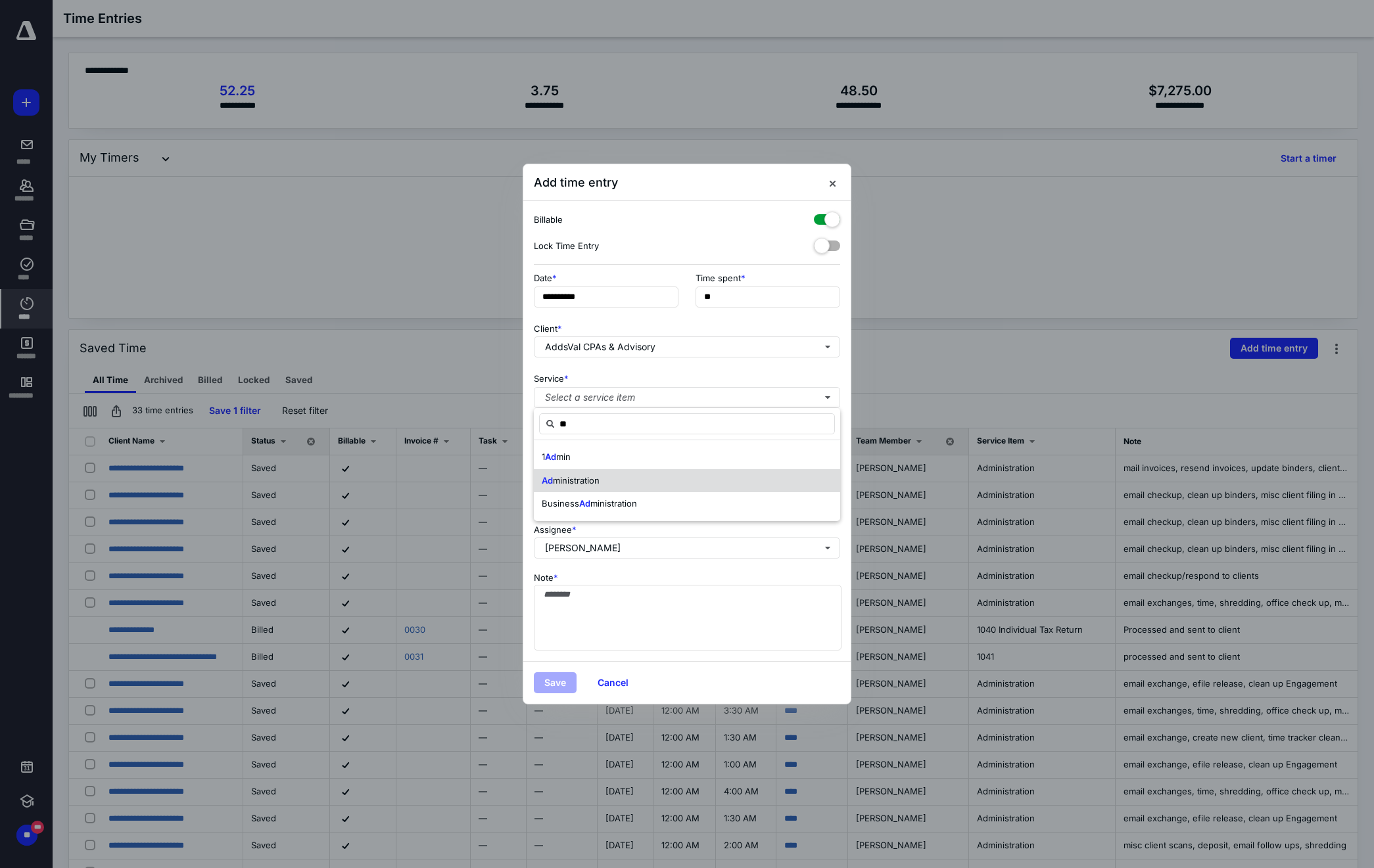 click on "Ad ministration" at bounding box center (687, 481) 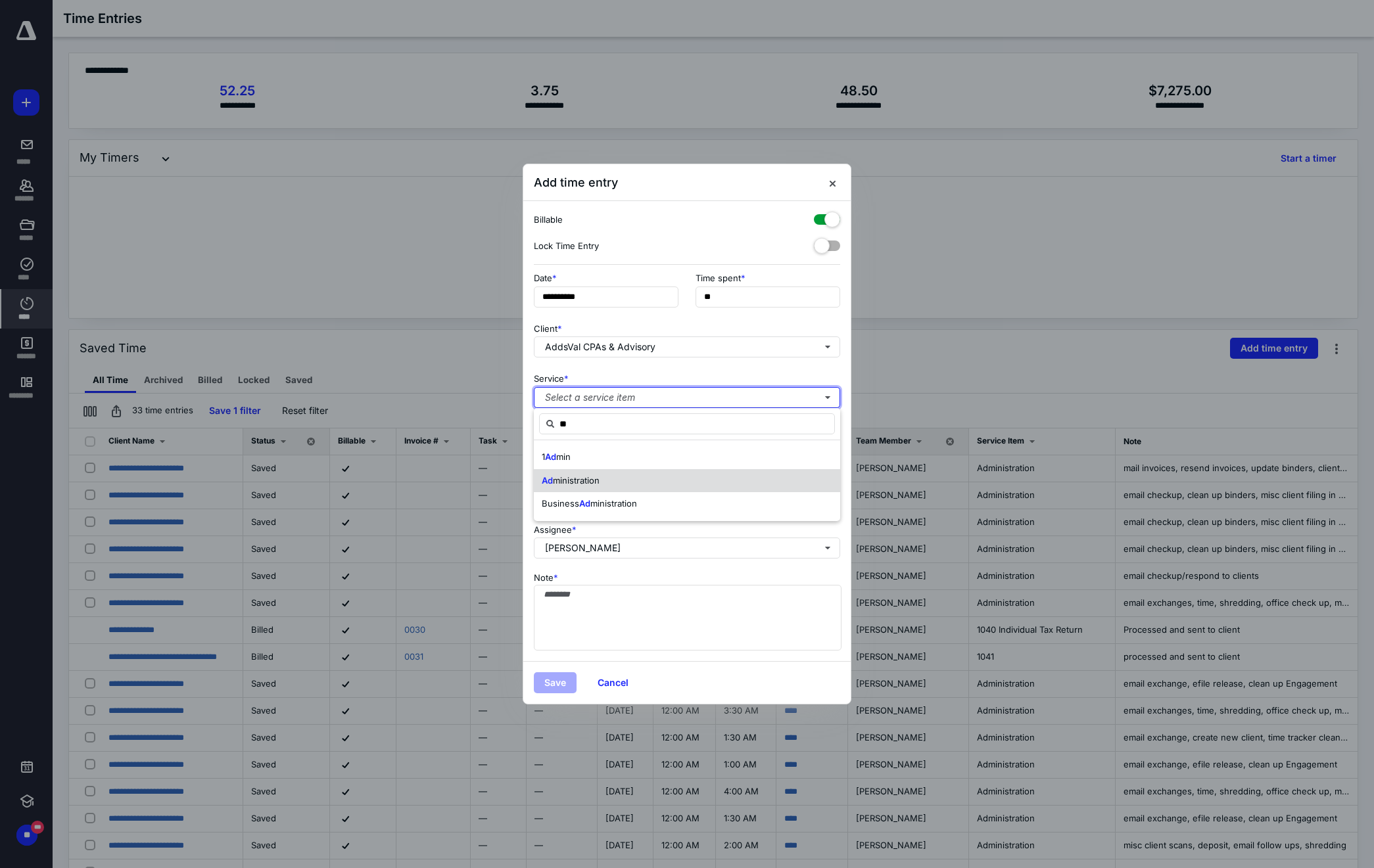 type 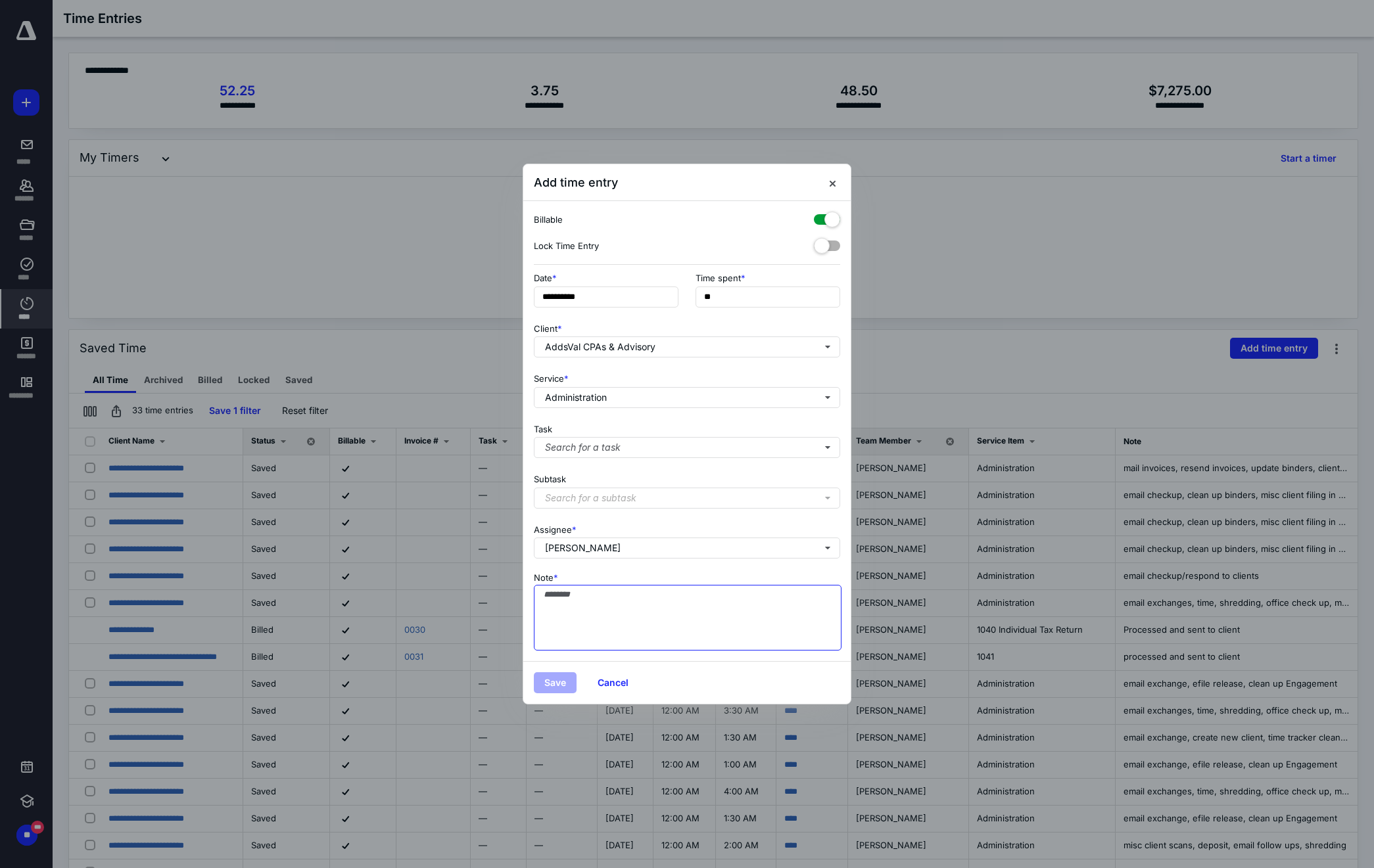 click on "Note *" at bounding box center (688, 618) 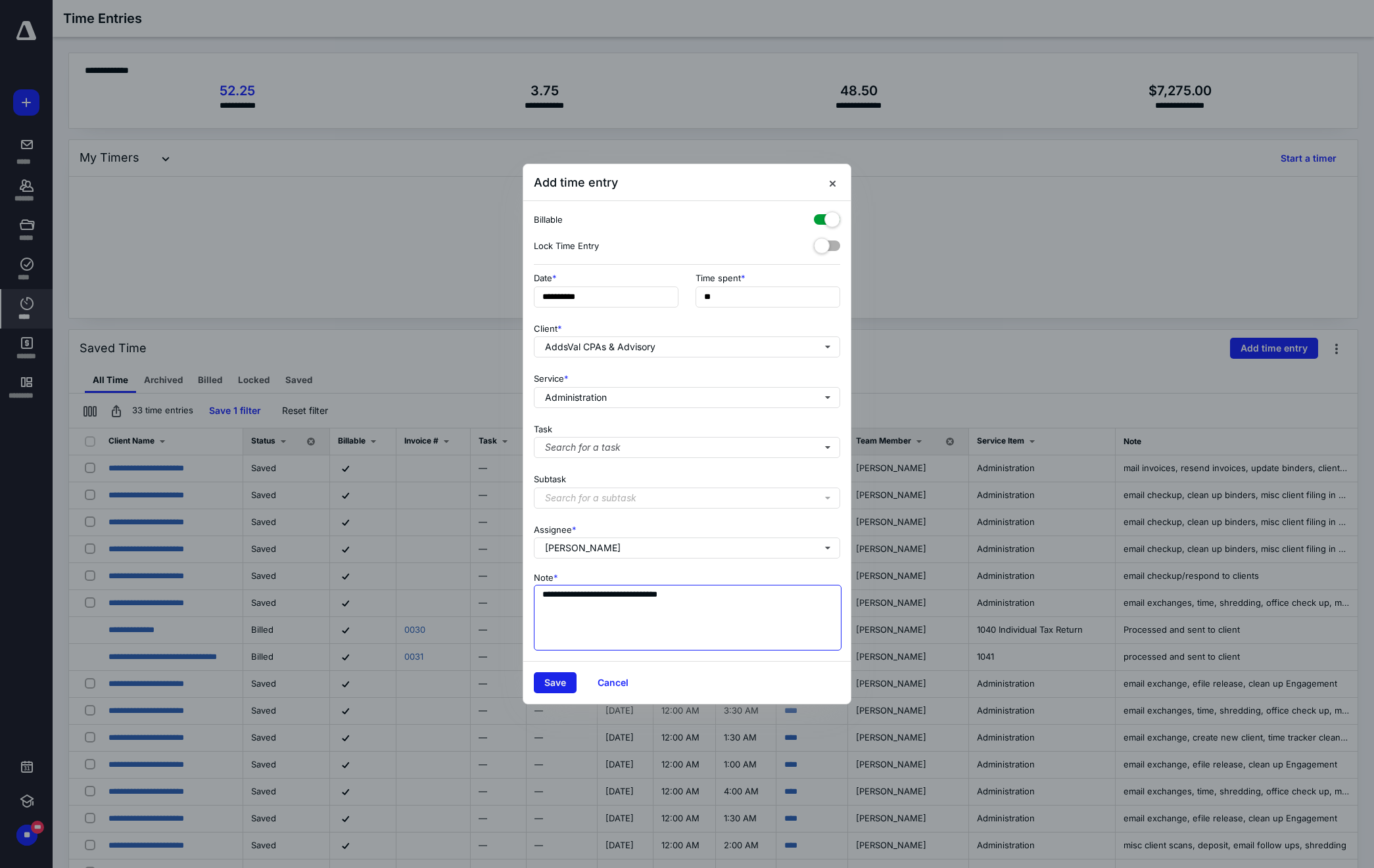 type on "**********" 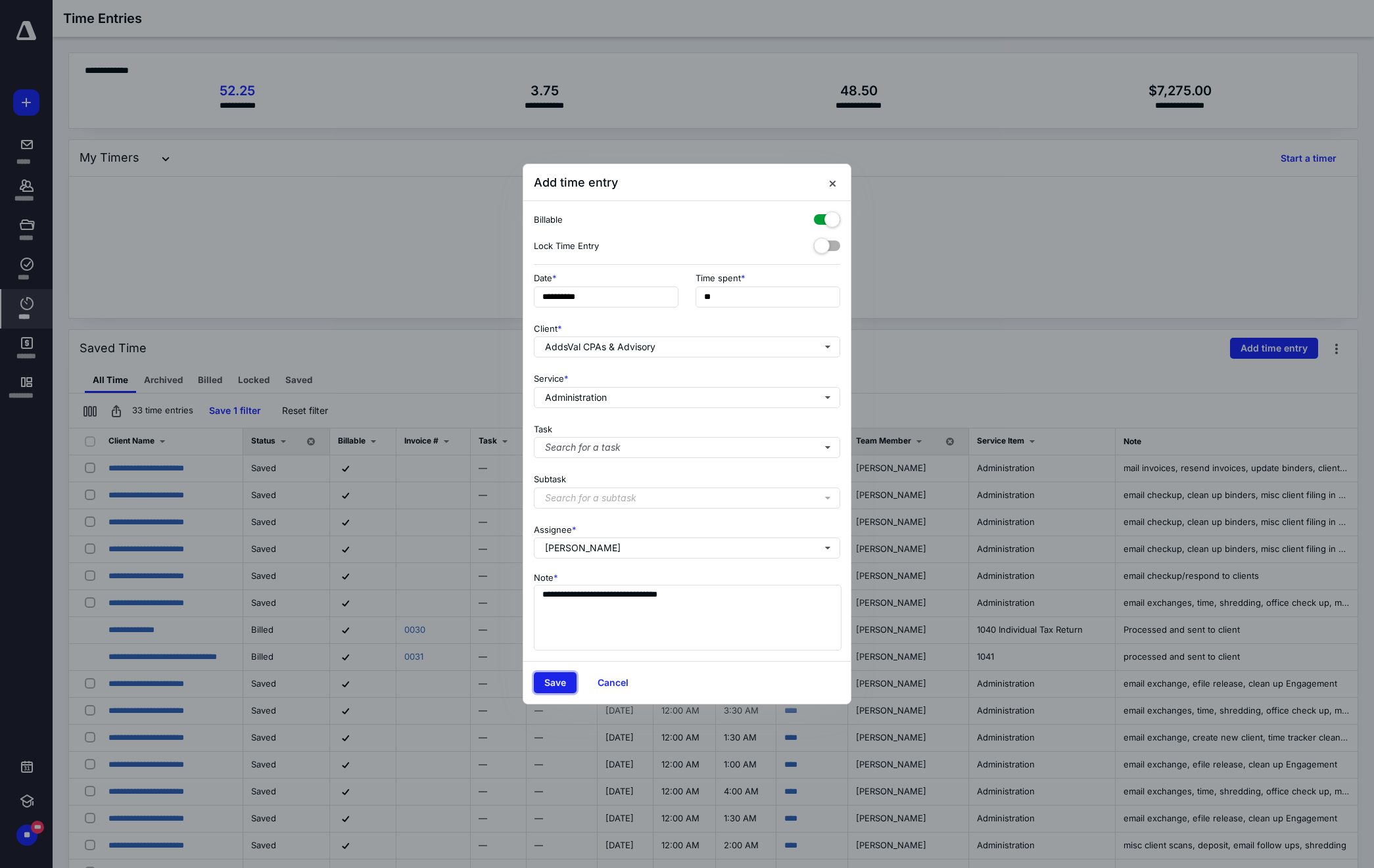 click on "Save" at bounding box center [555, 683] 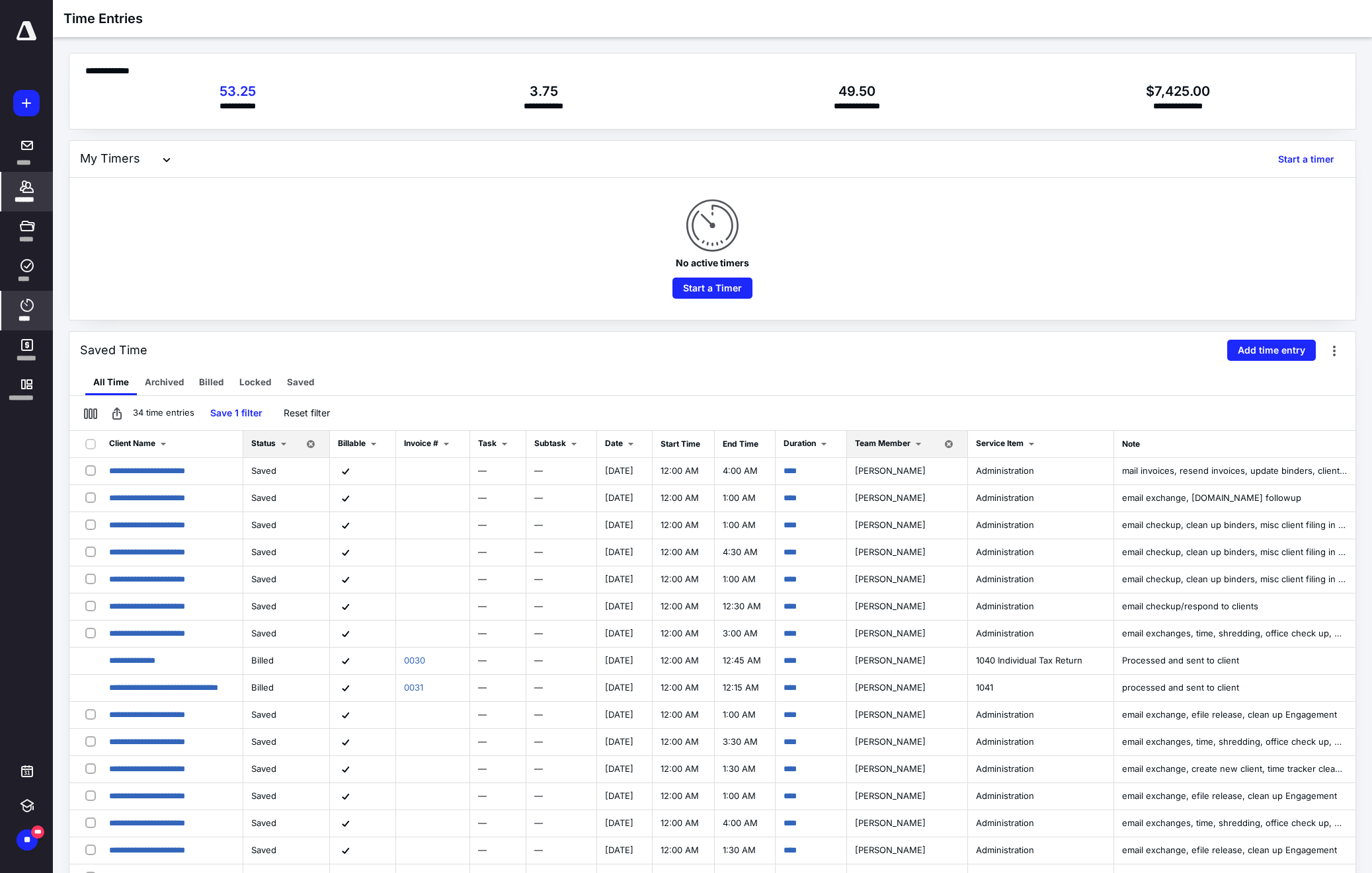 click 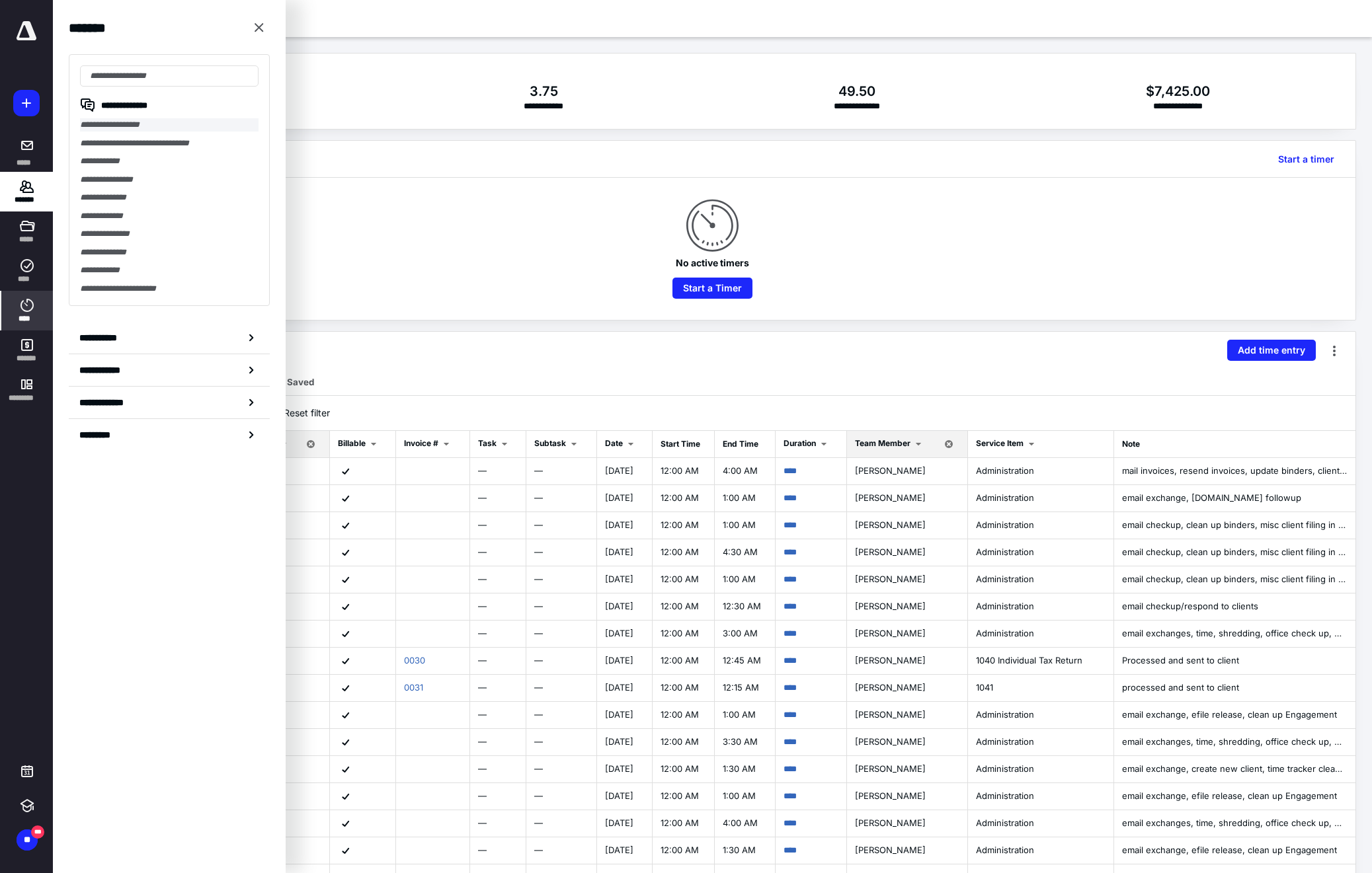 click on "**********" at bounding box center [169, 125] 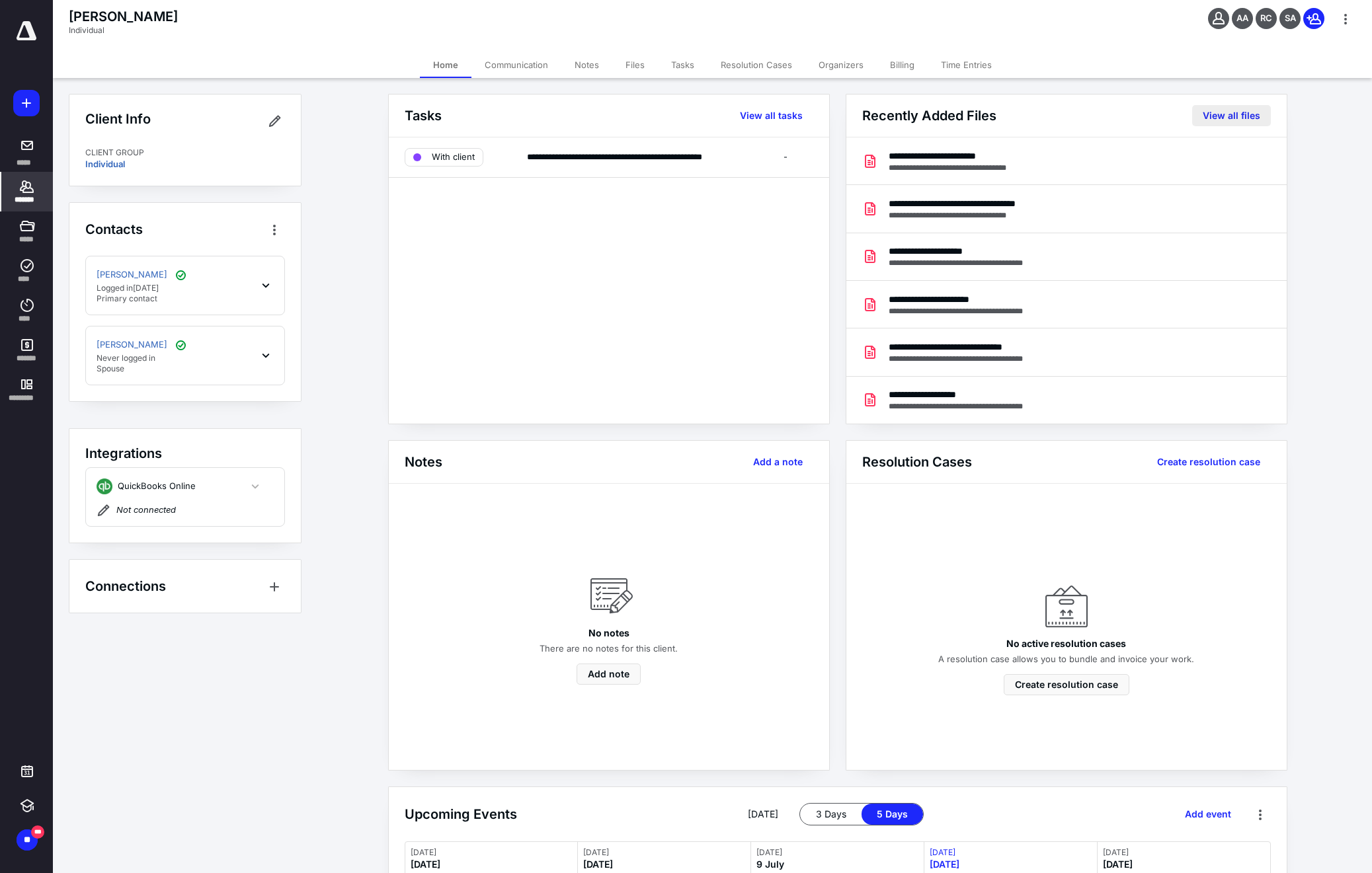 click on "View all files" at bounding box center (1231, 116) 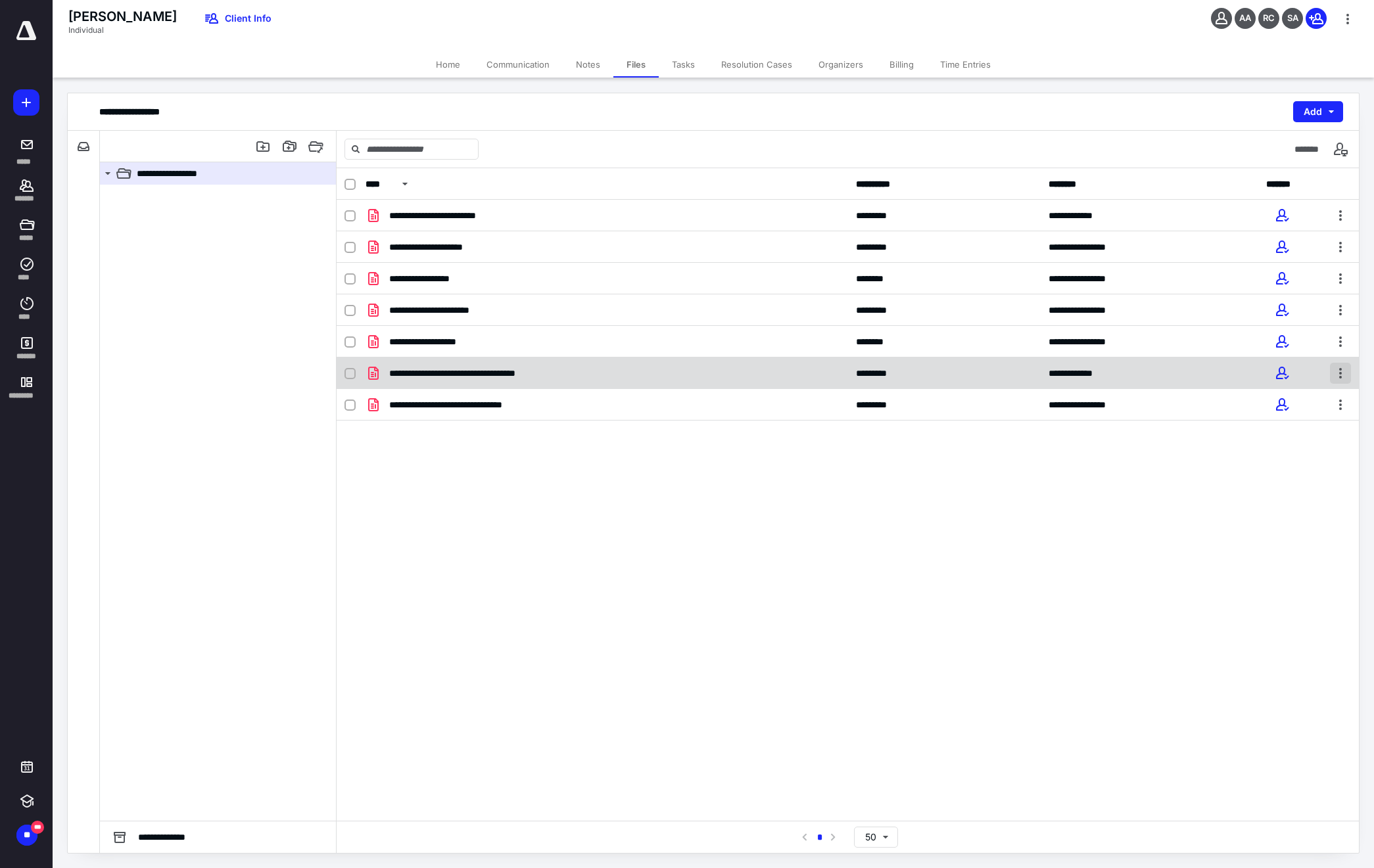 click at bounding box center (1340, 373) 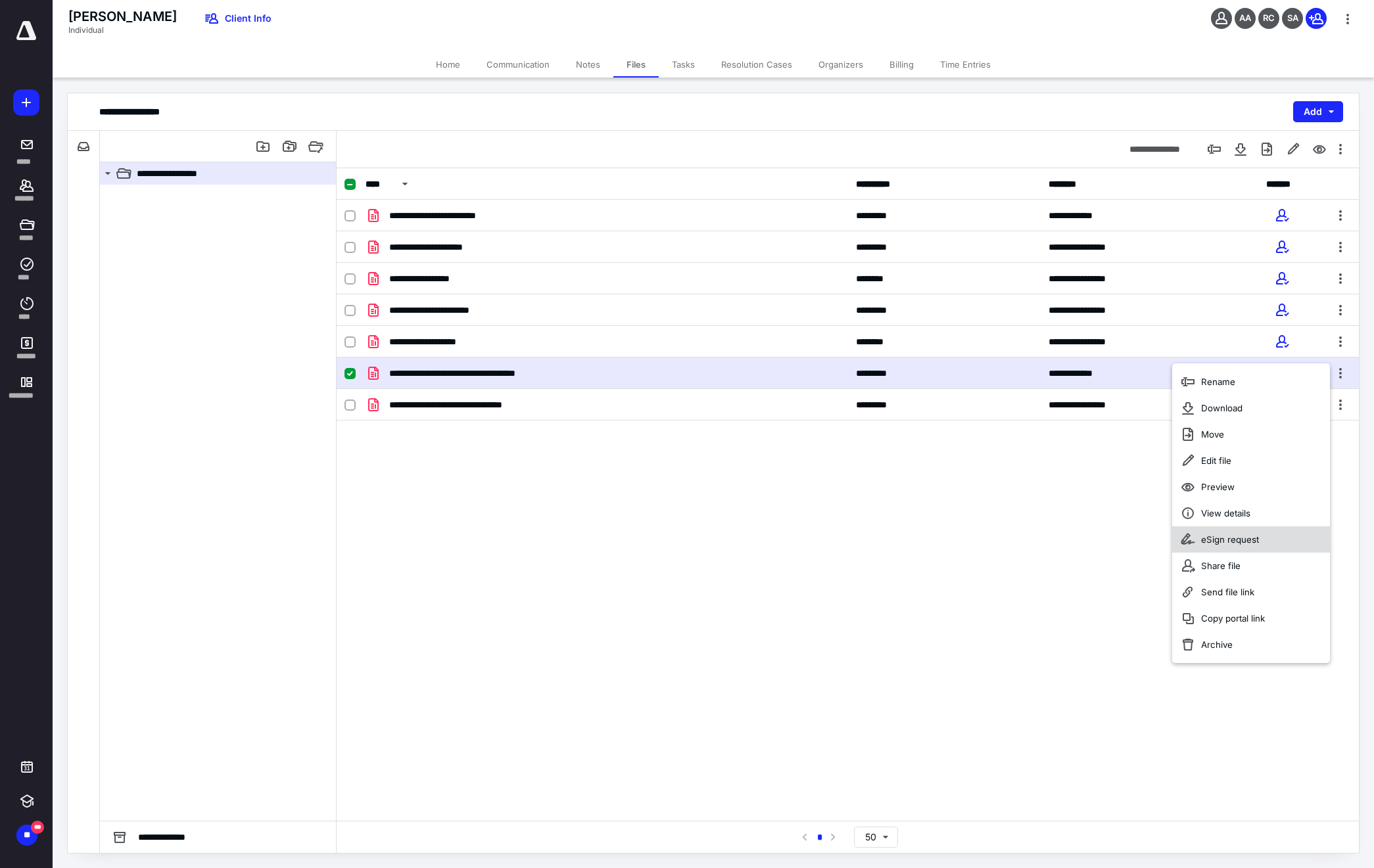 click on "eSign request" at bounding box center (1230, 539) 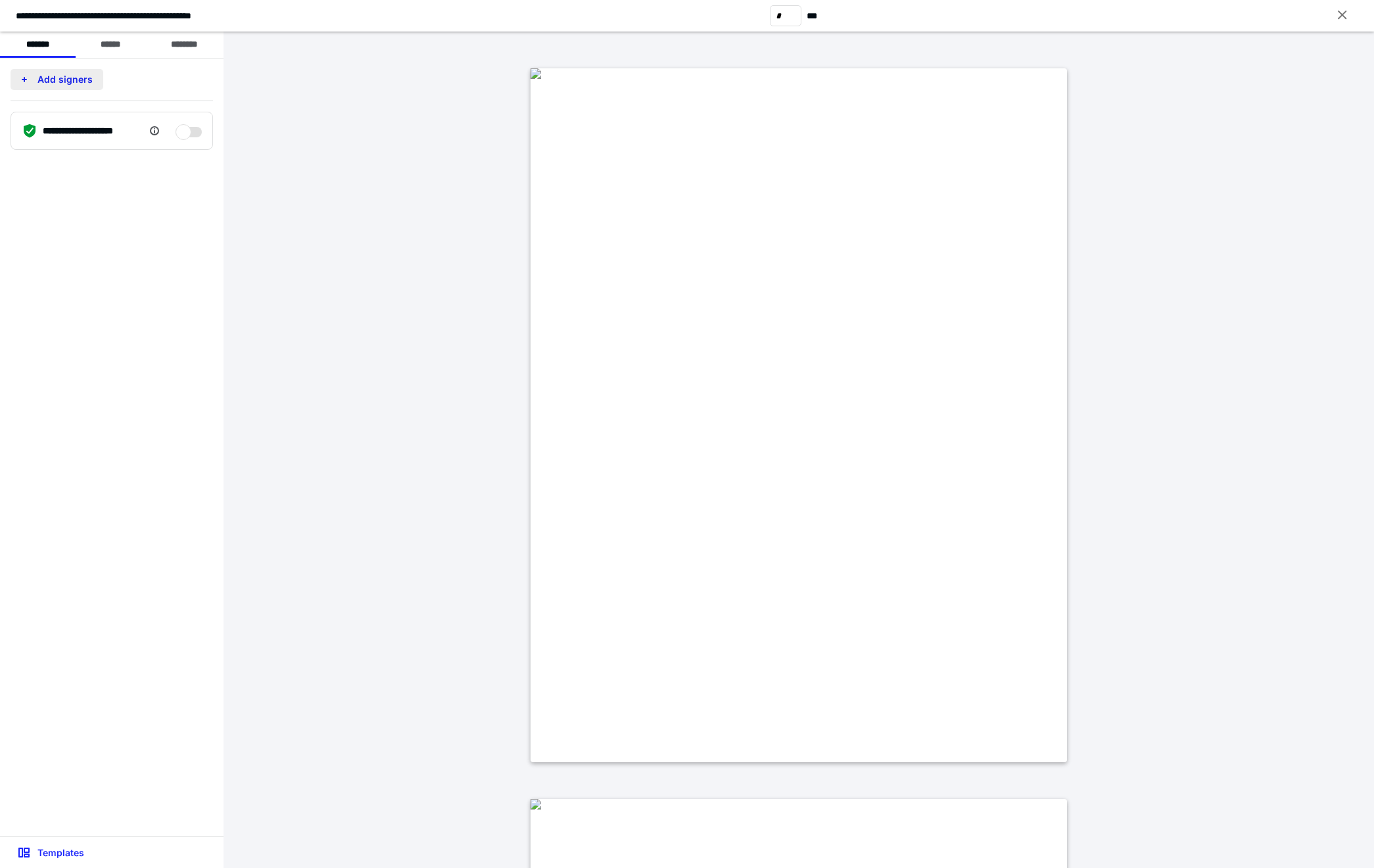 click on "Add signers" at bounding box center (57, 80) 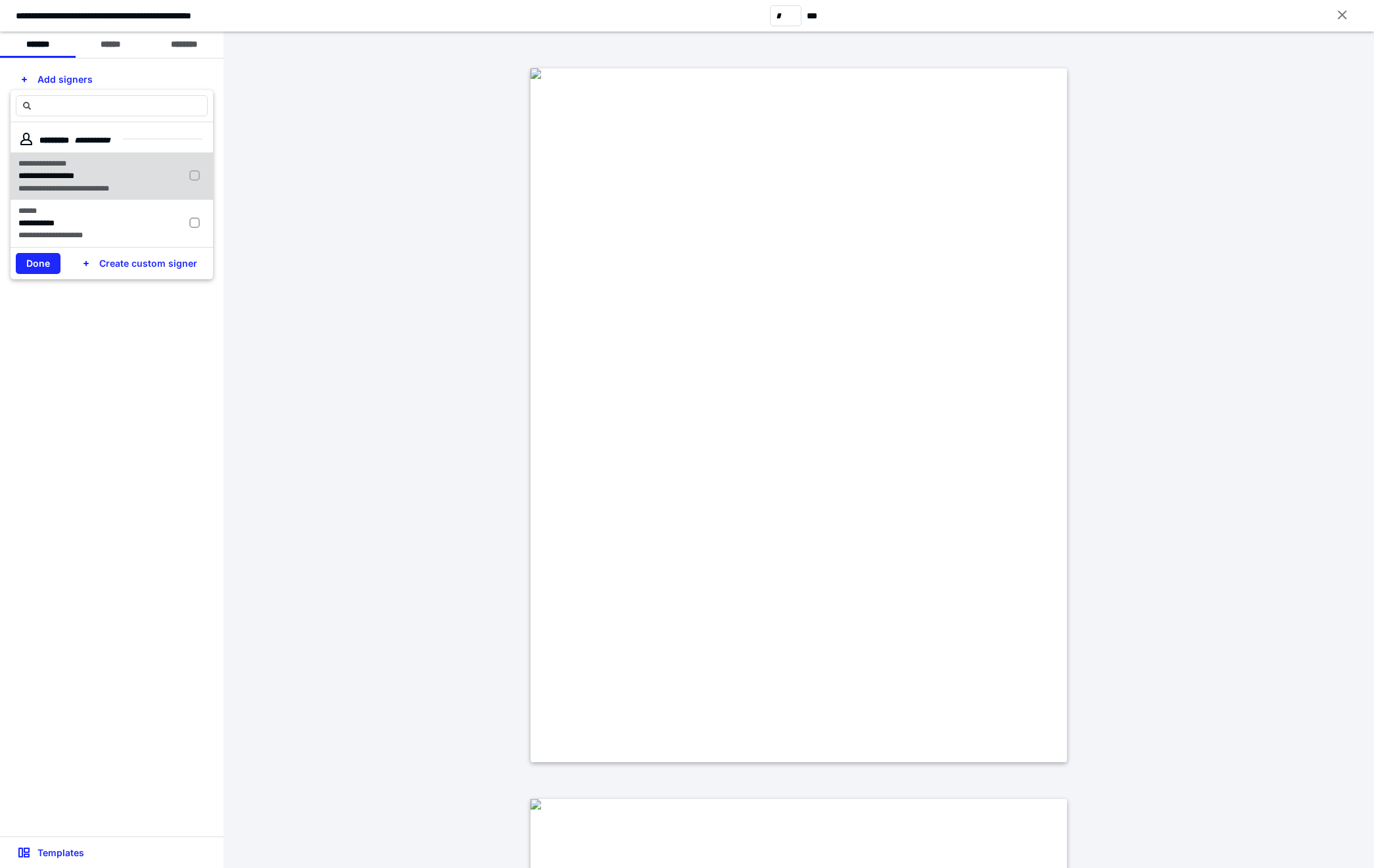 click on "**********" at bounding box center (64, 189) 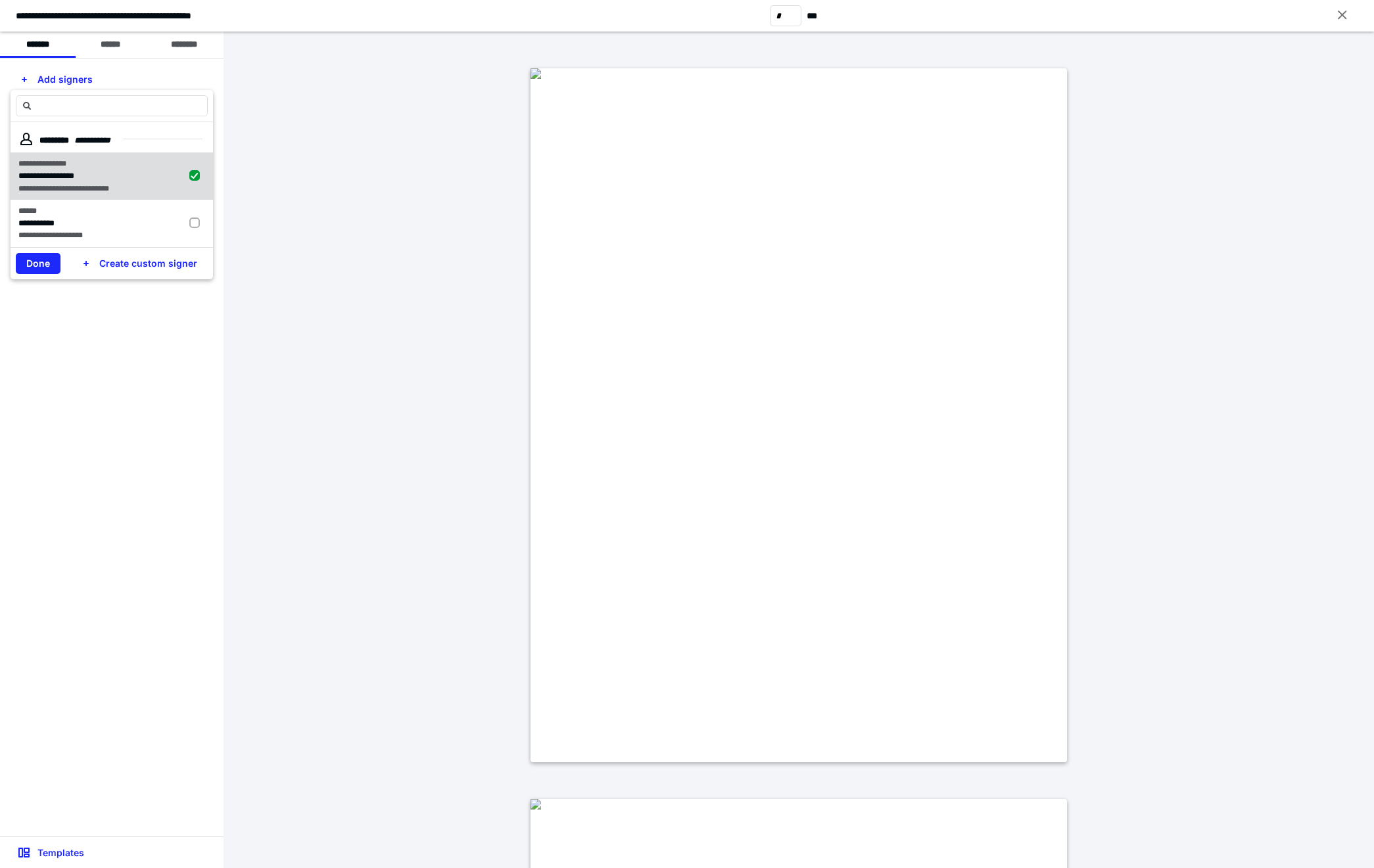 checkbox on "true" 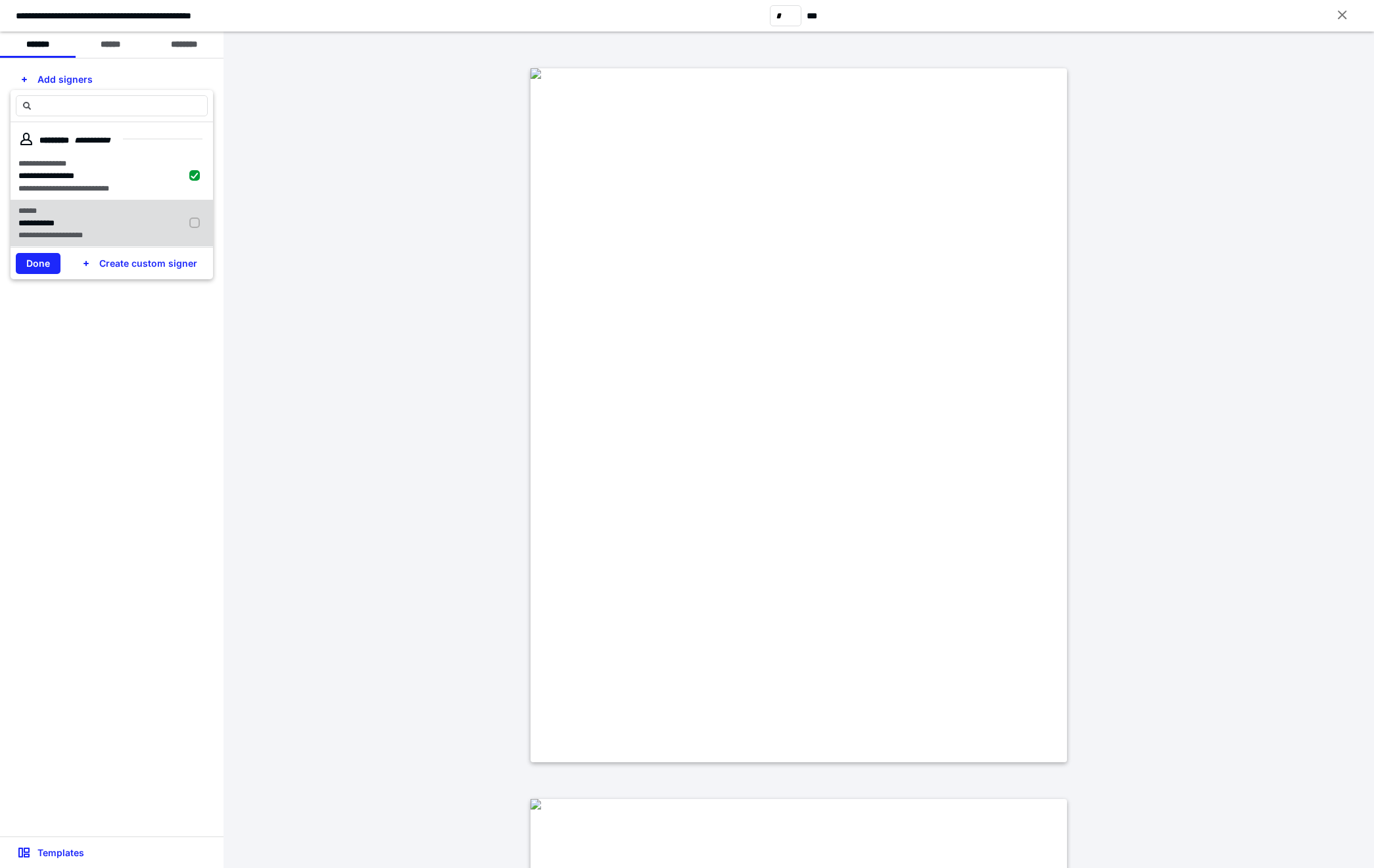 click on "**********" at bounding box center [64, 223] 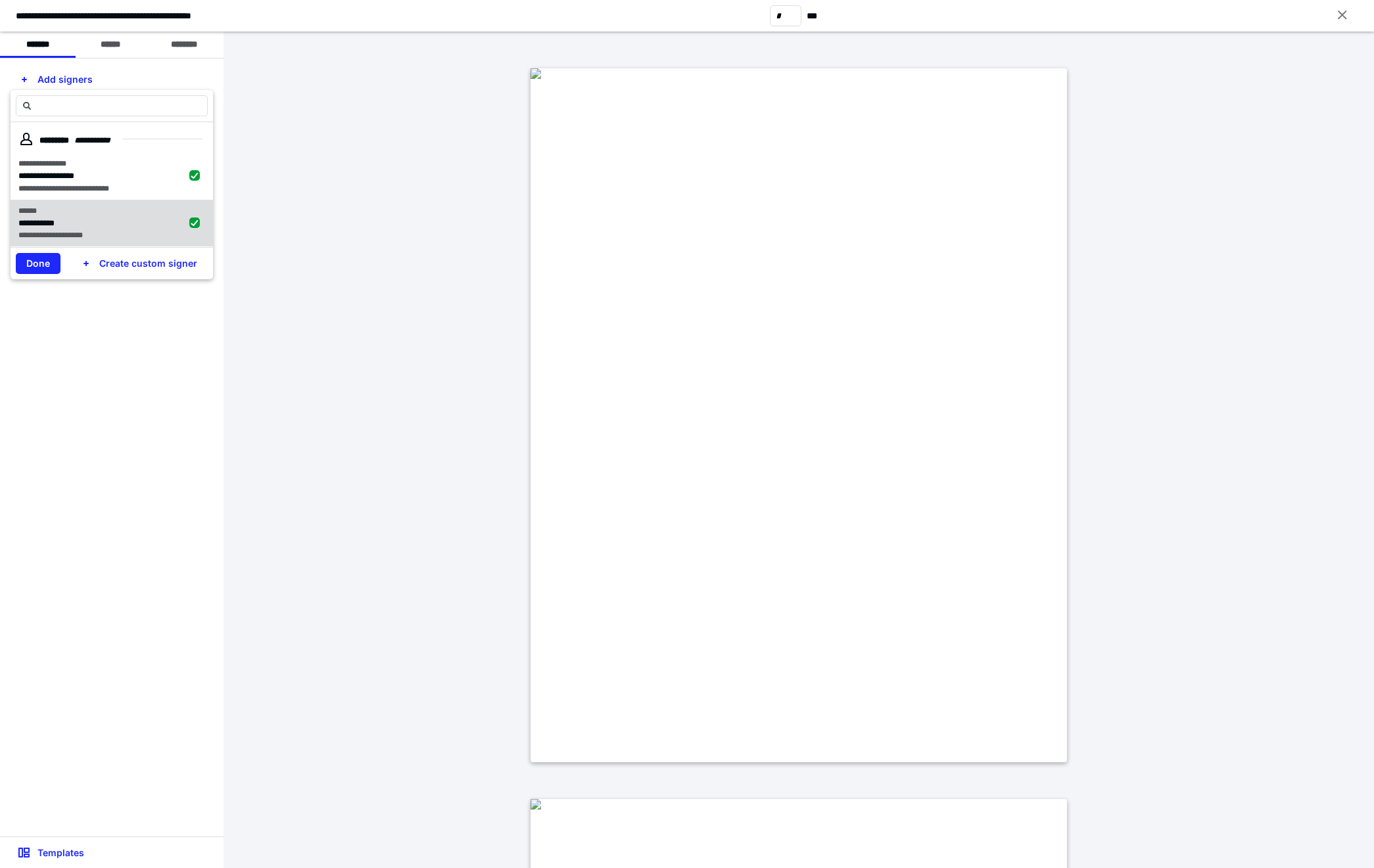 checkbox on "true" 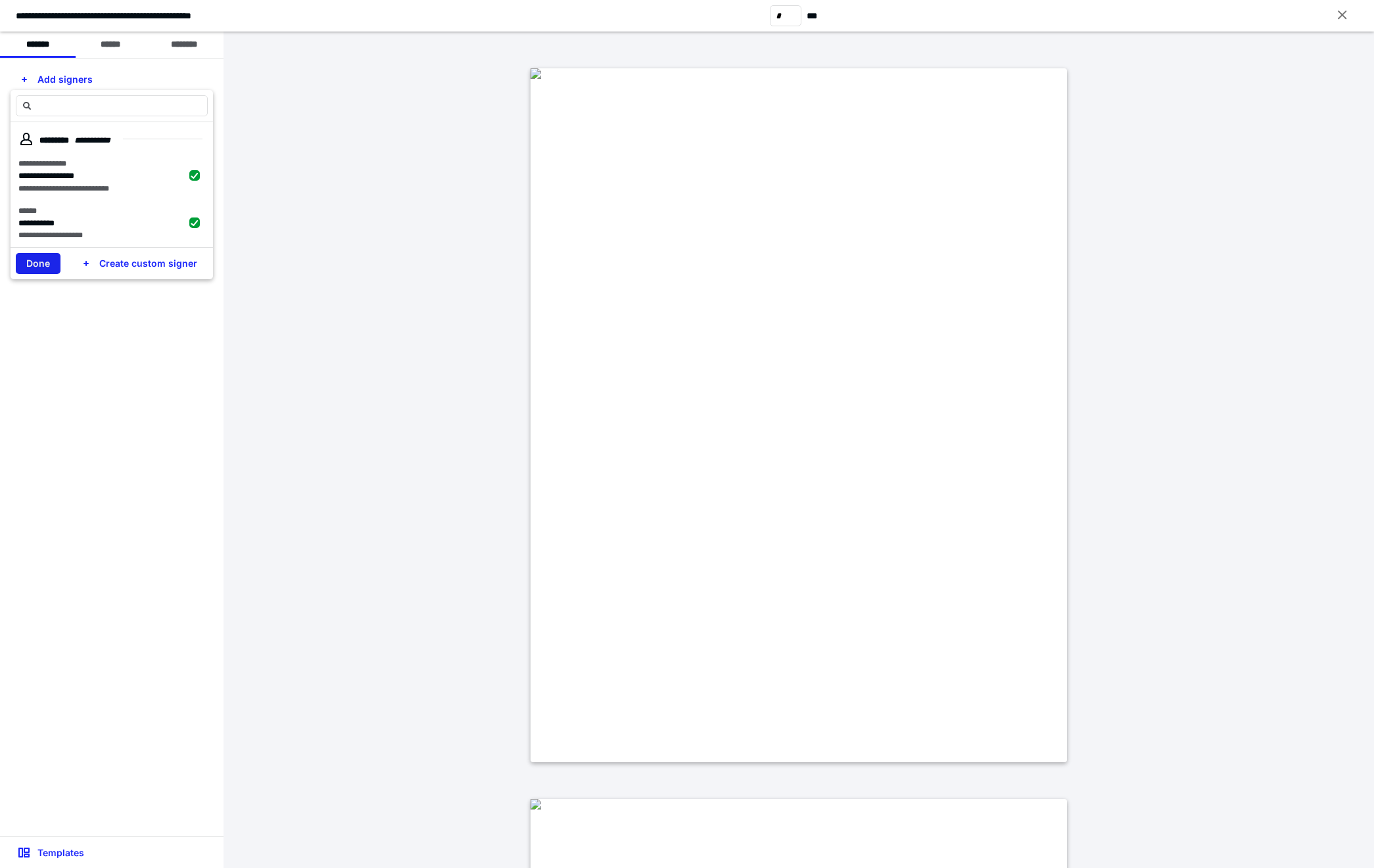 click on "Done" at bounding box center (38, 263) 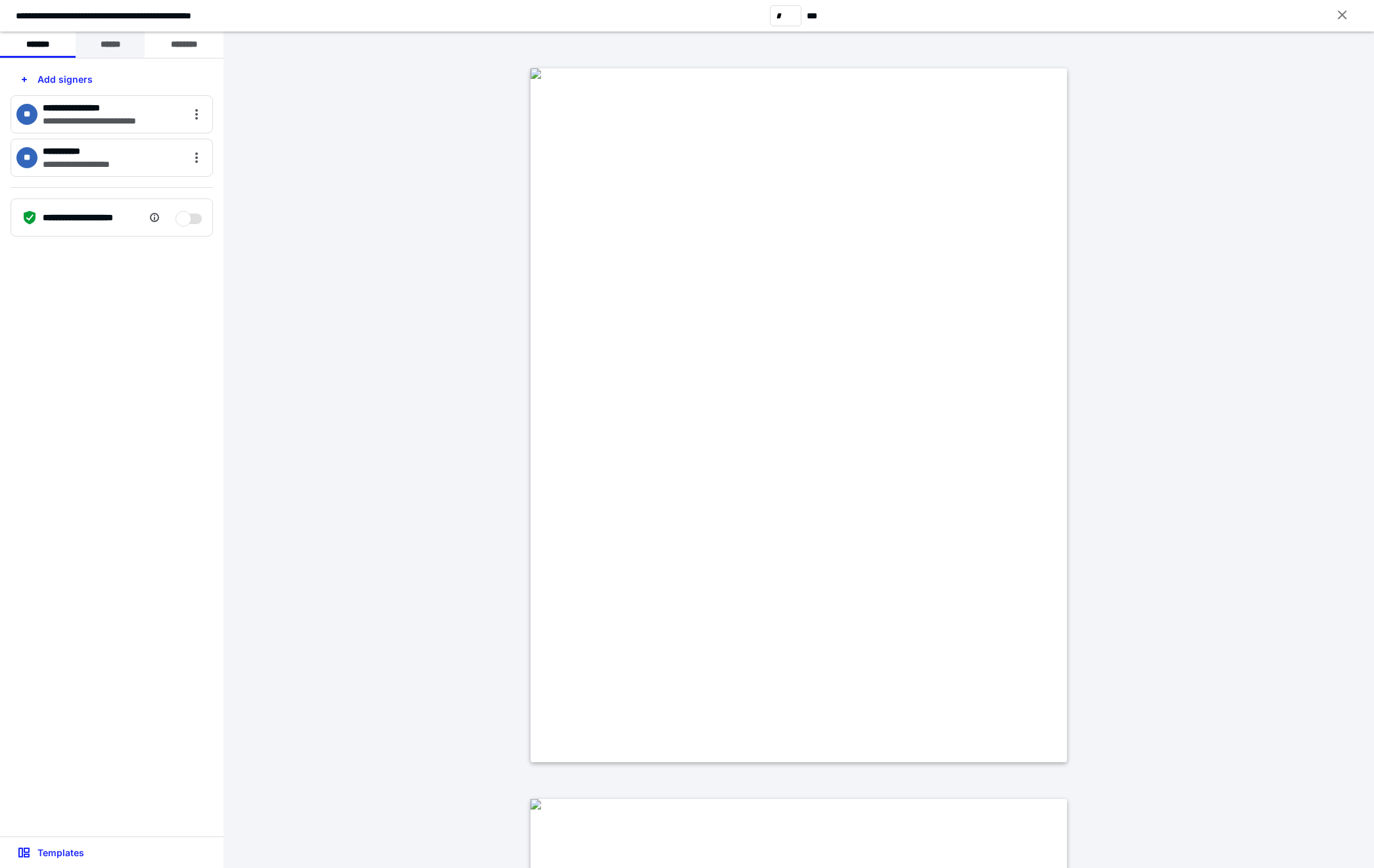 click on "******" at bounding box center (110, 45) 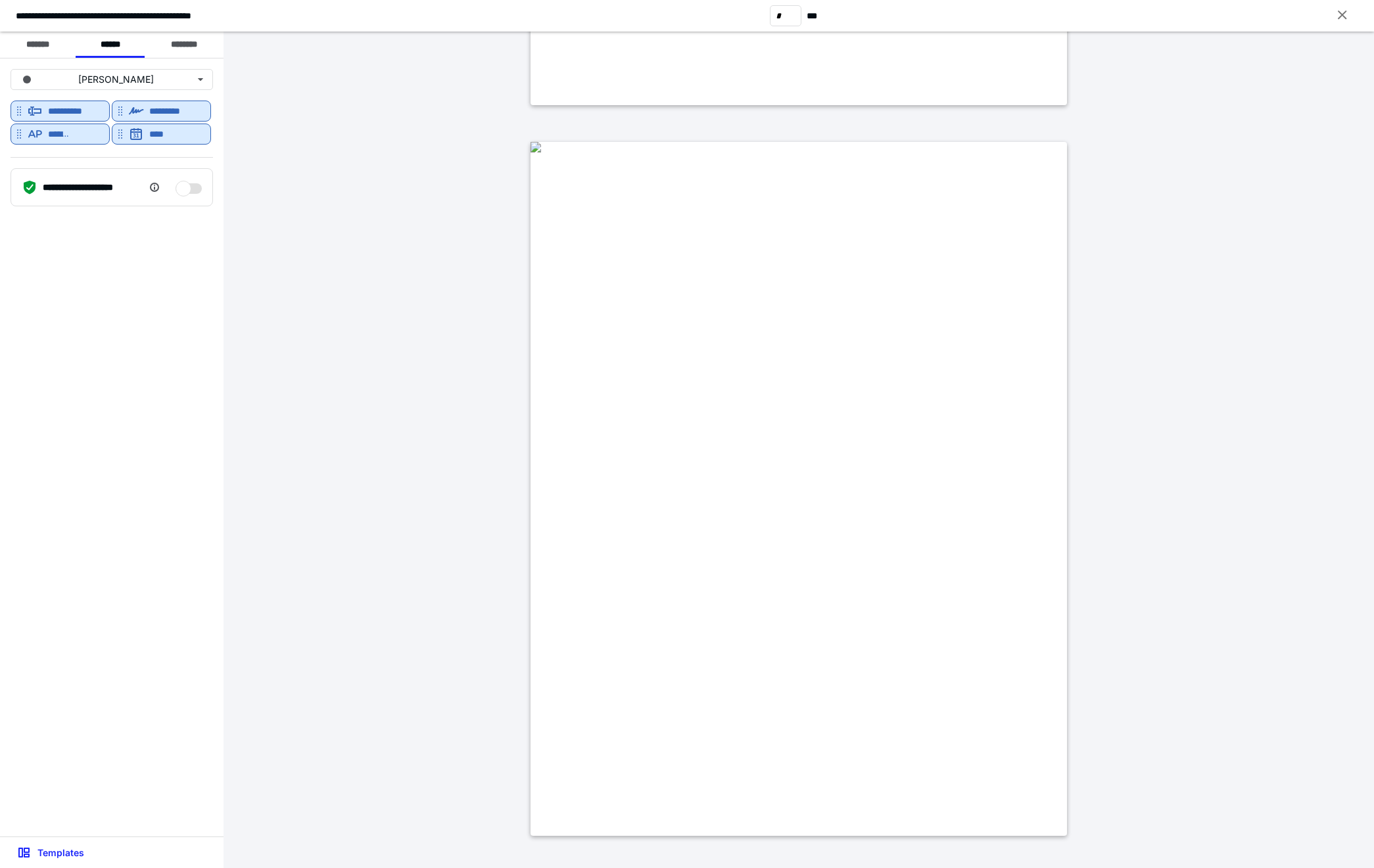 scroll, scrollTop: 723, scrollLeft: 0, axis: vertical 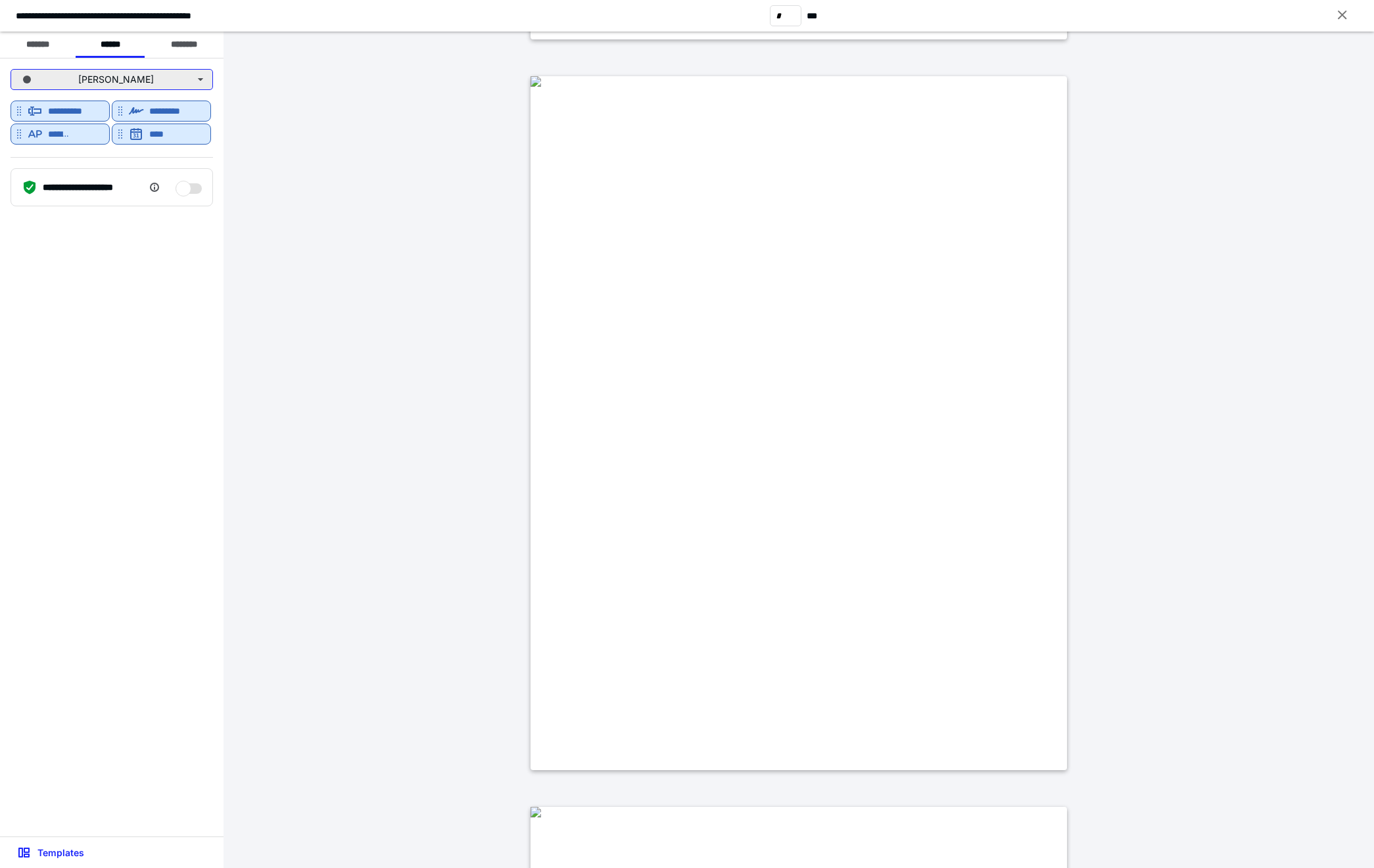 click on "Jason Christopher" at bounding box center [112, 80] 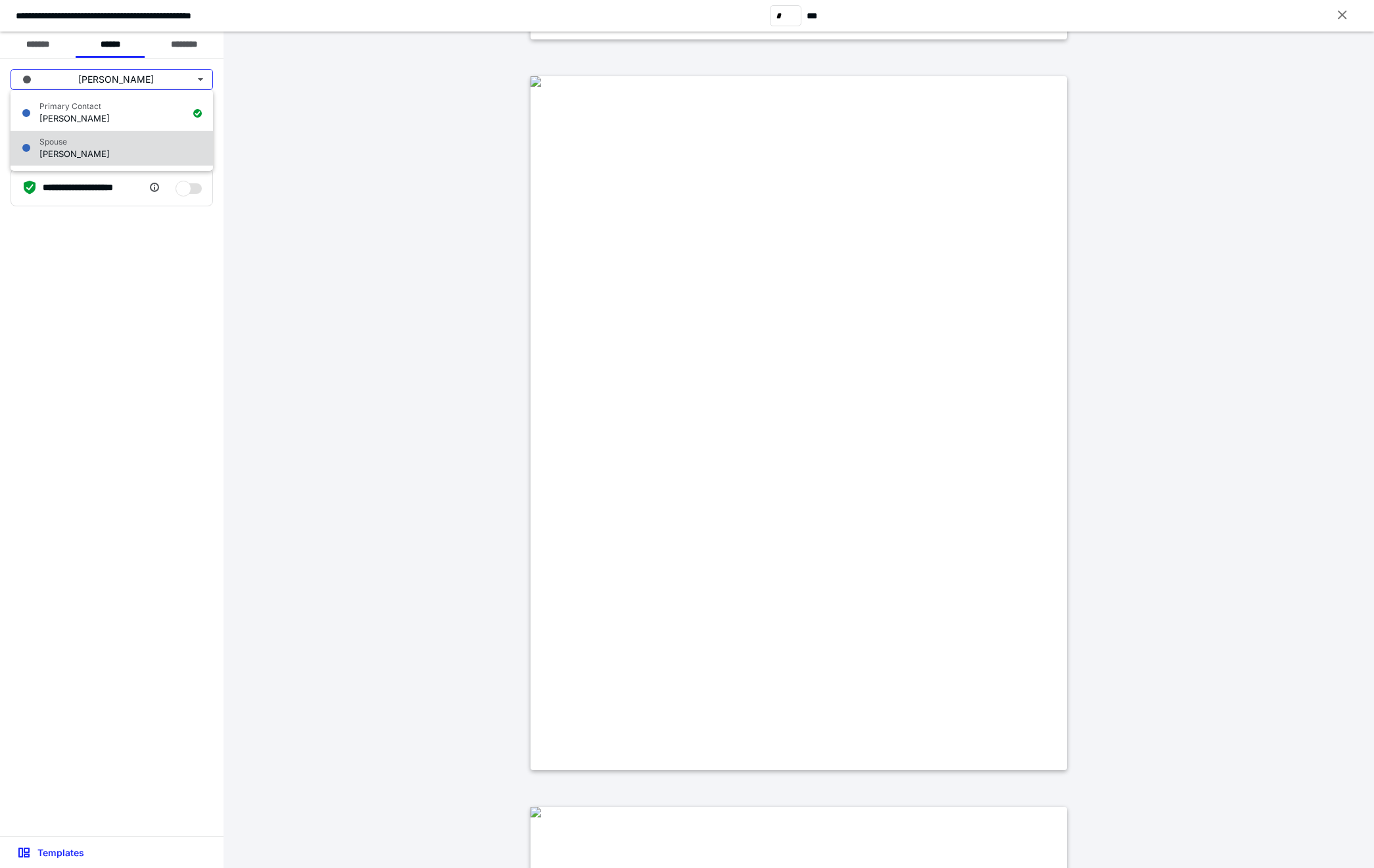 click on "Spouse Sharman Fox" at bounding box center [112, 148] 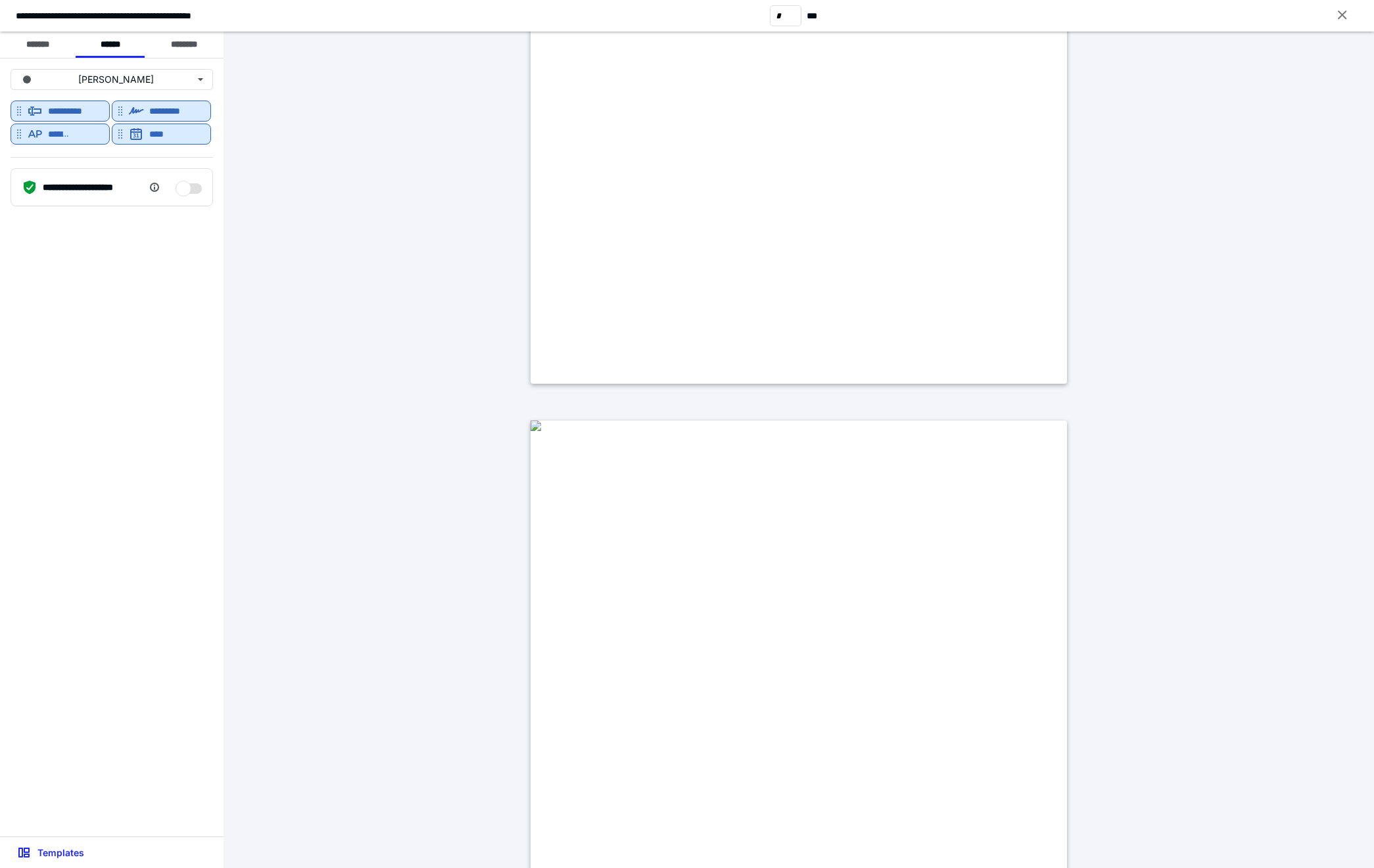 type on "*" 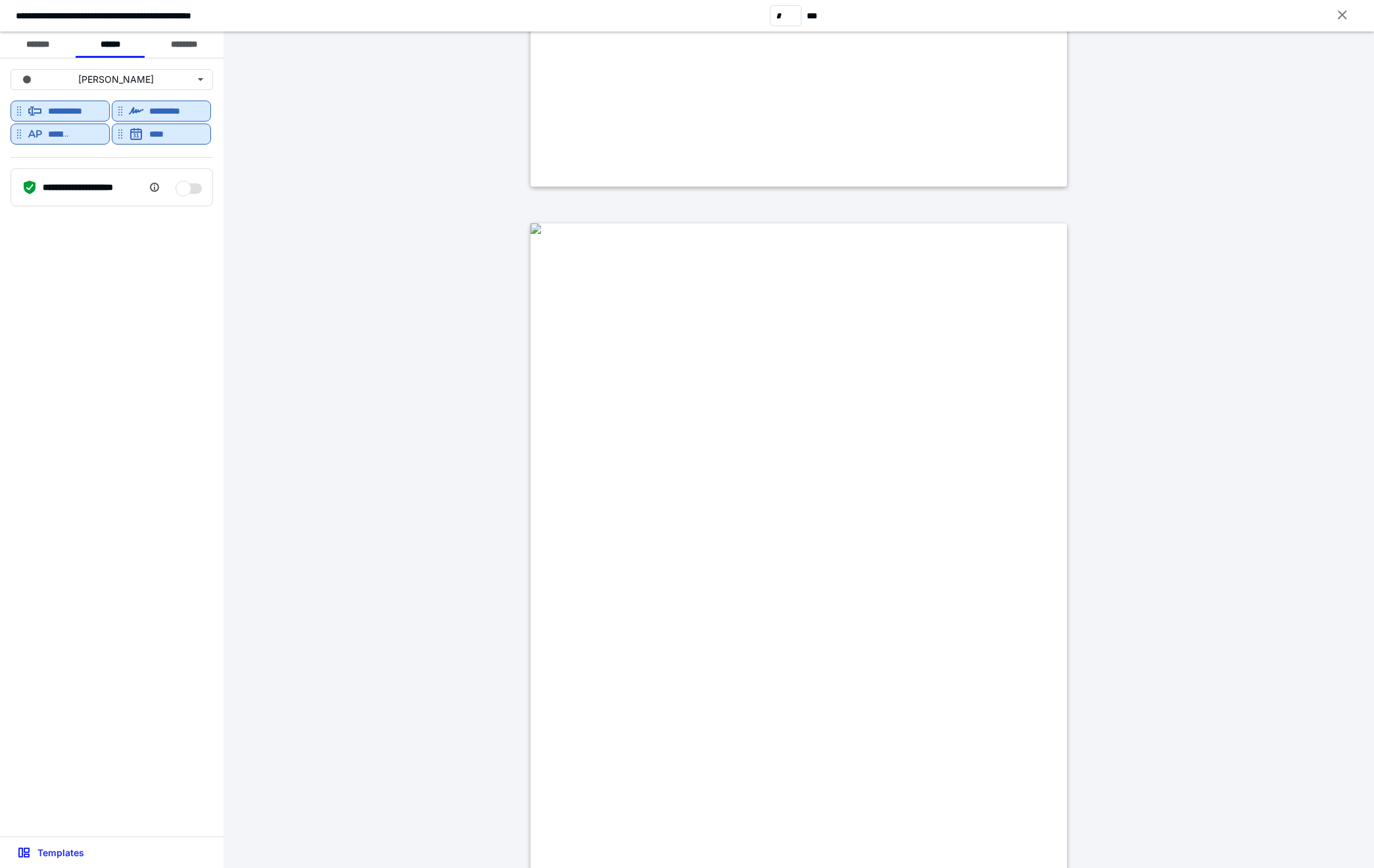 scroll, scrollTop: 2103, scrollLeft: 0, axis: vertical 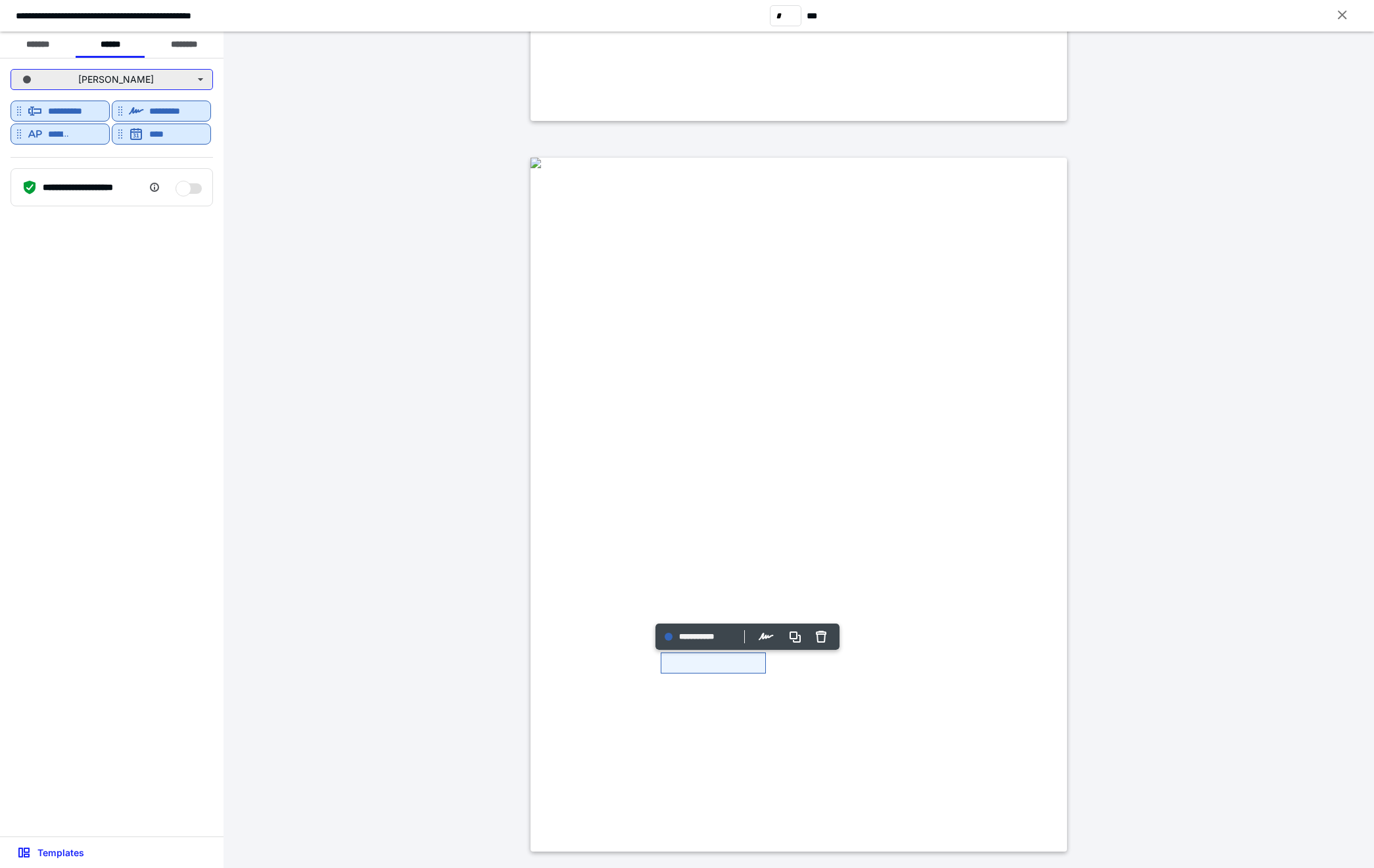 click on "Sharman Fox" at bounding box center (112, 80) 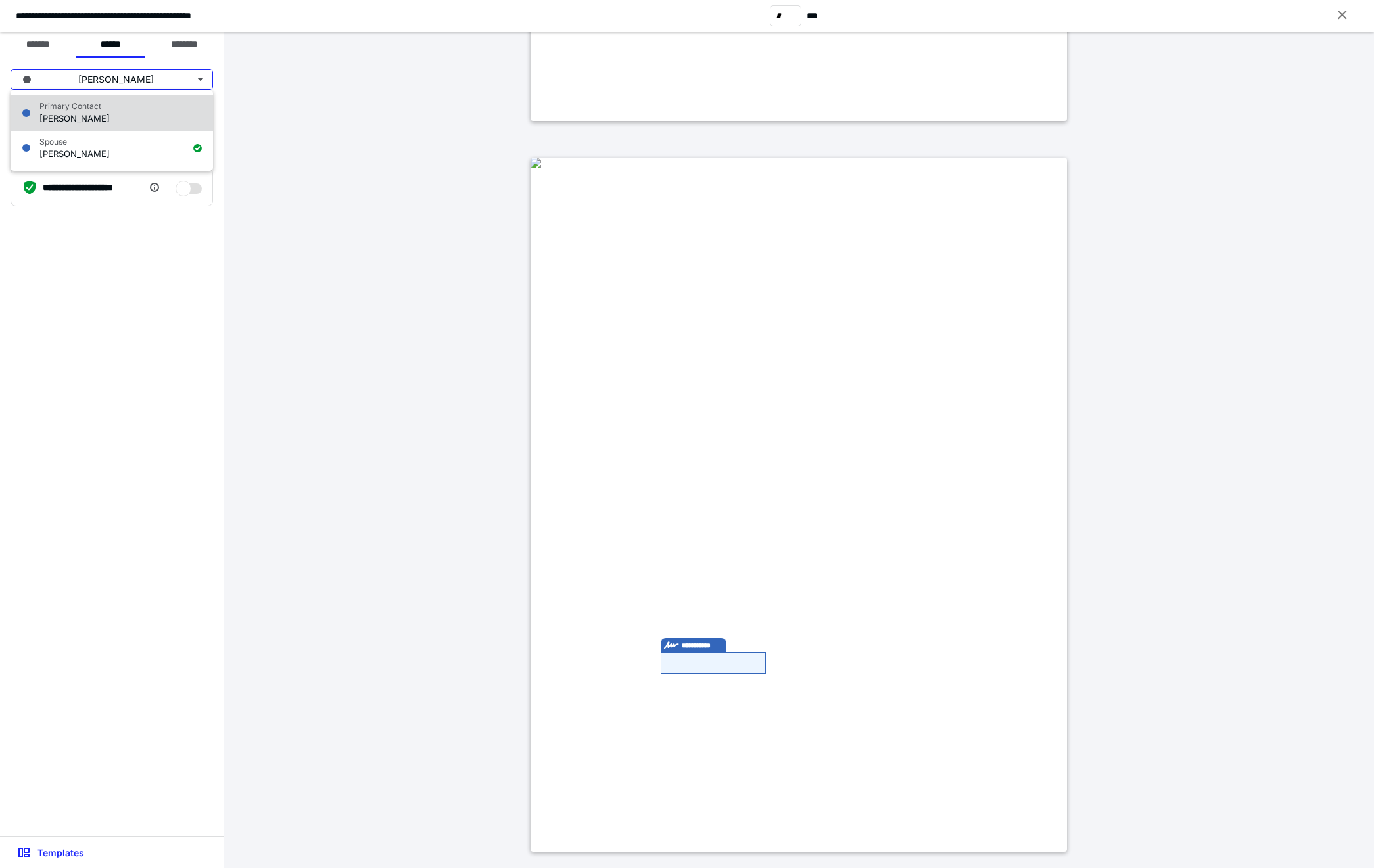 click on "Primary Contact Jason Christopher" at bounding box center (112, 113) 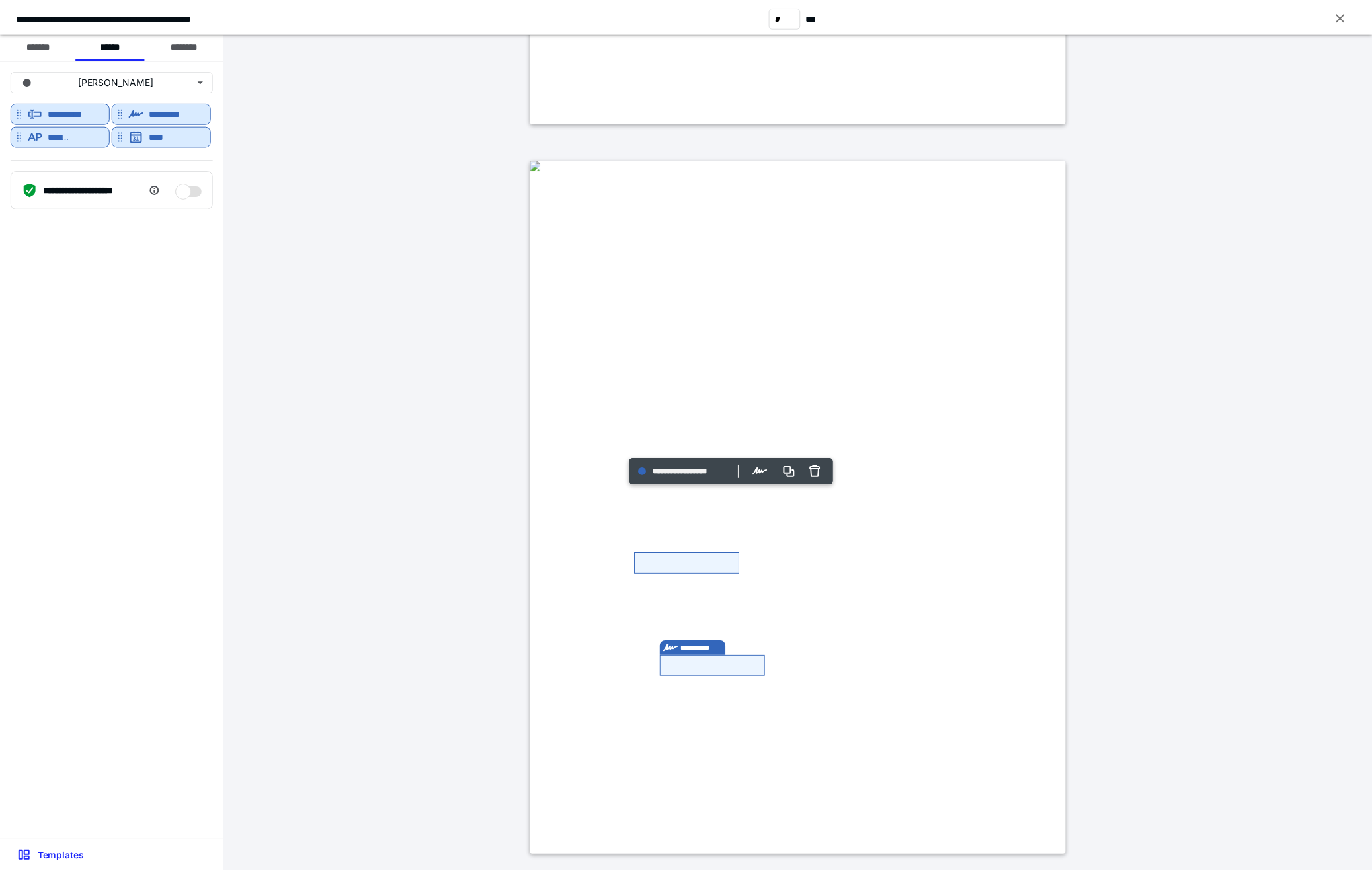 scroll, scrollTop: 2267, scrollLeft: 0, axis: vertical 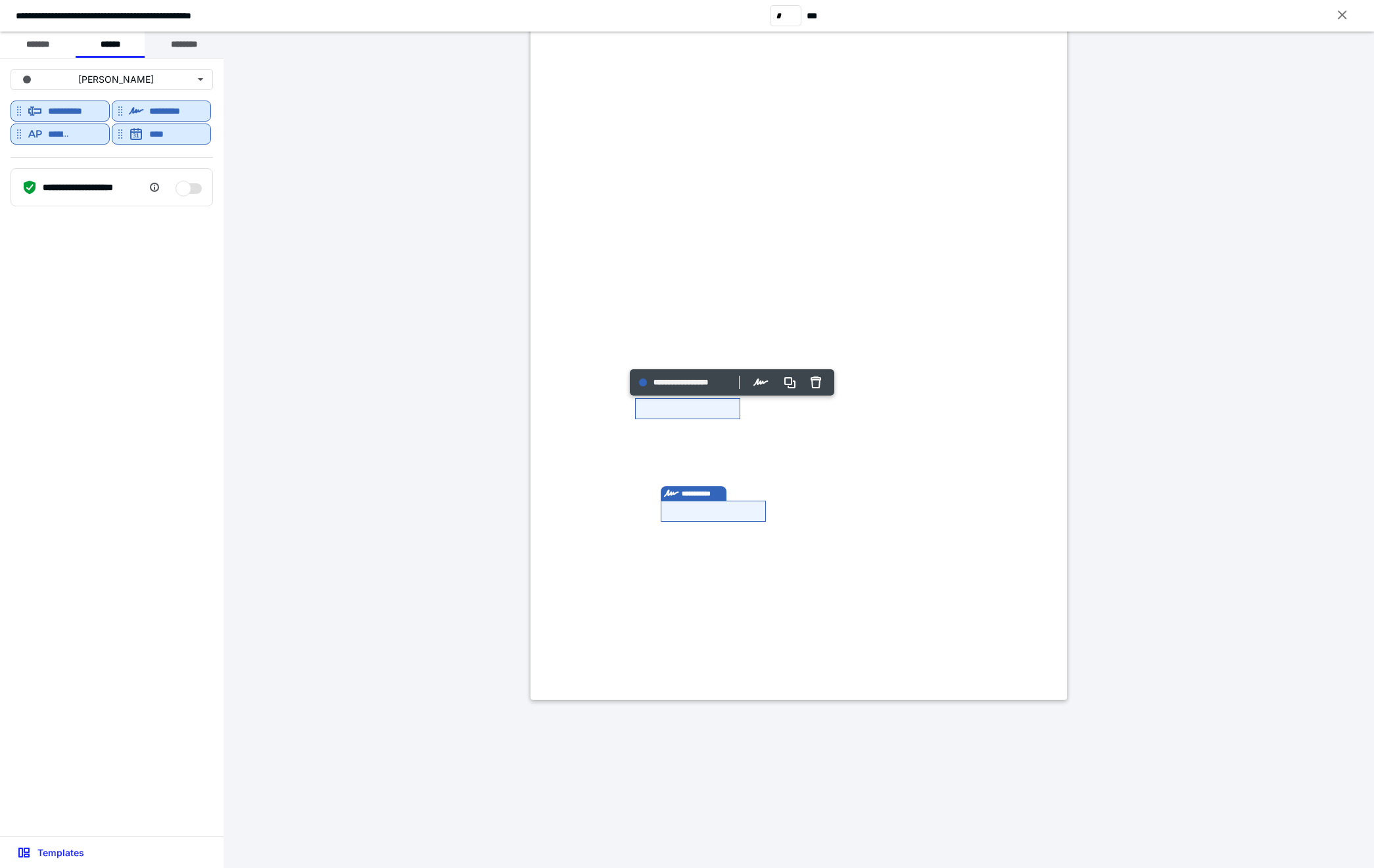 click on "********" at bounding box center [184, 45] 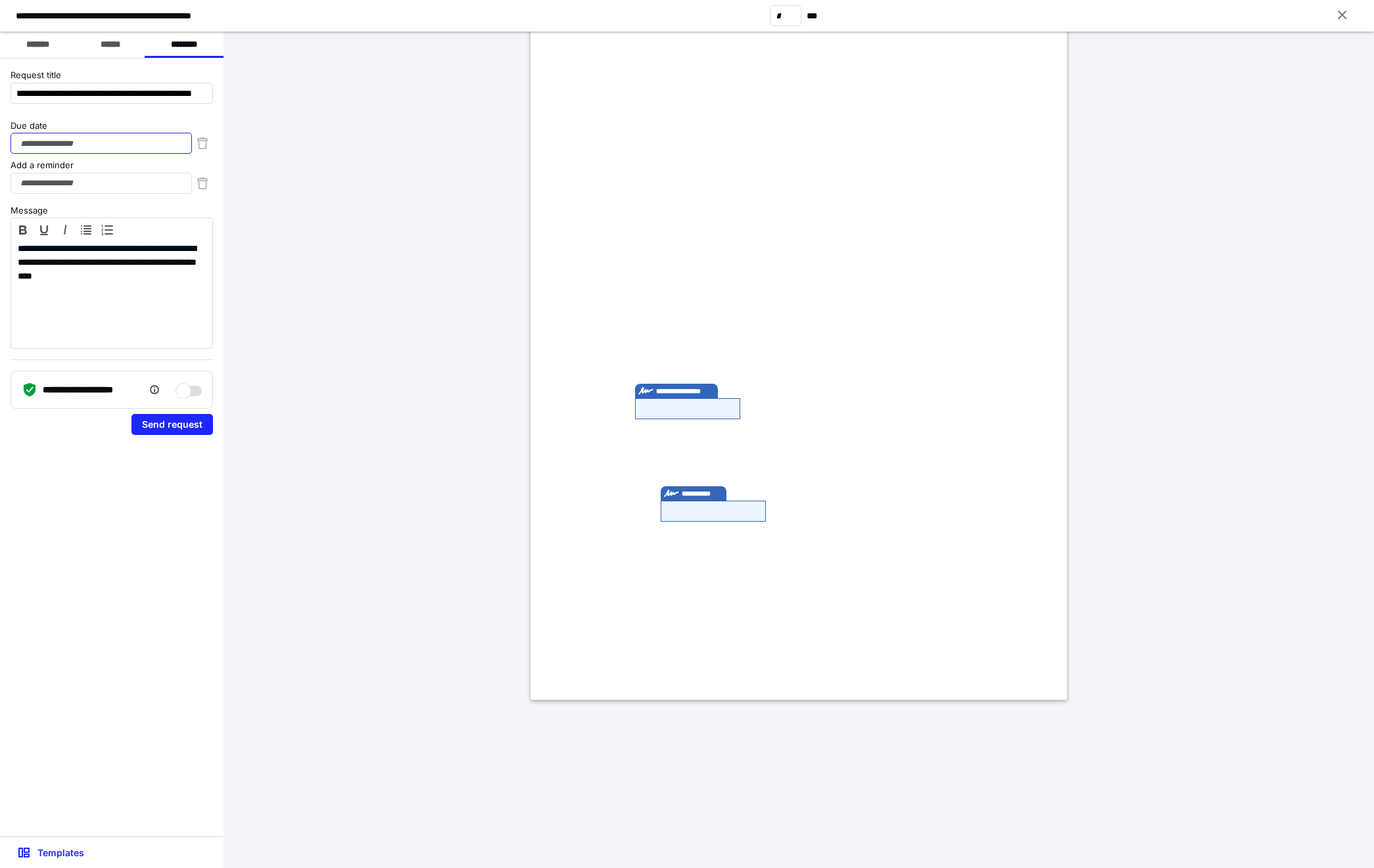 click on "Due date" at bounding box center [101, 143] 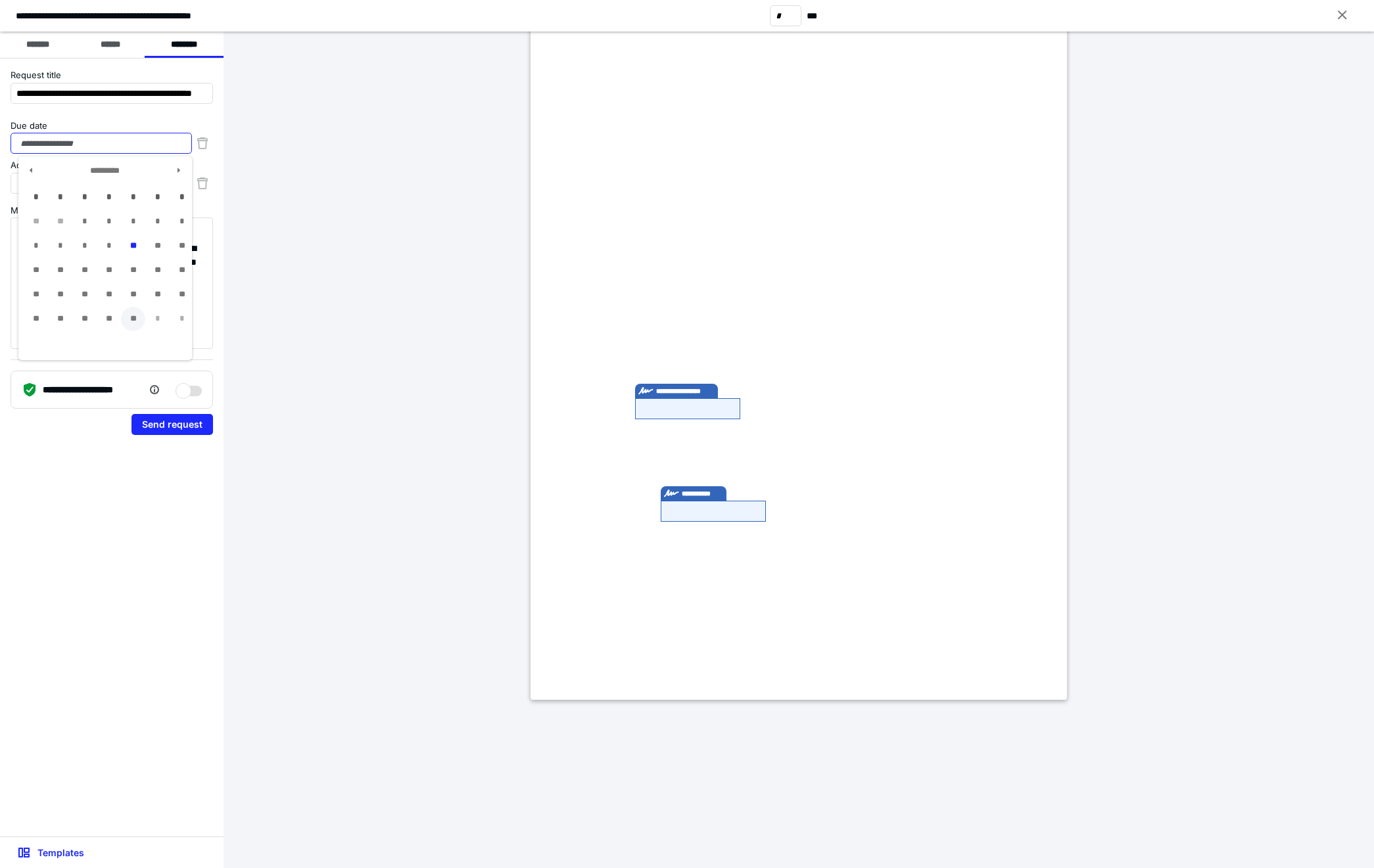 click on "**" at bounding box center (133, 319) 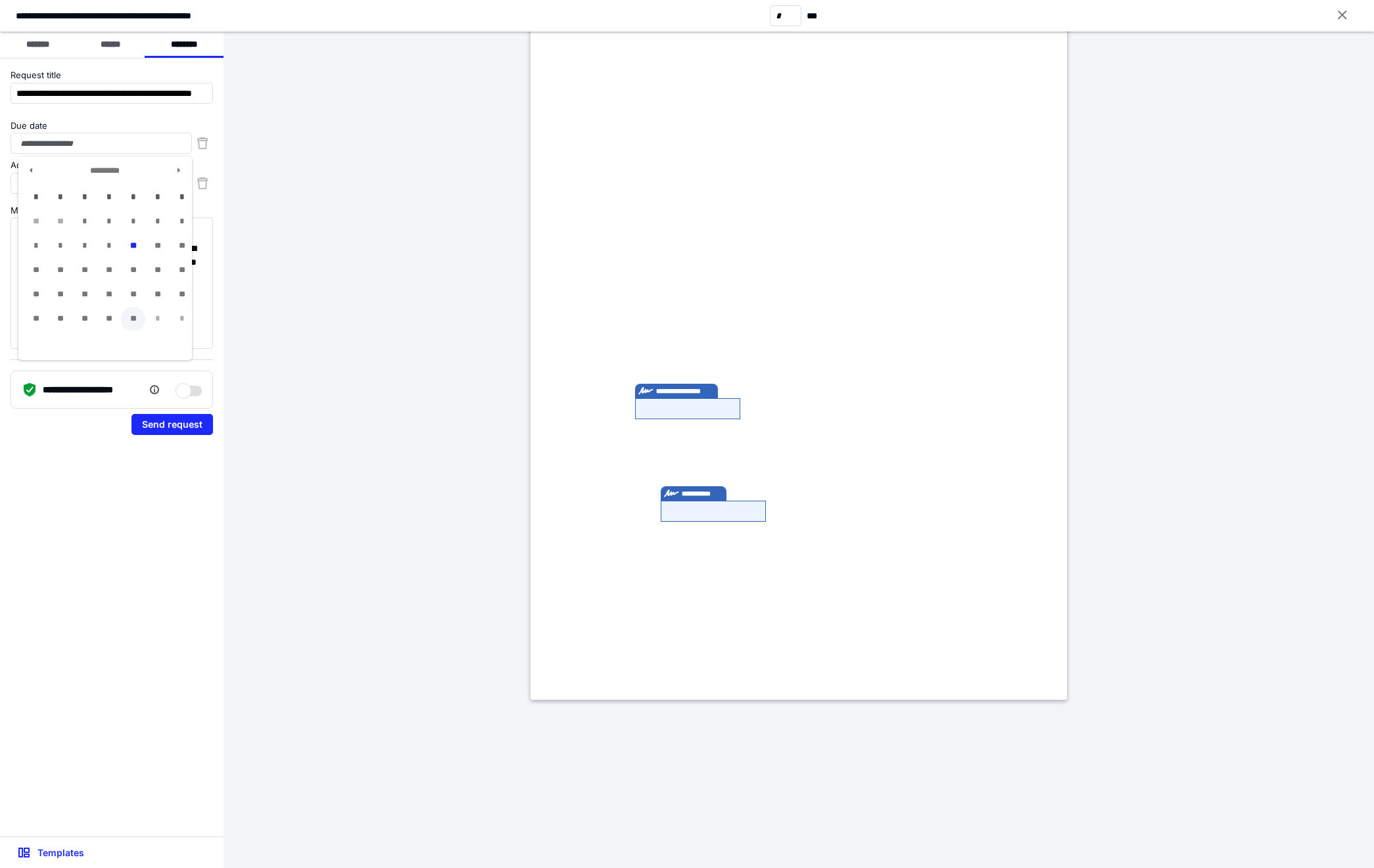 type on "**********" 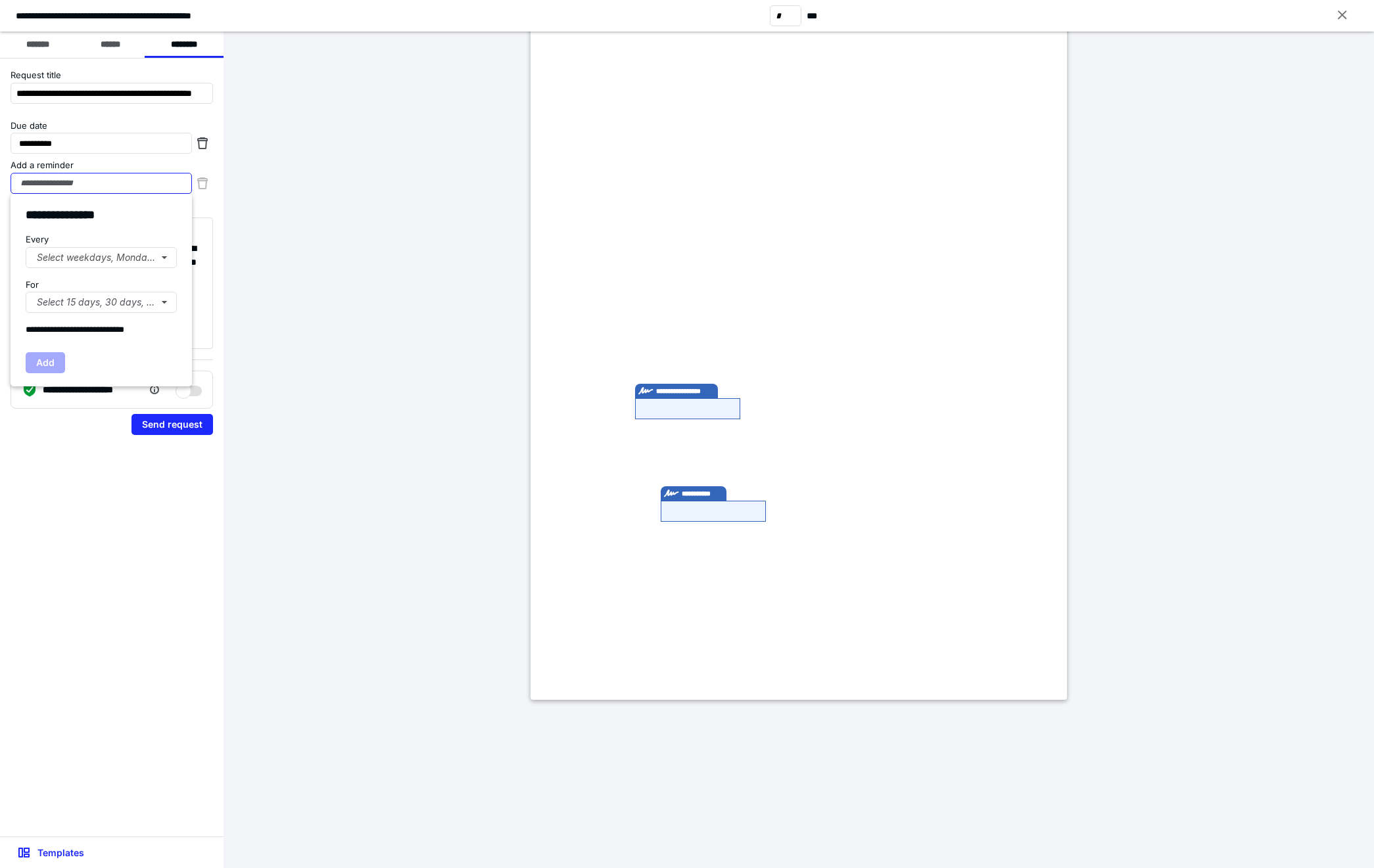 click on "Add a reminder" at bounding box center (101, 183) 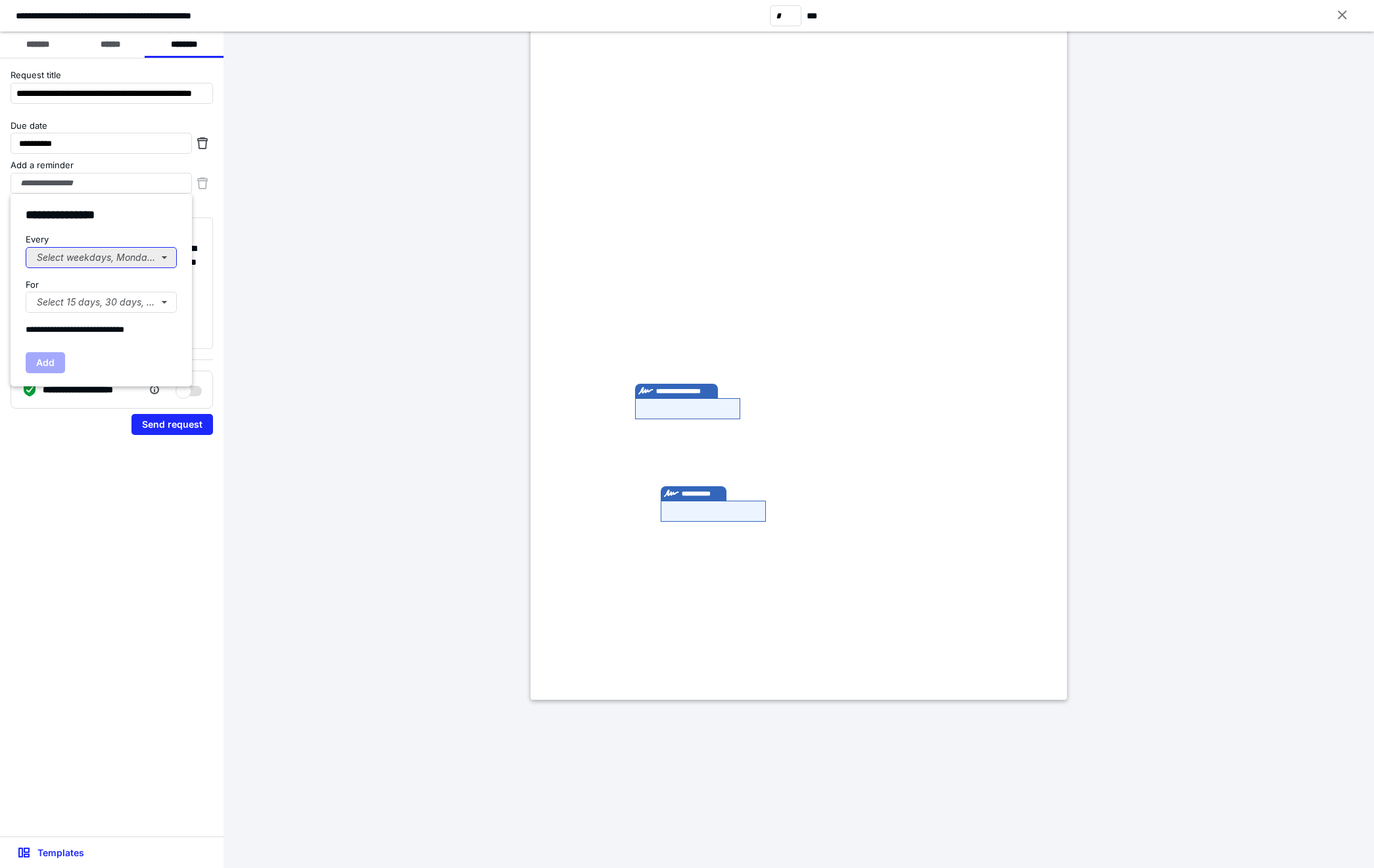 click on "Select weekdays, Mondays, or Tues..." at bounding box center (101, 258) 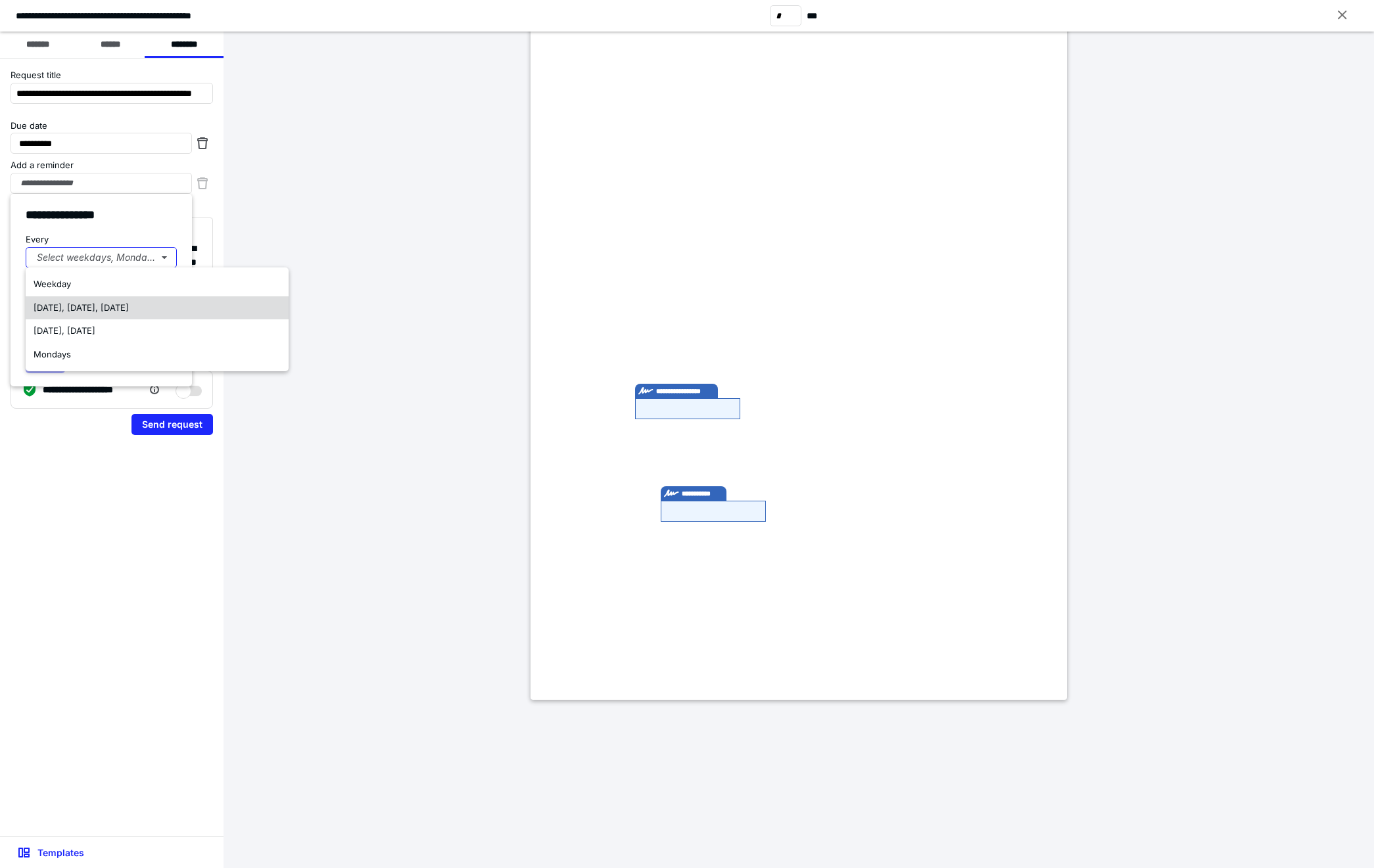 click on "Monday, Wednesday, Friday" at bounding box center (81, 308) 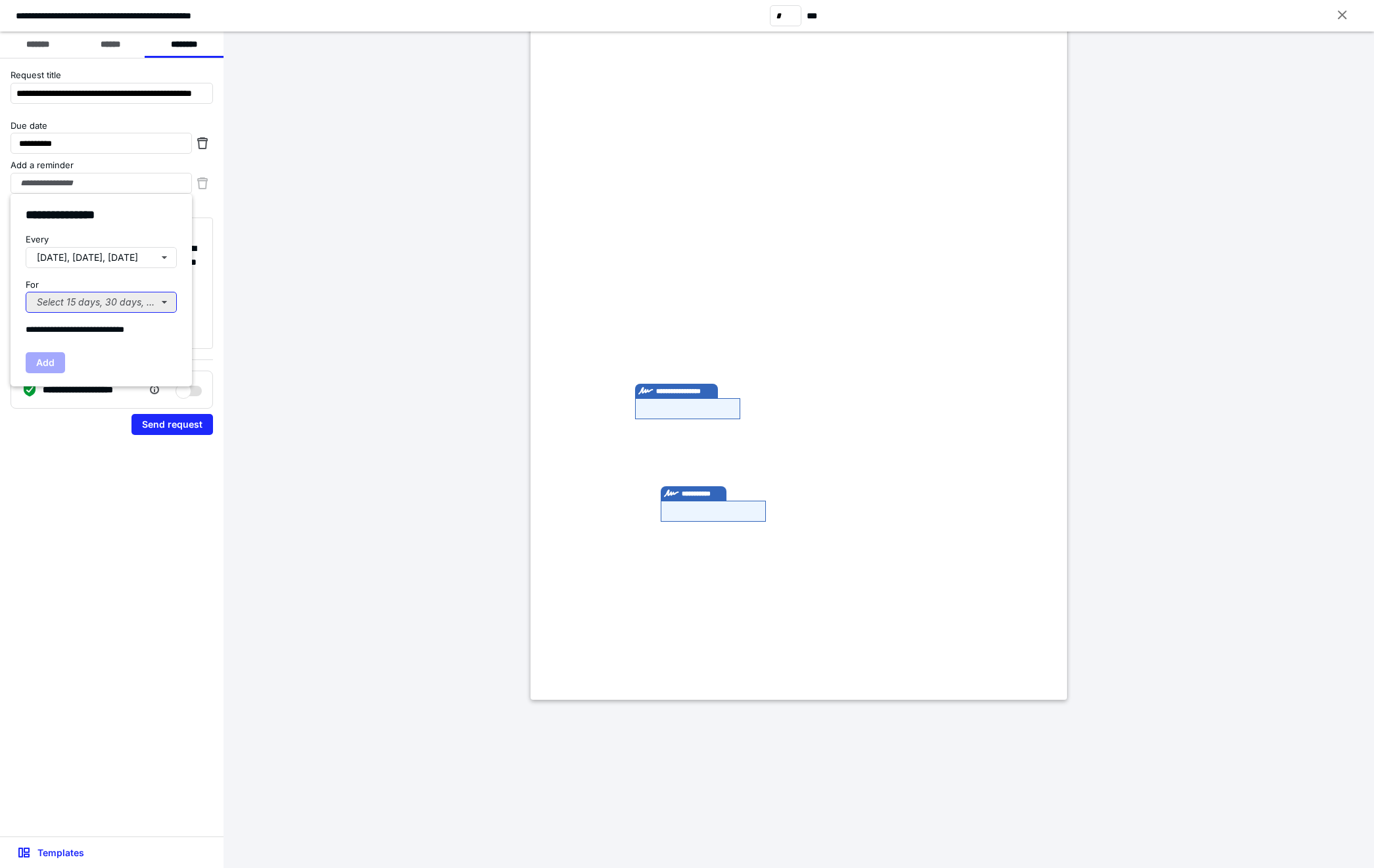 click on "Select 15 days, 30 days, or 45 days..." at bounding box center [101, 302] 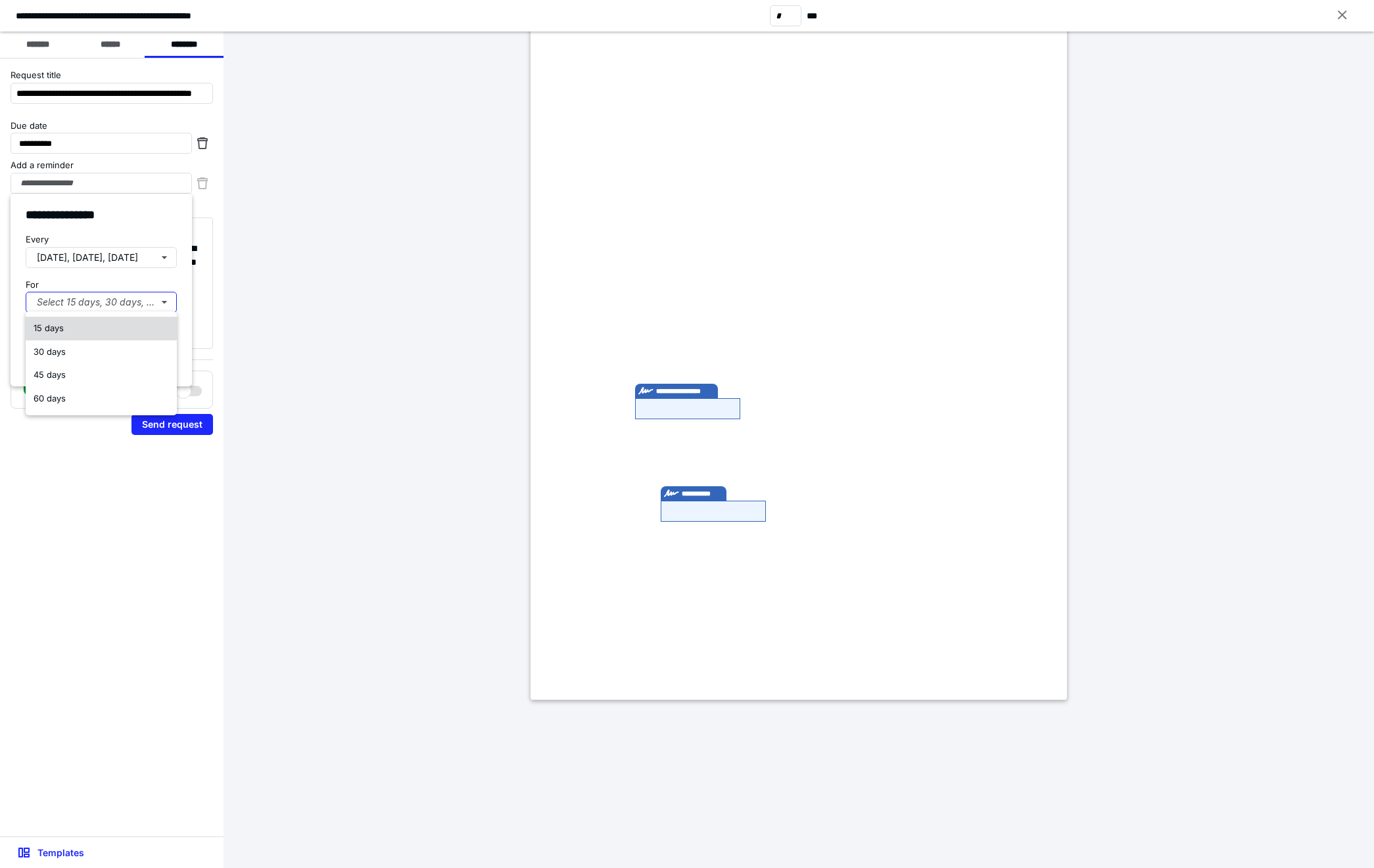 click on "15 days" at bounding box center [101, 329] 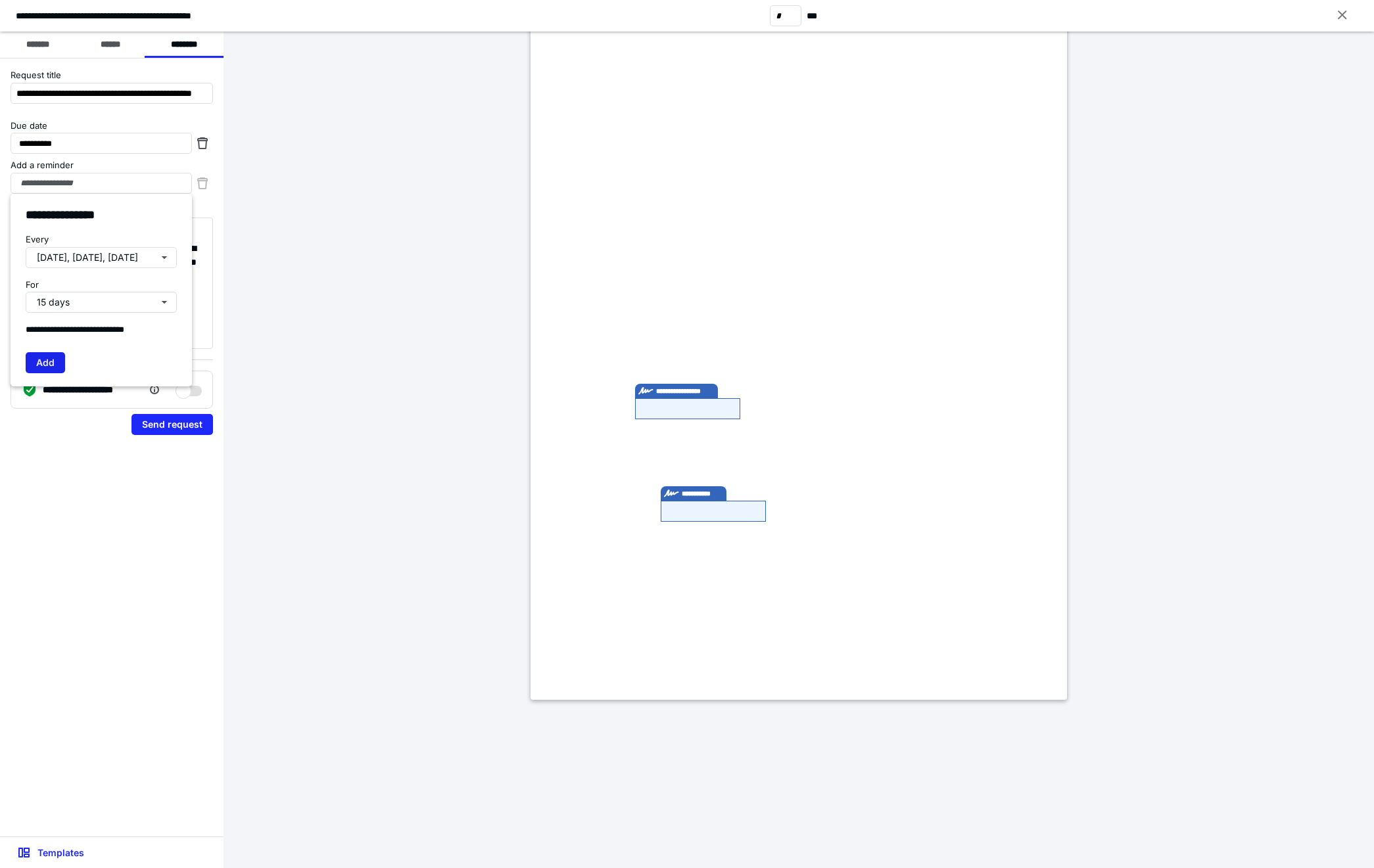 click on "Add" at bounding box center [45, 363] 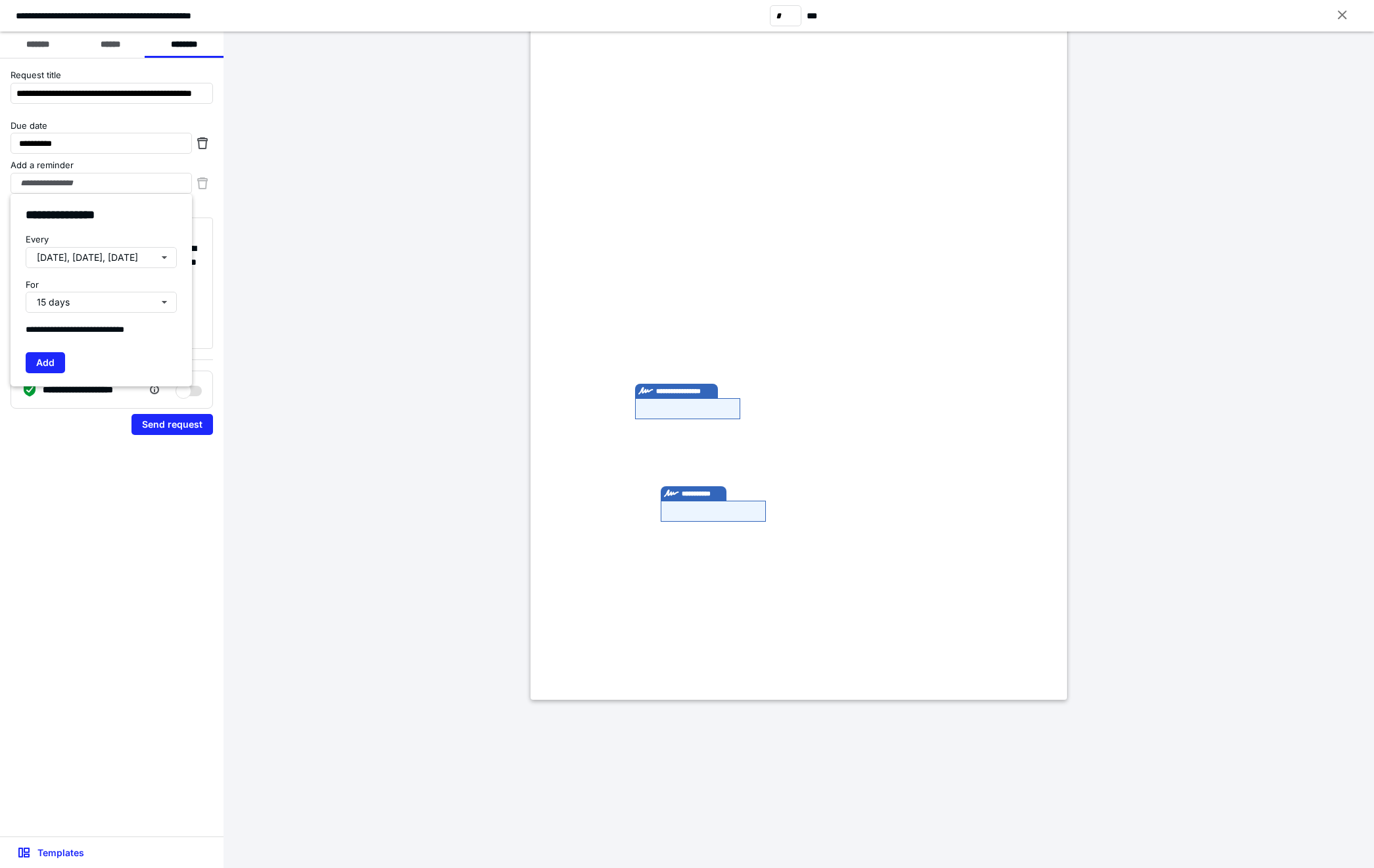 type on "**********" 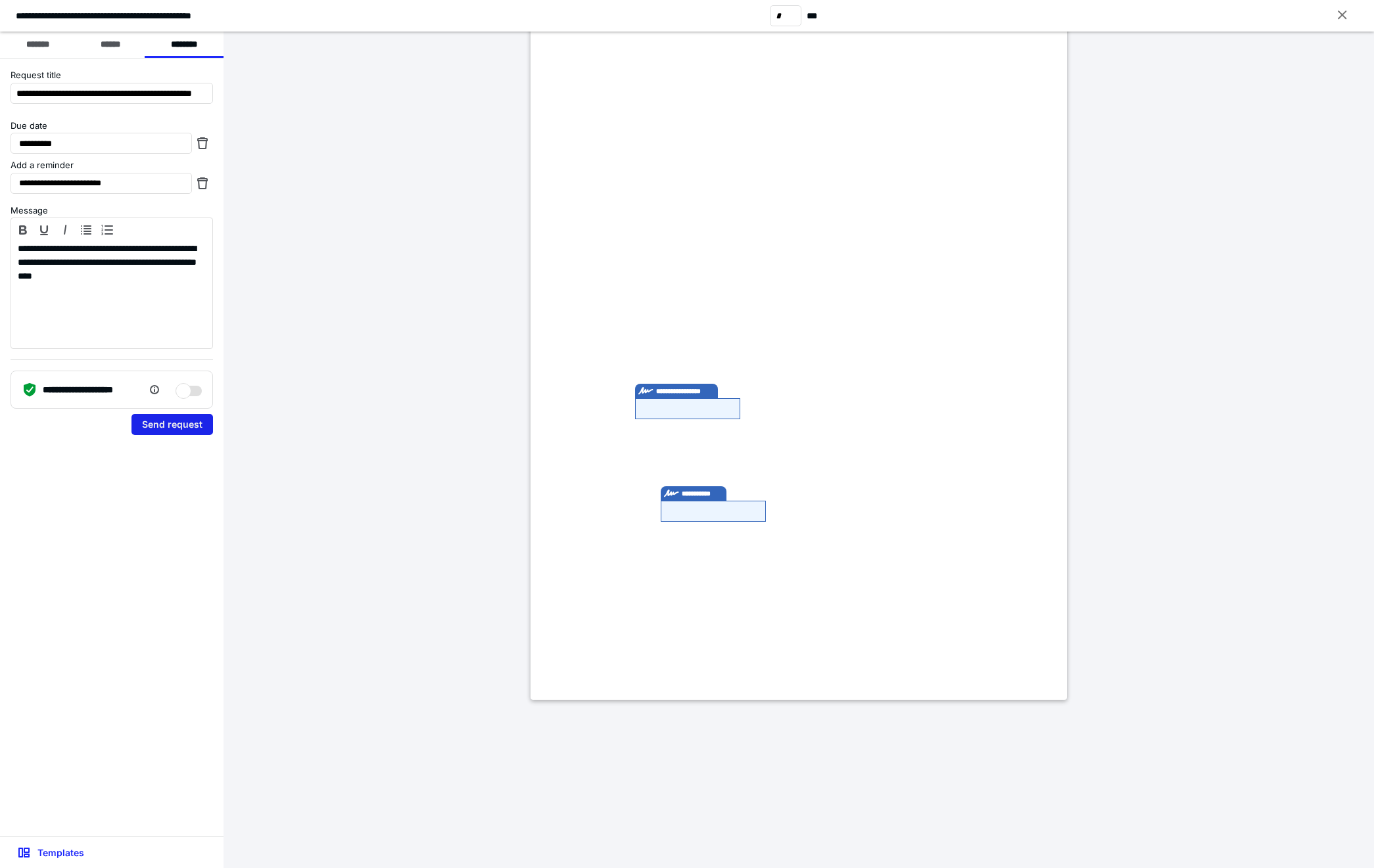 click on "Send request" at bounding box center [172, 424] 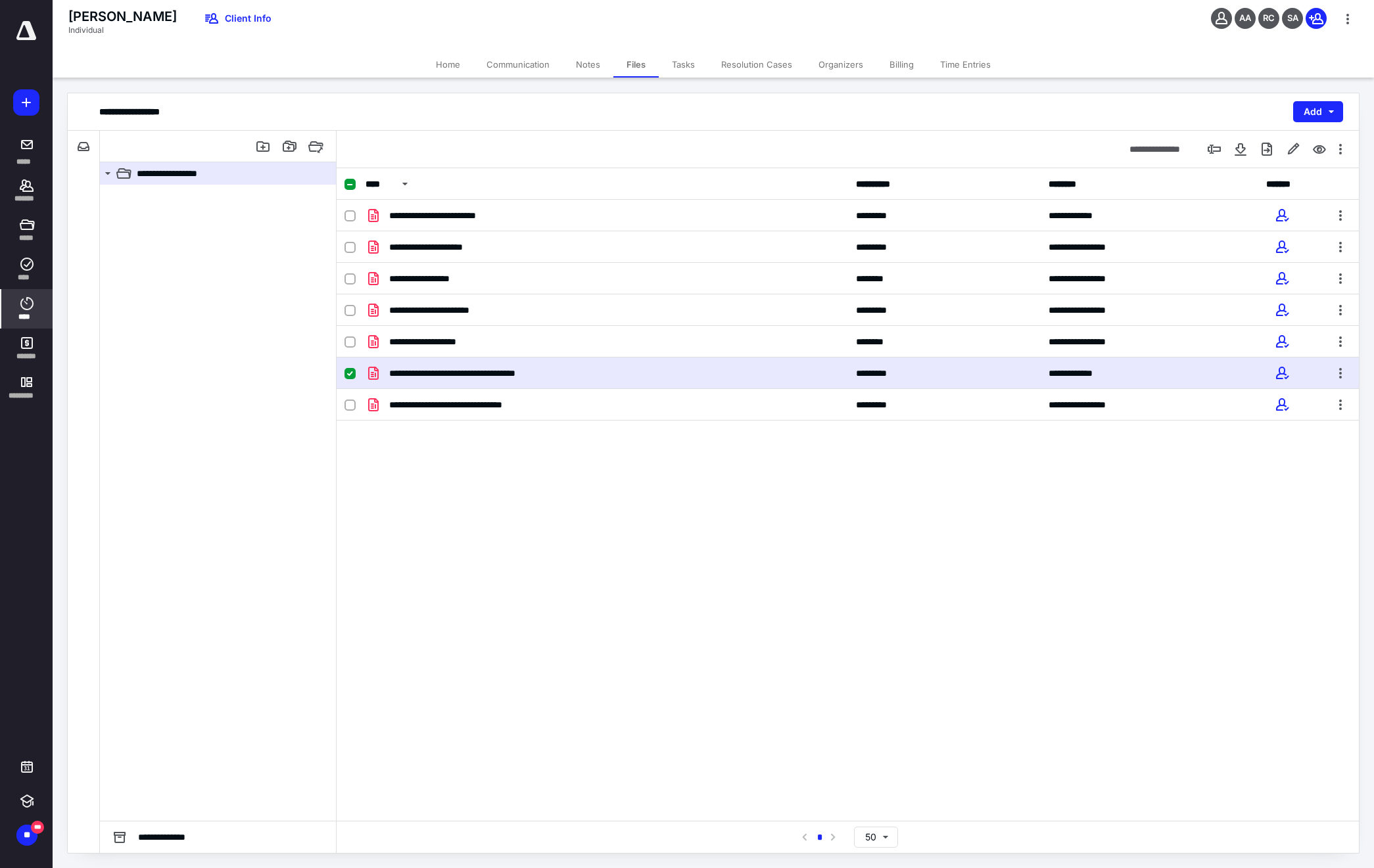 click on "****" at bounding box center [27, 309] 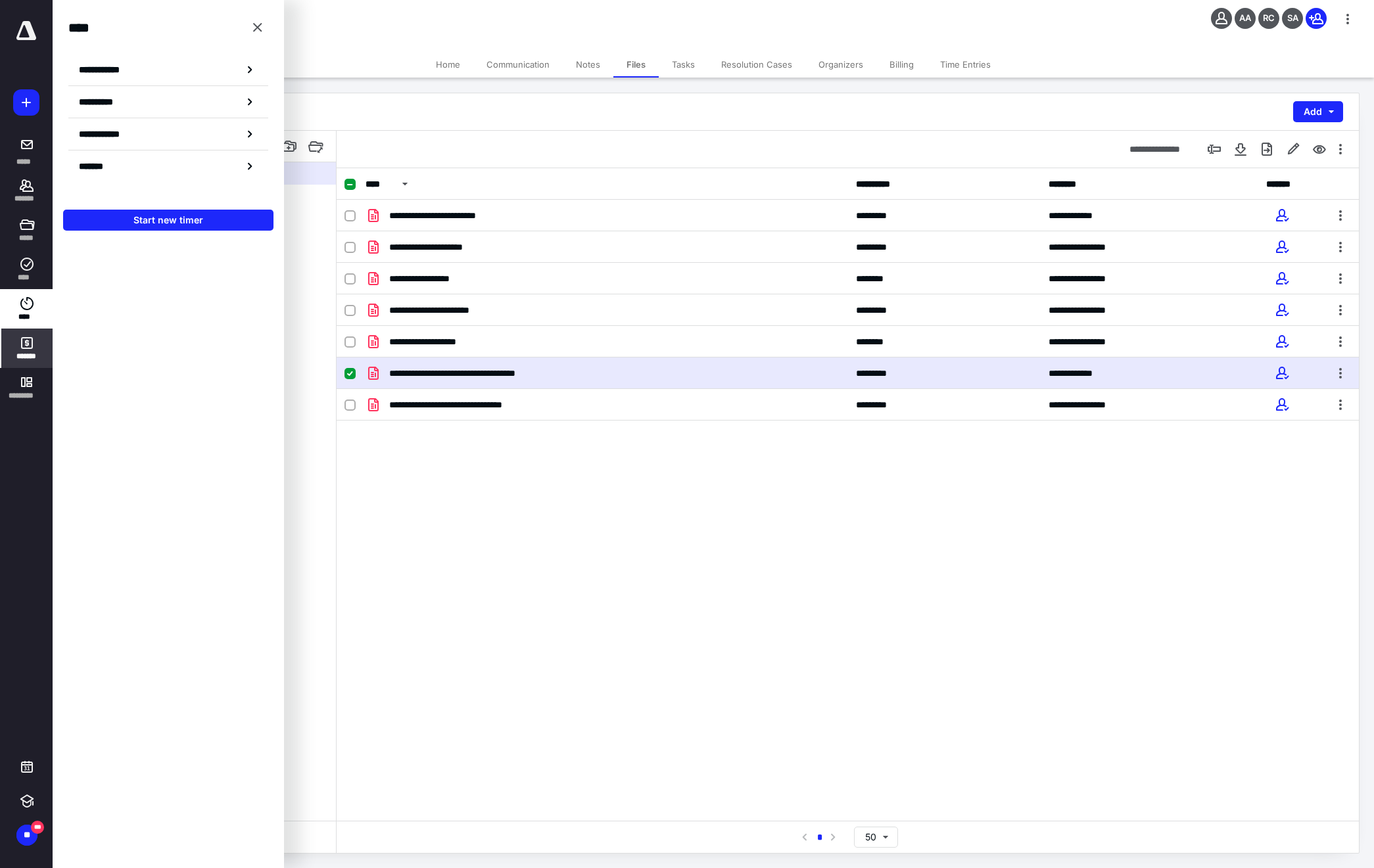 click 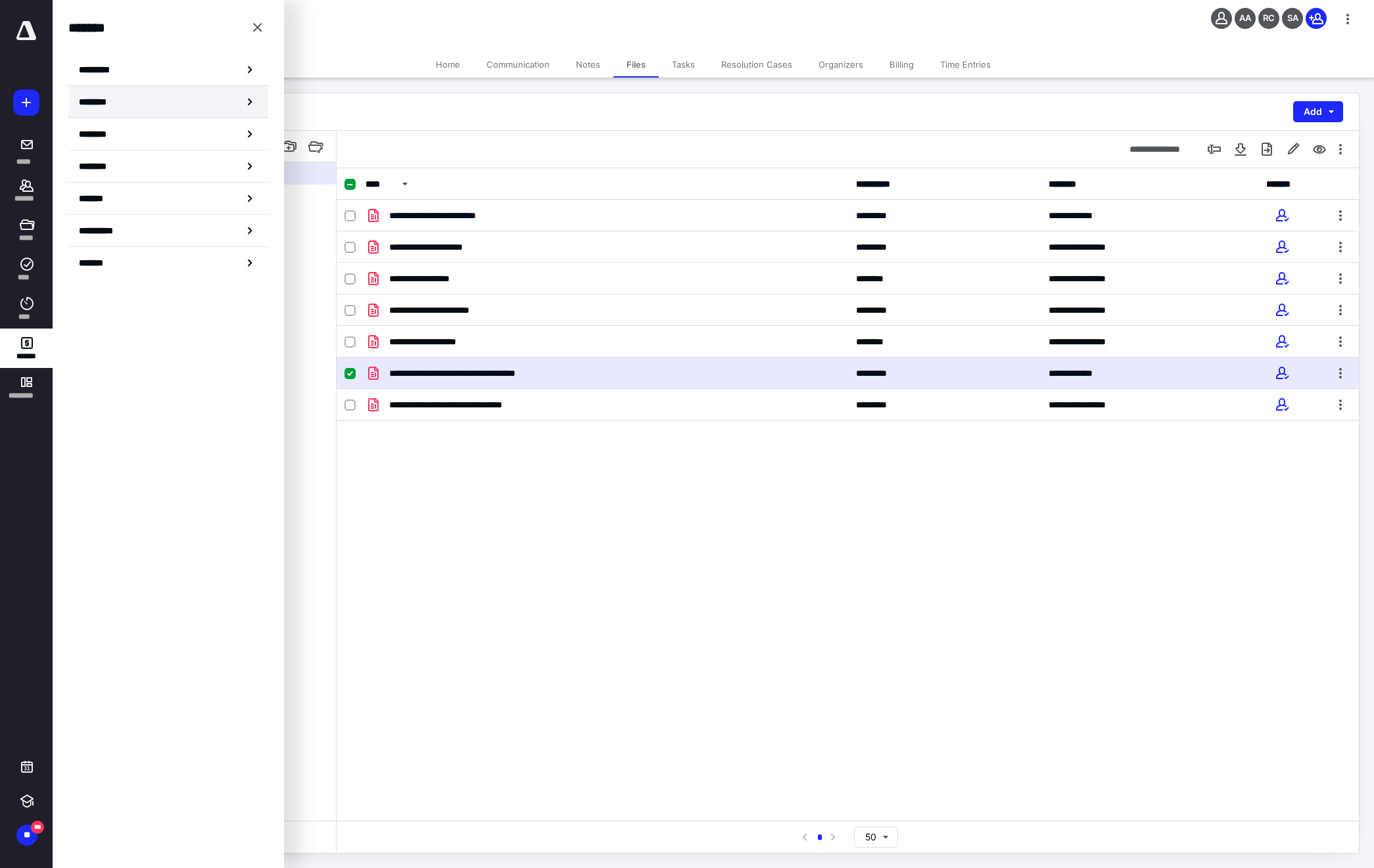click on "********" at bounding box center (168, 102) 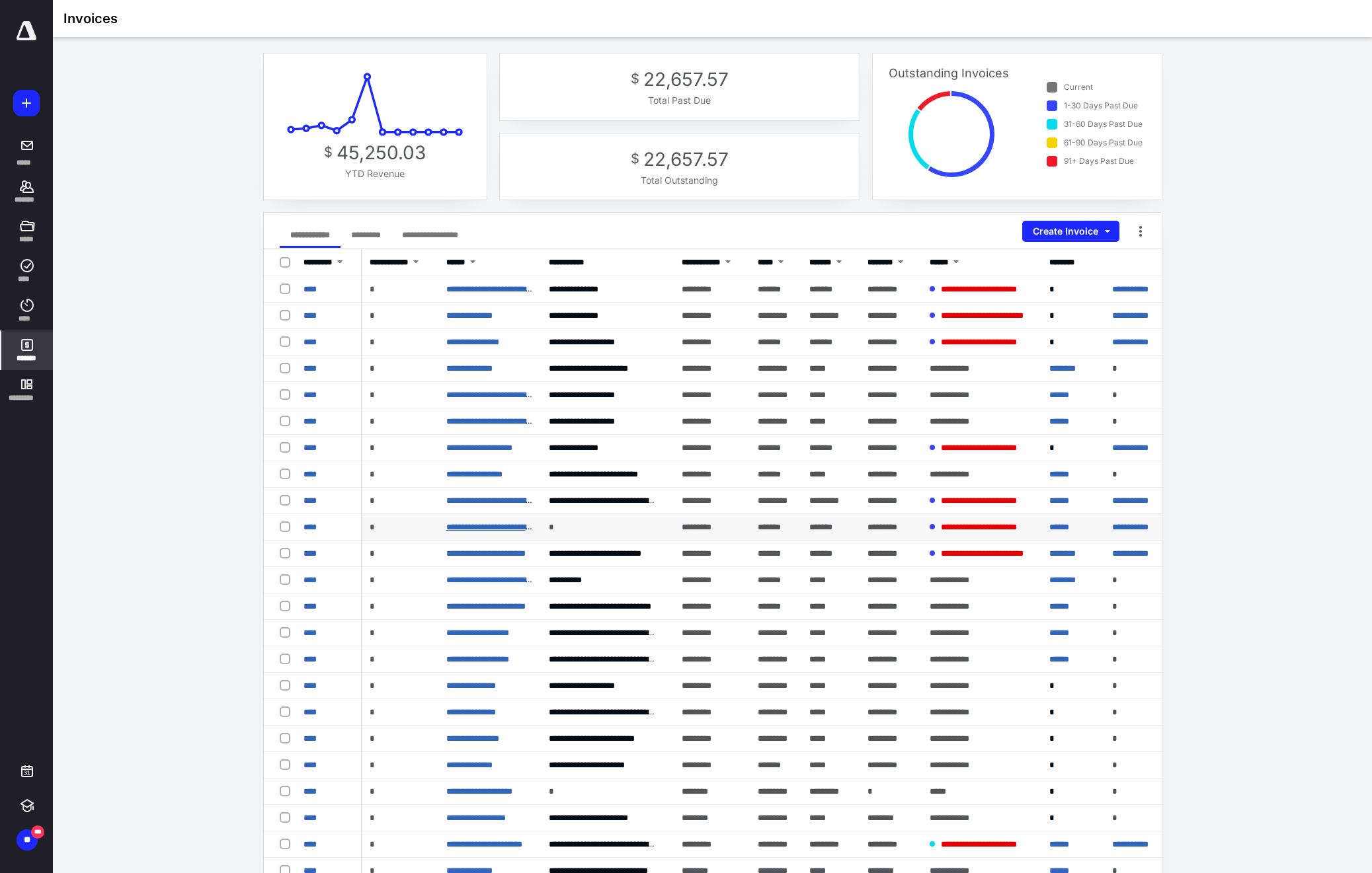 scroll, scrollTop: 66, scrollLeft: 0, axis: vertical 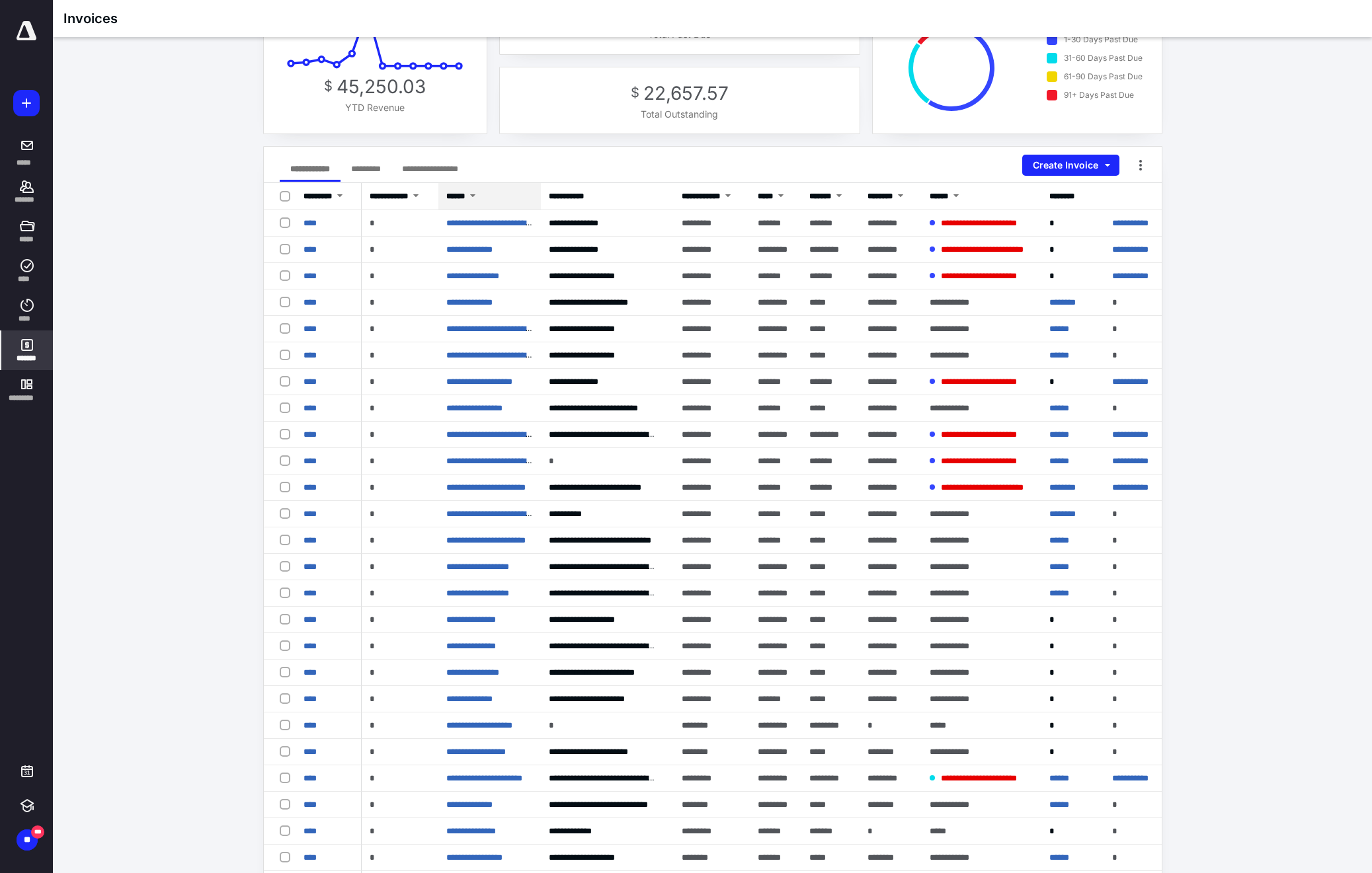 click on "******" at bounding box center (456, 196) 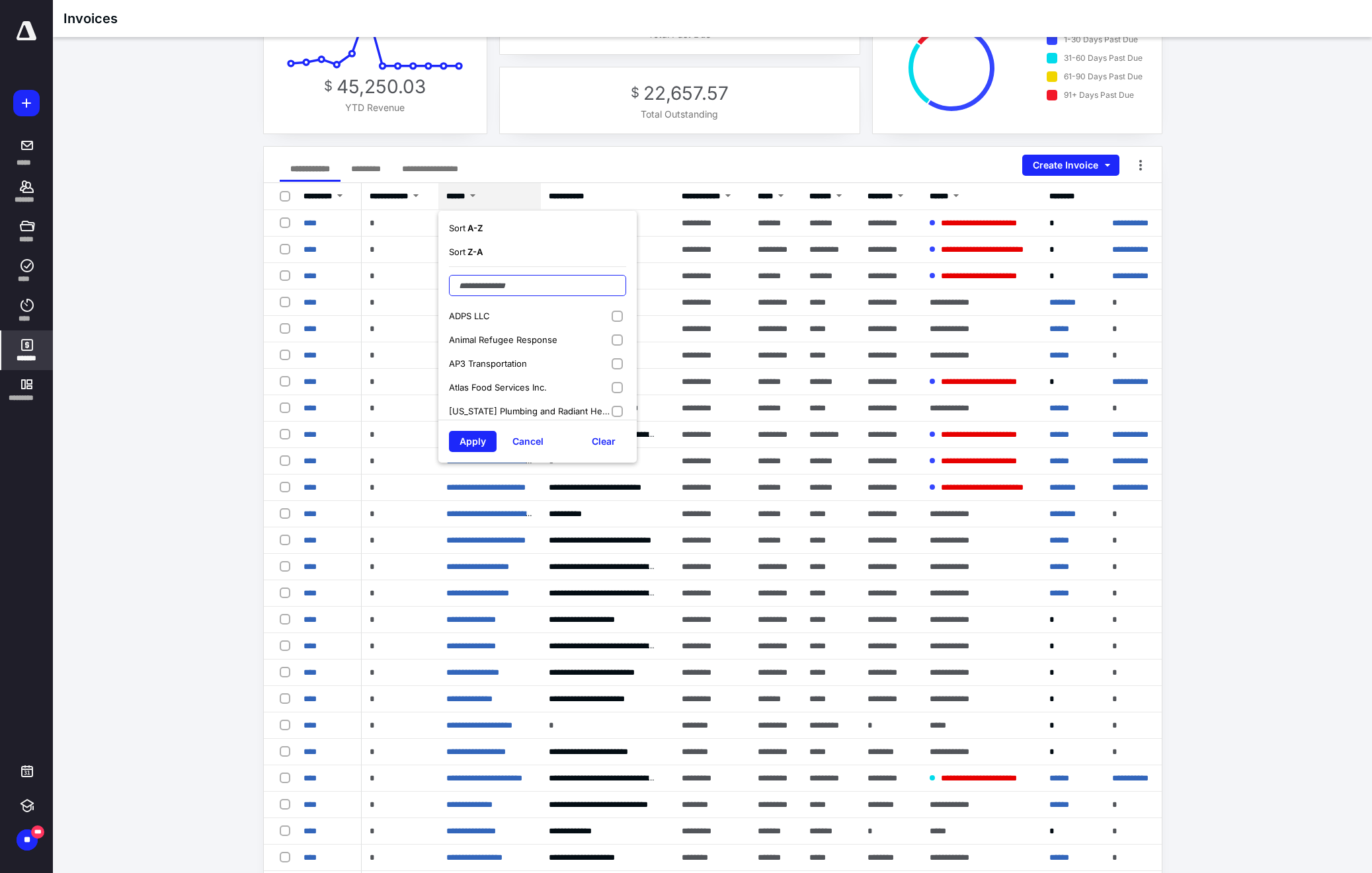 click at bounding box center (538, 285) 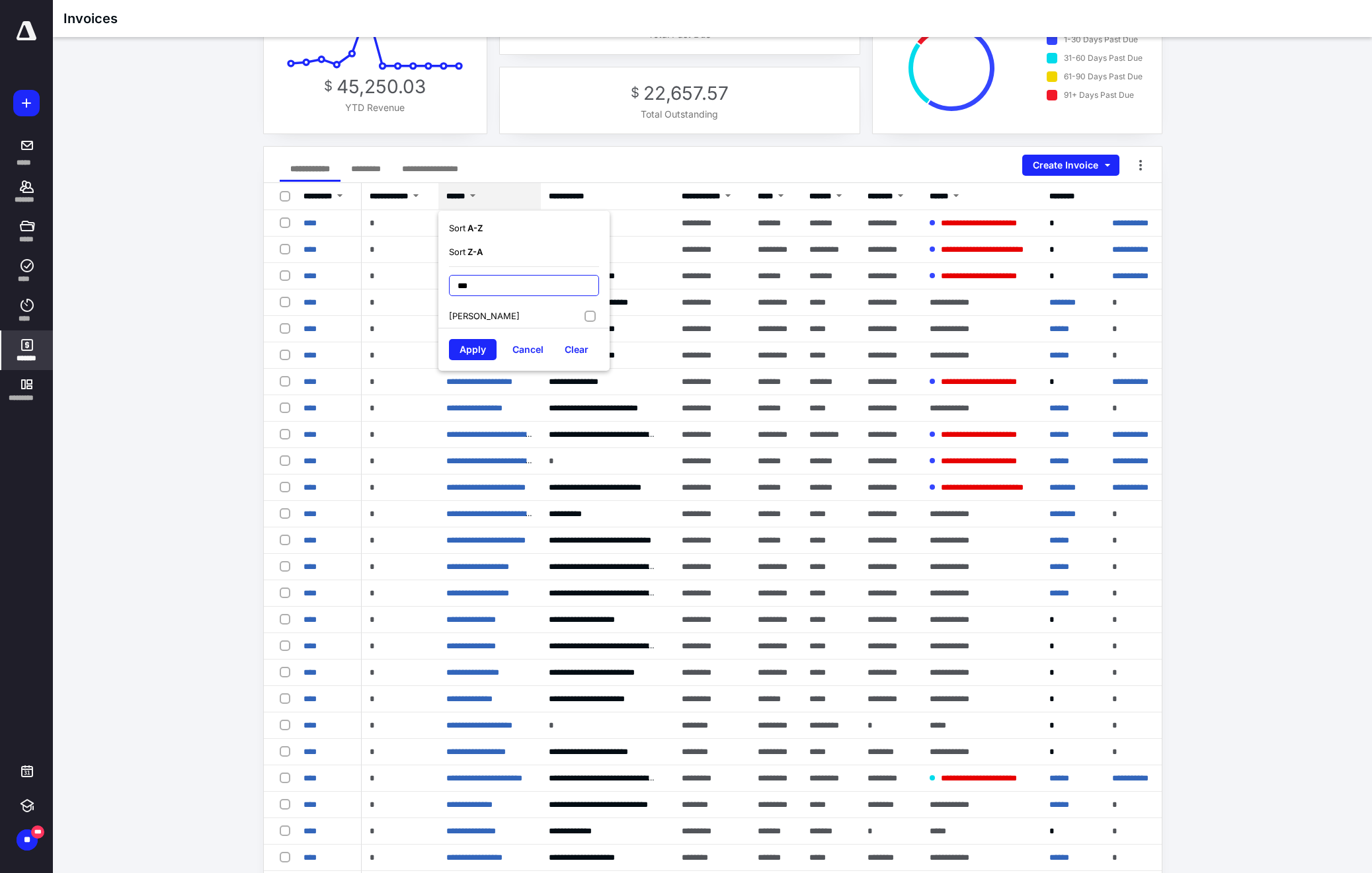 type on "***" 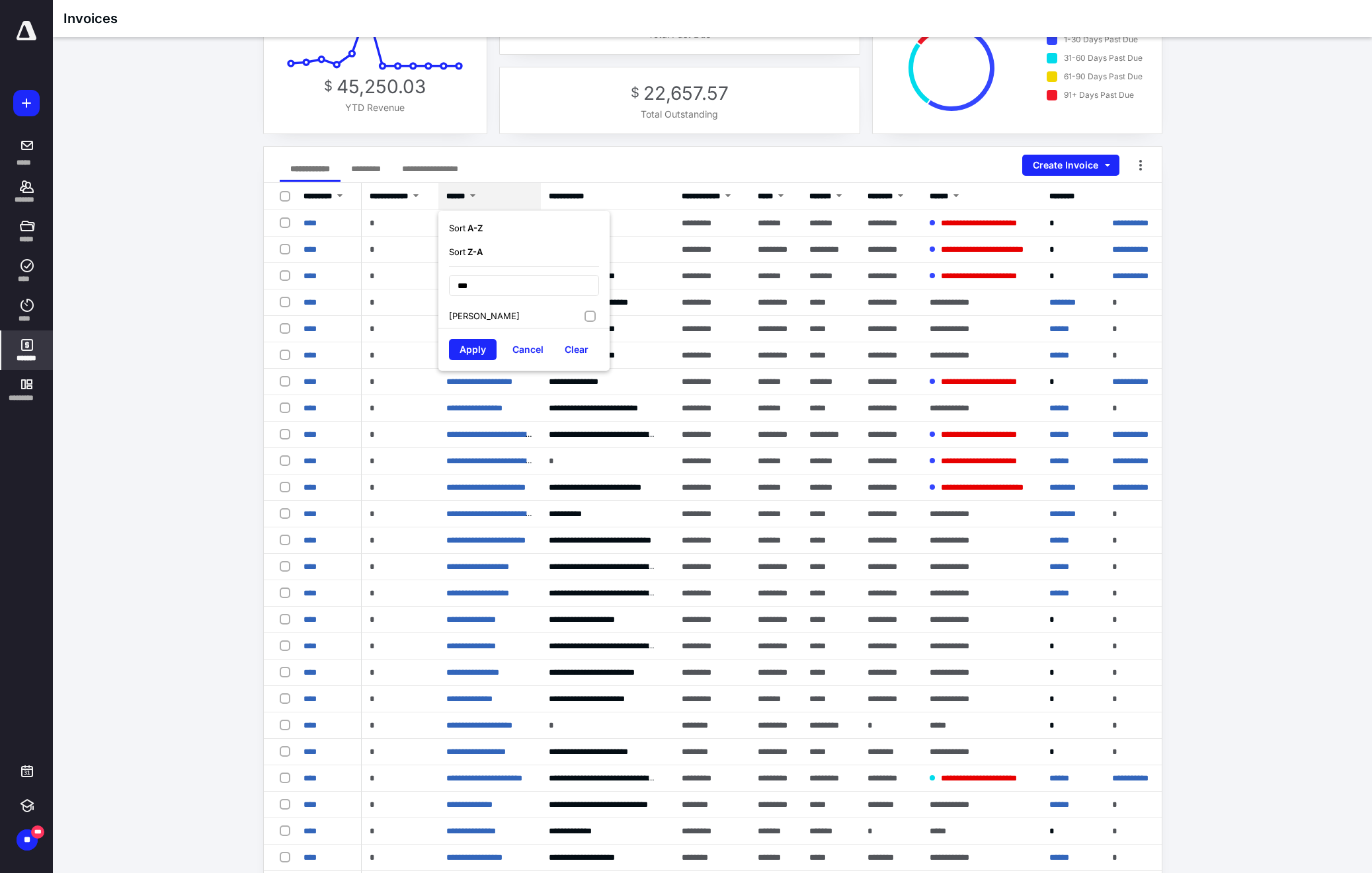 click on "Pieter Lagaay" at bounding box center (524, 316) 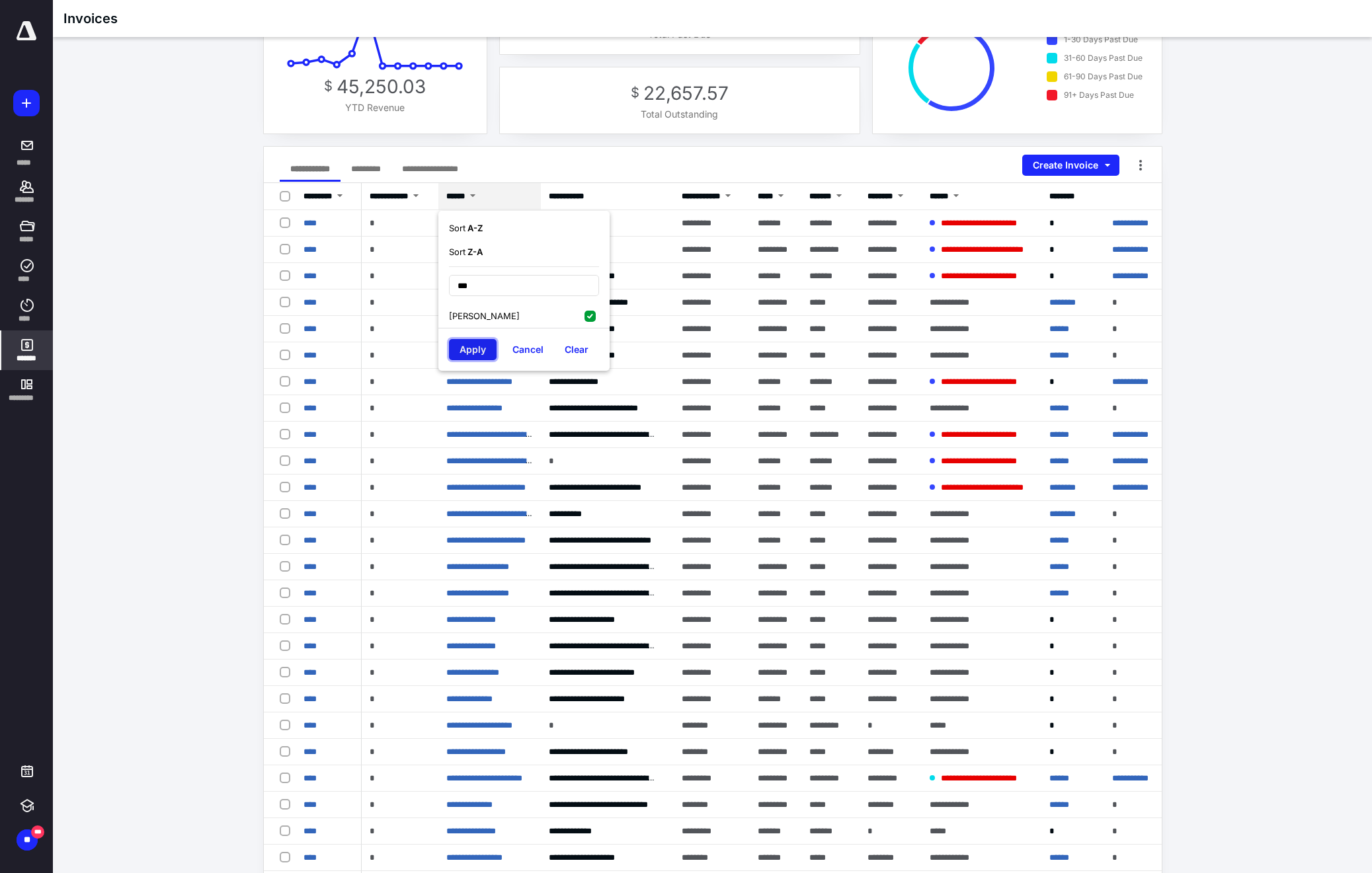 click on "Apply" at bounding box center [473, 350] 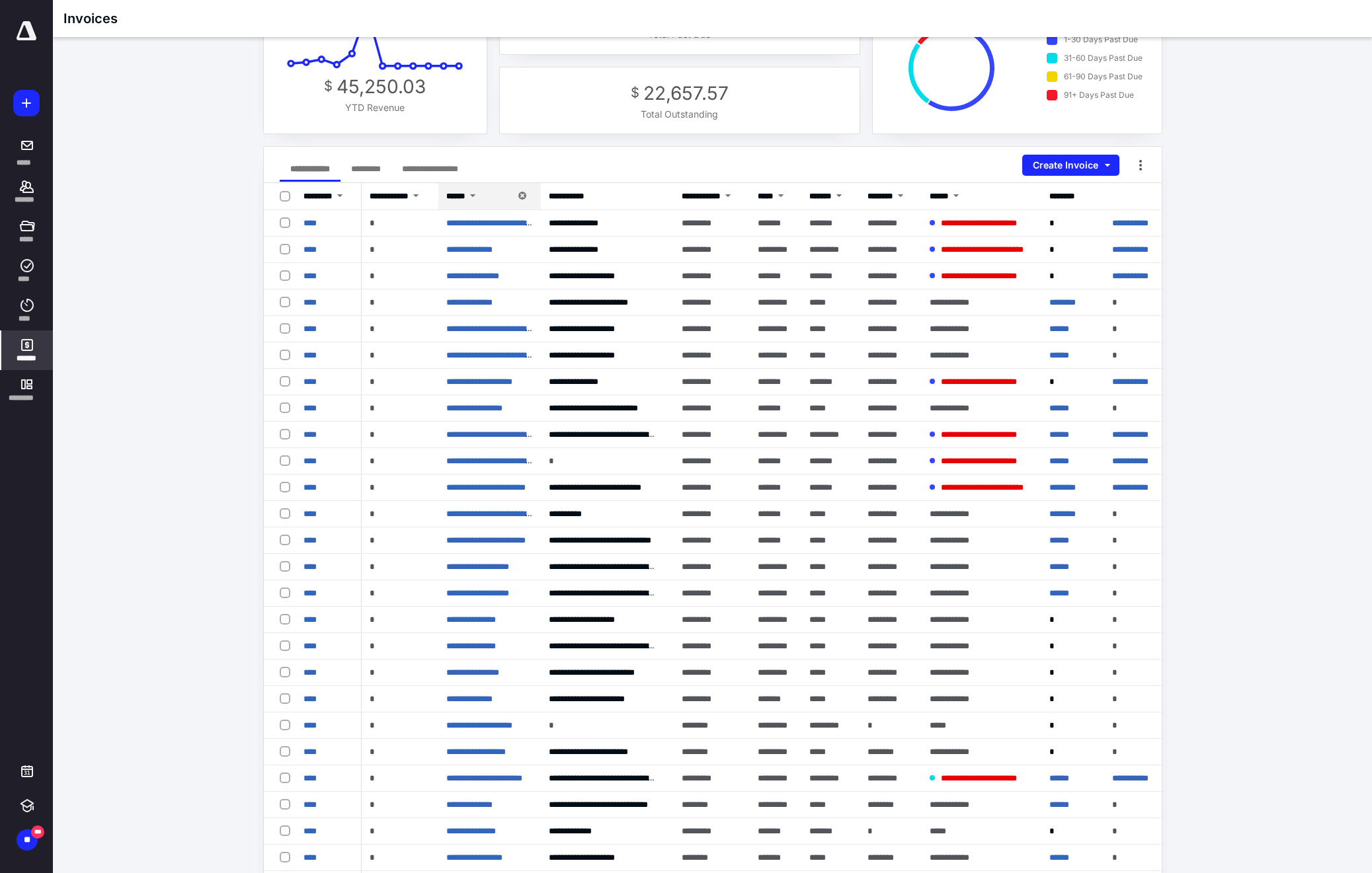 scroll, scrollTop: 0, scrollLeft: 0, axis: both 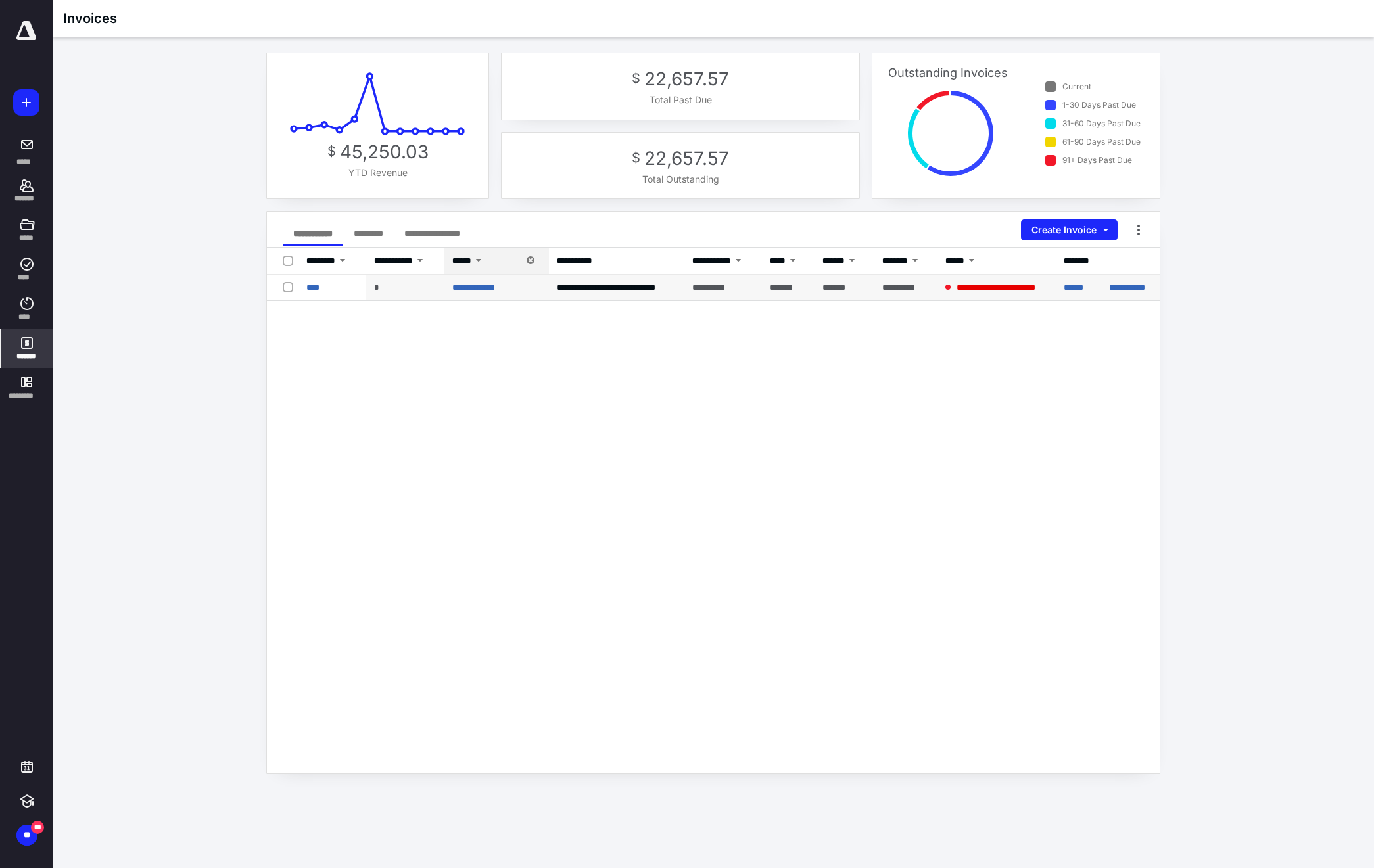 click on "**********" at bounding box center (609, 288) 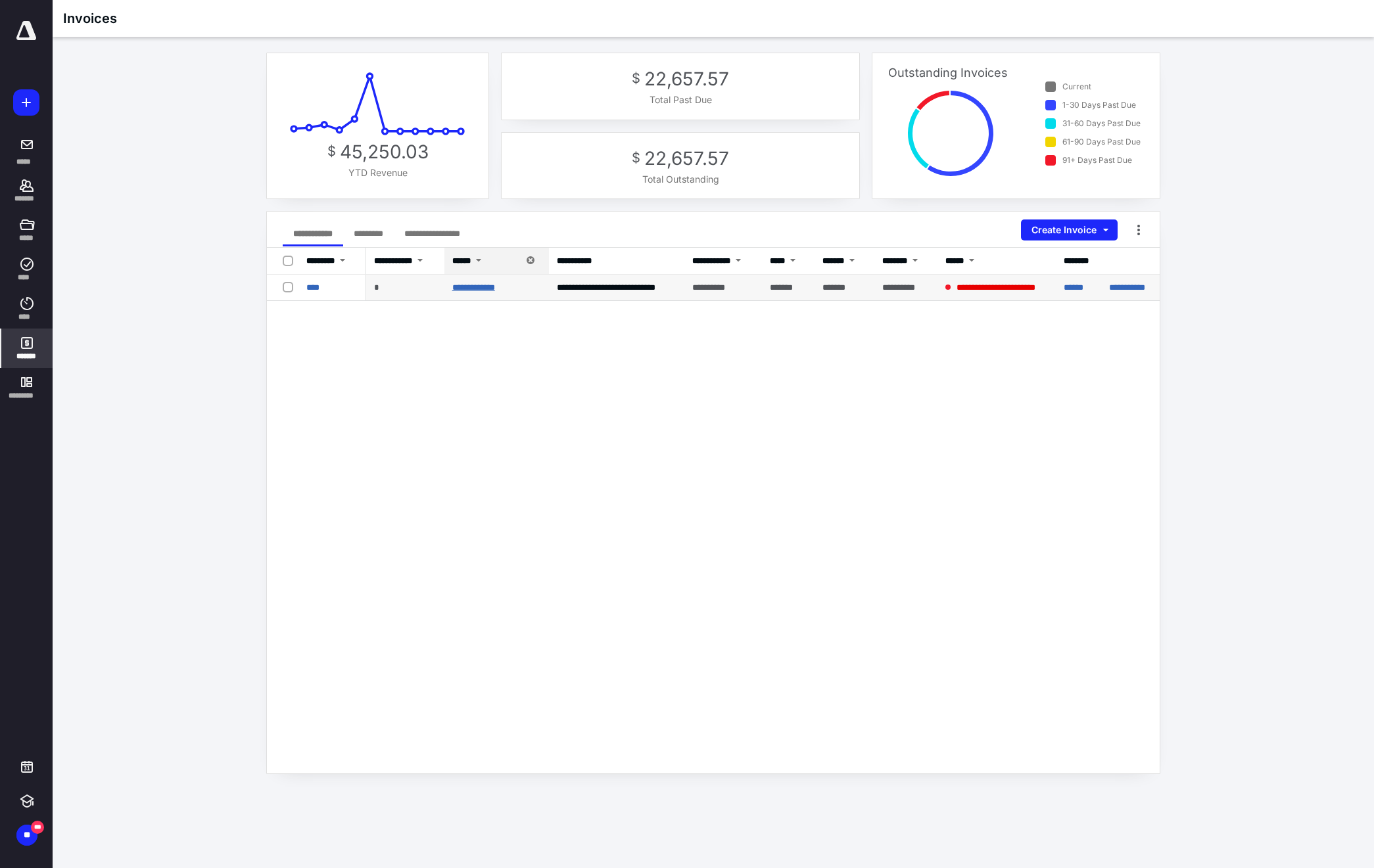 click on "**********" at bounding box center (473, 287) 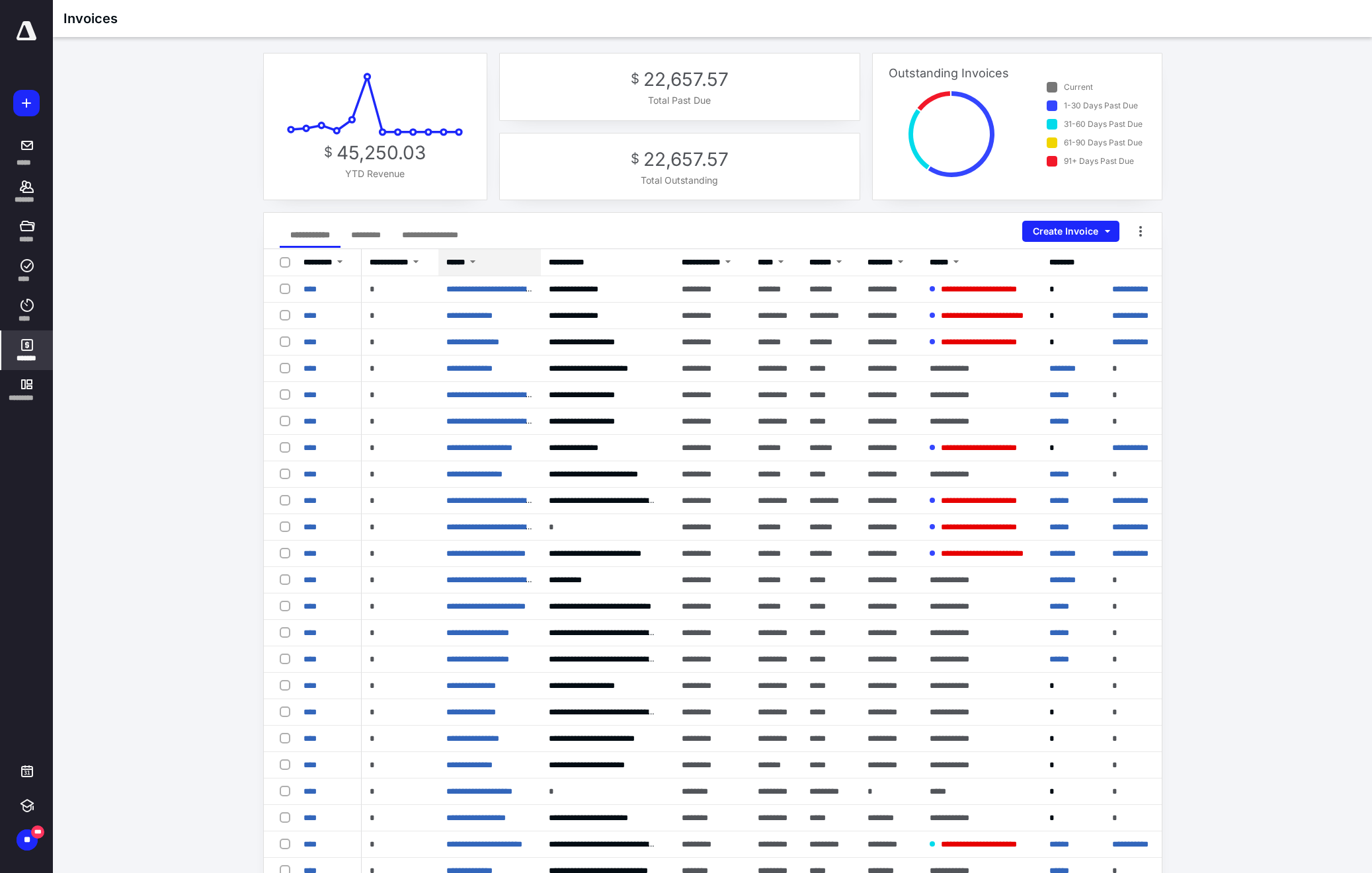 click on "******" at bounding box center [456, 262] 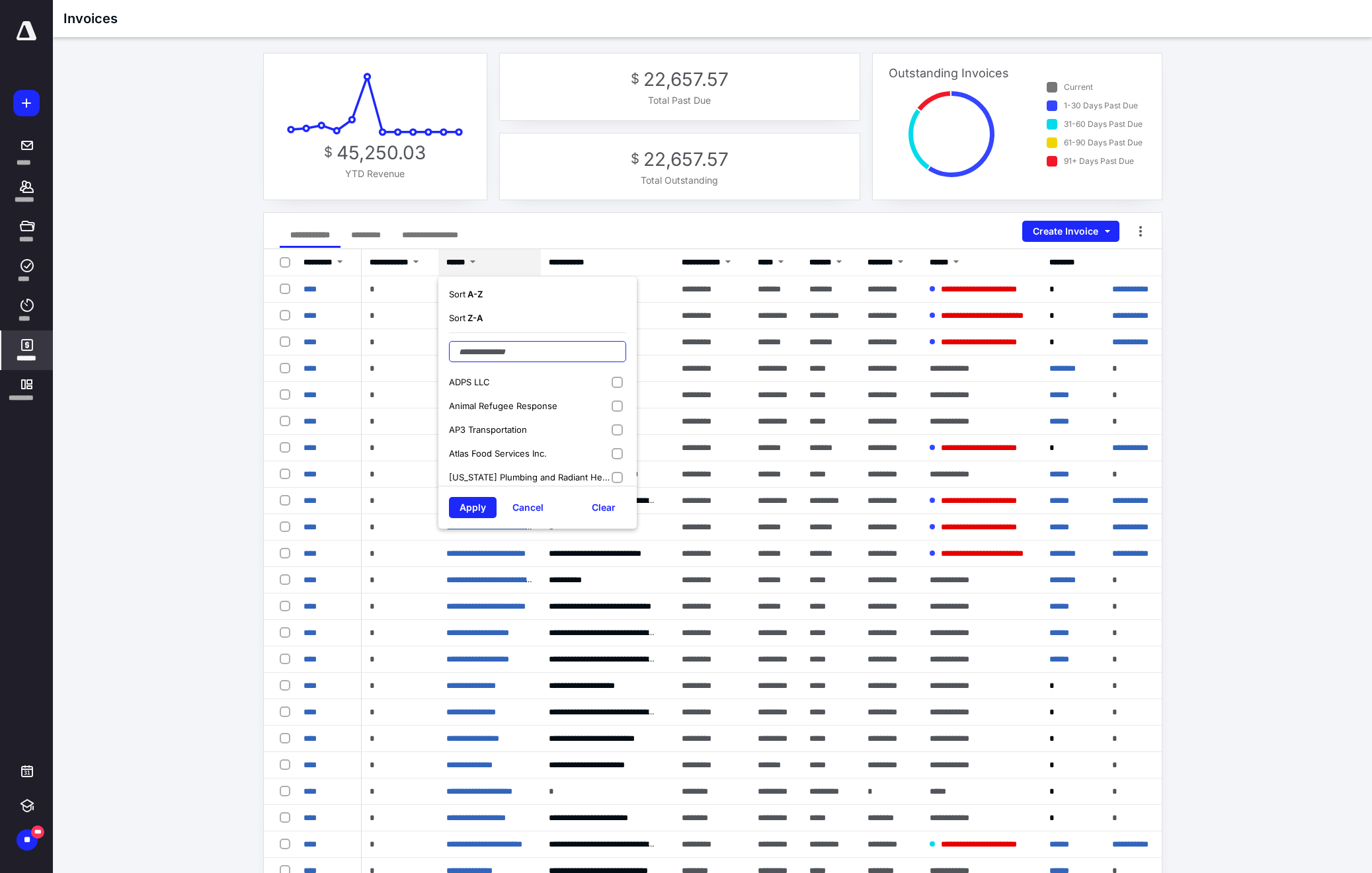 click at bounding box center [538, 352] 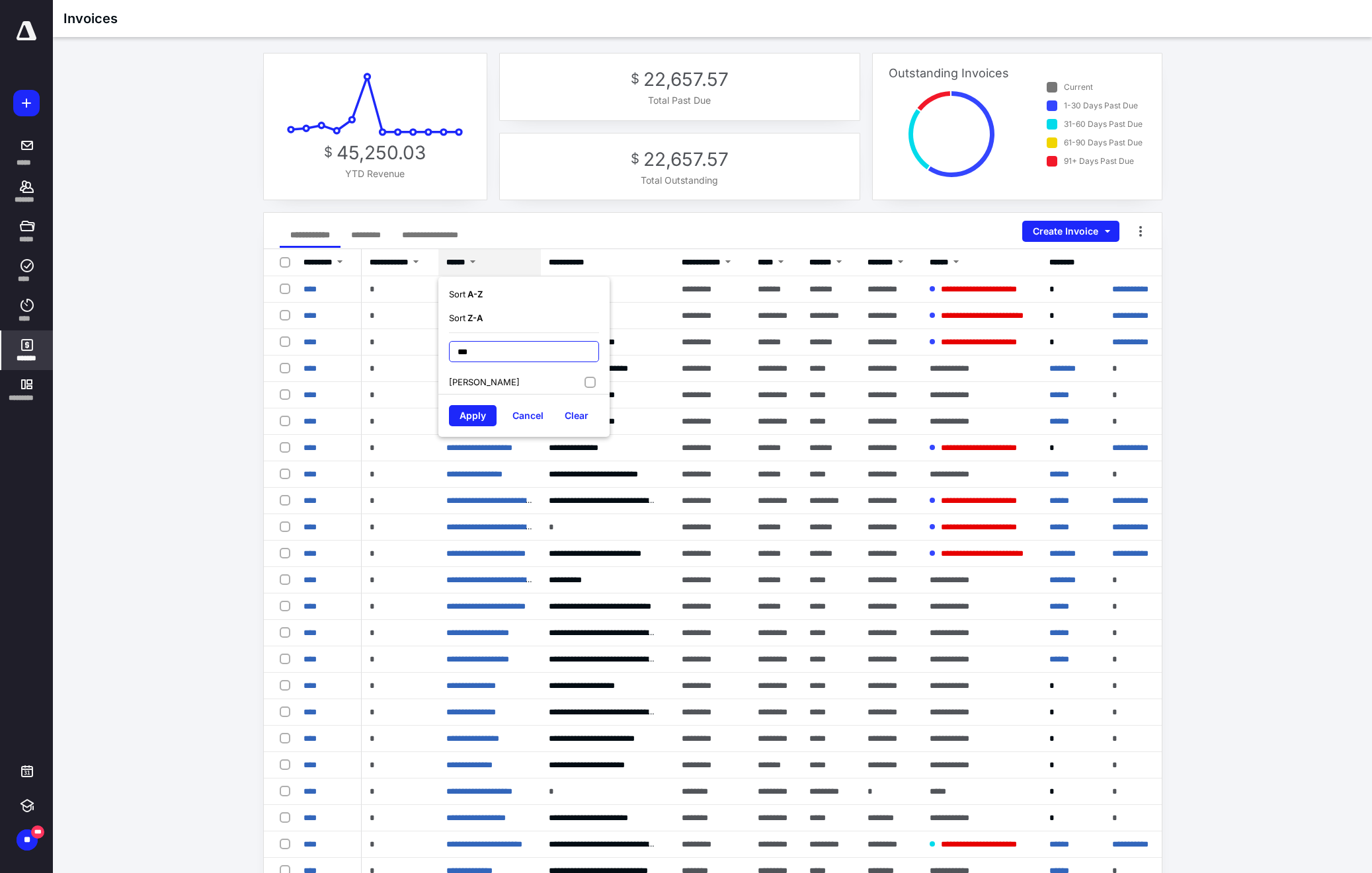 type on "***" 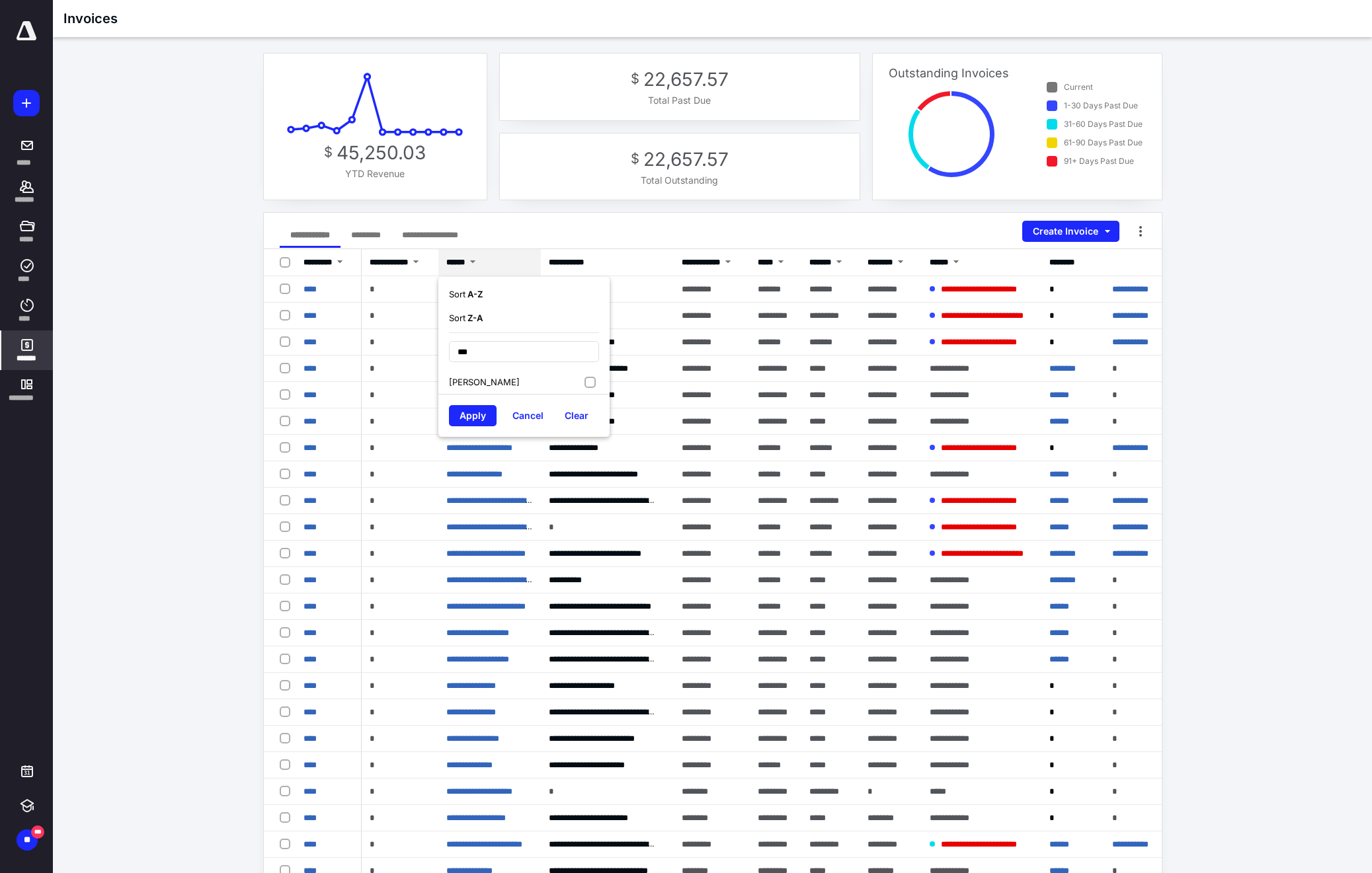 drag, startPoint x: 596, startPoint y: 385, endPoint x: 588, endPoint y: 383, distance: 8.246211 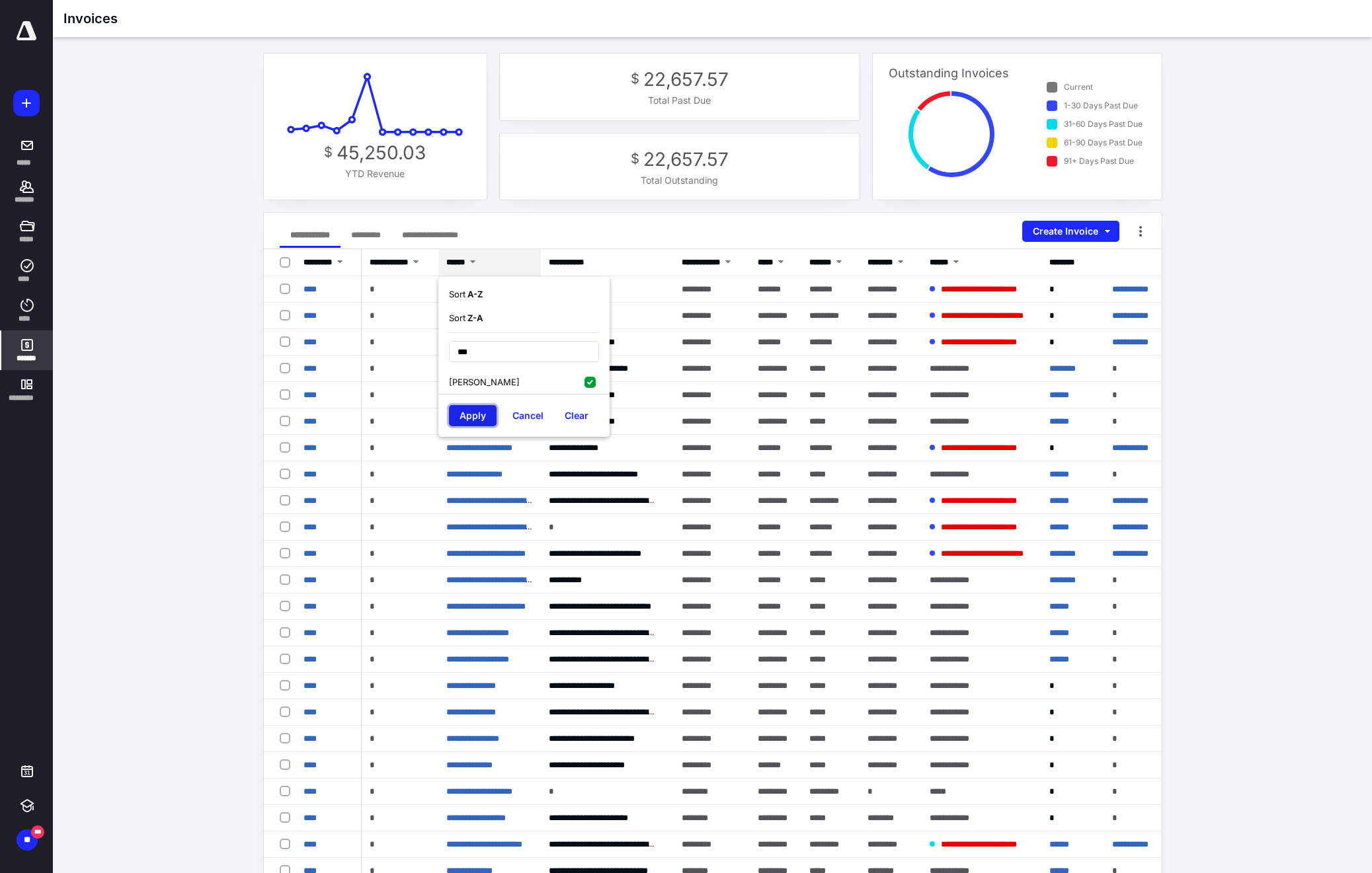 click on "Apply" at bounding box center (473, 416) 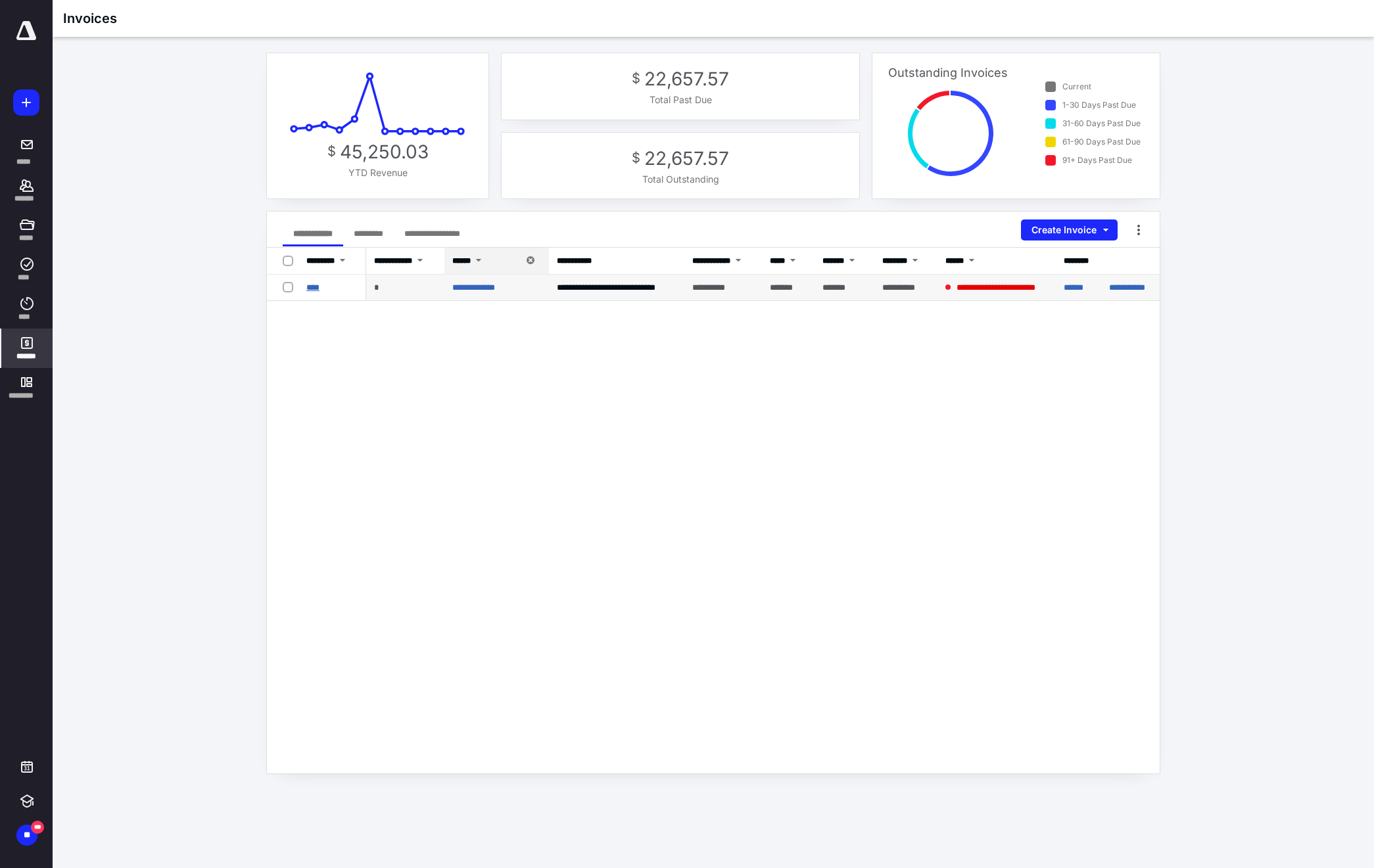 click on "****" at bounding box center [313, 287] 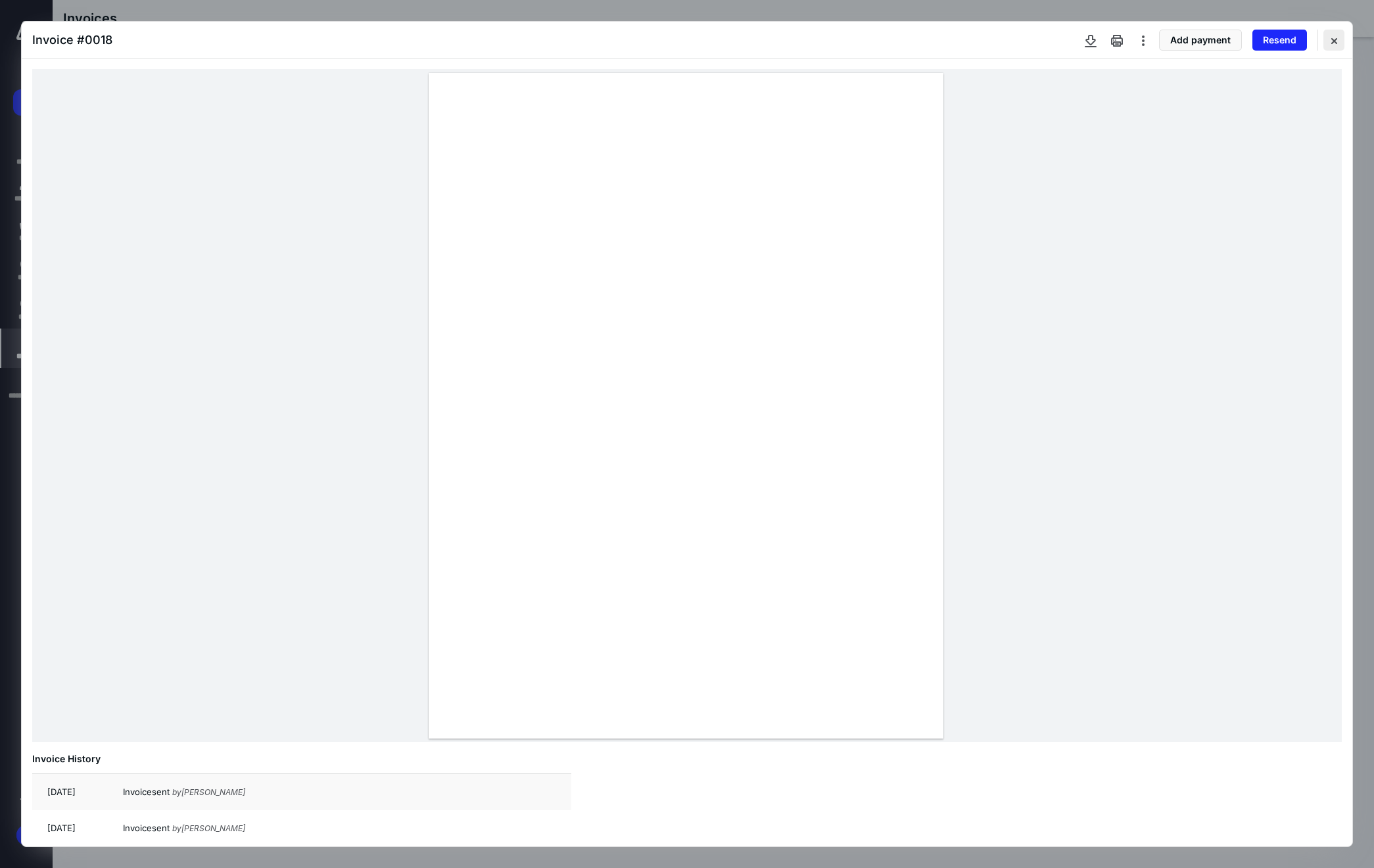 click at bounding box center [1334, 40] 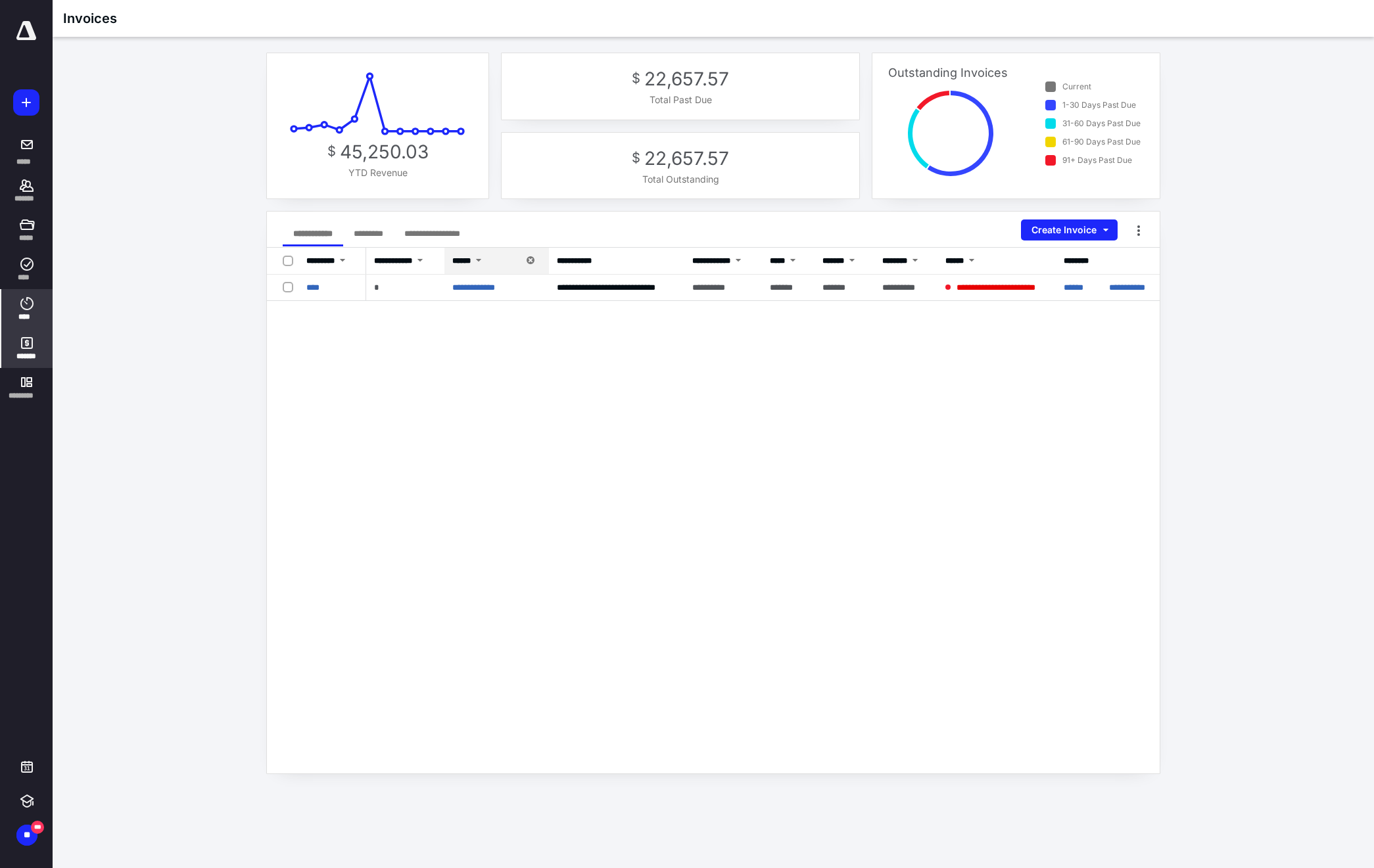 click on "****" at bounding box center [27, 317] 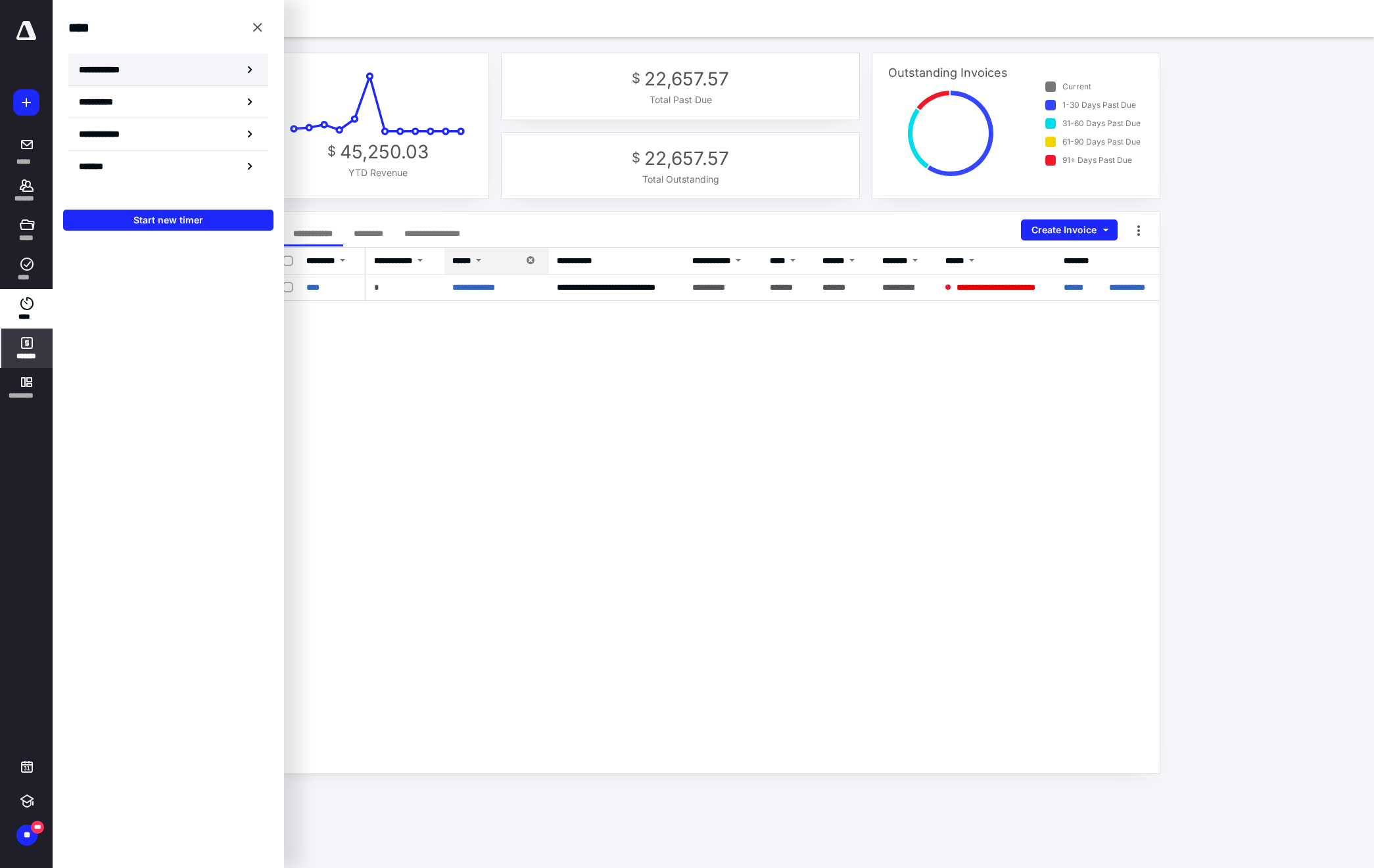 click on "**********" at bounding box center (107, 70) 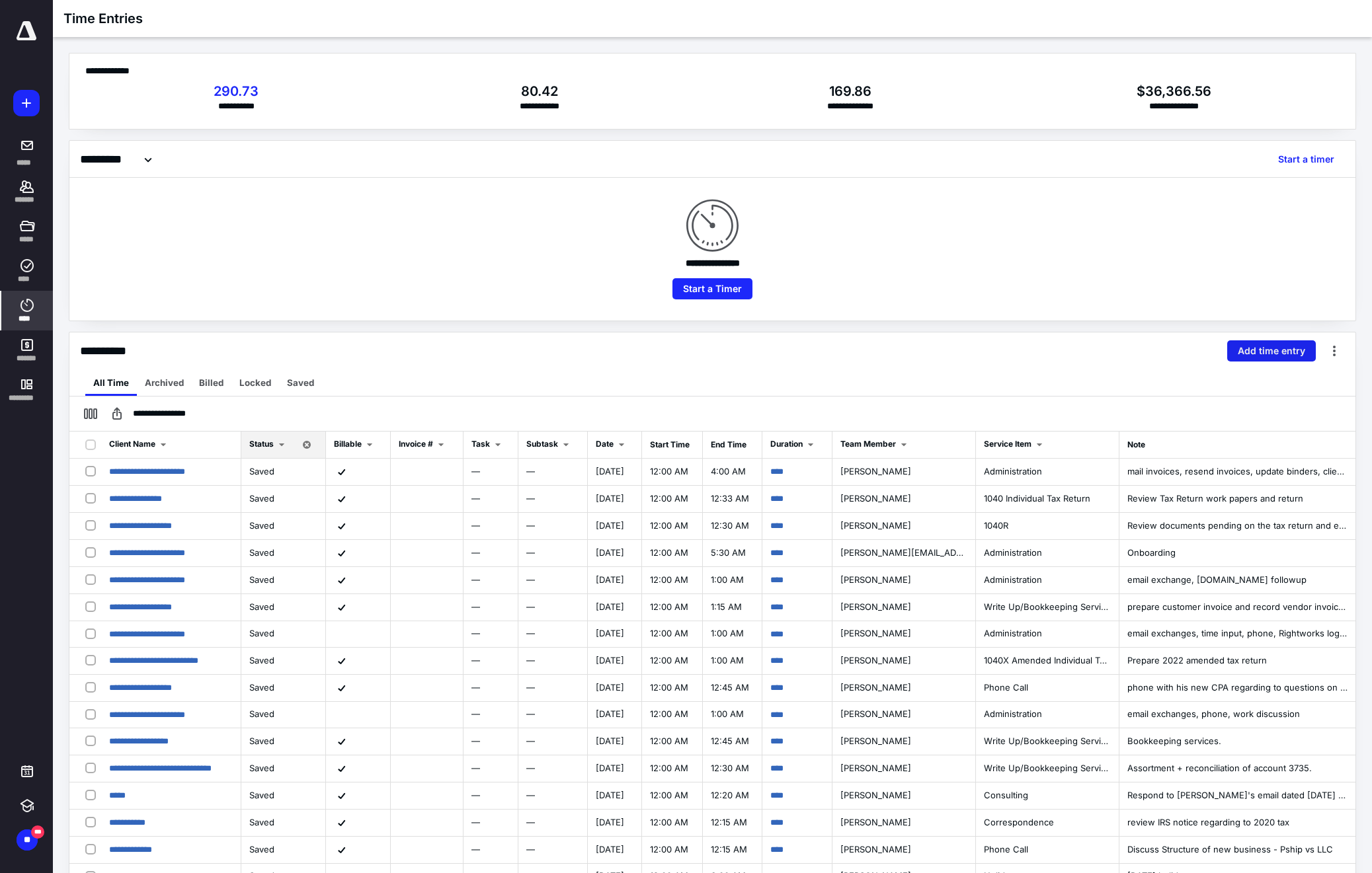 click on "Add time entry" at bounding box center (1271, 351) 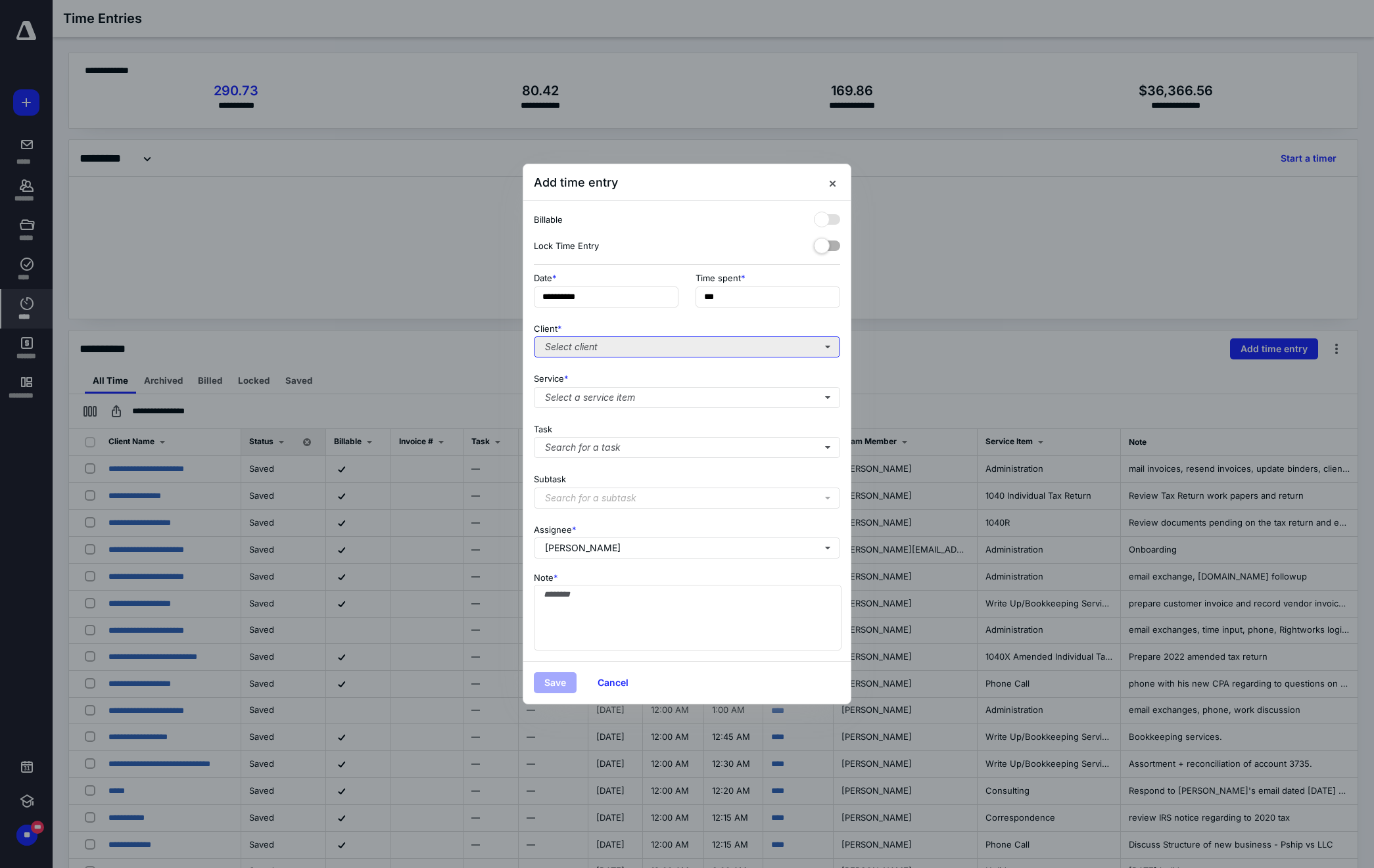 click on "Select client" at bounding box center [687, 347] 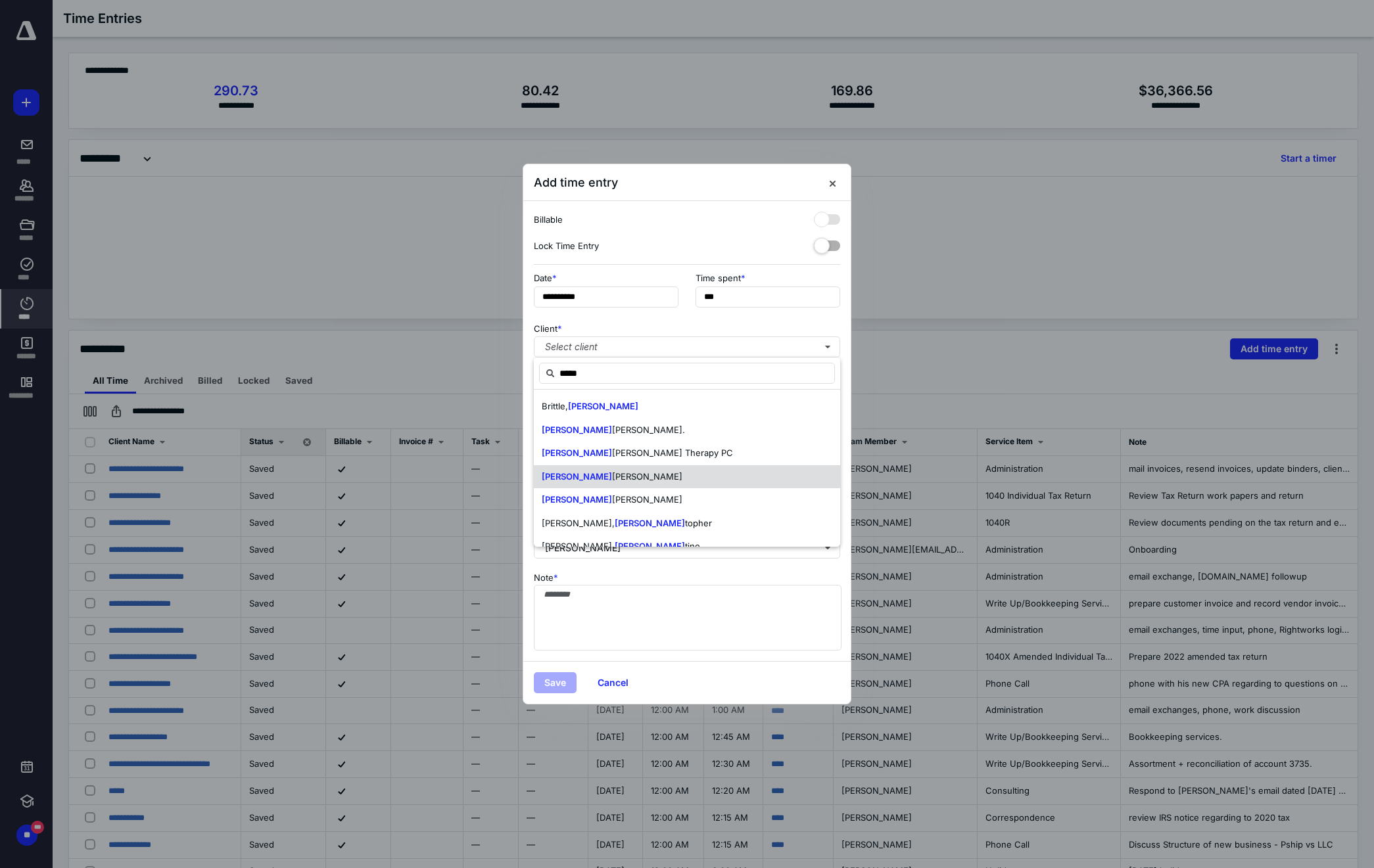 click on "topher, Jason" at bounding box center [647, 476] 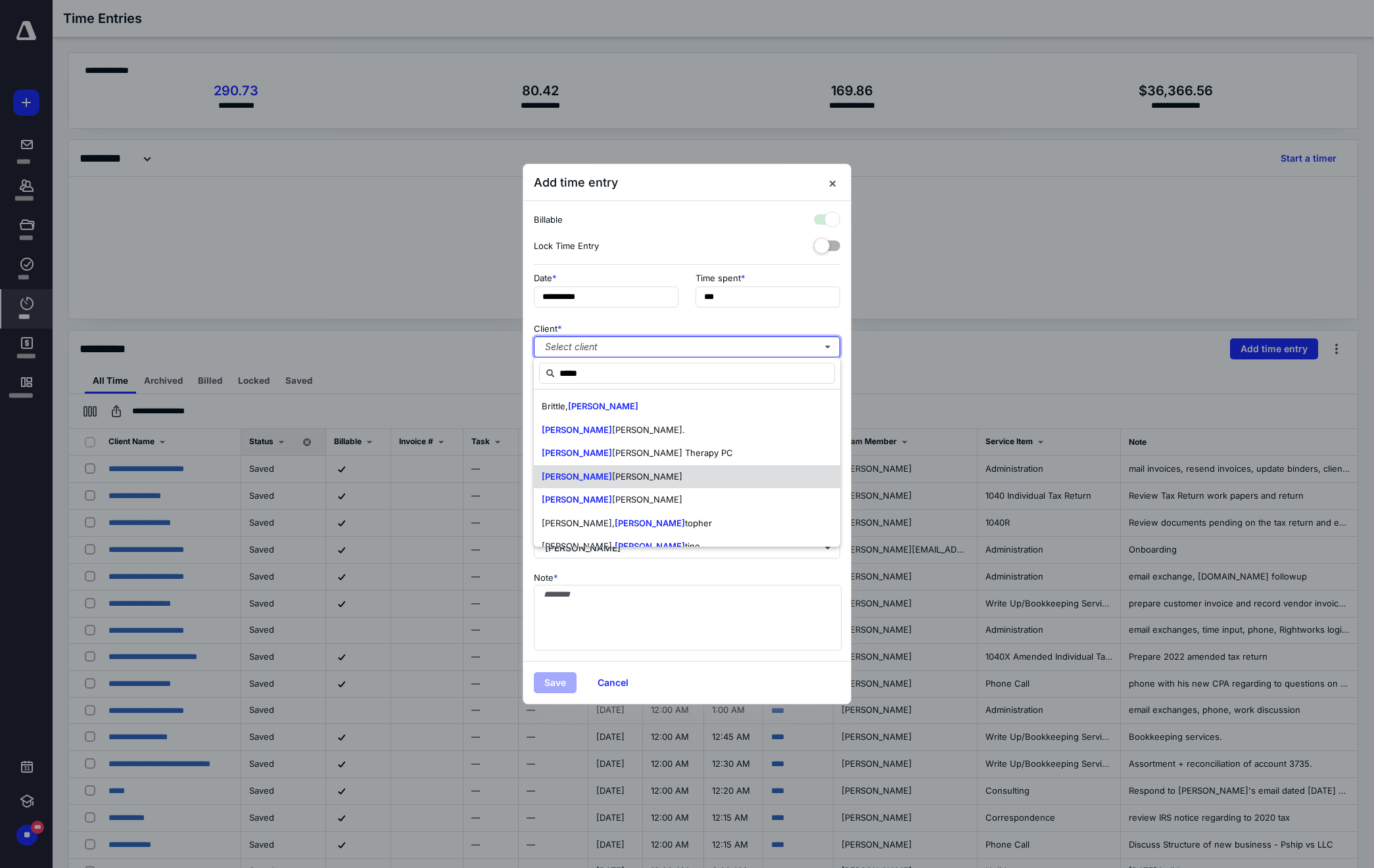 checkbox on "true" 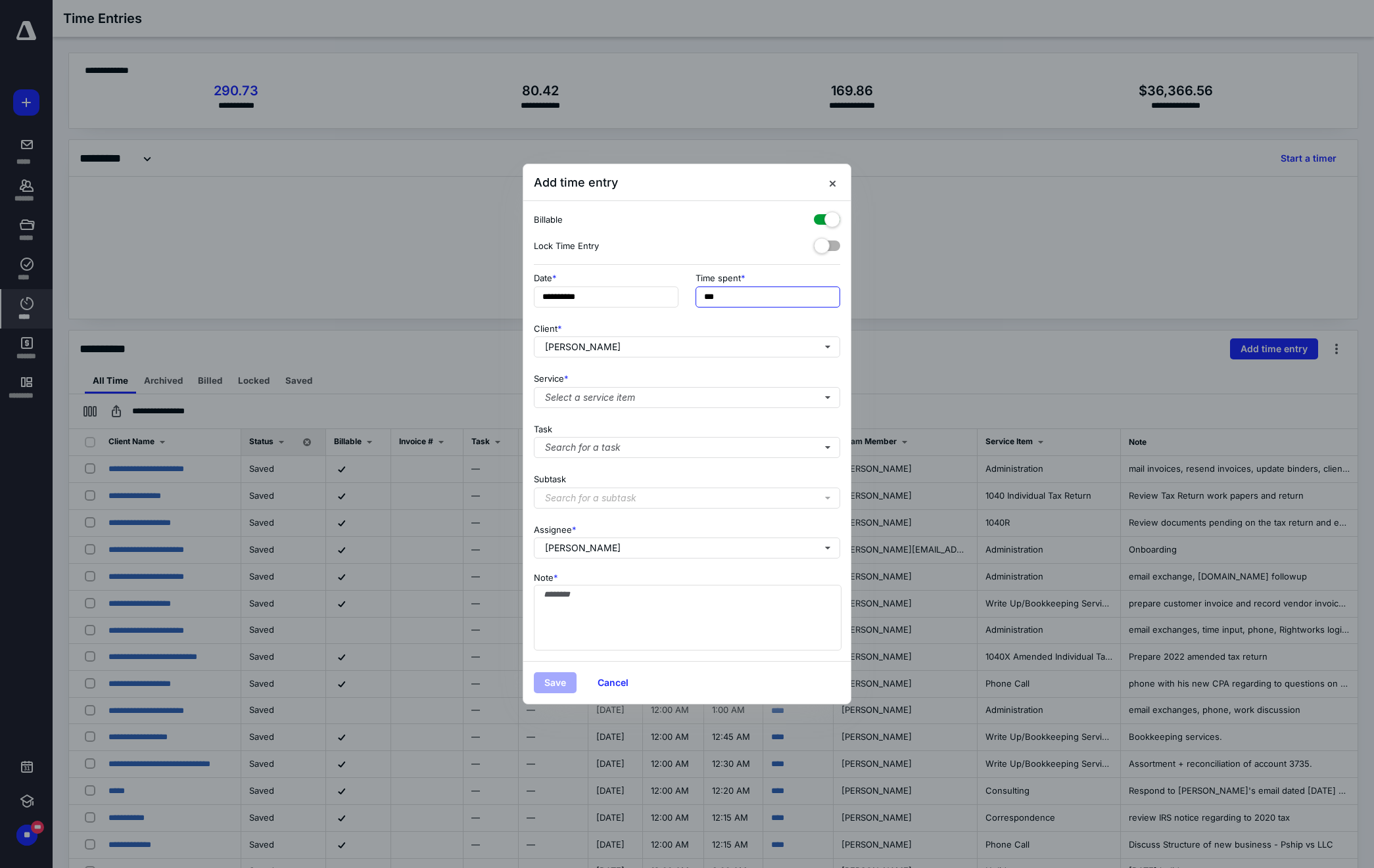 click on "***" at bounding box center (768, 297) 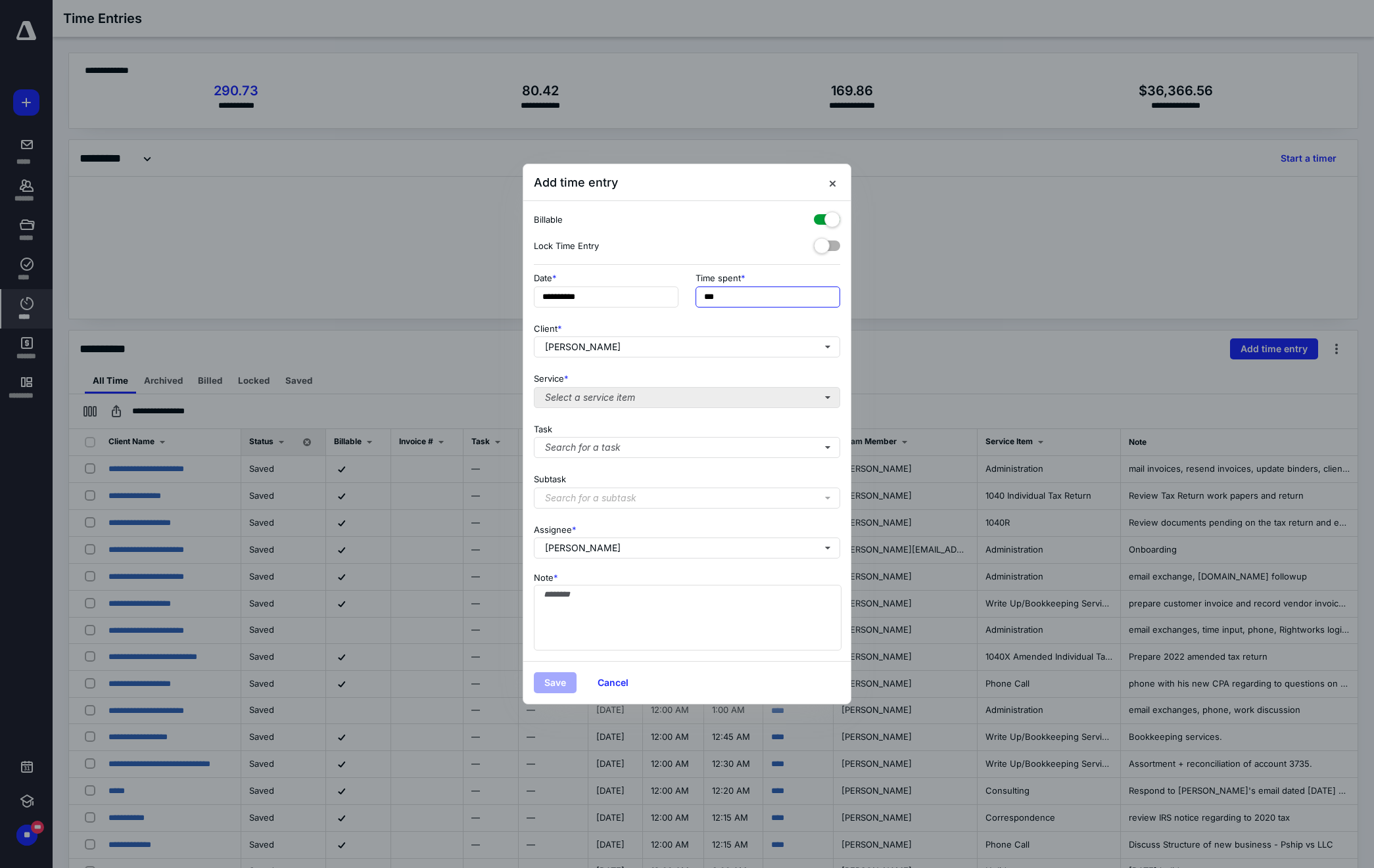 type on "***" 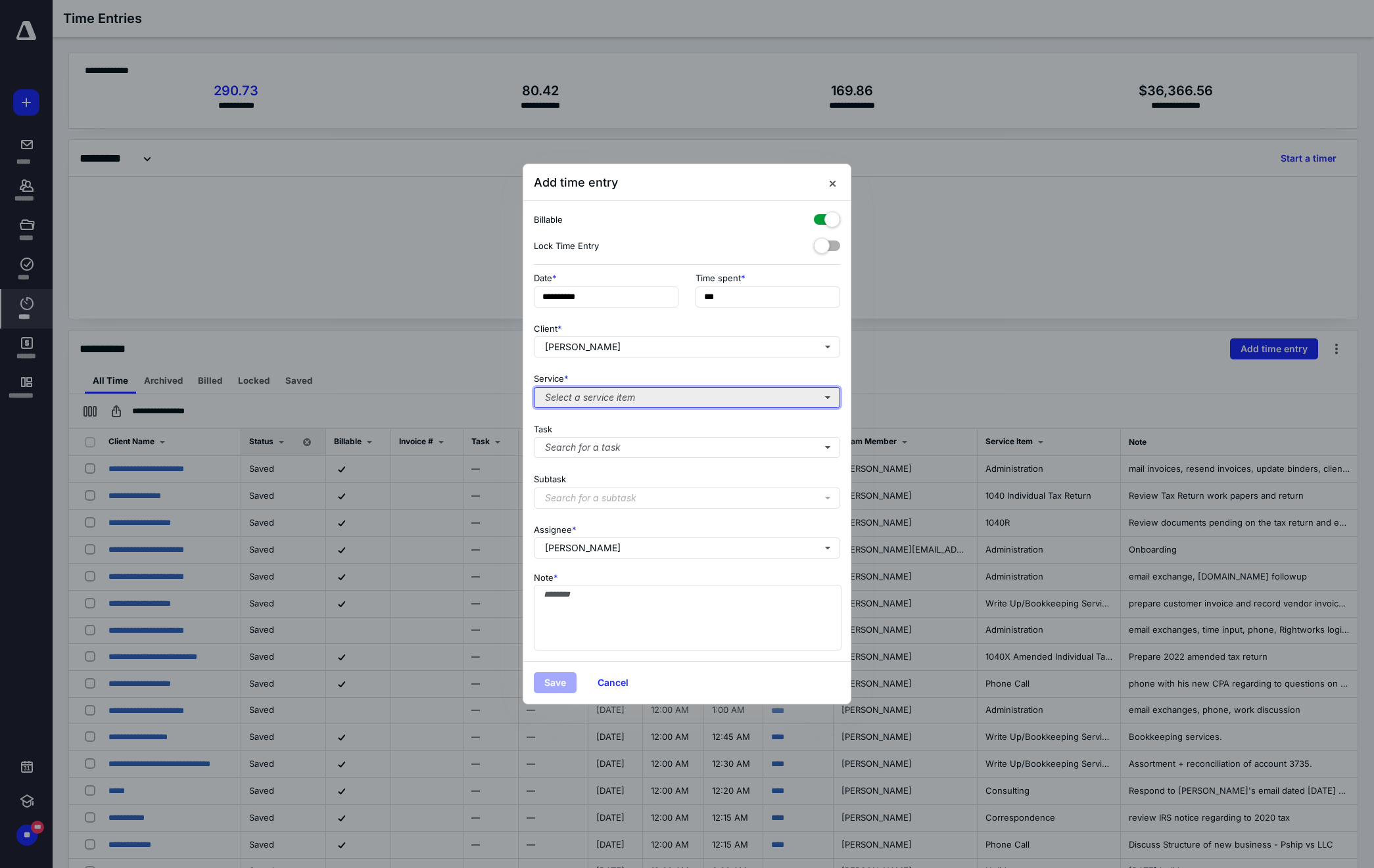 click on "Select a service item" at bounding box center [687, 398] 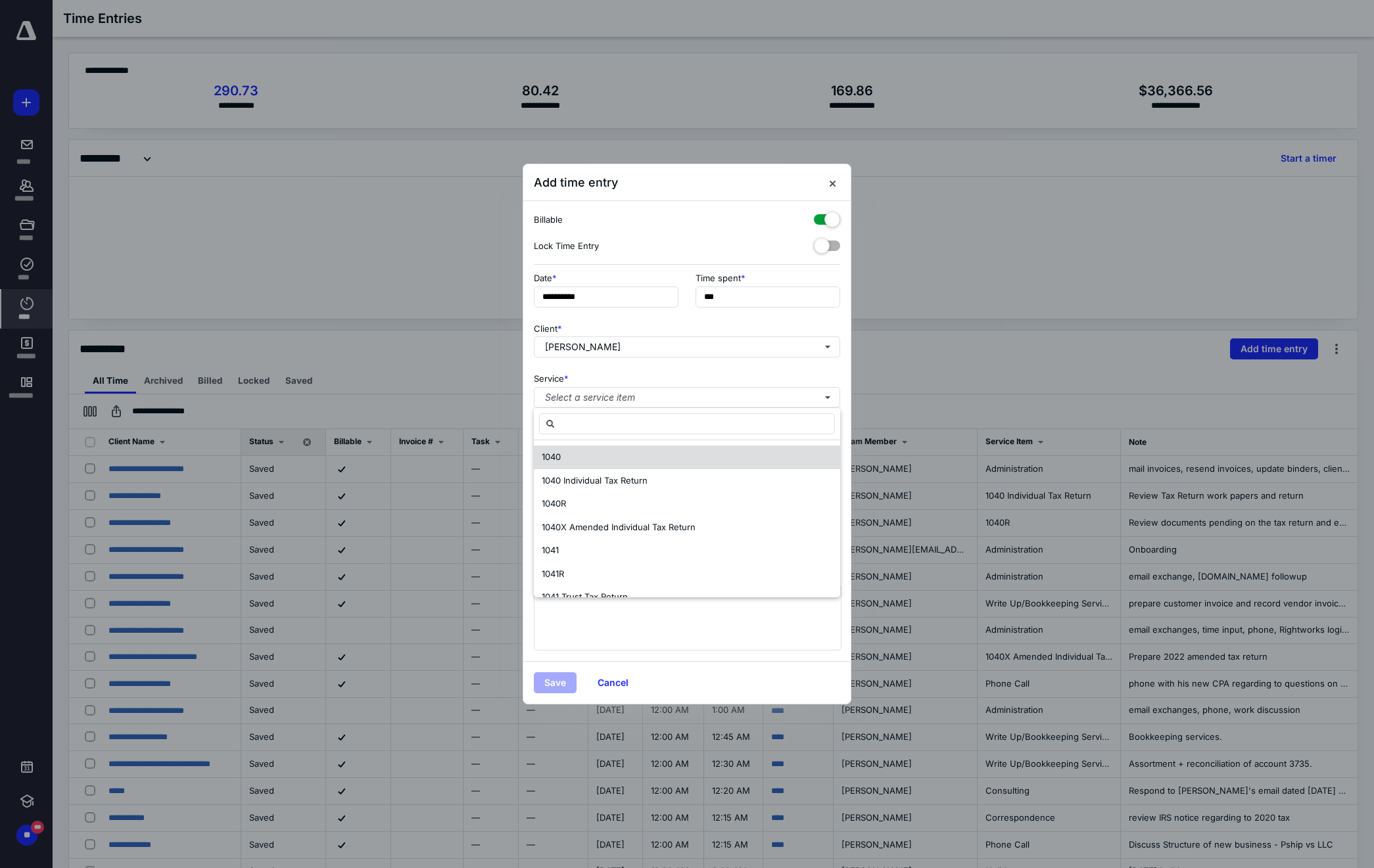 click on "1040" at bounding box center (687, 457) 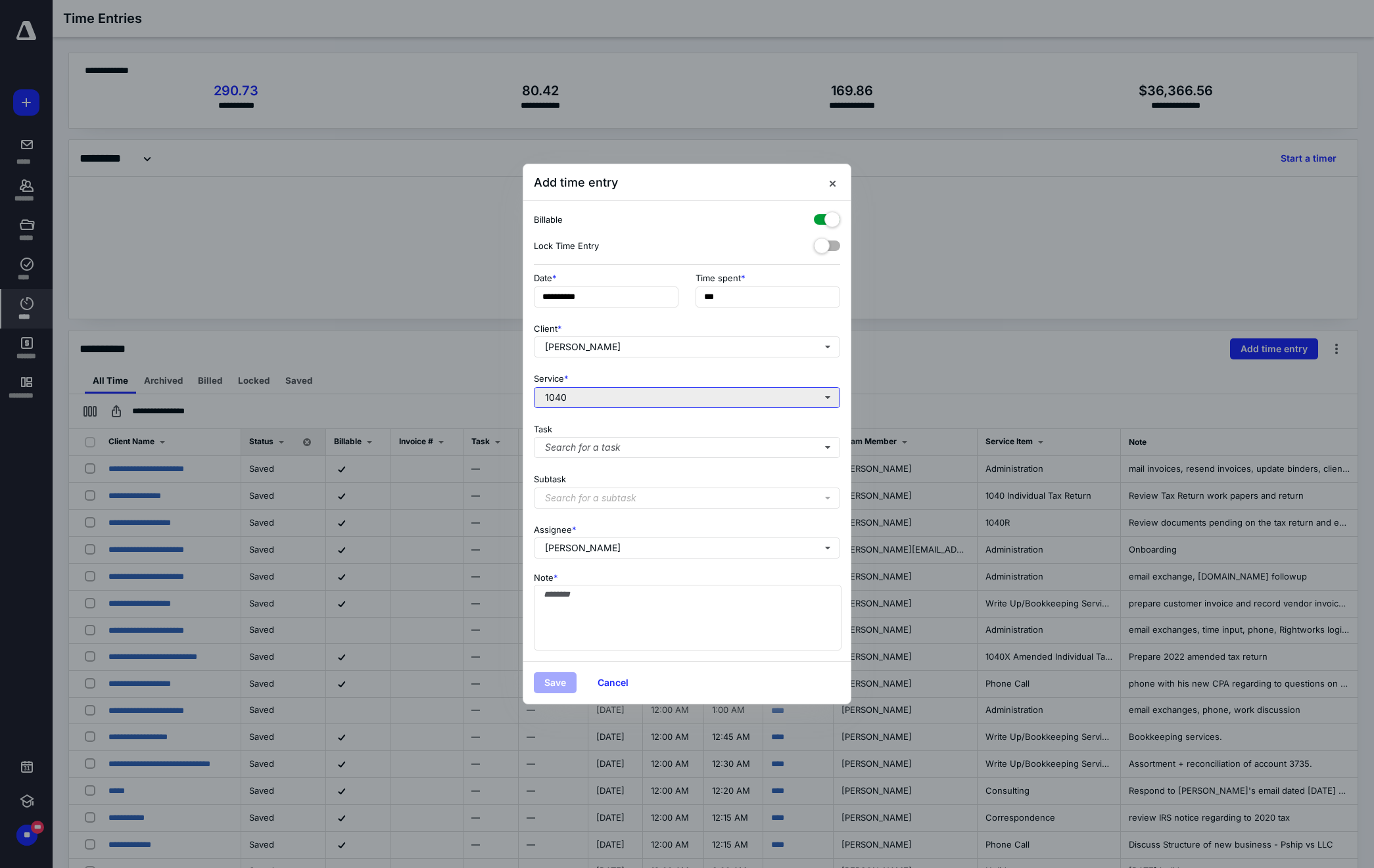 click on "1040" at bounding box center [687, 398] 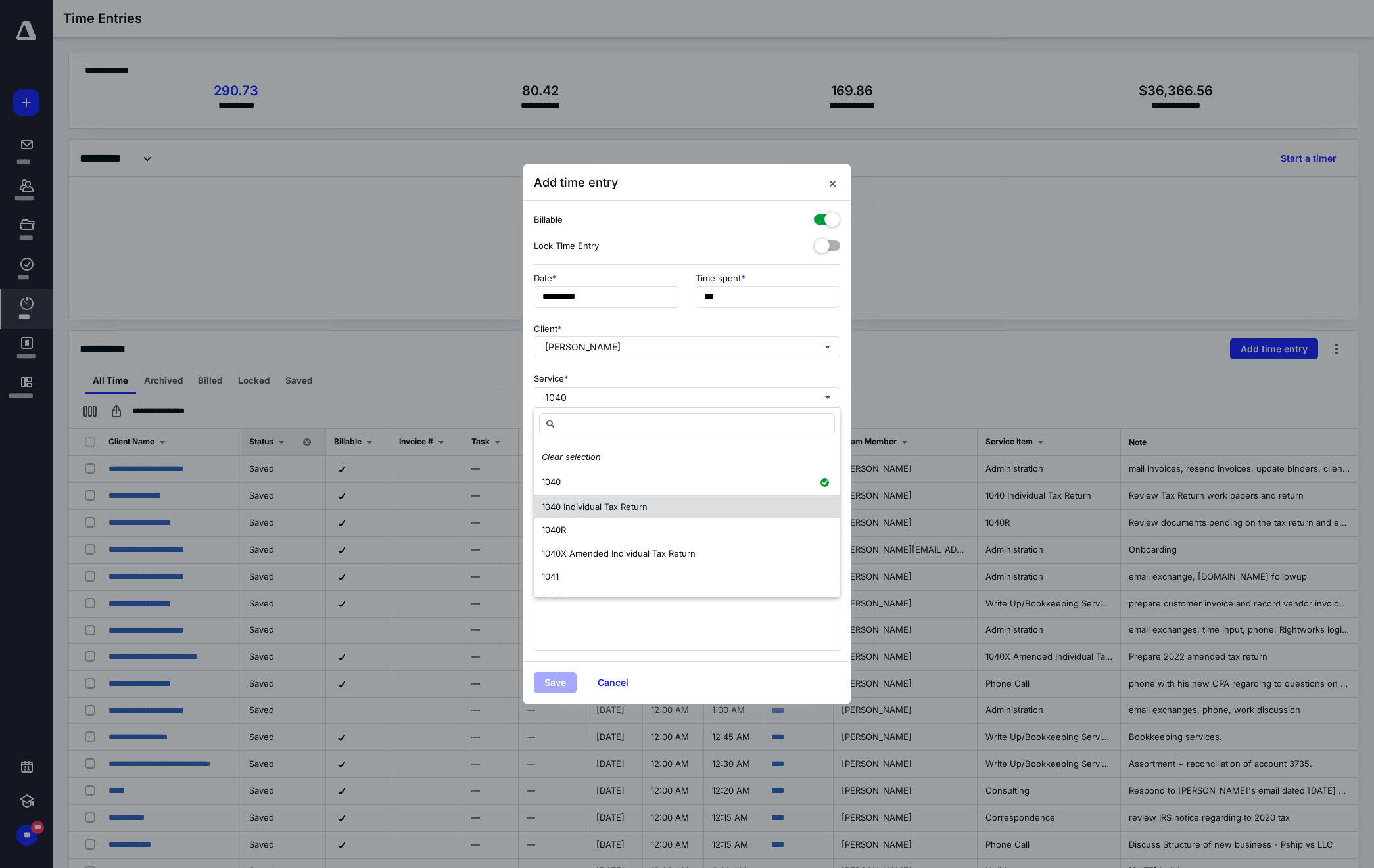 click on "1040 Individual Tax Return" at bounding box center (594, 507) 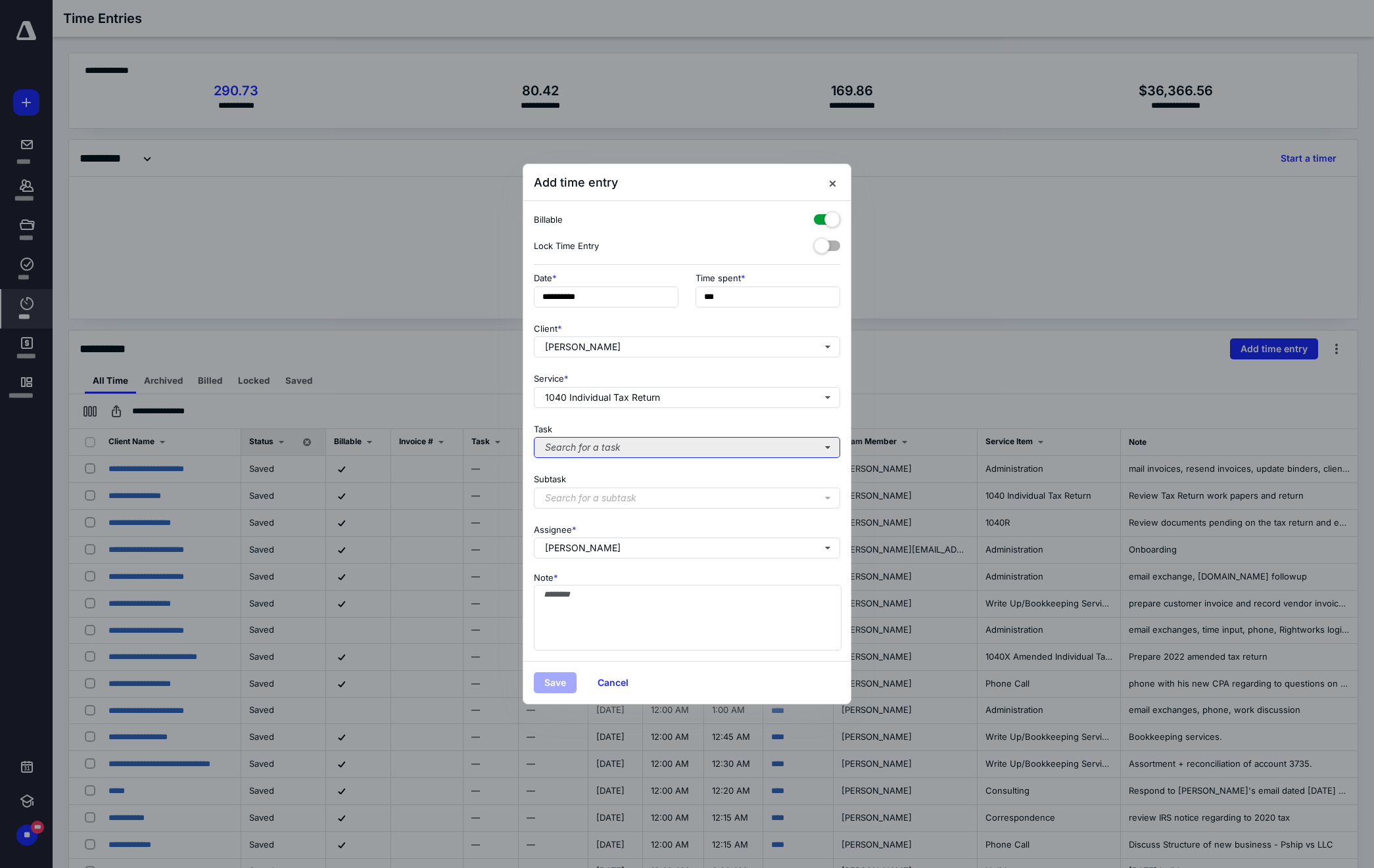 click on "Search for a task" at bounding box center (687, 447) 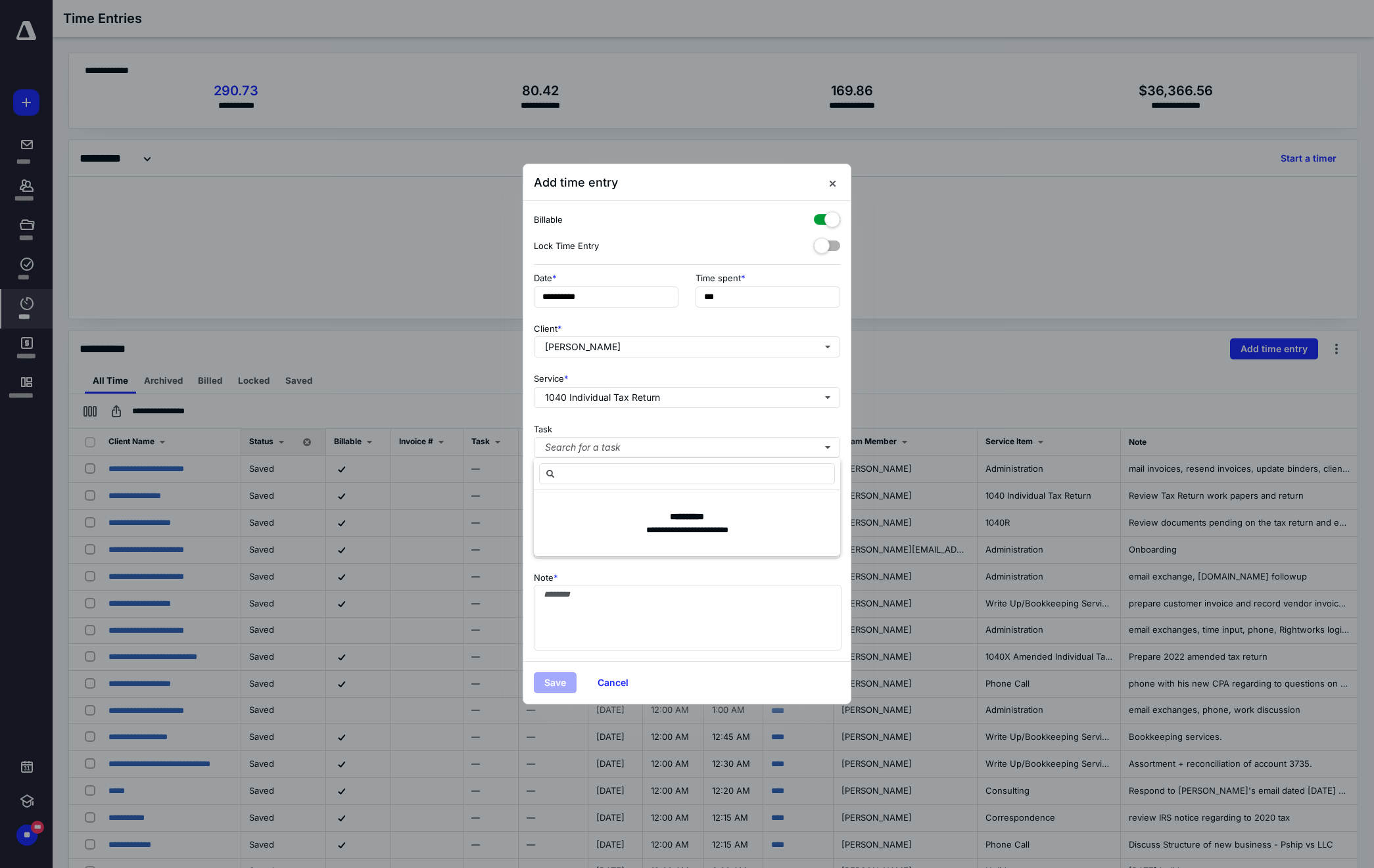 click on "**********" at bounding box center (687, 431) 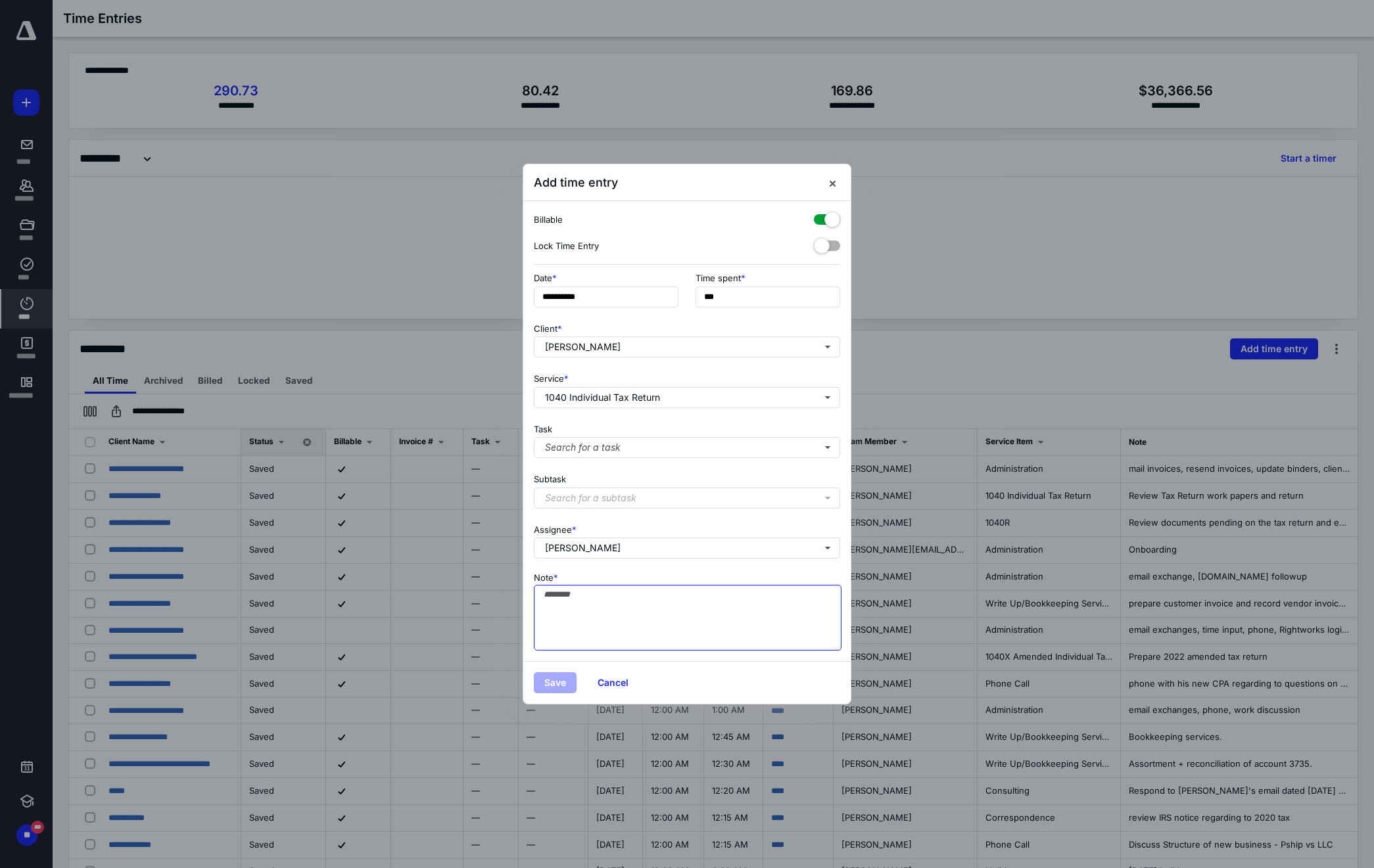 click on "Note *" at bounding box center [688, 618] 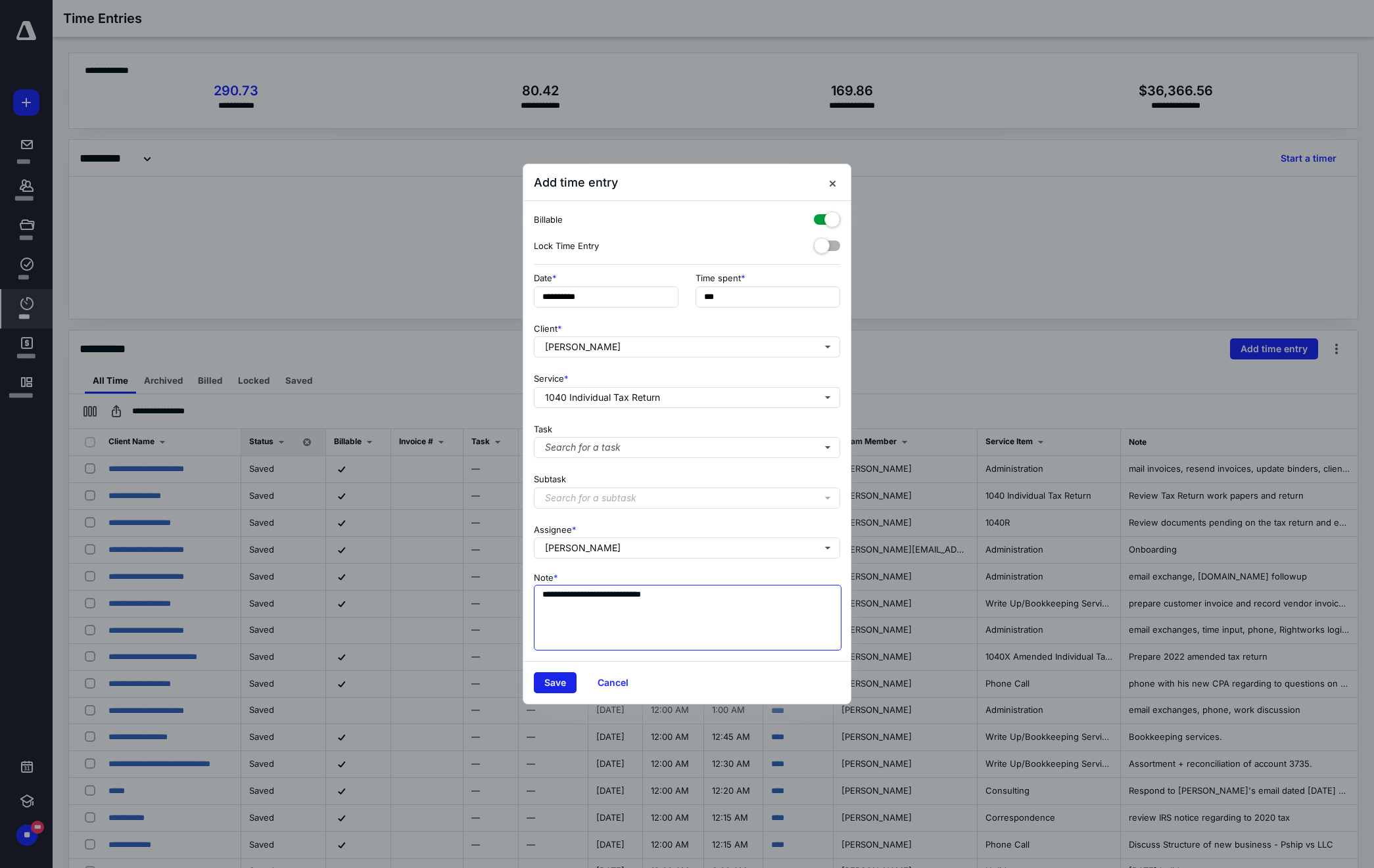 type on "**********" 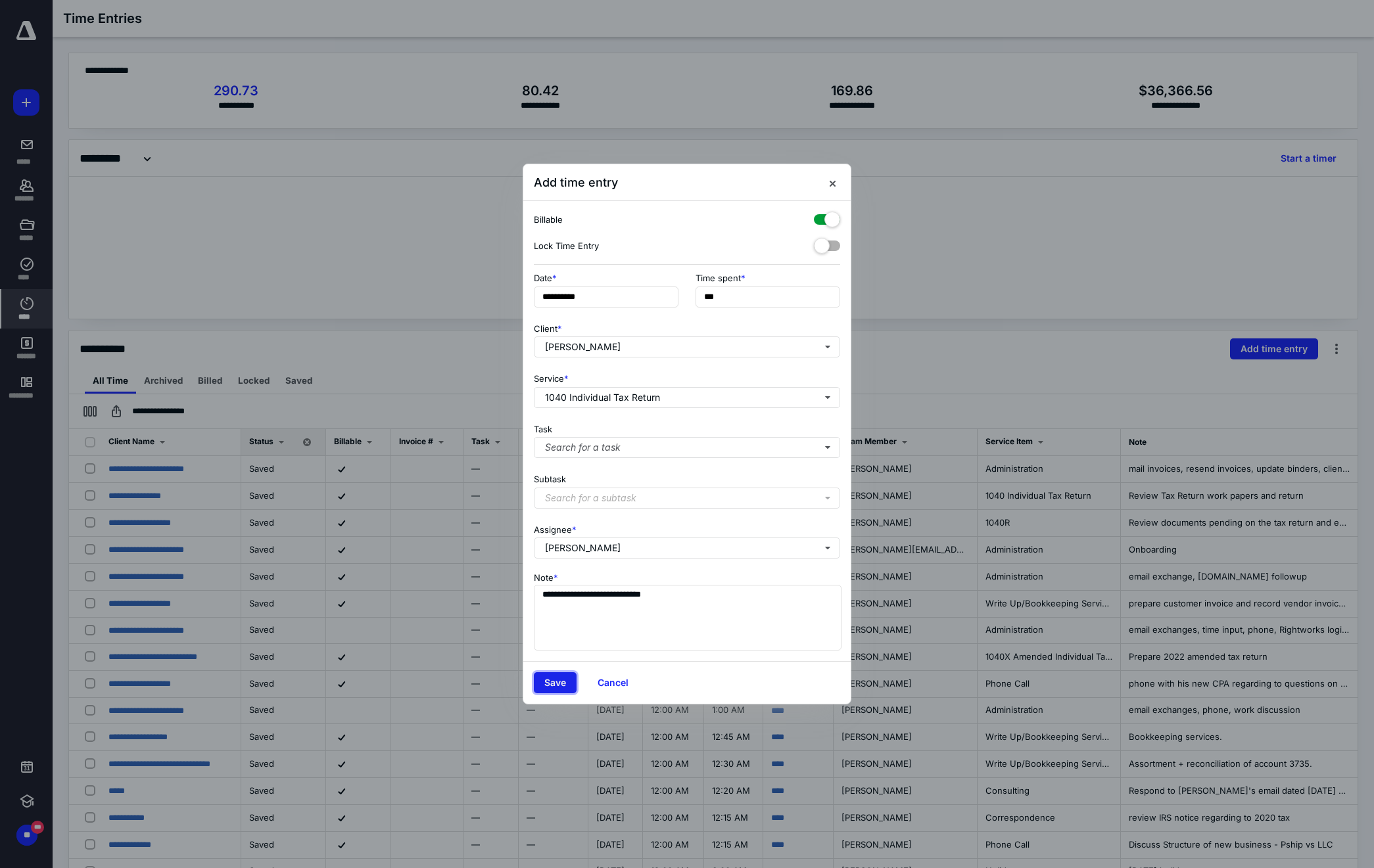 click on "Save" at bounding box center [555, 683] 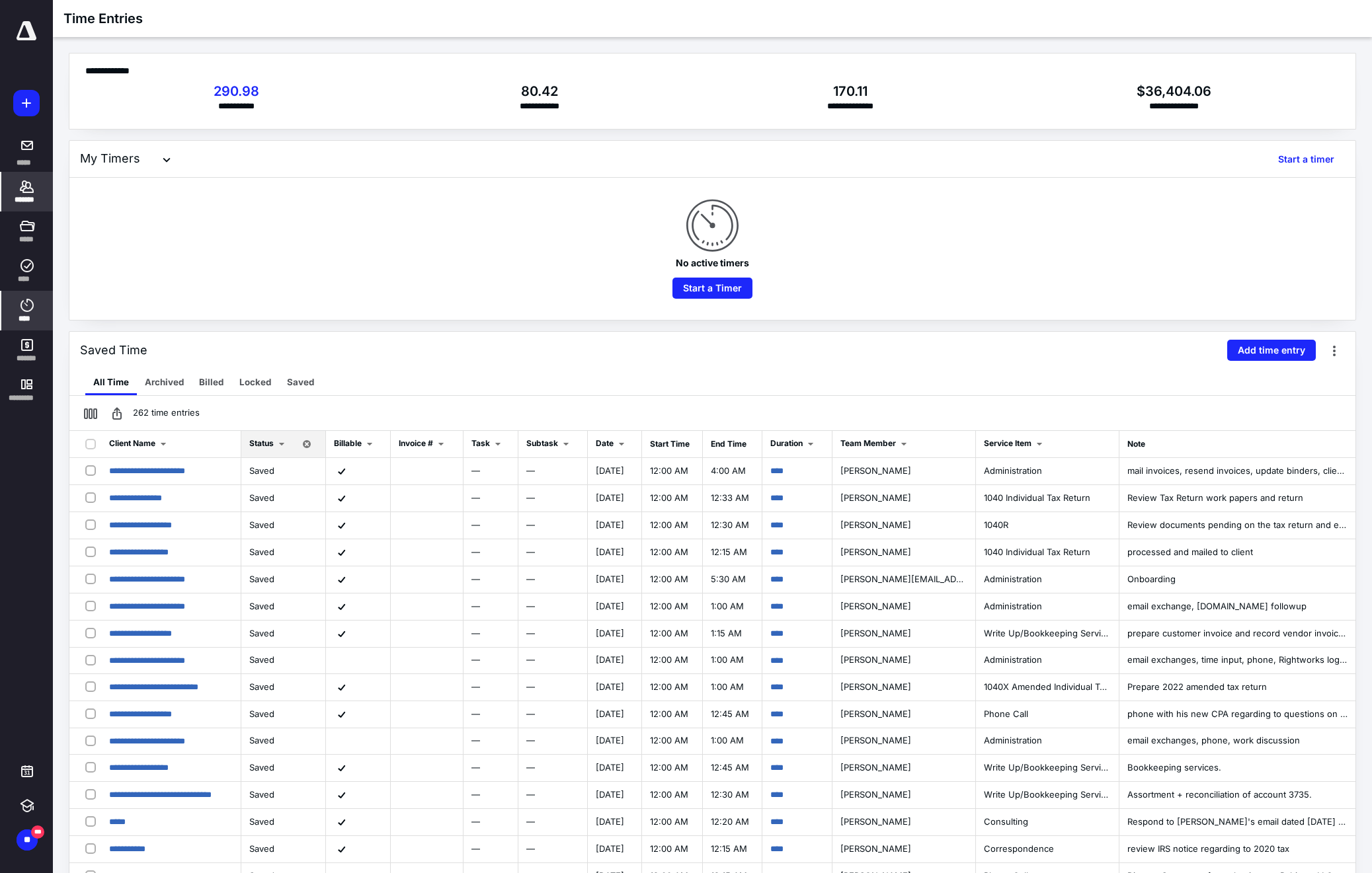 click 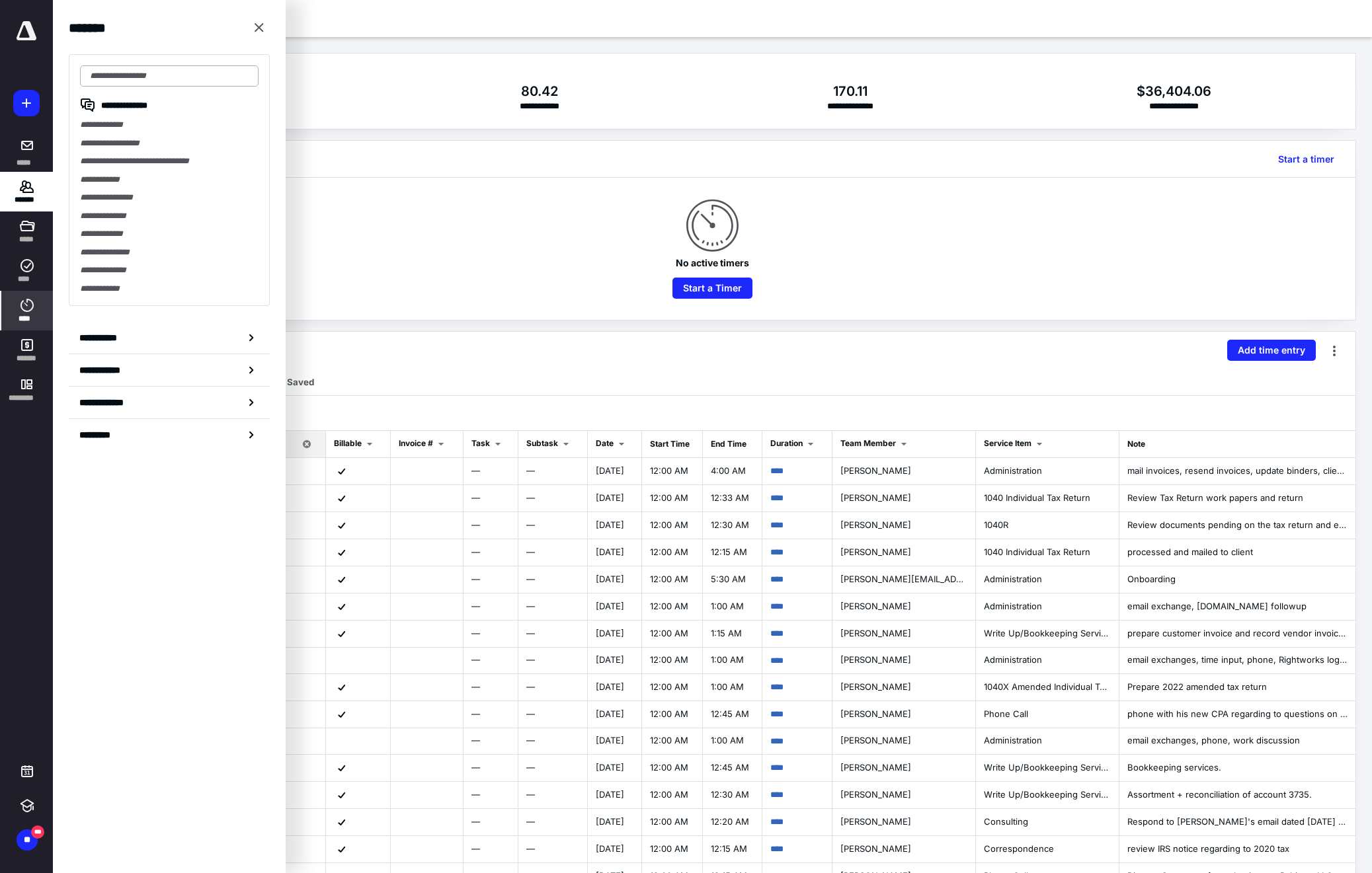 click at bounding box center [169, 76] 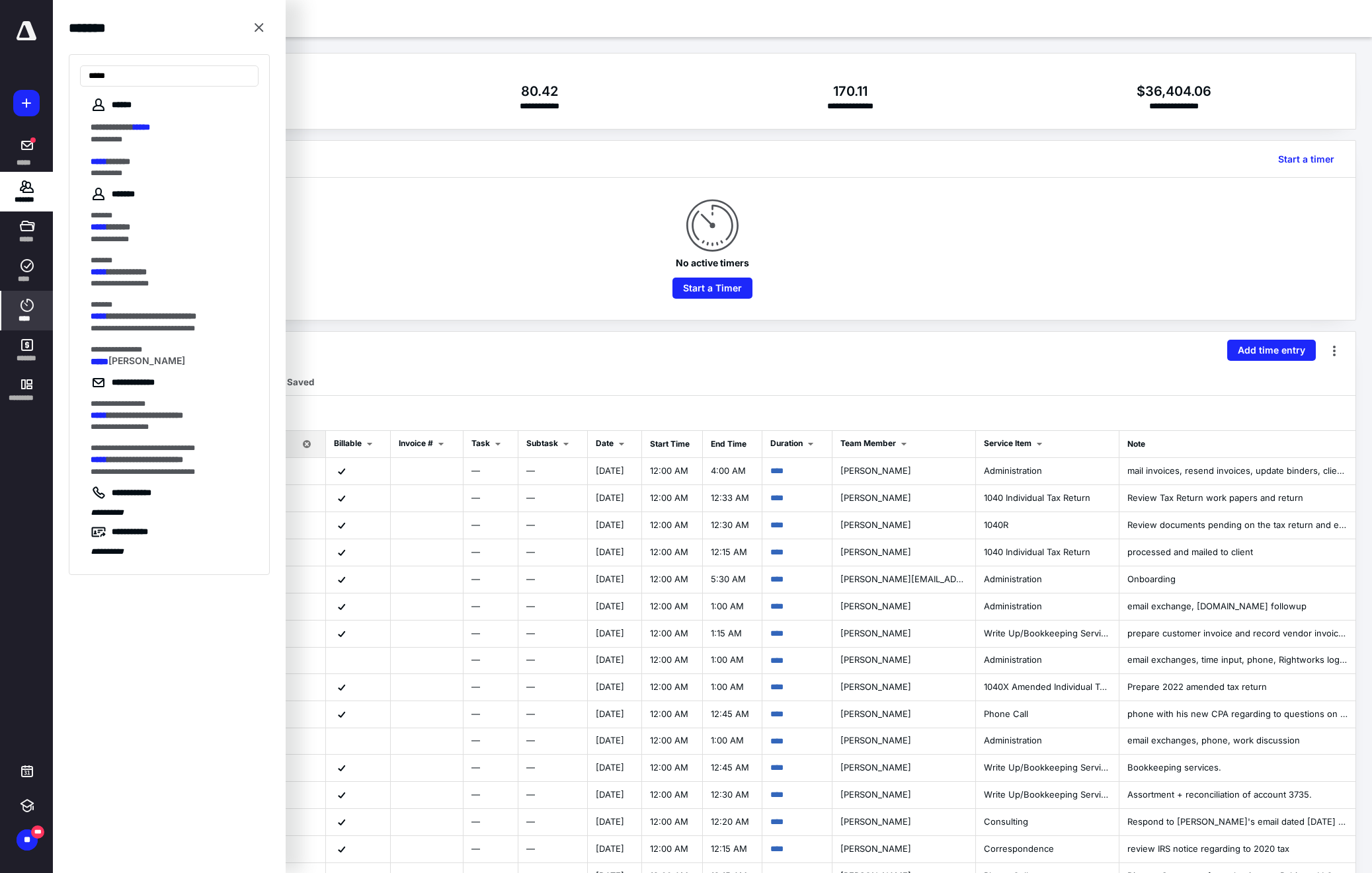 drag, startPoint x: 114, startPoint y: 77, endPoint x: 70, endPoint y: 75, distance: 44.04543 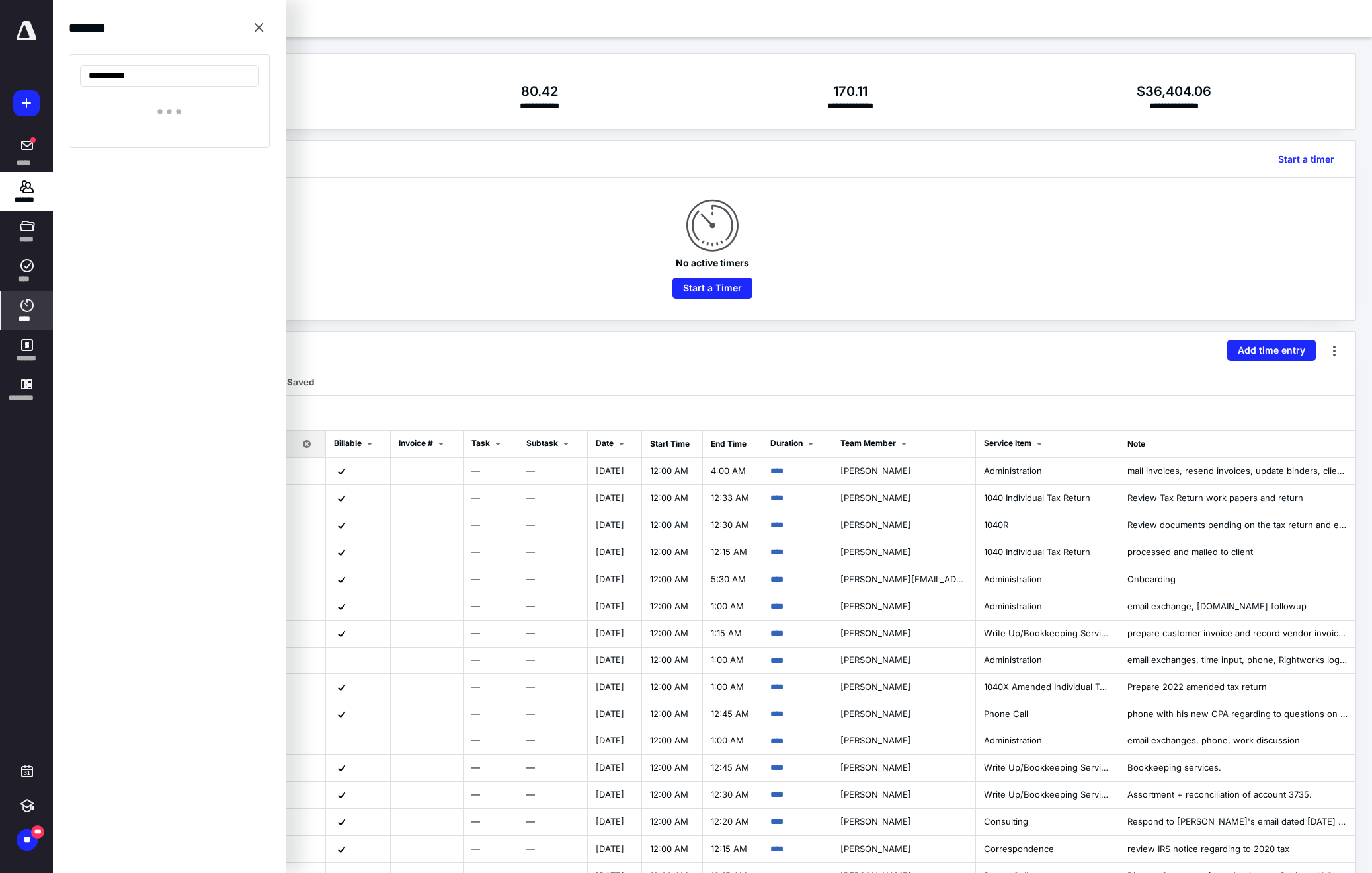 type on "**********" 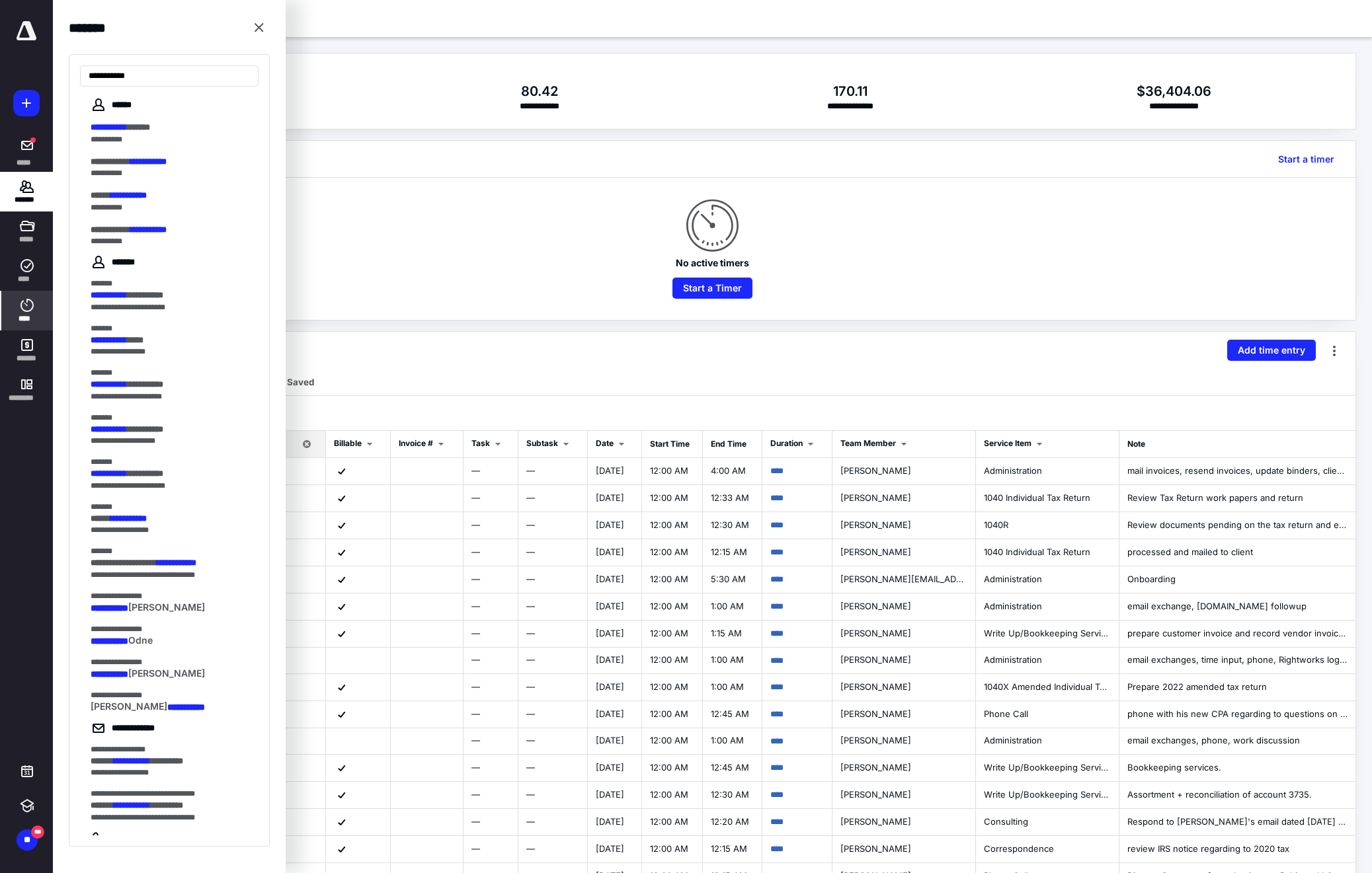click on "**********" at bounding box center (712, 602) 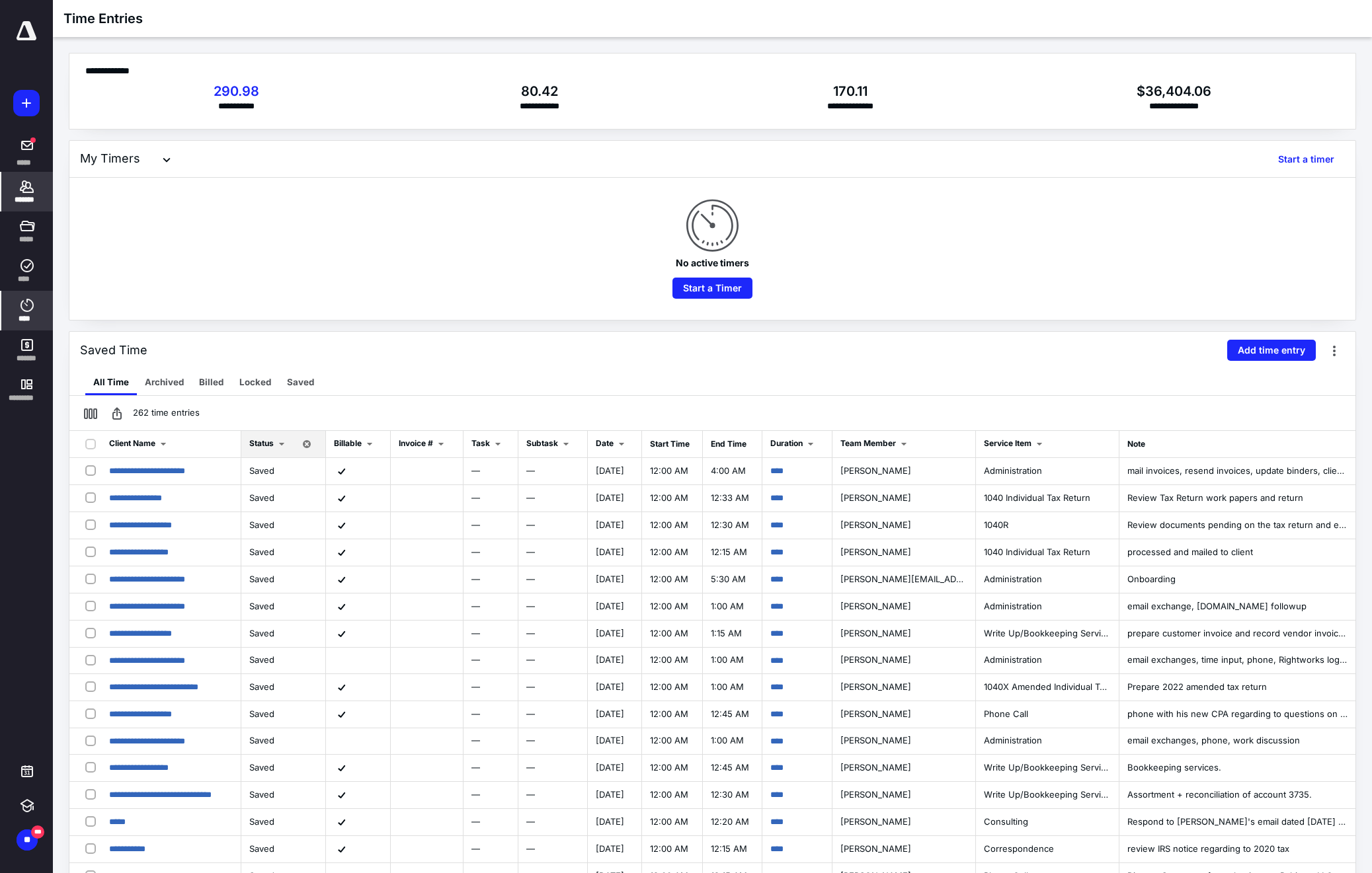 click 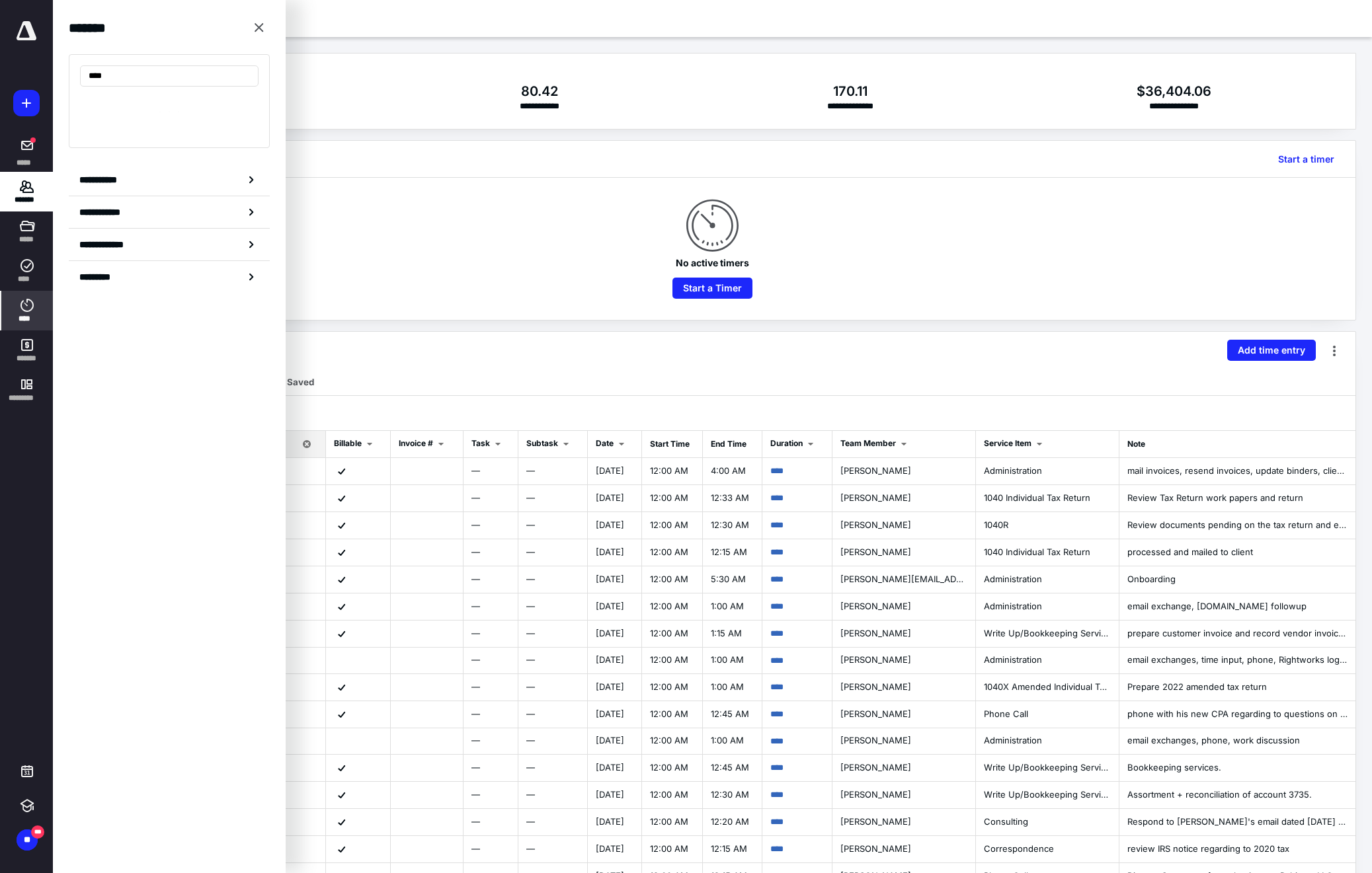 type on "****" 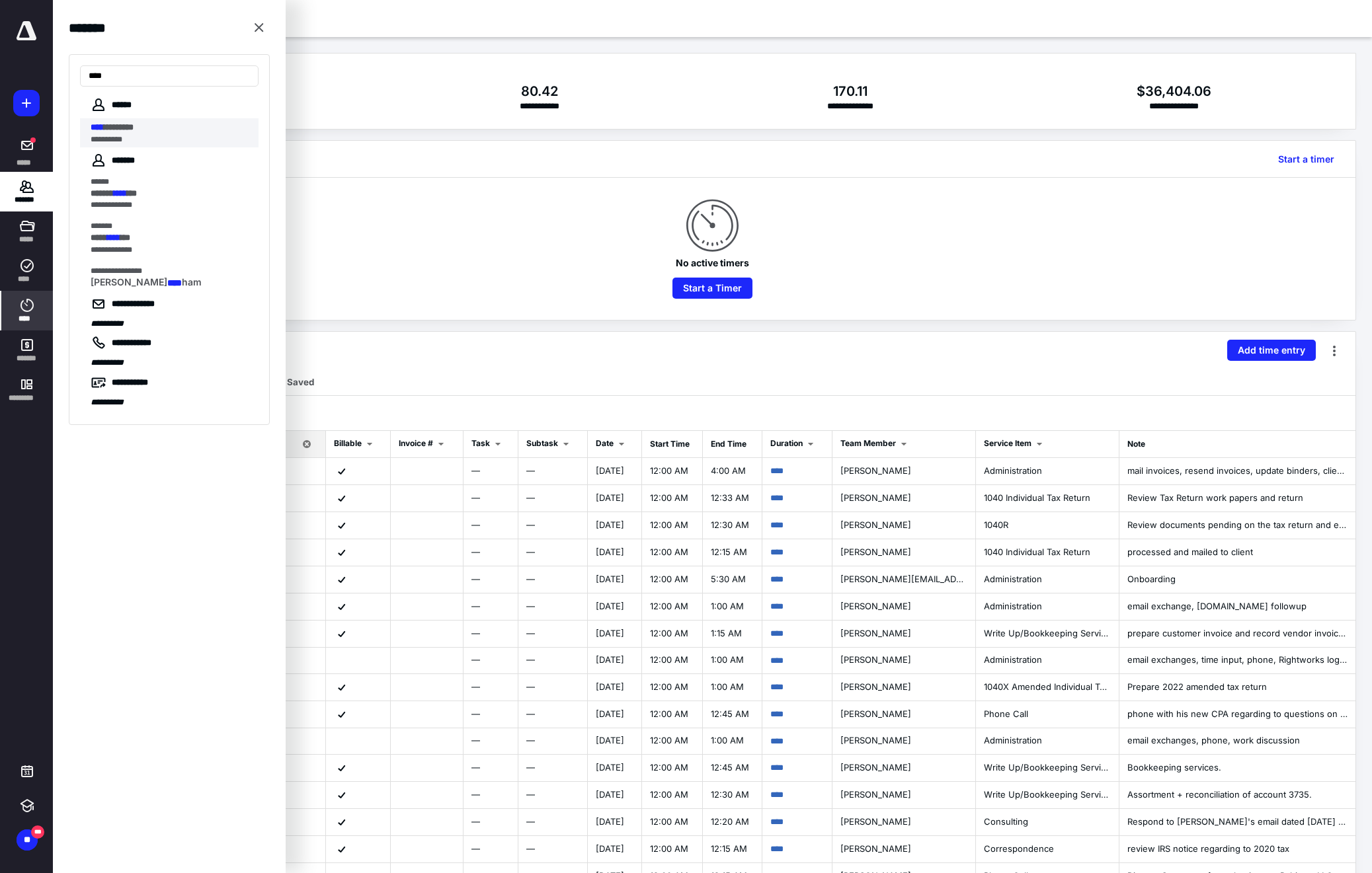 click on "**********" at bounding box center [171, 139] 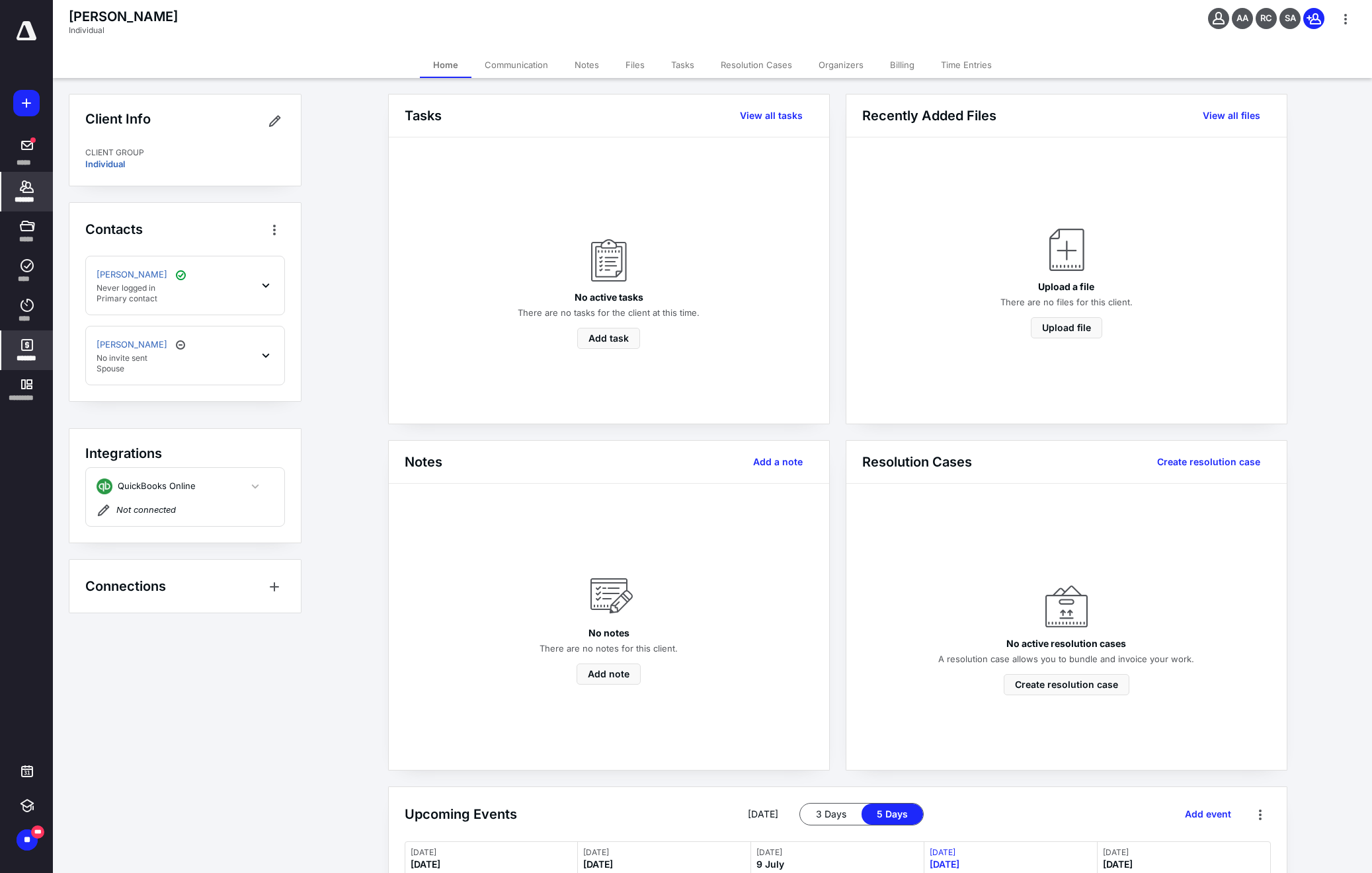 click on "*******" at bounding box center (27, 358) 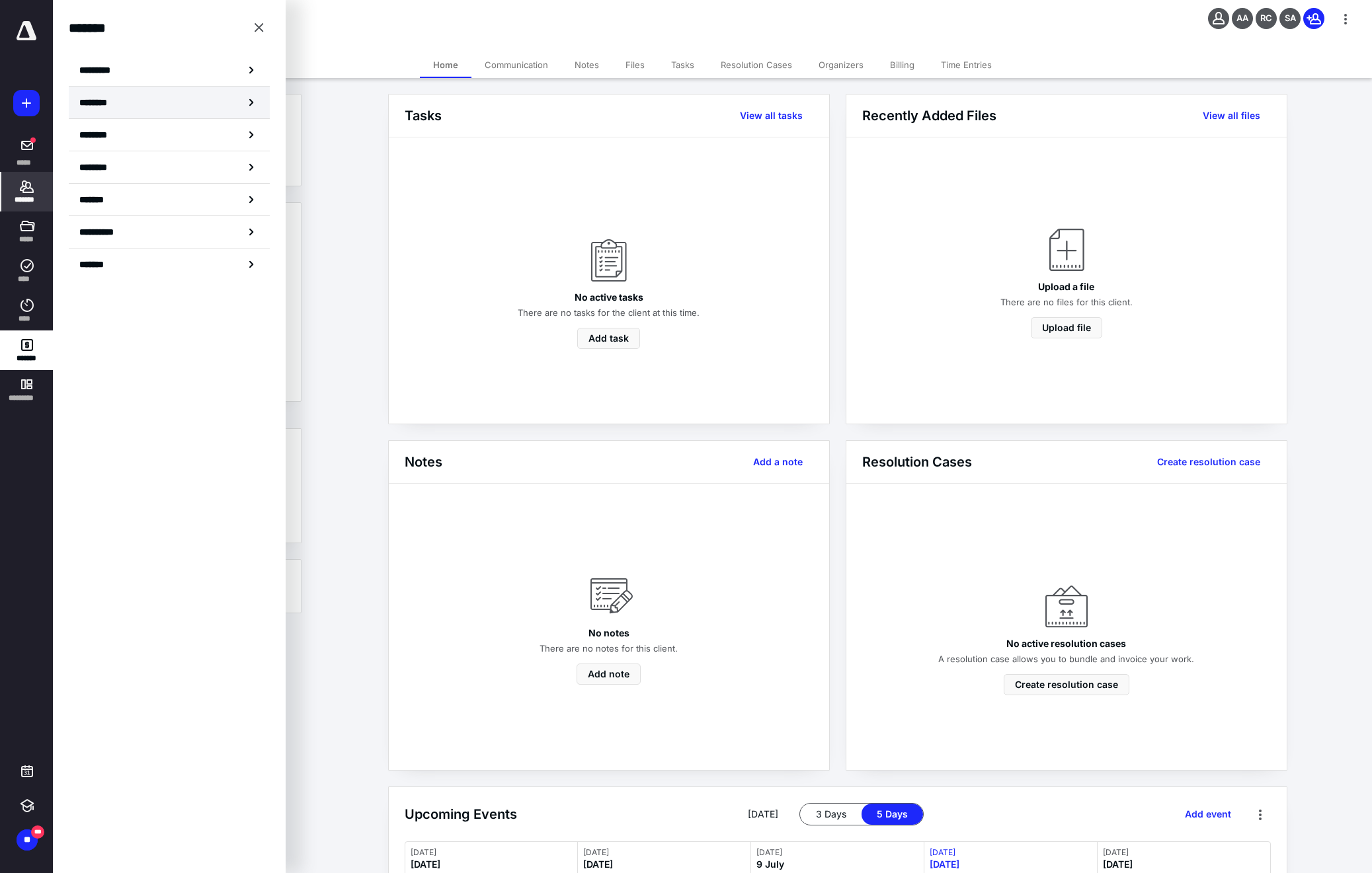 click on "********" at bounding box center (169, 102) 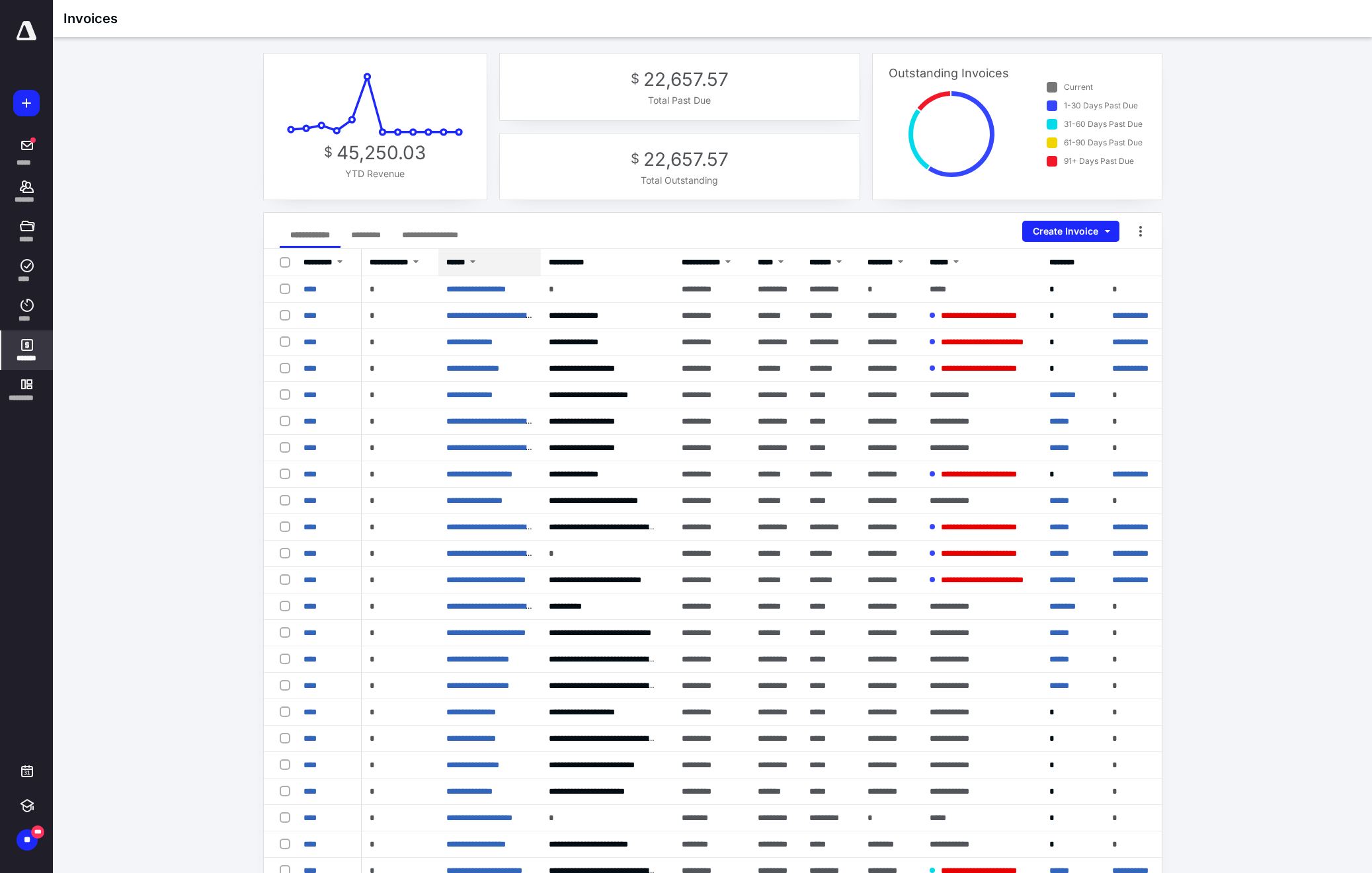 click on "******" at bounding box center [456, 262] 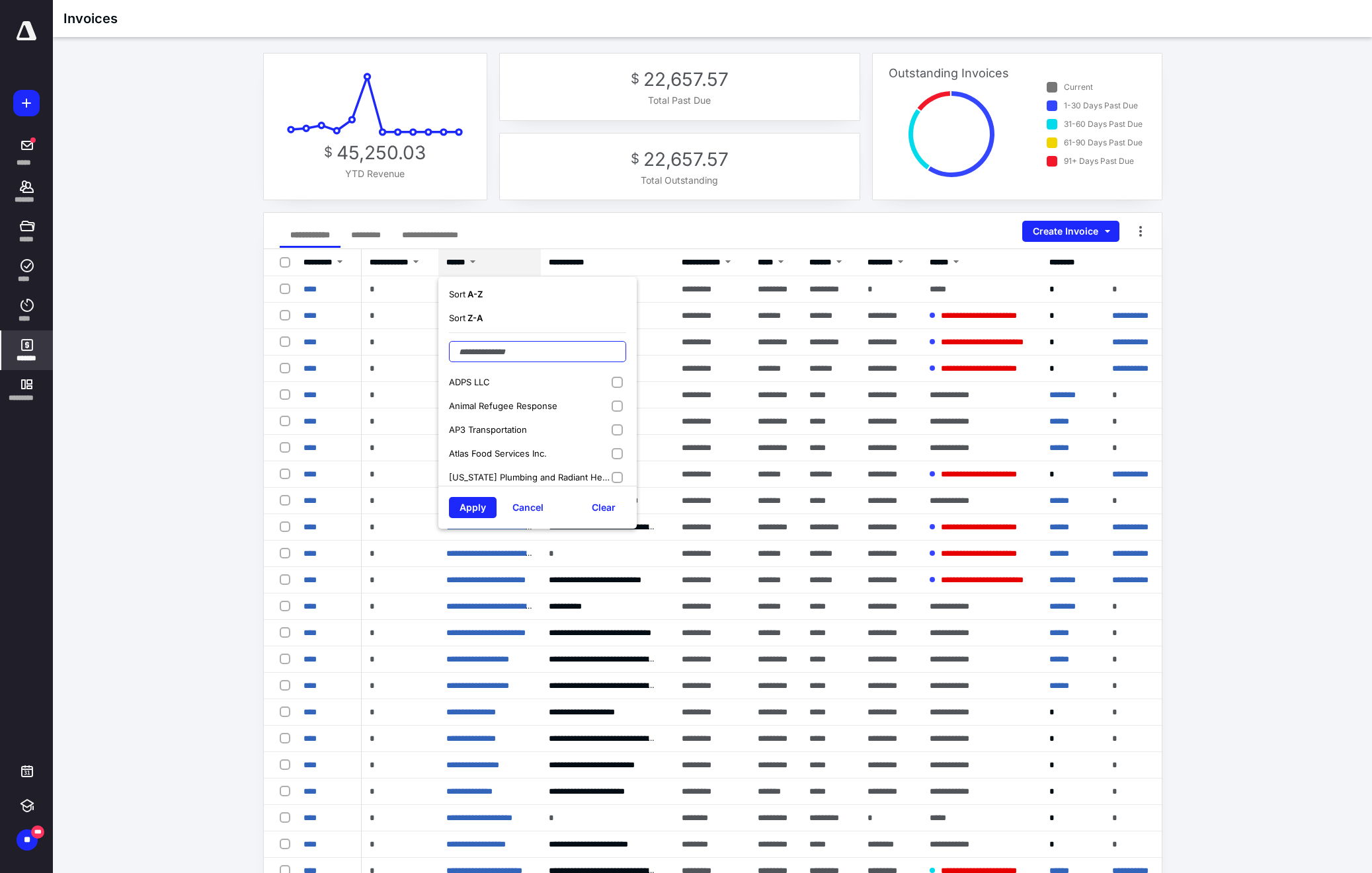 click at bounding box center (538, 352) 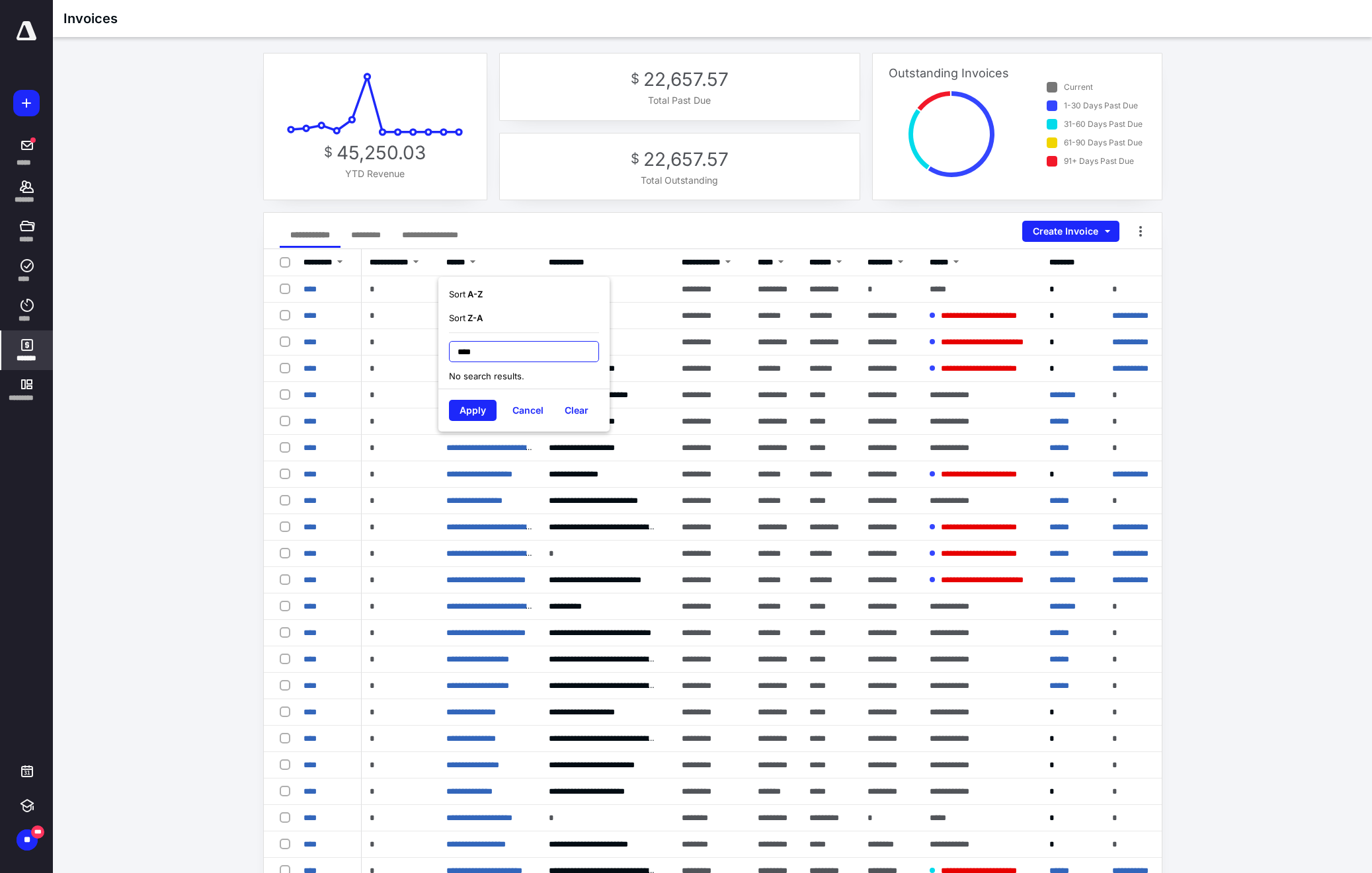 type on "****" 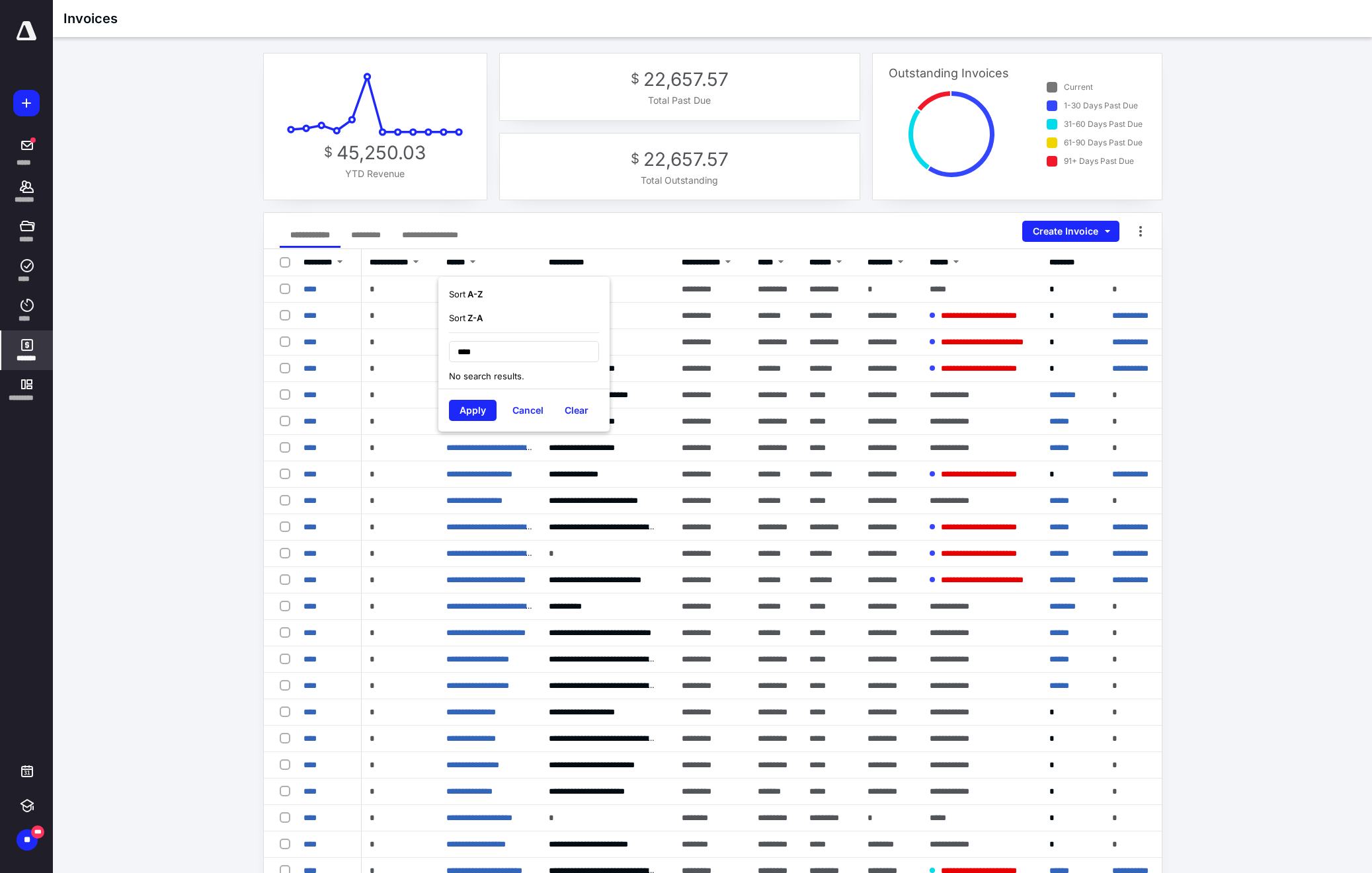 click on "**********" at bounding box center [712, 588] 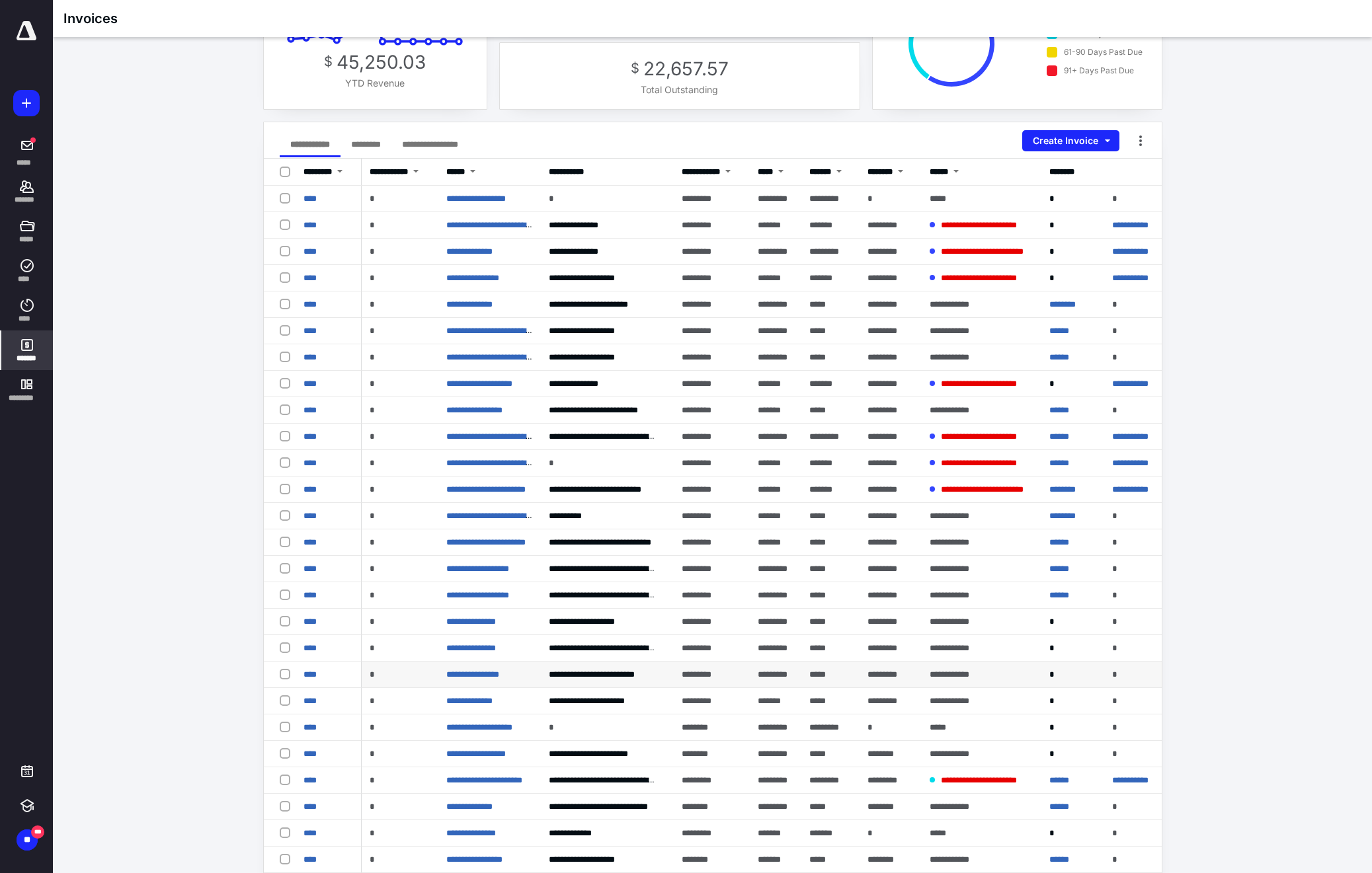scroll, scrollTop: 0, scrollLeft: 0, axis: both 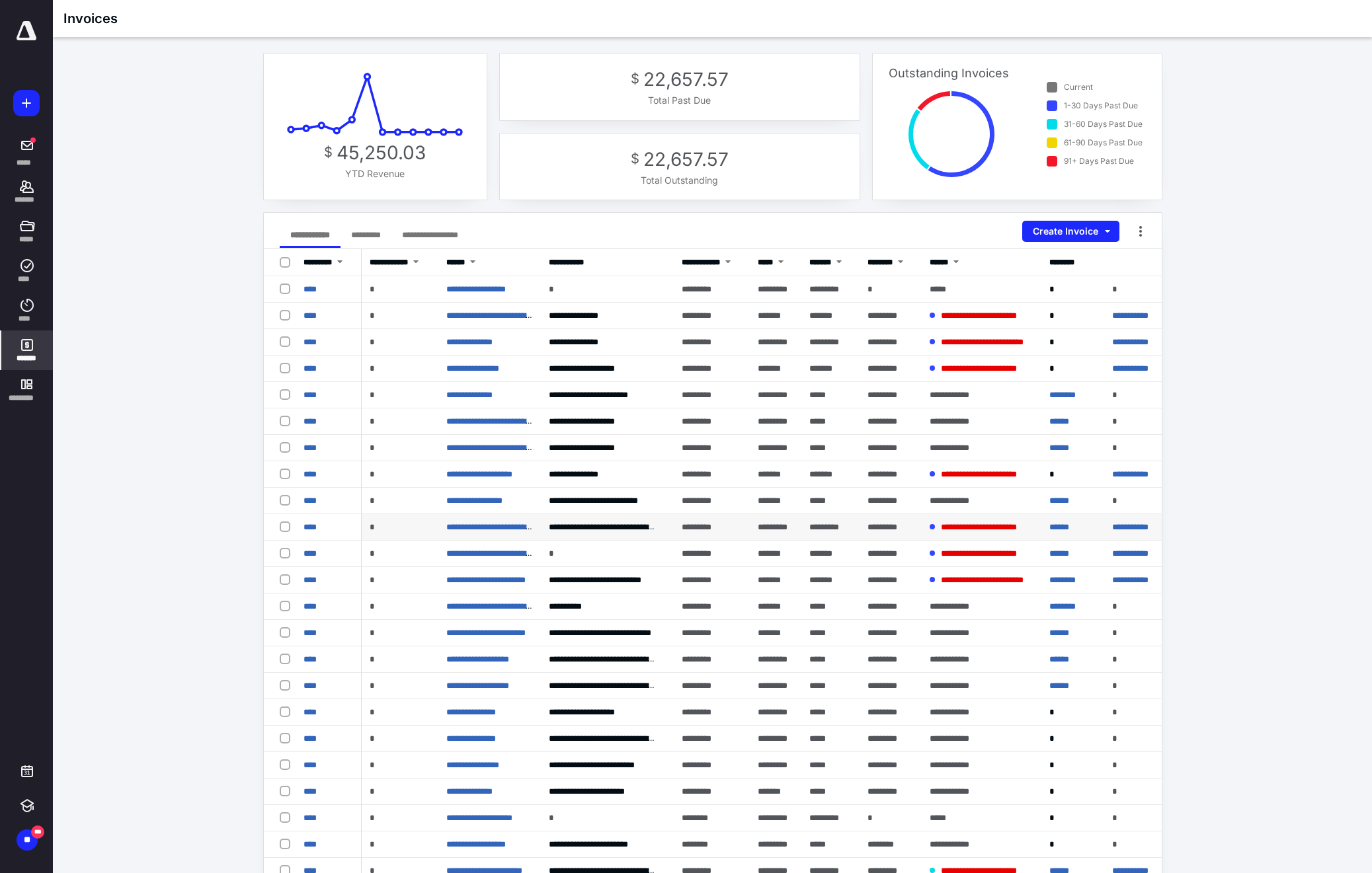 drag, startPoint x: 194, startPoint y: 656, endPoint x: 328, endPoint y: 527, distance: 186.0027 